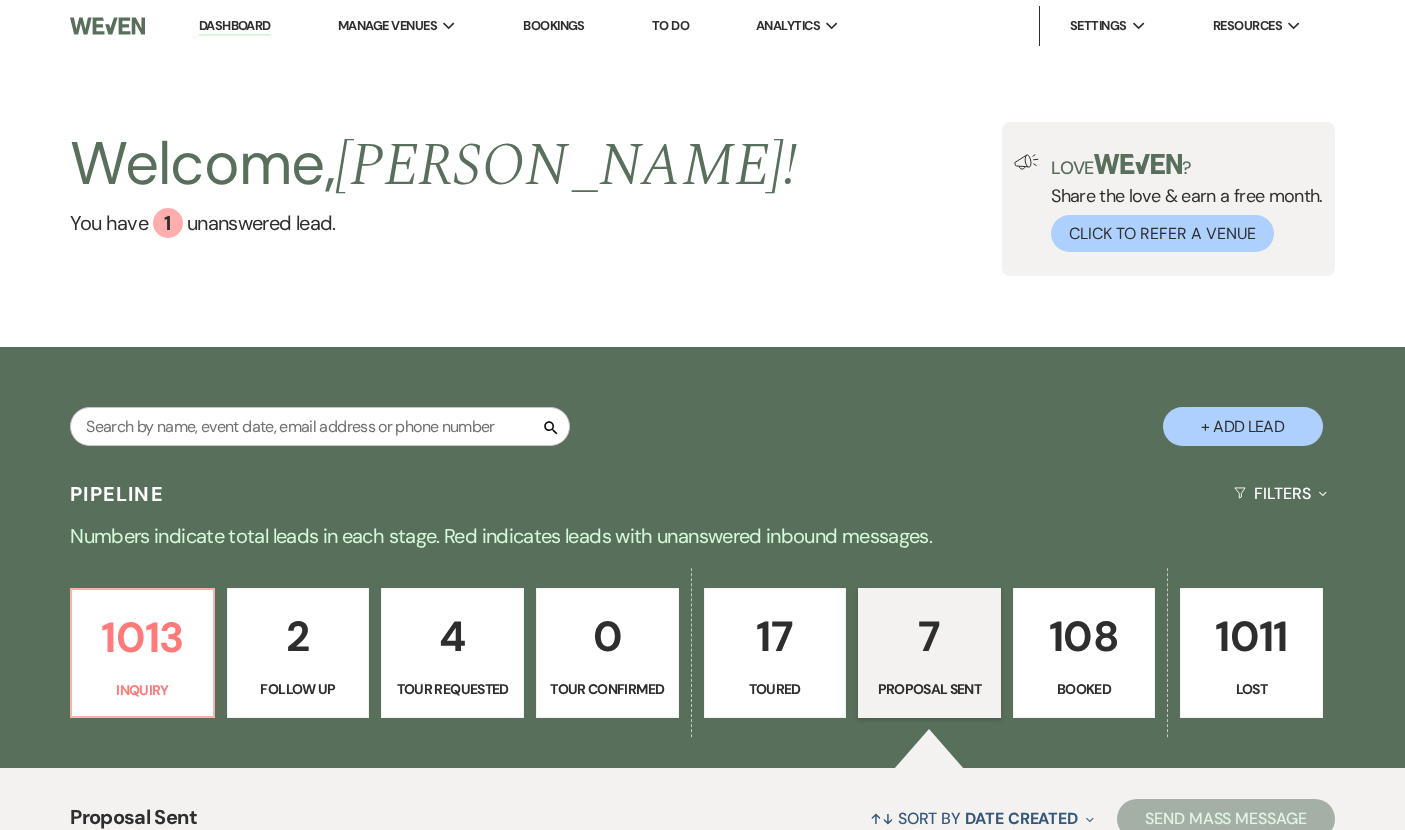 select on "6" 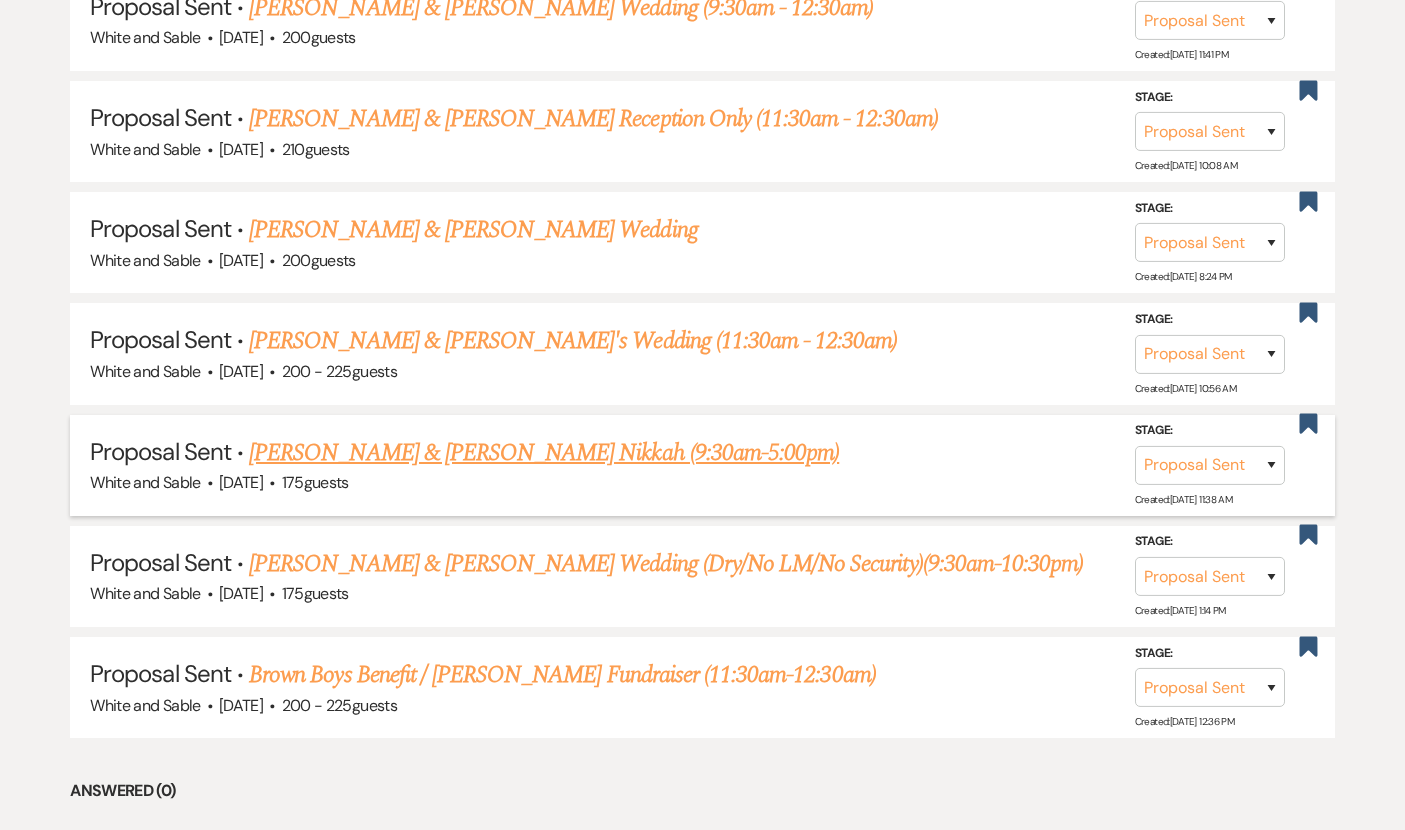 scroll, scrollTop: 0, scrollLeft: 0, axis: both 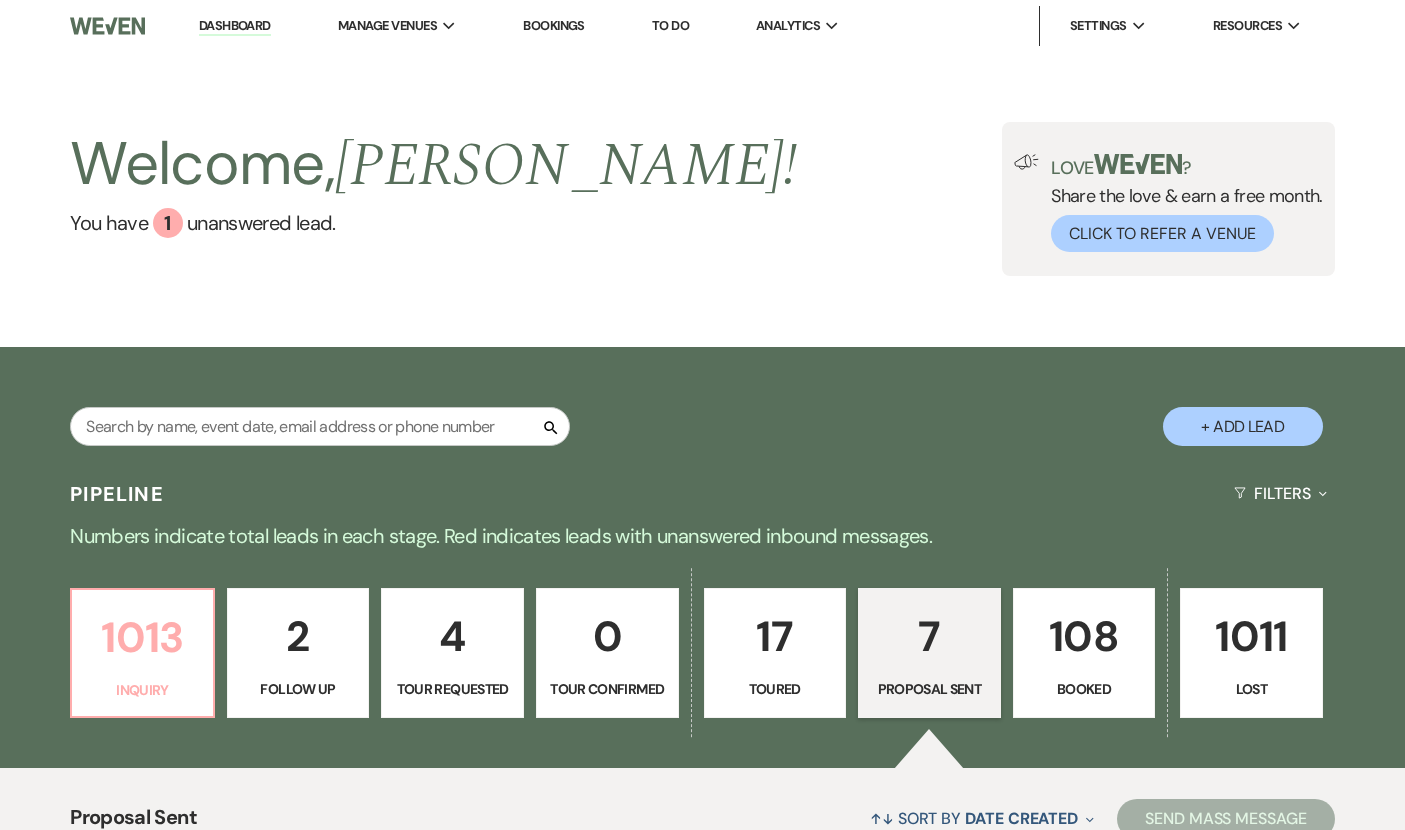 click on "1013" at bounding box center (142, 637) 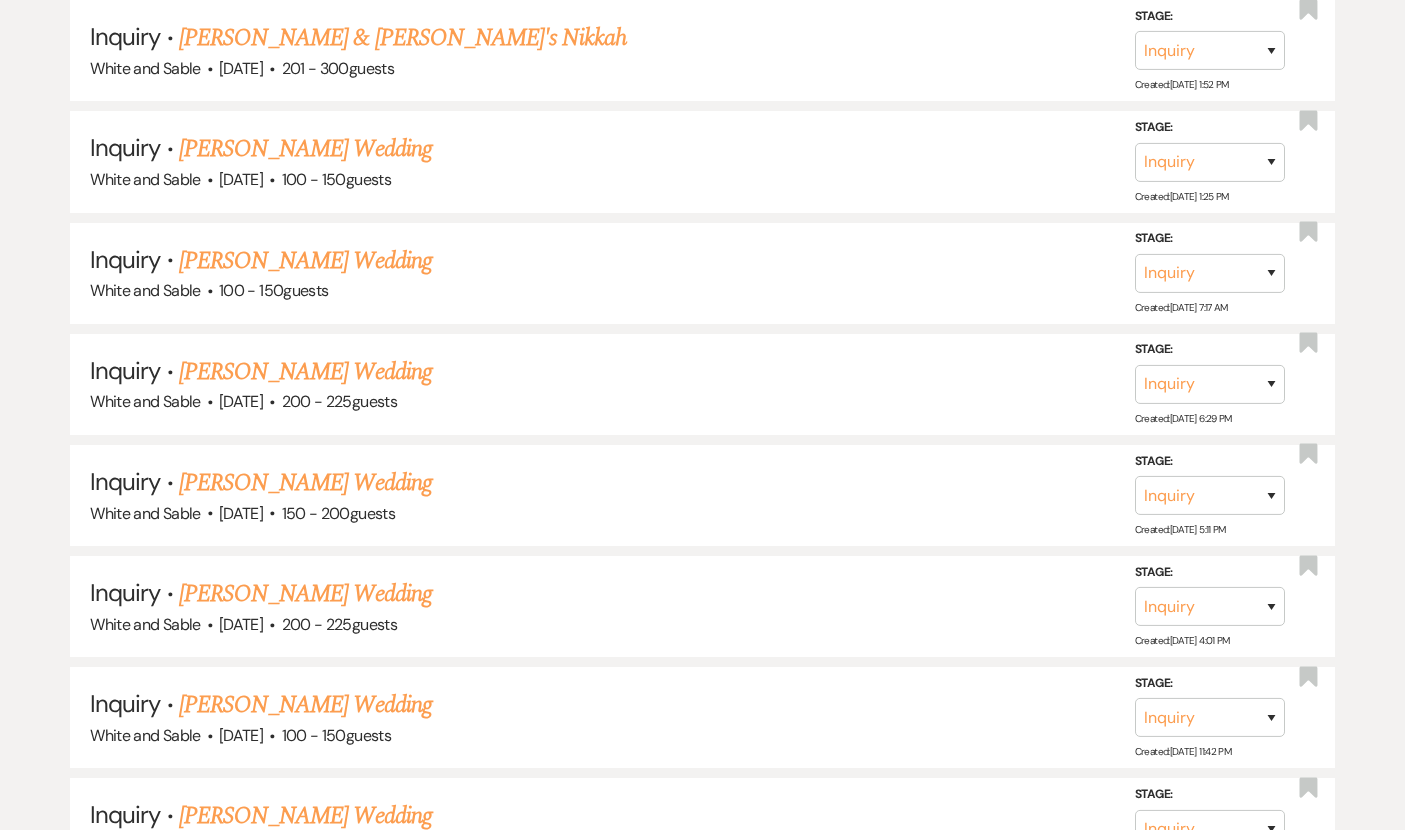 scroll, scrollTop: 3820, scrollLeft: 0, axis: vertical 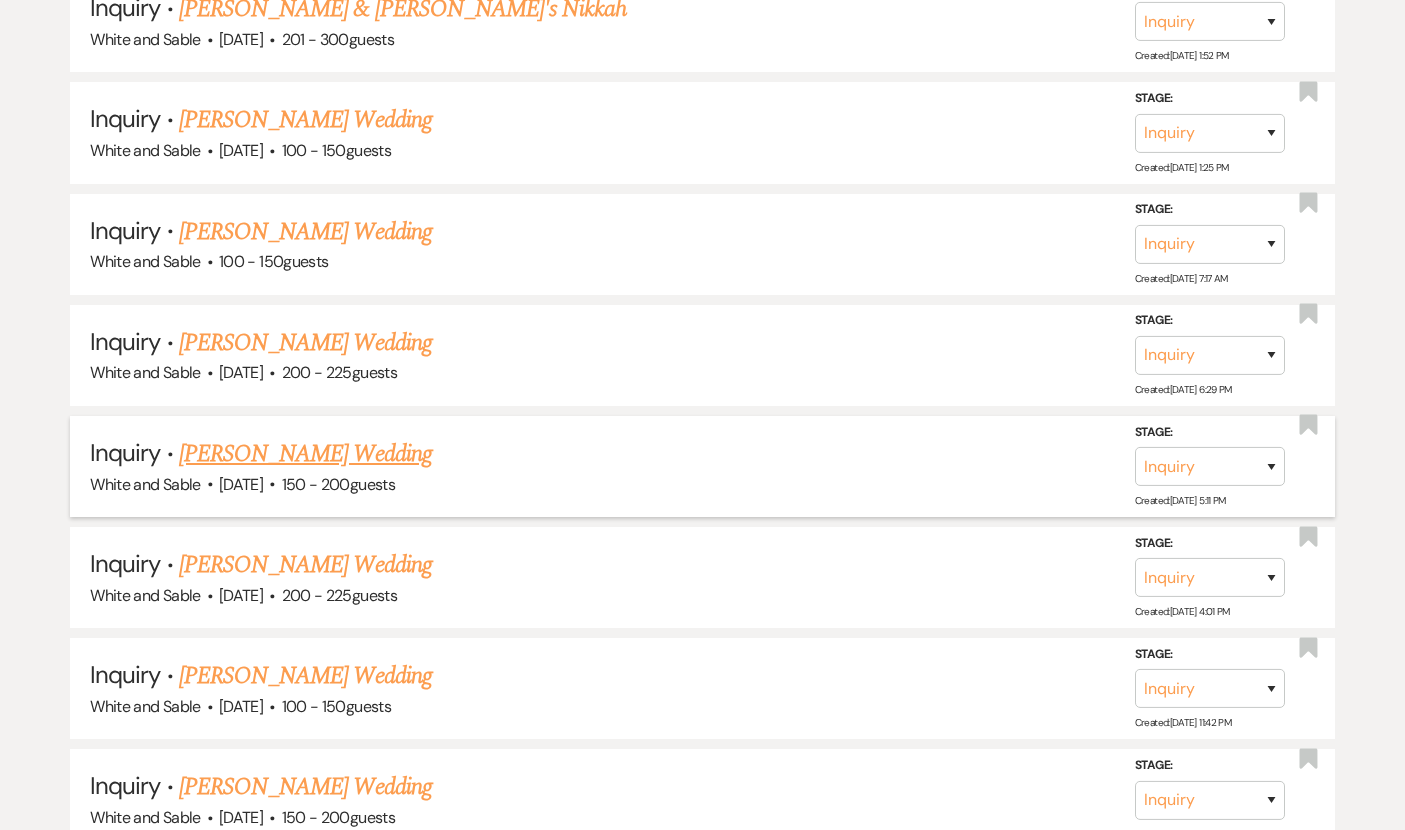 click on "[PERSON_NAME] Wedding" at bounding box center [305, 454] 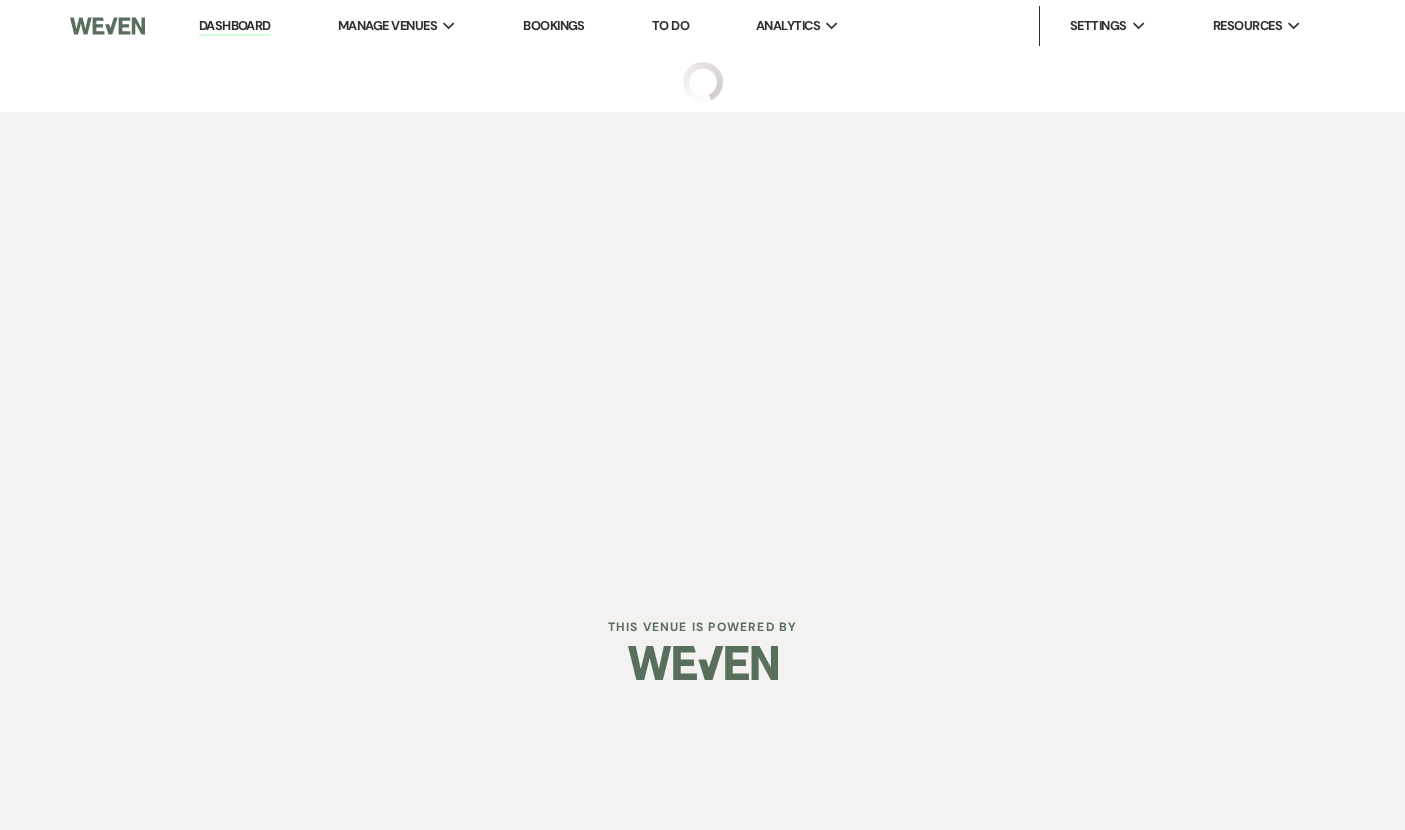 scroll, scrollTop: 0, scrollLeft: 0, axis: both 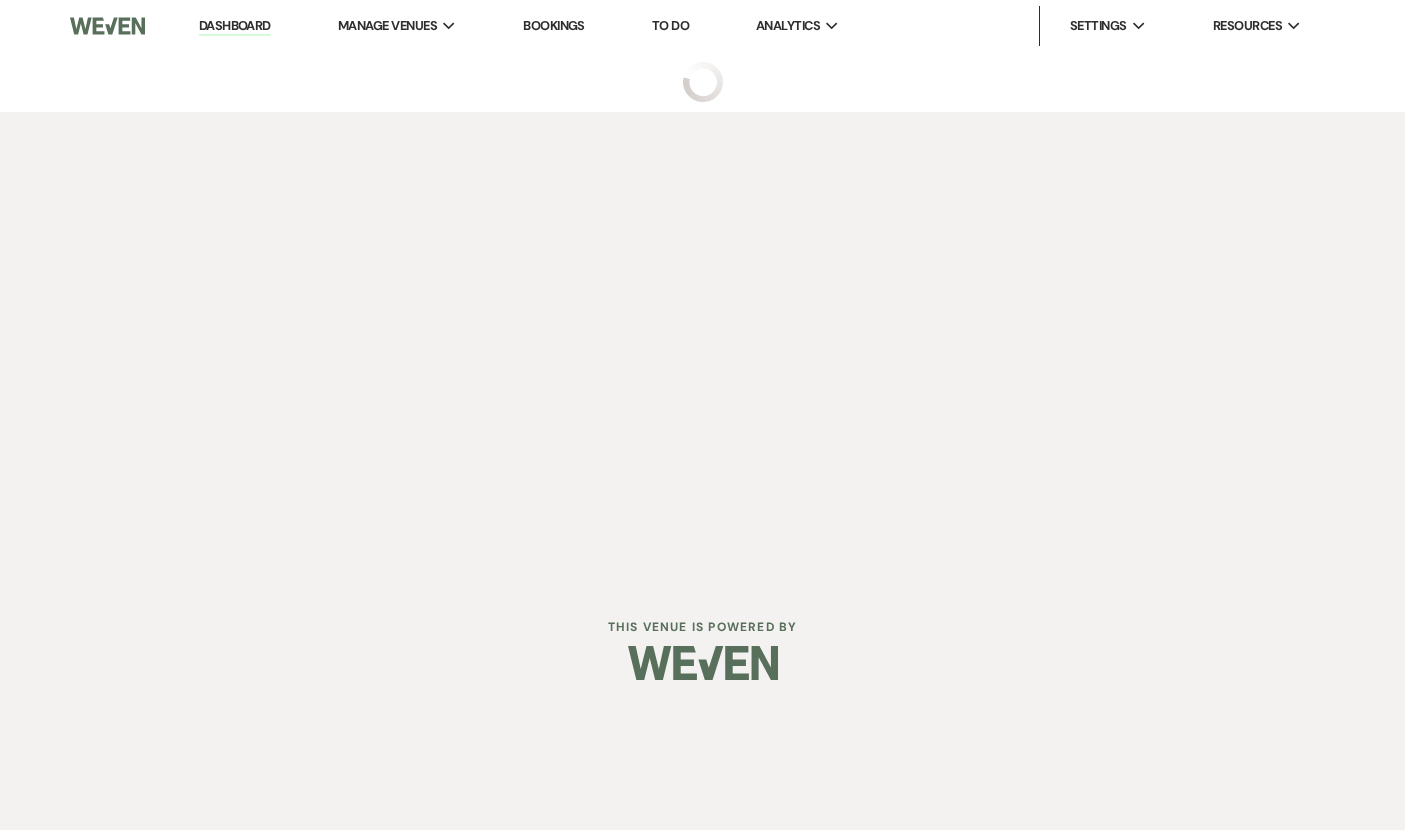 select on "5" 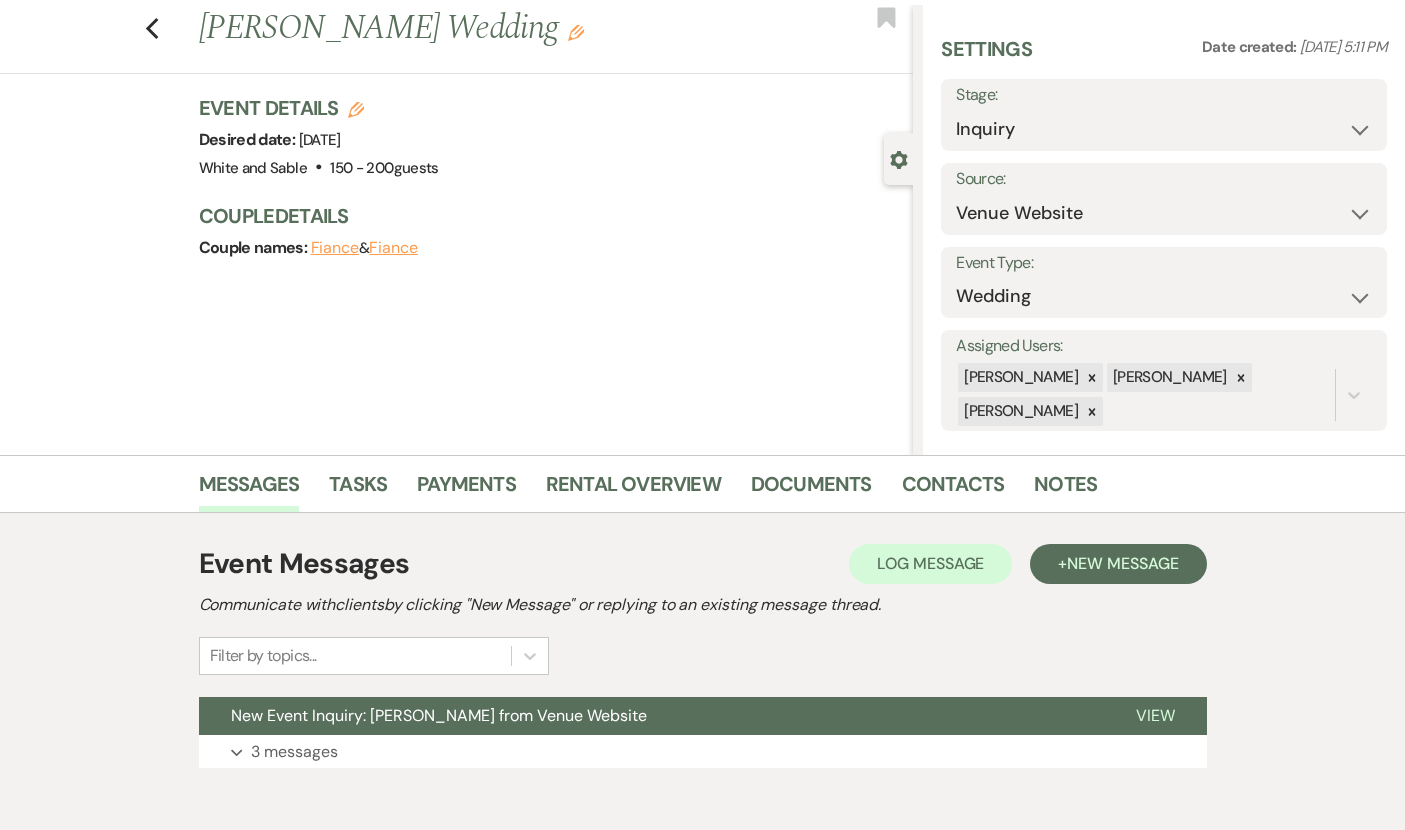 scroll, scrollTop: 144, scrollLeft: 0, axis: vertical 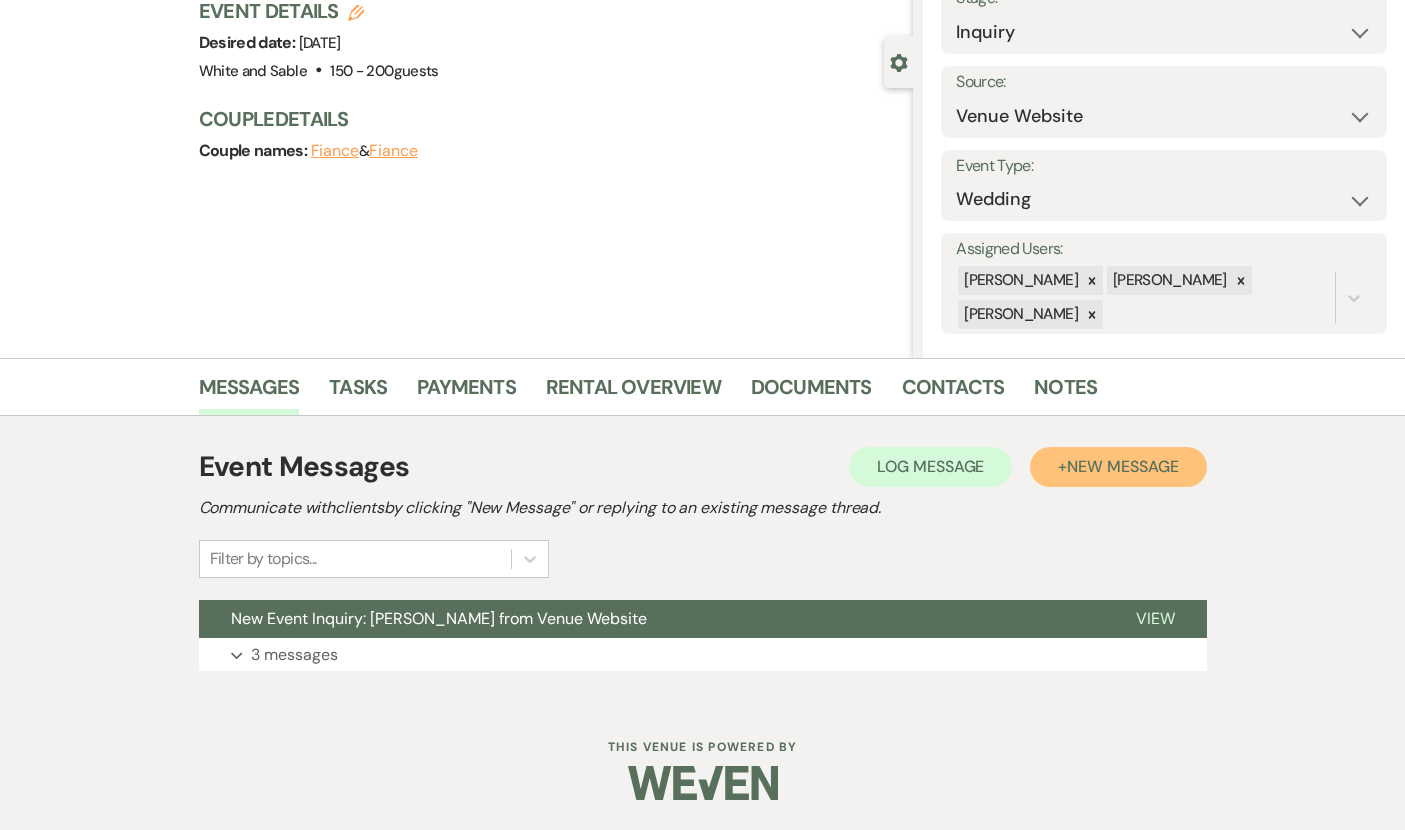 click on "+  New Message" at bounding box center [1118, 467] 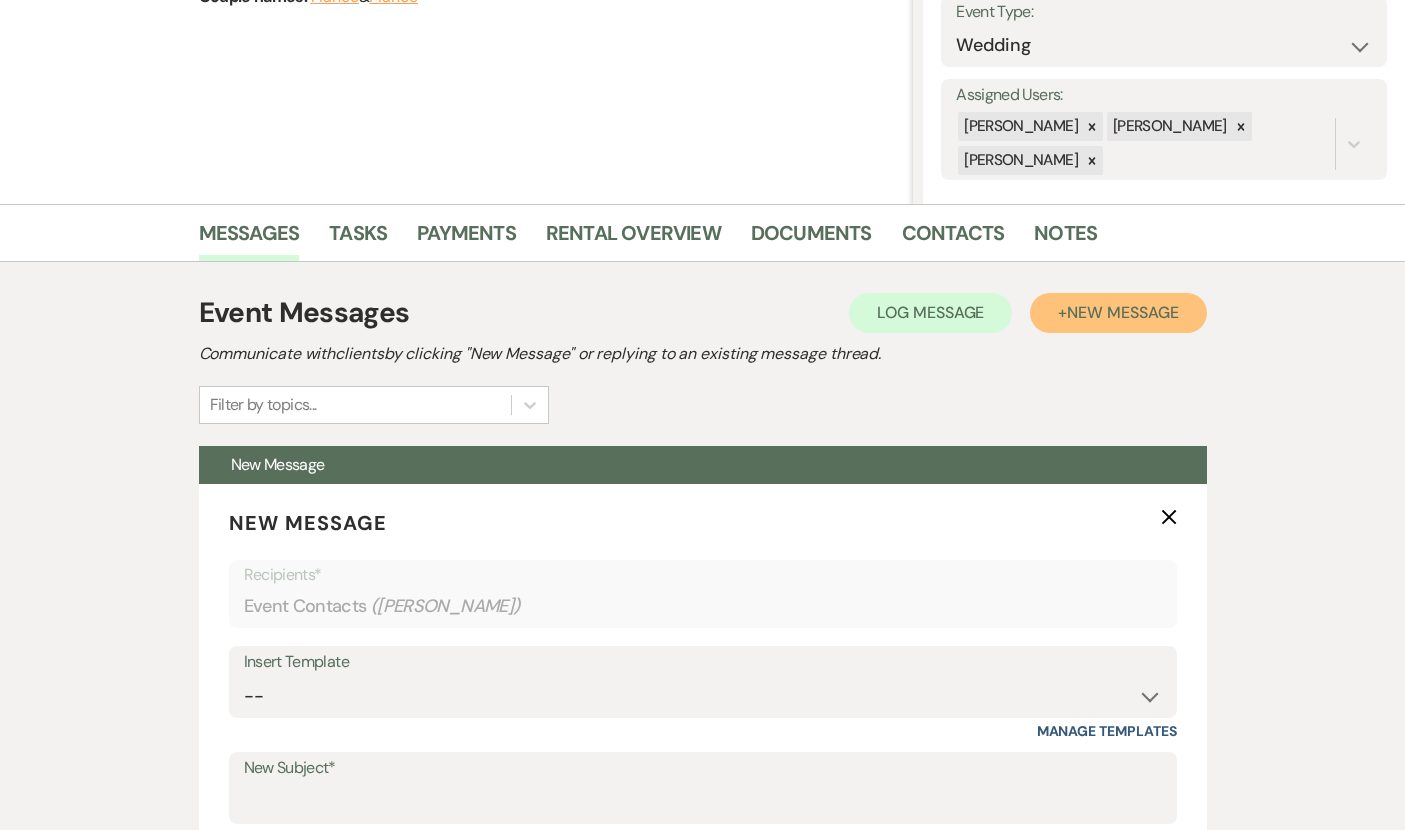 scroll, scrollTop: 357, scrollLeft: 0, axis: vertical 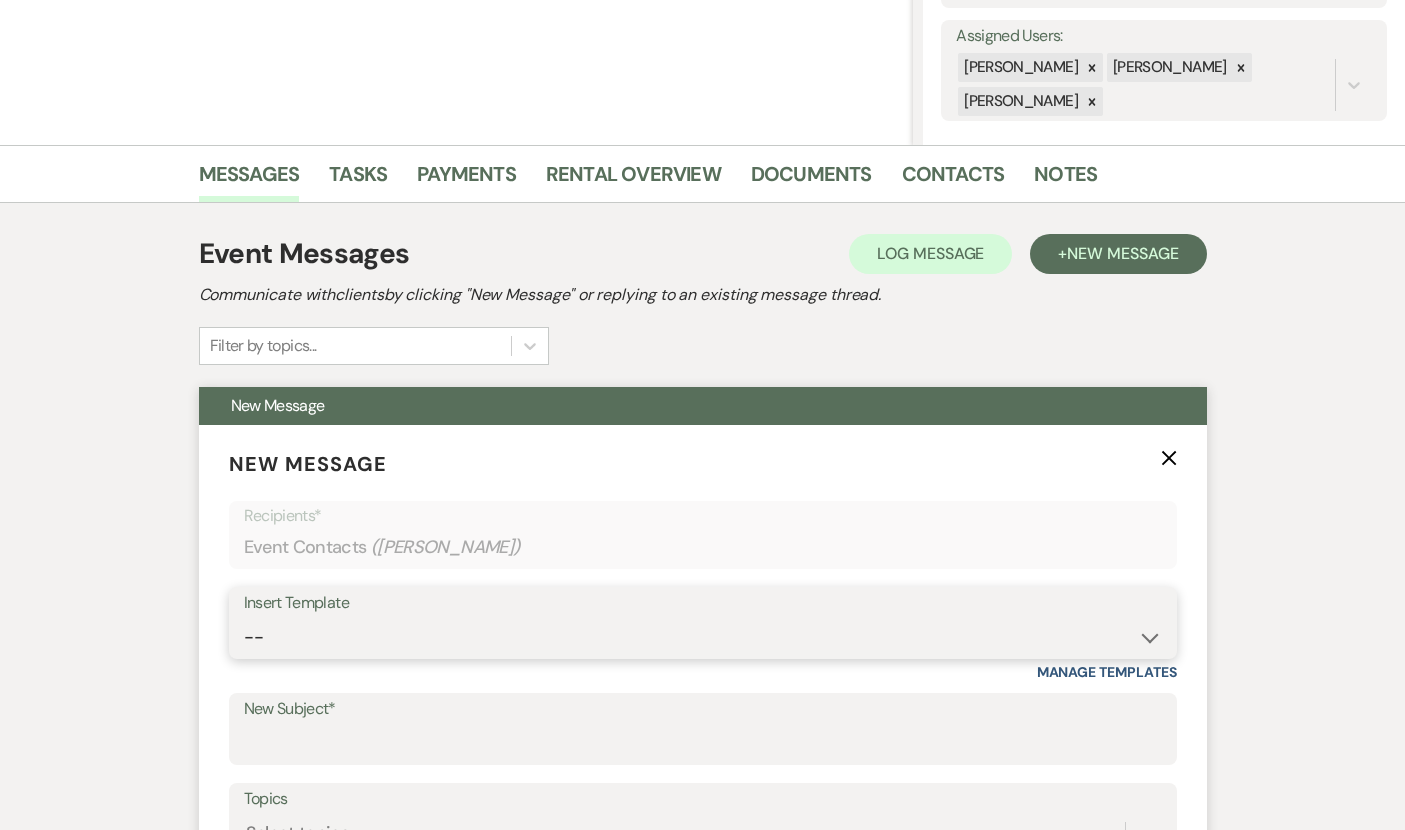 click on "-- Inquiry Response (Venue Guide) Schedule - Venue Tour Appt Confirmation Schedule - Venue Tour Appt Reminder Tour - Reschedule Tour - Follow-Up (Venue Guide) Proposal - Wedding Wedding Onboarding - Welcome Guide and Weven Planning Portal Introduction Inquiry Follow-Up: 5 Tips for Stress-Free Planning Inquiry - Available Dates Inquiry Follow-Up: Tour Invitation Inquiry Follow-Up: Unique Features Inquiry Follow-Up: Planning at W&S Insurance Exception Response [DATE] Weddings [DATE] Weddings Baseball Poop or get off toliet (Venue Guide) Concession Speech Onboarding - Welcome Magazine and Weven Planning Portal Introduction (NON-Wedding Events) Day-of Coordinators Schedule - Venue IN-PERSON Tour Appt Confirmation Outside Food Info [PERSON_NAME] Films [DATE] Weddings Hire a Host / Host a Toast Follow-follow up Recommended Vendors Weekend Tours Catering Guidelines & Vendor COI Requirements Inventory List to Booked Couples Cancellation Form [PERSON_NAME] Template Client Communication (parents requesting calls) - NEED TO EDIT" at bounding box center [703, 637] 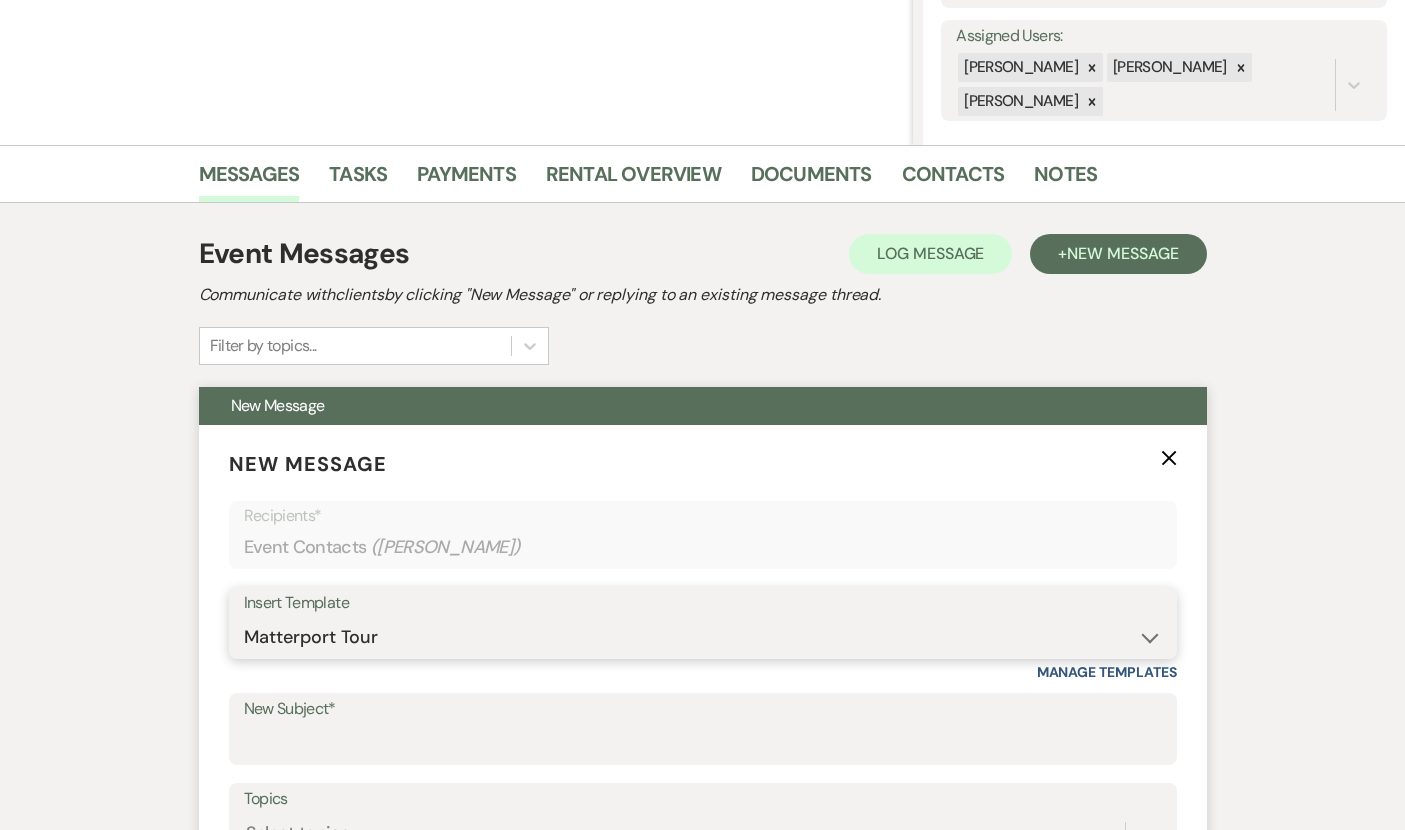 type on "Interactive 3-D Virtual Tour of White & Sable 🤍🖤" 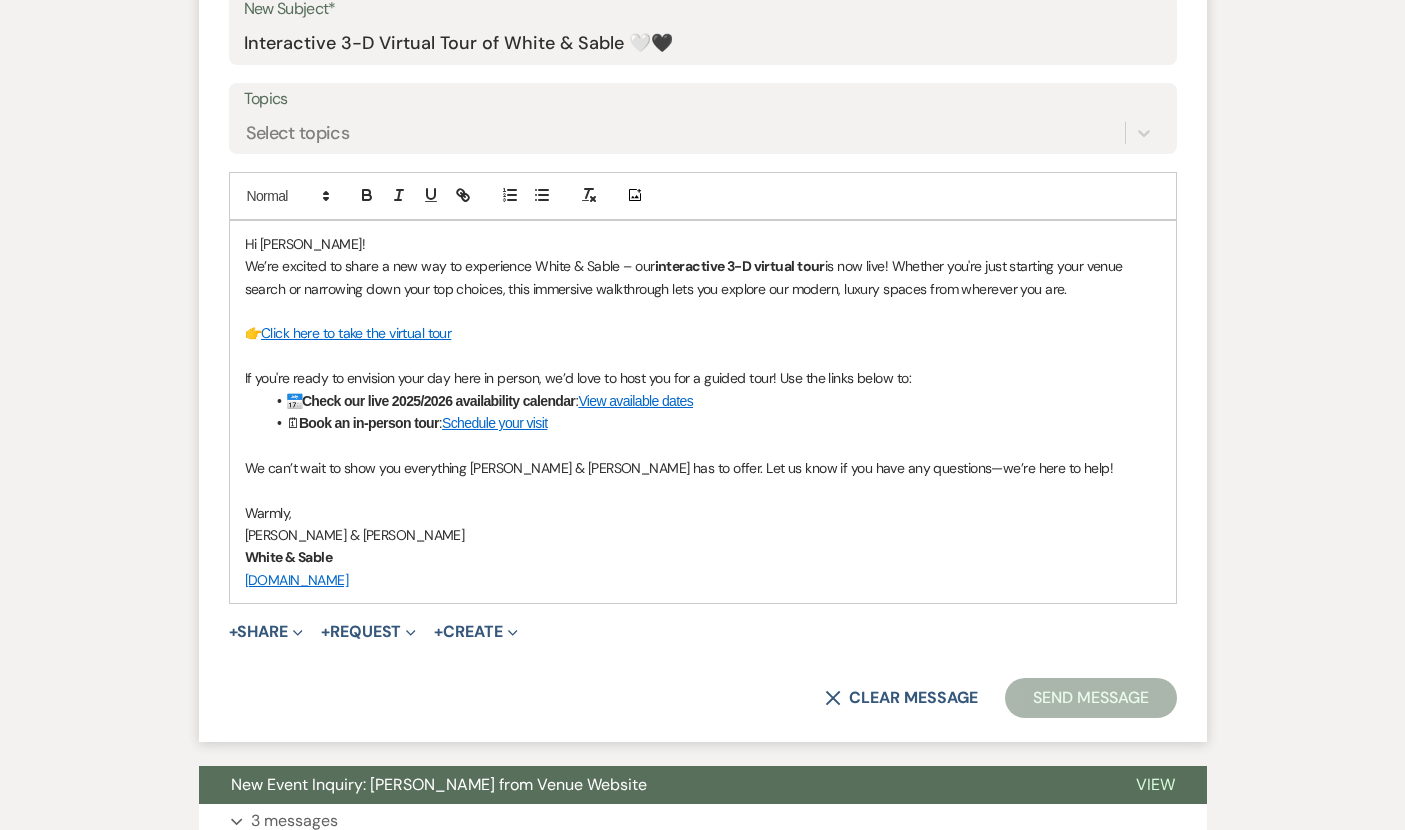 scroll, scrollTop: 1114, scrollLeft: 0, axis: vertical 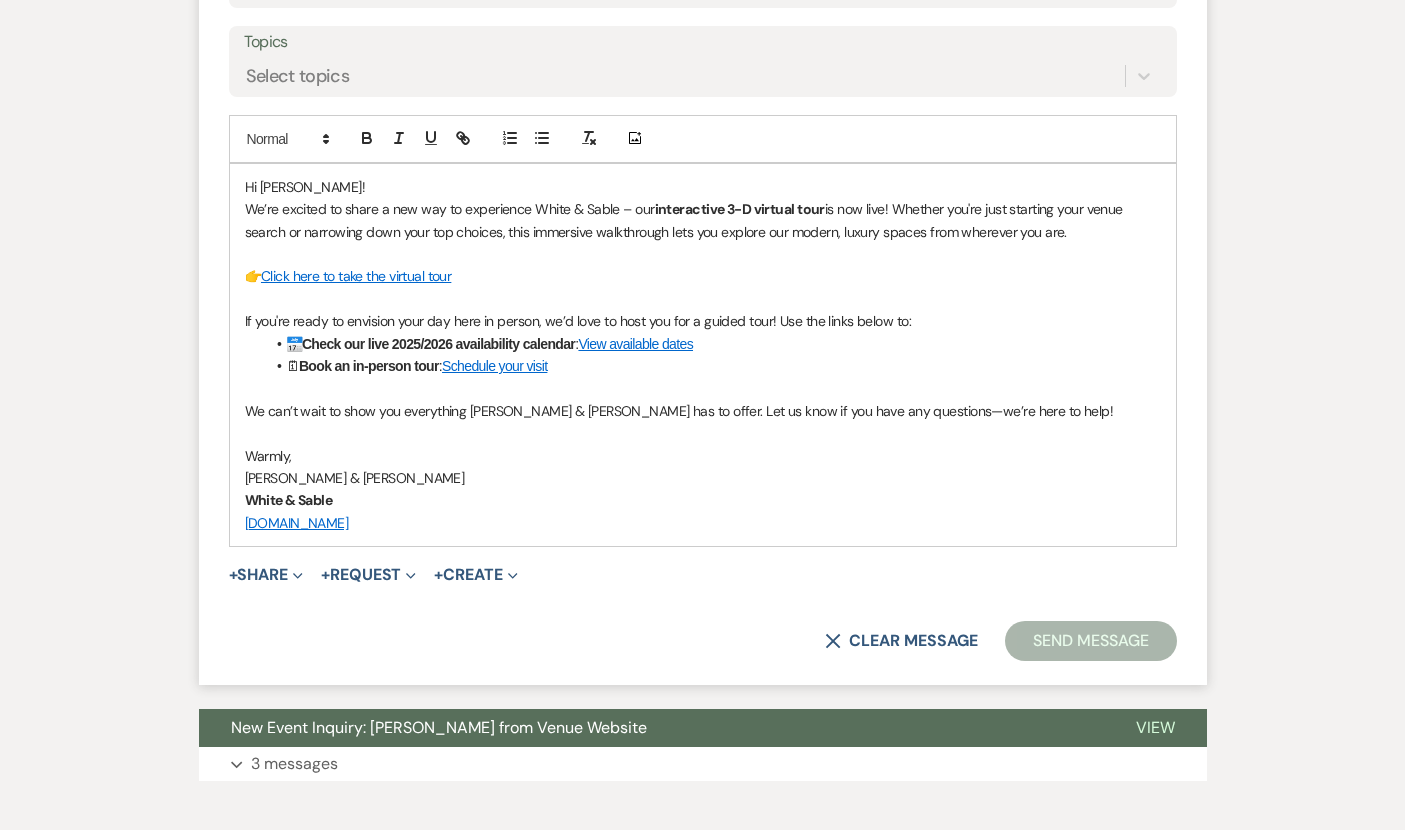 click on "Send Message" at bounding box center [1090, 641] 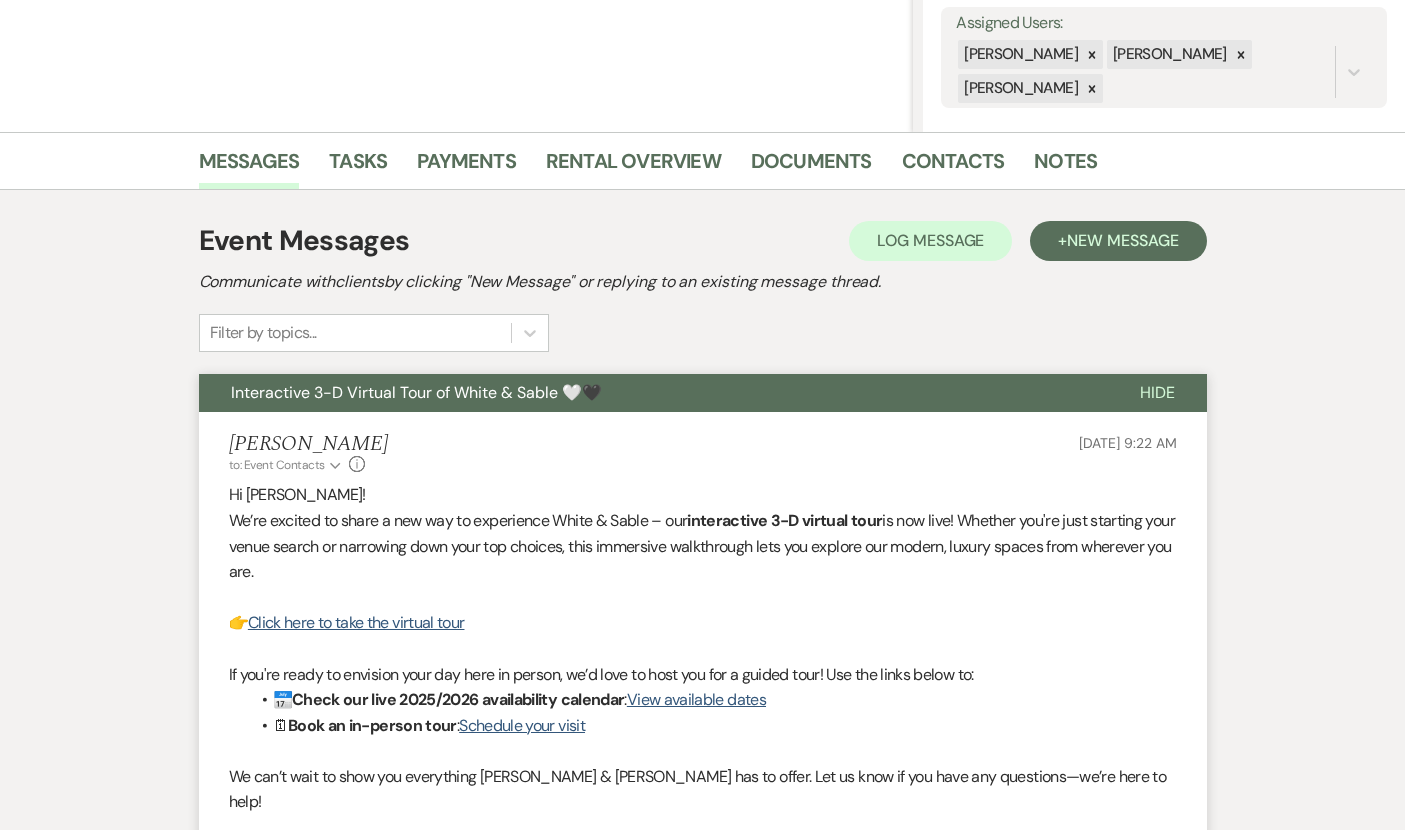 scroll, scrollTop: 0, scrollLeft: 0, axis: both 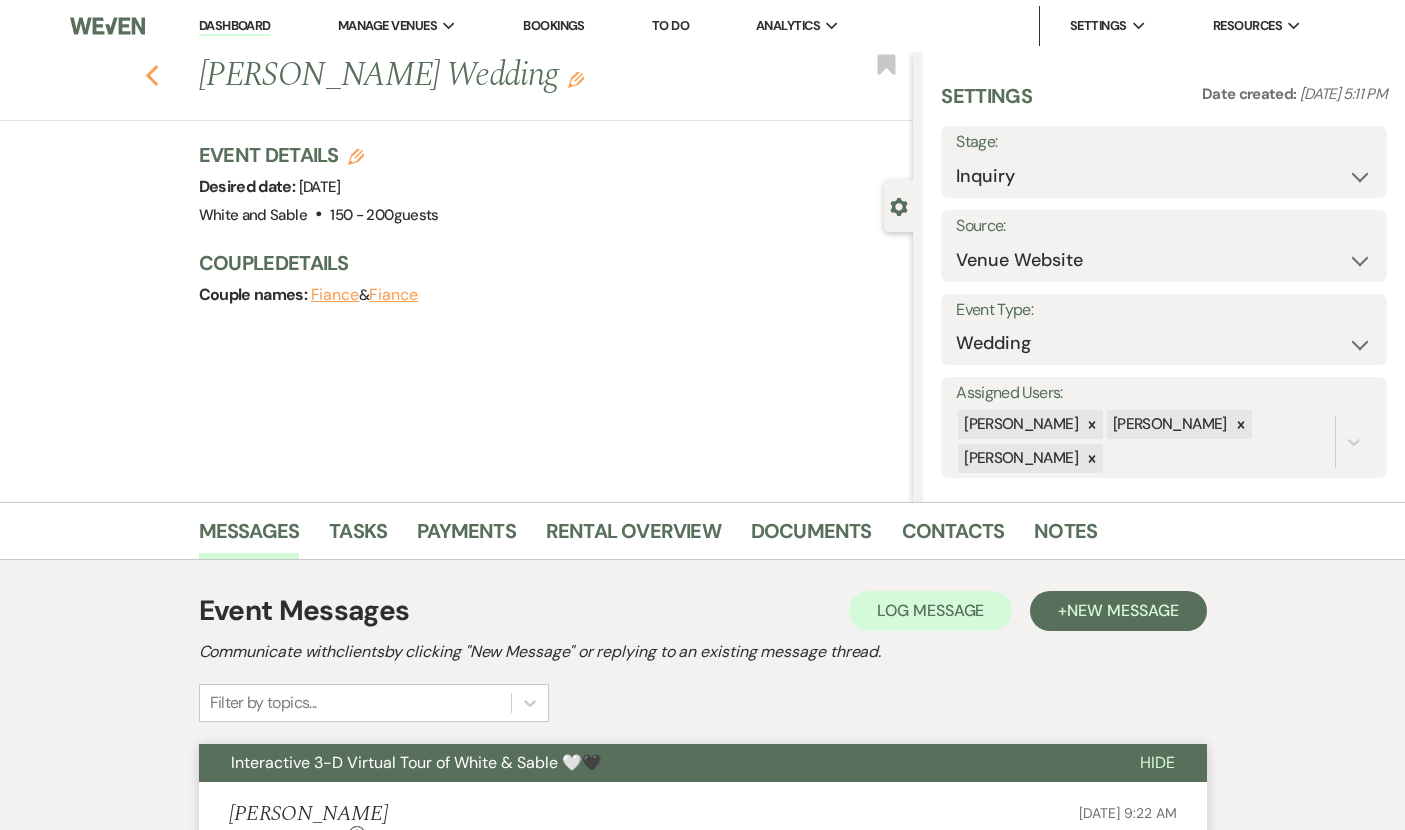 click 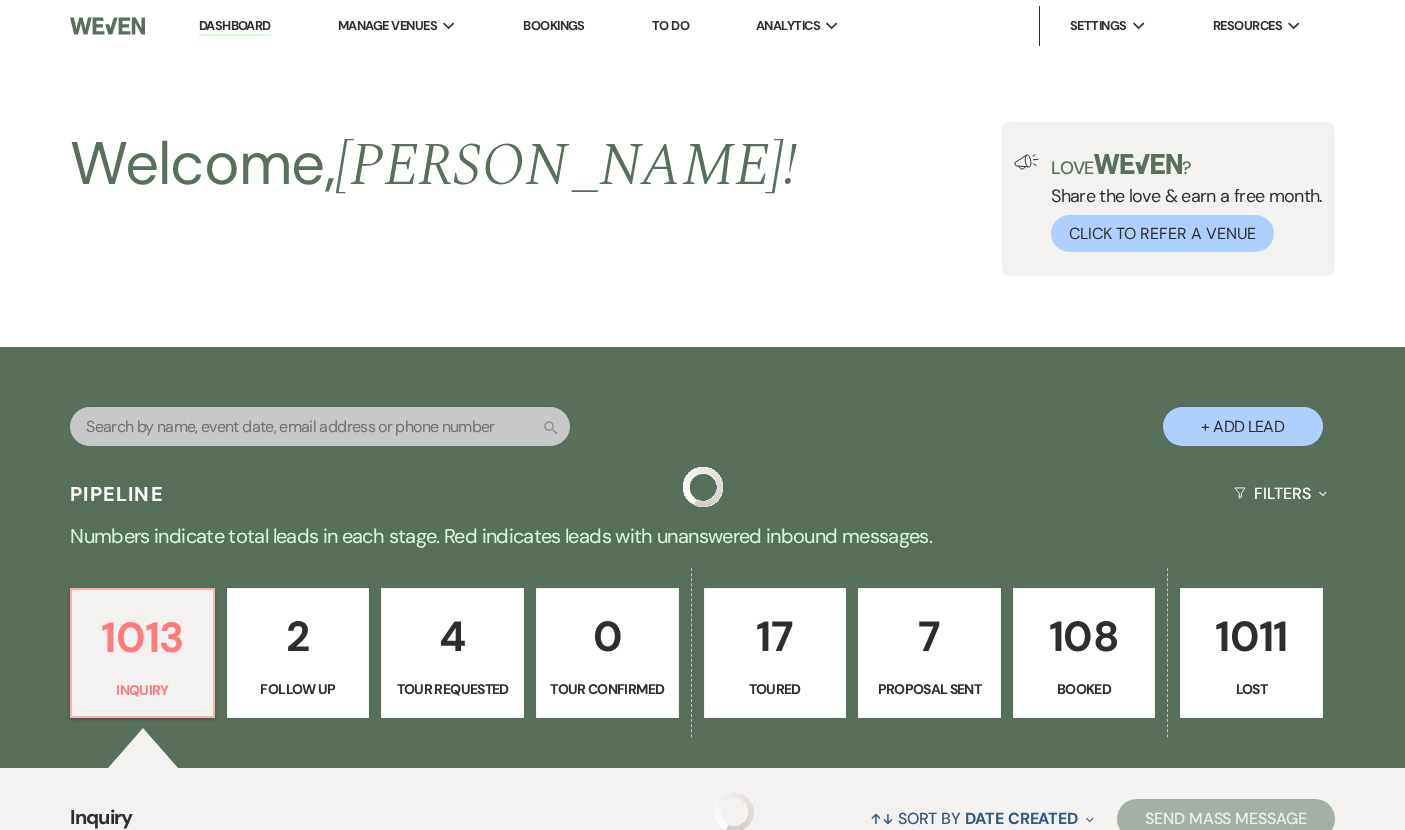 scroll, scrollTop: 3820, scrollLeft: 0, axis: vertical 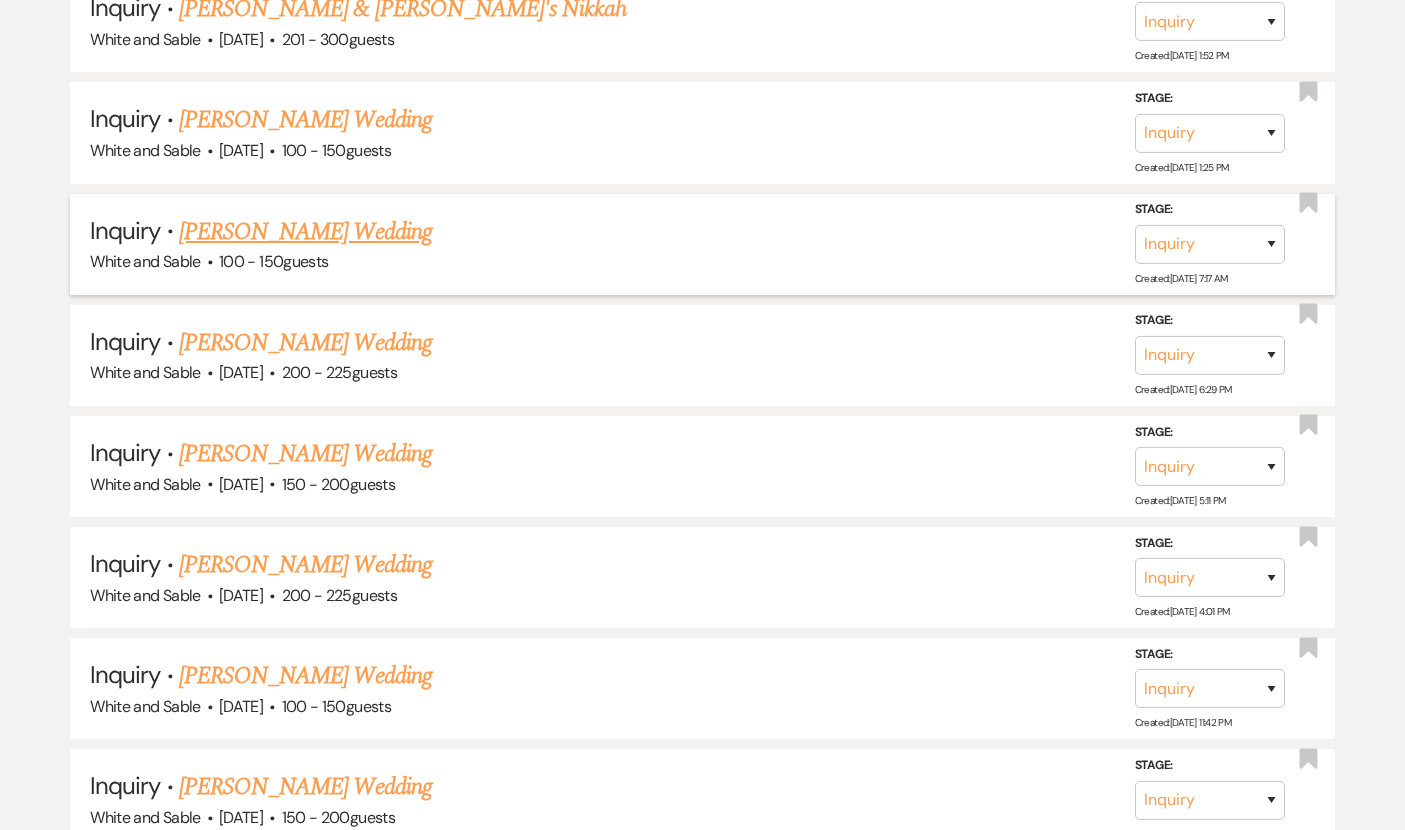 click on "[PERSON_NAME] Wedding" at bounding box center [305, 232] 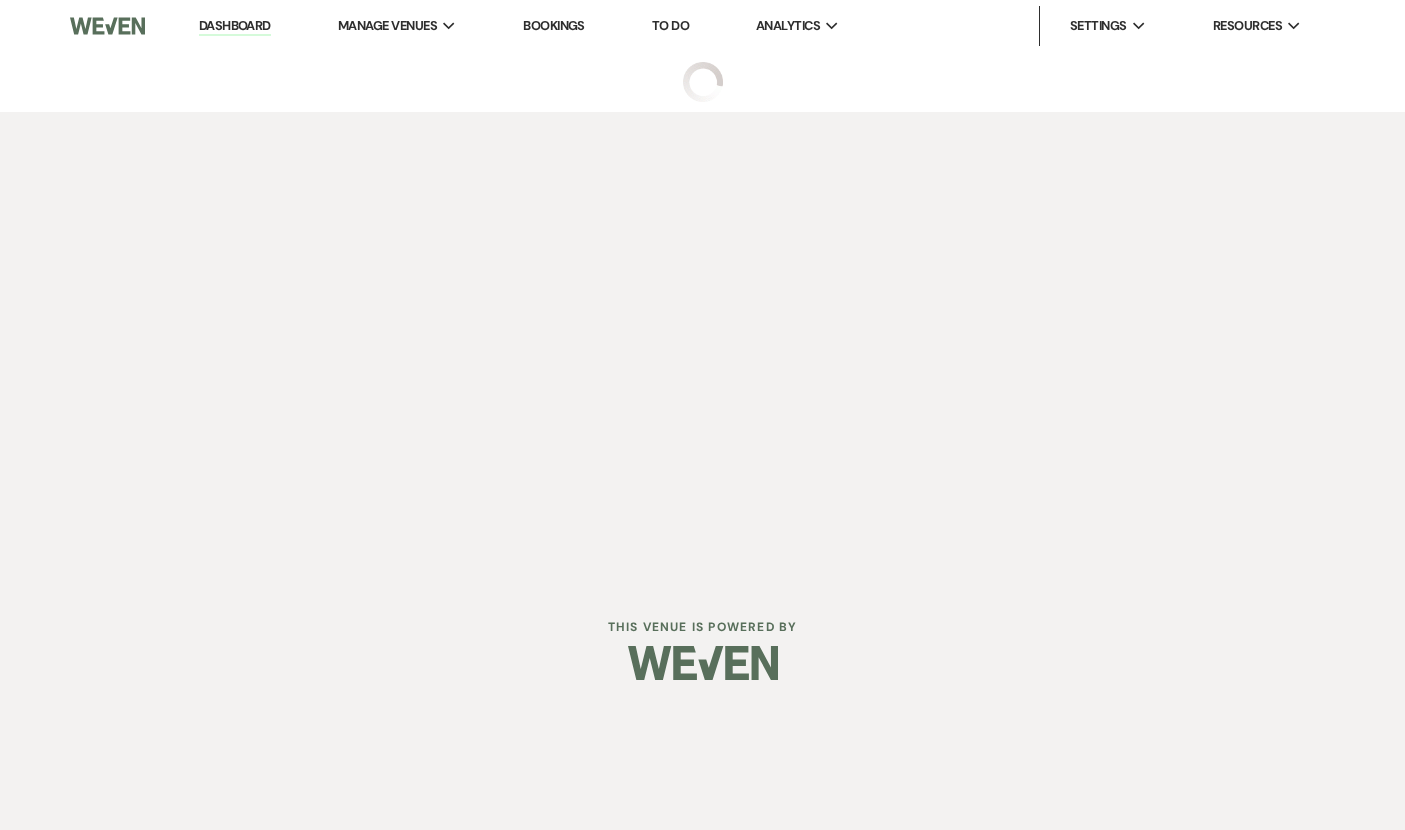 scroll, scrollTop: 0, scrollLeft: 0, axis: both 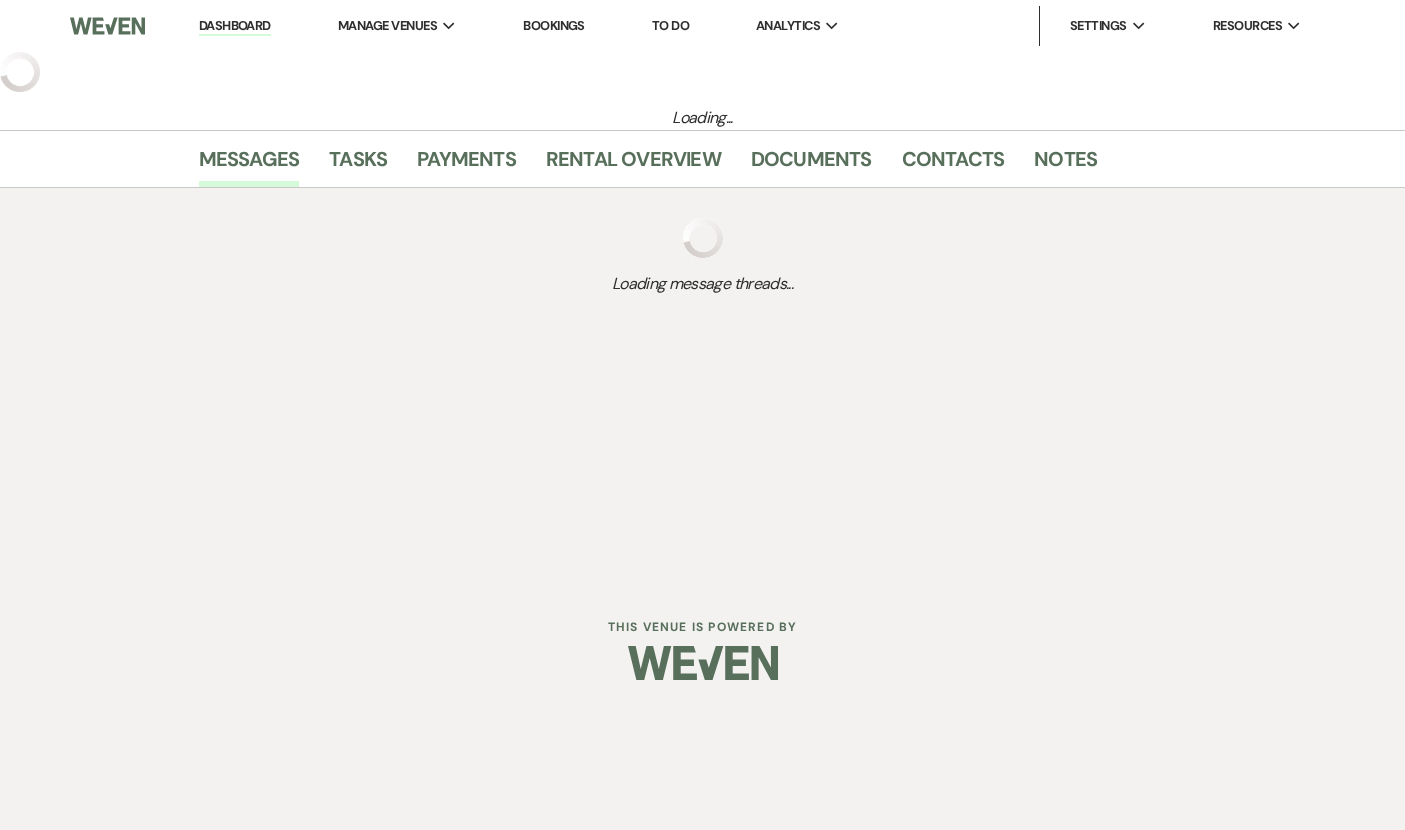 select on "5" 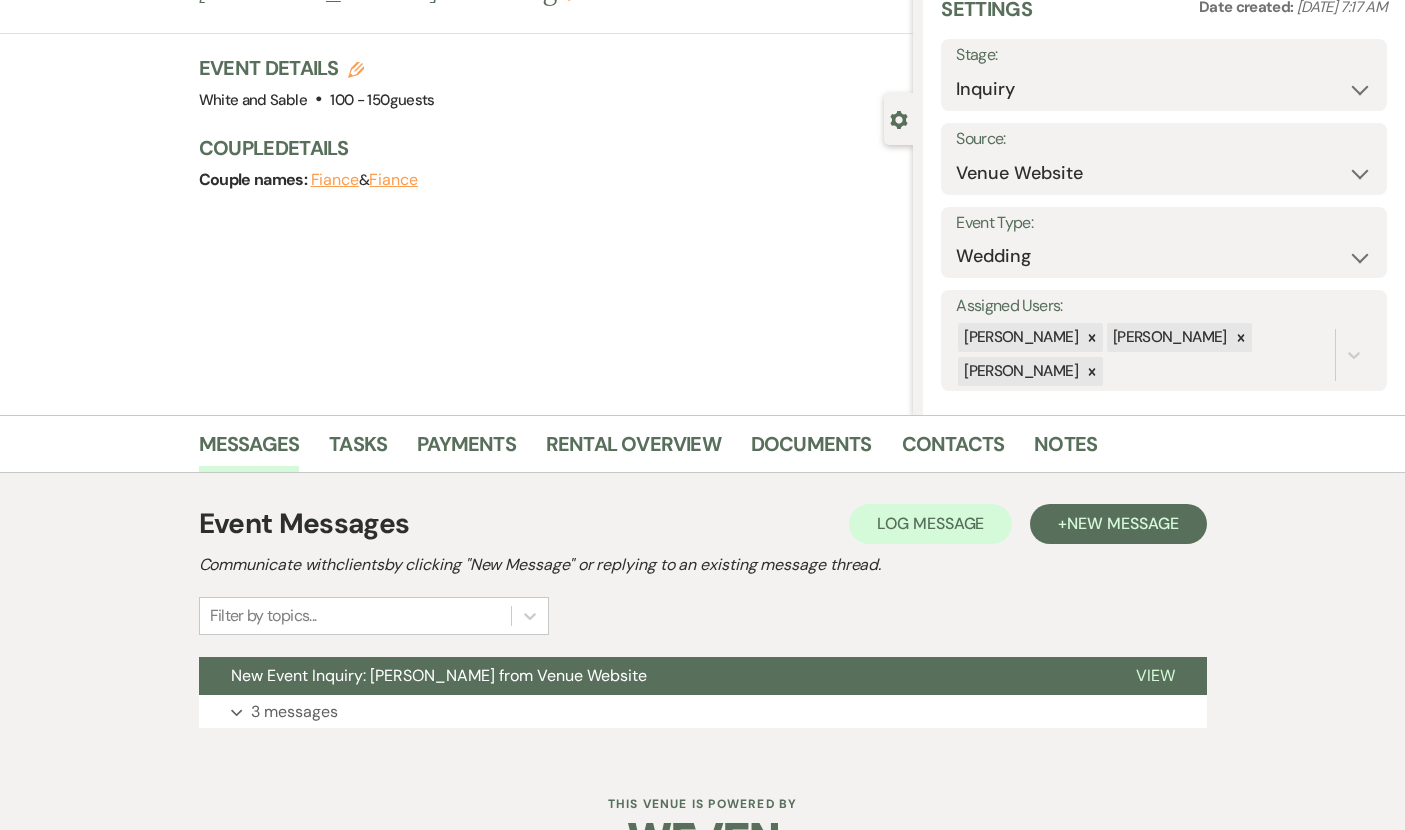 scroll, scrollTop: 144, scrollLeft: 0, axis: vertical 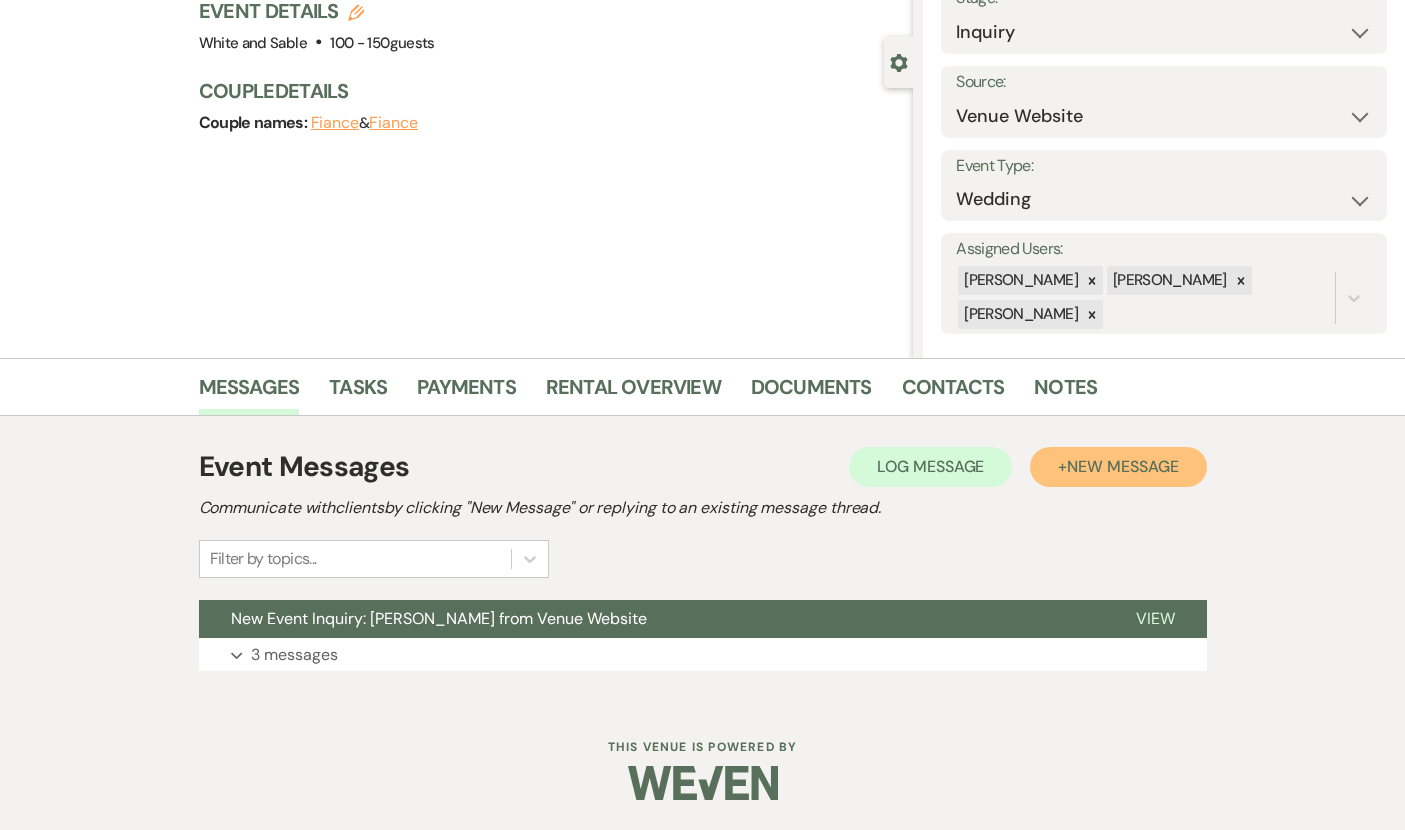 click on "+  New Message" at bounding box center (1118, 467) 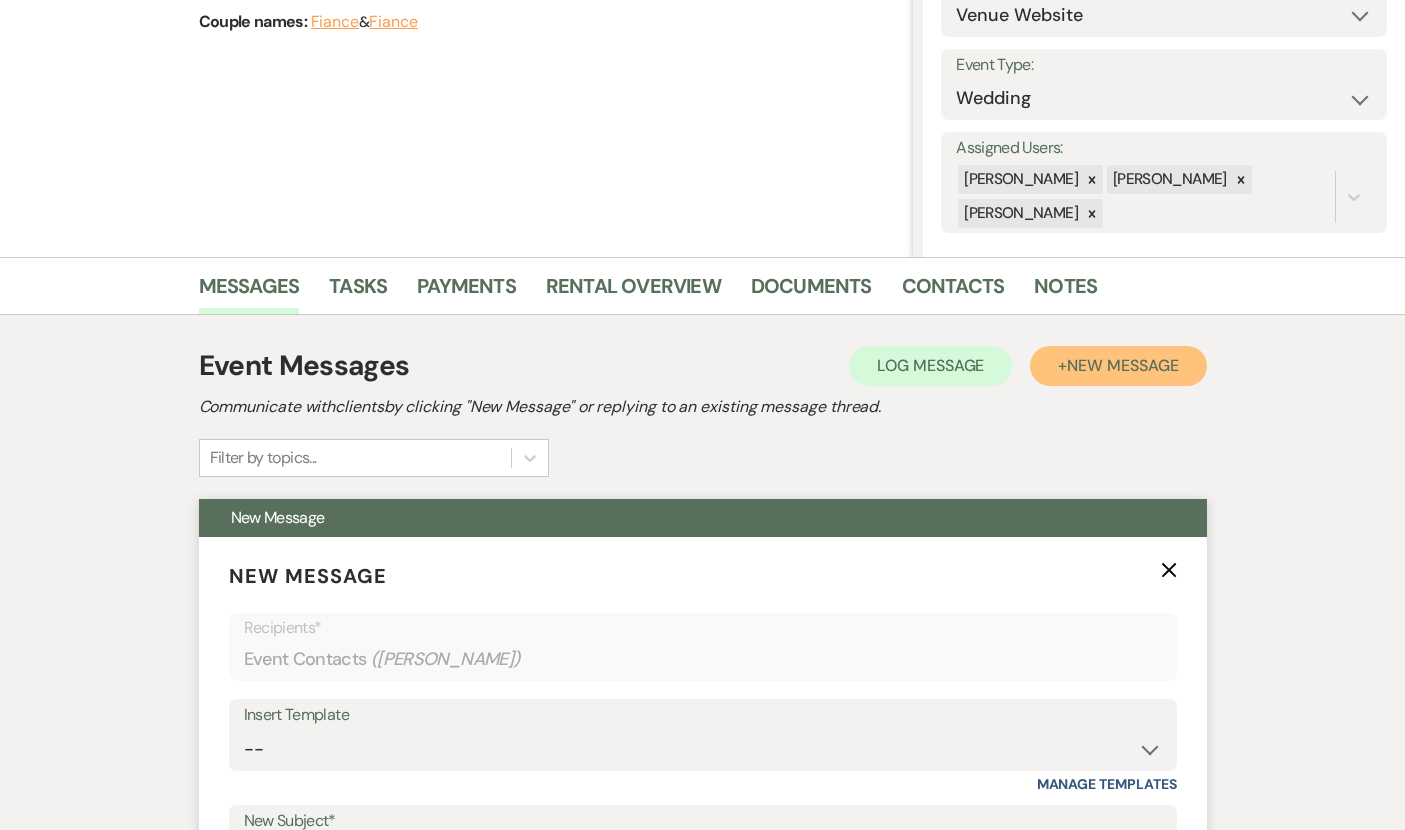 scroll, scrollTop: 330, scrollLeft: 0, axis: vertical 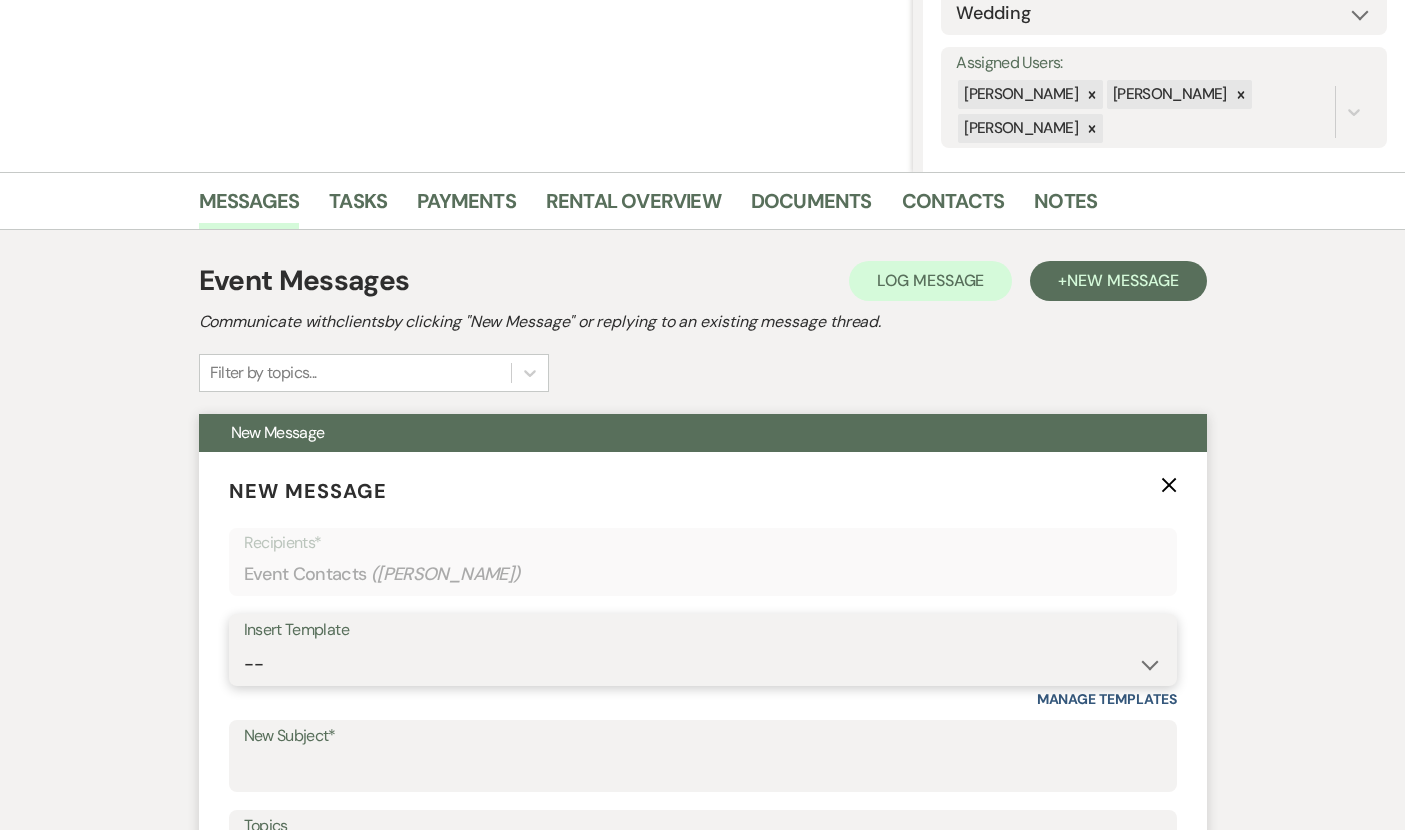 click on "-- Inquiry Response (Venue Guide) Schedule - Venue Tour Appt Confirmation Schedule - Venue Tour Appt Reminder Tour - Reschedule Tour - Follow-Up (Venue Guide) Proposal - Wedding Wedding Onboarding - Welcome Guide and Weven Planning Portal Introduction Inquiry Follow-Up: 5 Tips for Stress-Free Planning Inquiry - Available Dates Inquiry Follow-Up: Tour Invitation Inquiry Follow-Up: Unique Features Inquiry Follow-Up: Planning at W&S Insurance Exception Response [DATE] Weddings [DATE] Weddings Baseball Poop or get off toliet (Venue Guide) Concession Speech Onboarding - Welcome Magazine and Weven Planning Portal Introduction (NON-Wedding Events) Day-of Coordinators Schedule - Venue IN-PERSON Tour Appt Confirmation Outside Food Info [PERSON_NAME] Films [DATE] Weddings Hire a Host / Host a Toast Follow-follow up Recommended Vendors Weekend Tours Catering Guidelines & Vendor COI Requirements Inventory List to Booked Couples Cancellation Form [PERSON_NAME] Template Client Communication (parents requesting calls) - NEED TO EDIT" at bounding box center (703, 664) 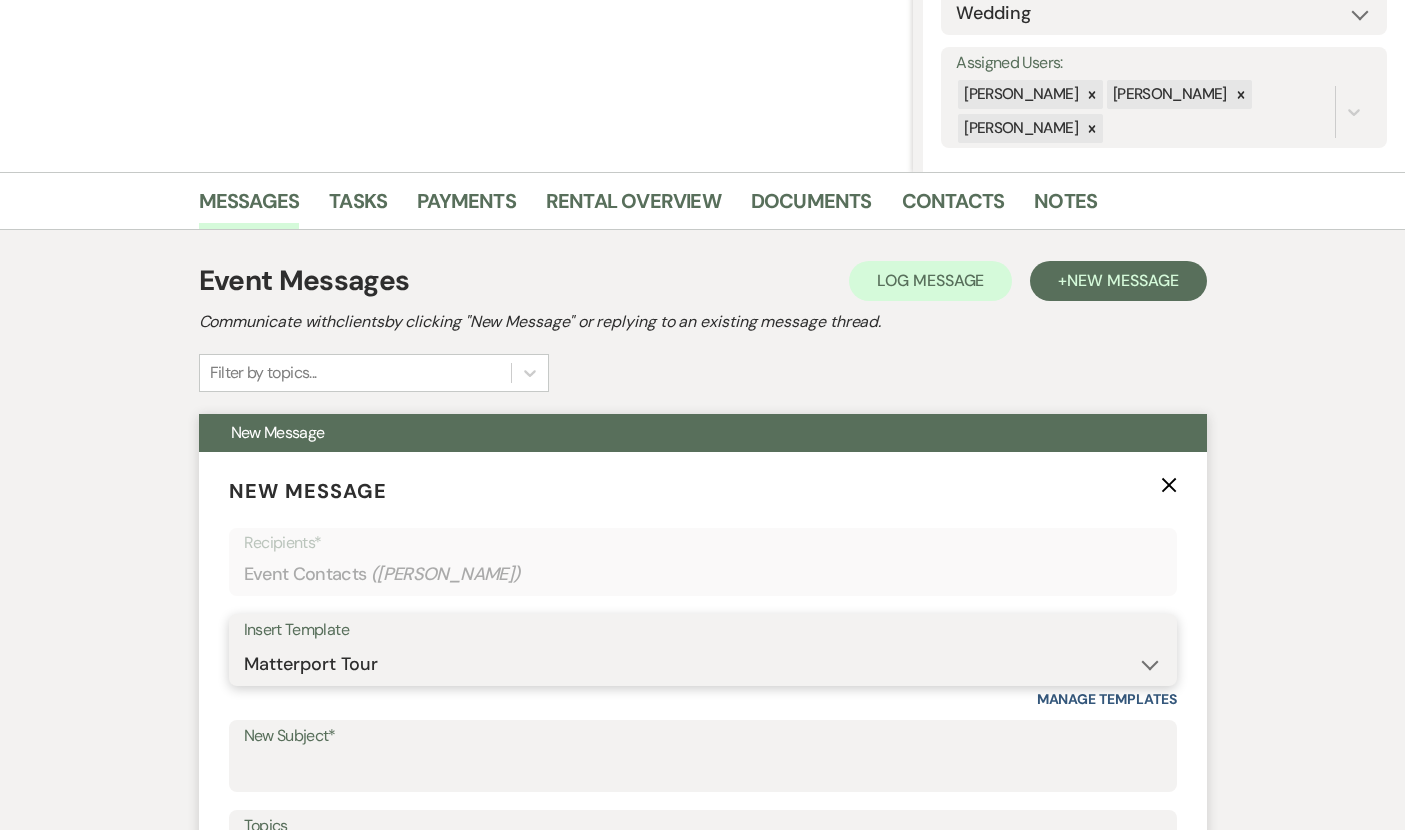 type on "Interactive 3-D Virtual Tour of White & Sable 🤍🖤" 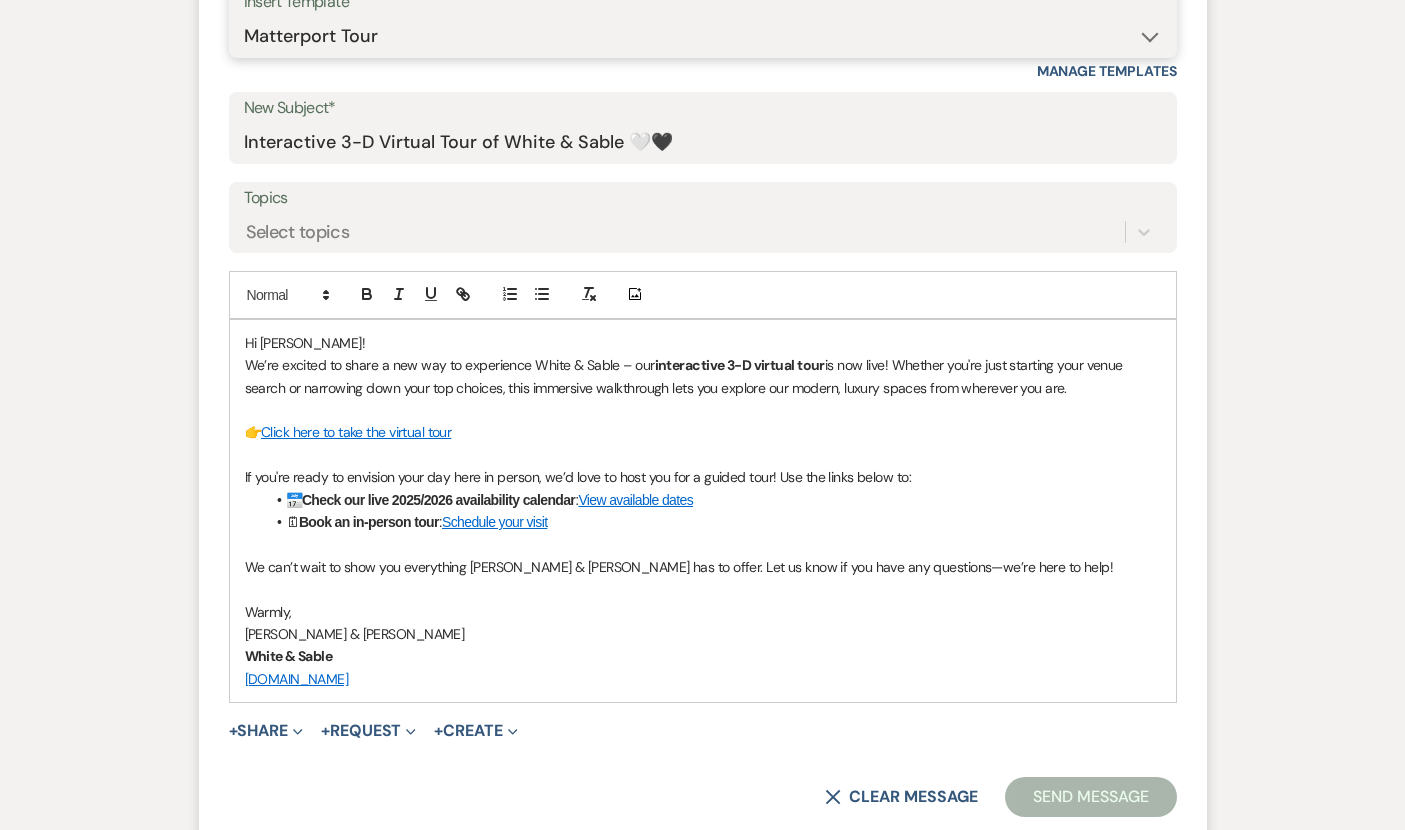 scroll, scrollTop: 974, scrollLeft: 0, axis: vertical 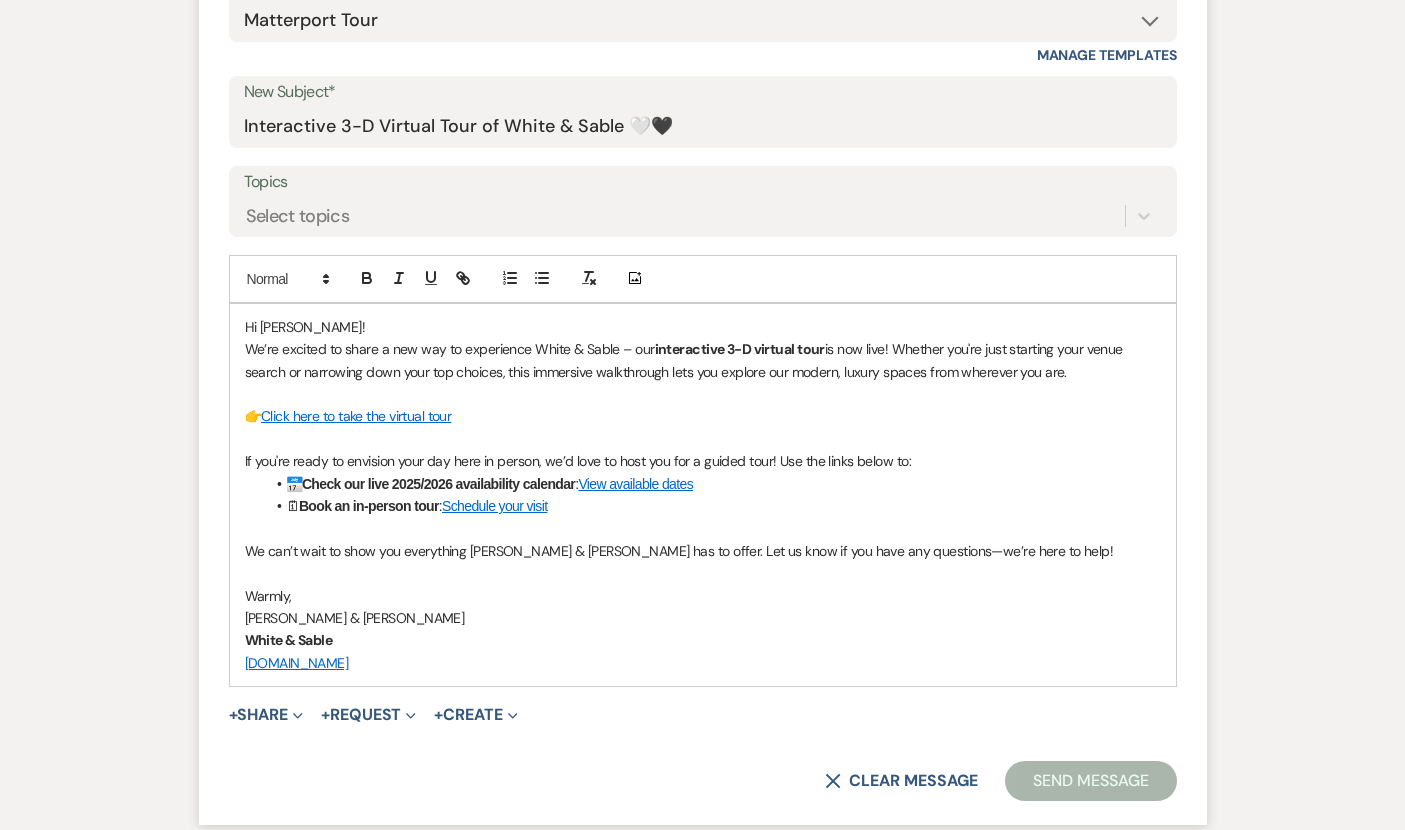 click on "Send Message" at bounding box center (1090, 781) 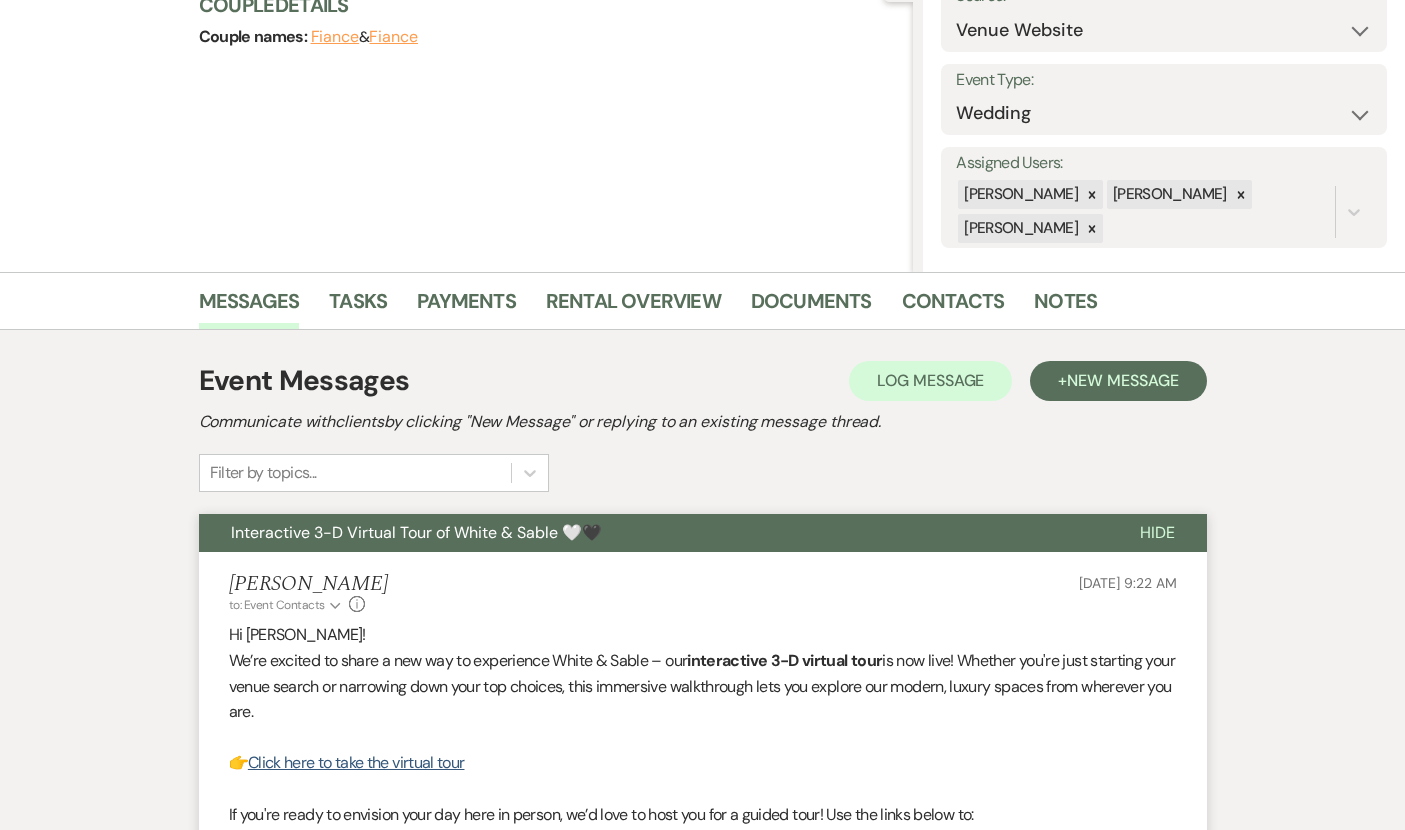 scroll, scrollTop: 0, scrollLeft: 0, axis: both 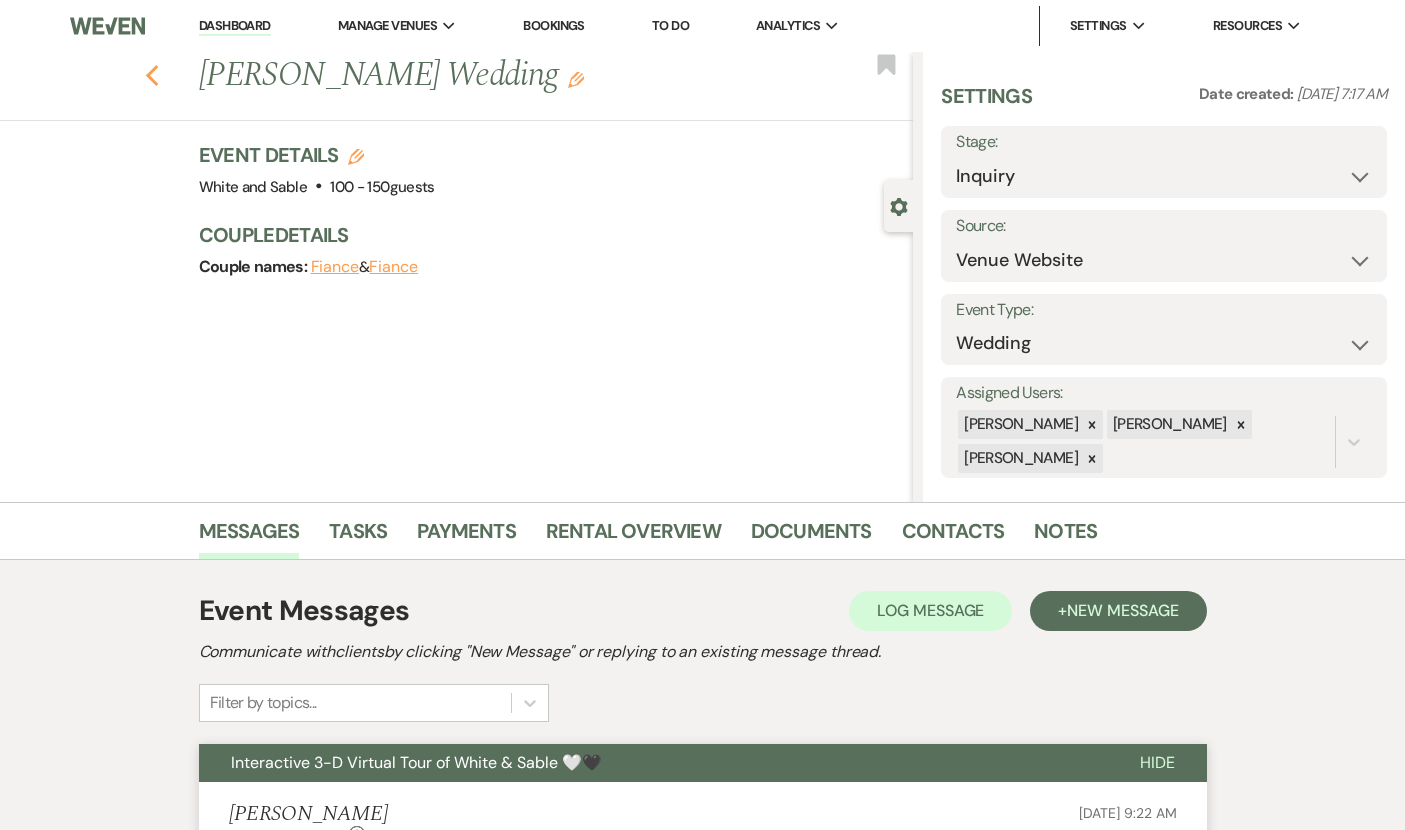 click on "Previous" 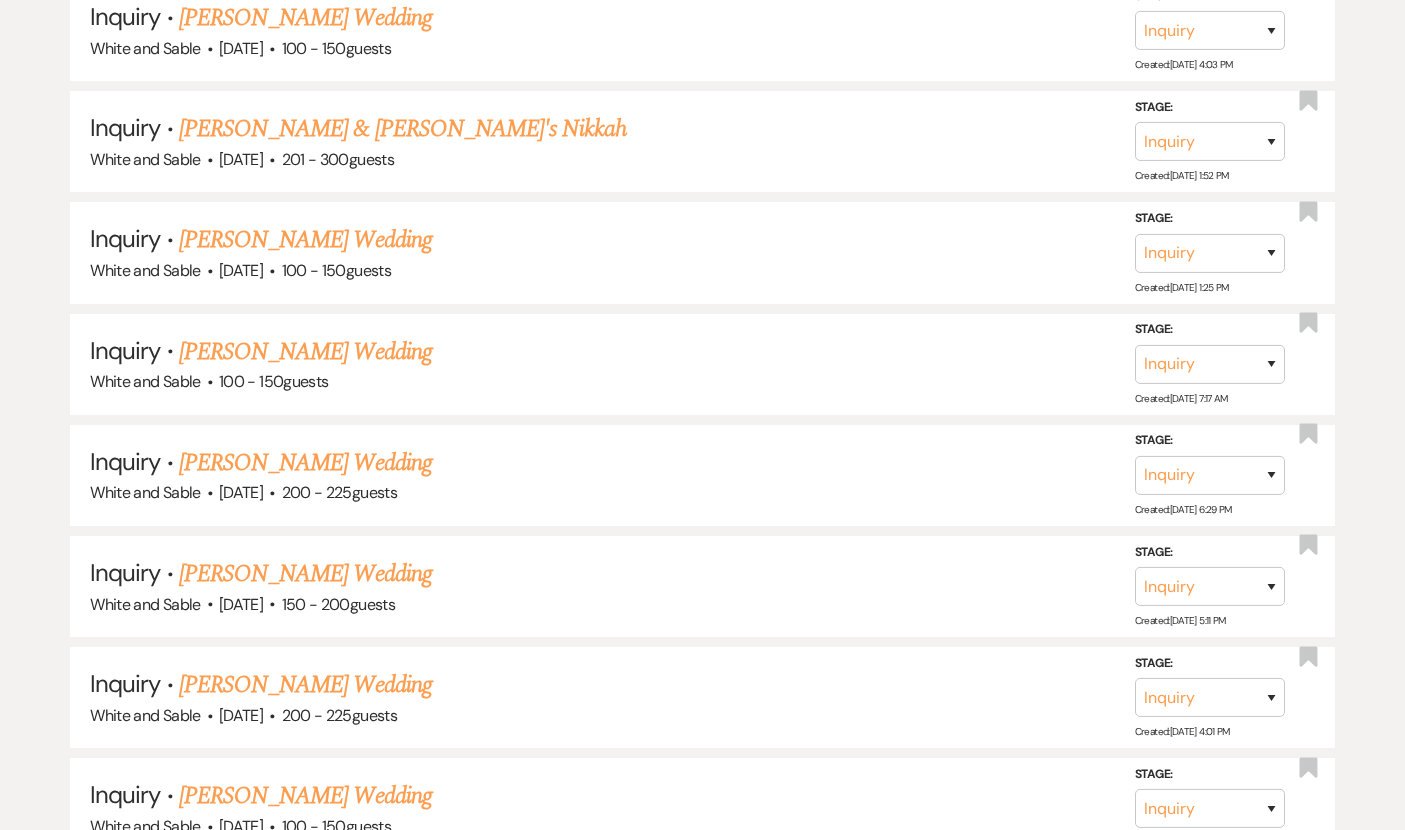 scroll, scrollTop: 3665, scrollLeft: 0, axis: vertical 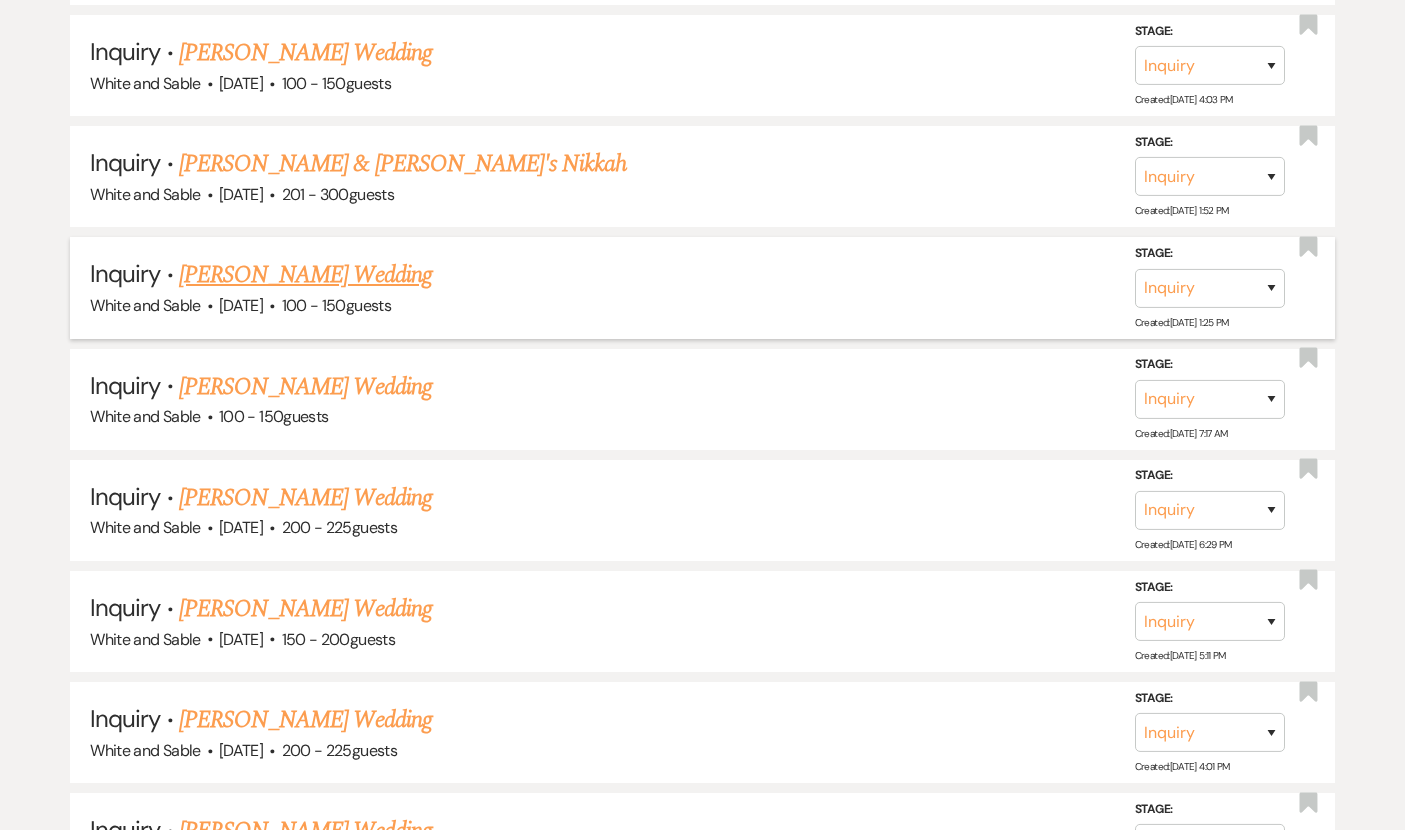 click on "[PERSON_NAME] Wedding" at bounding box center (305, 275) 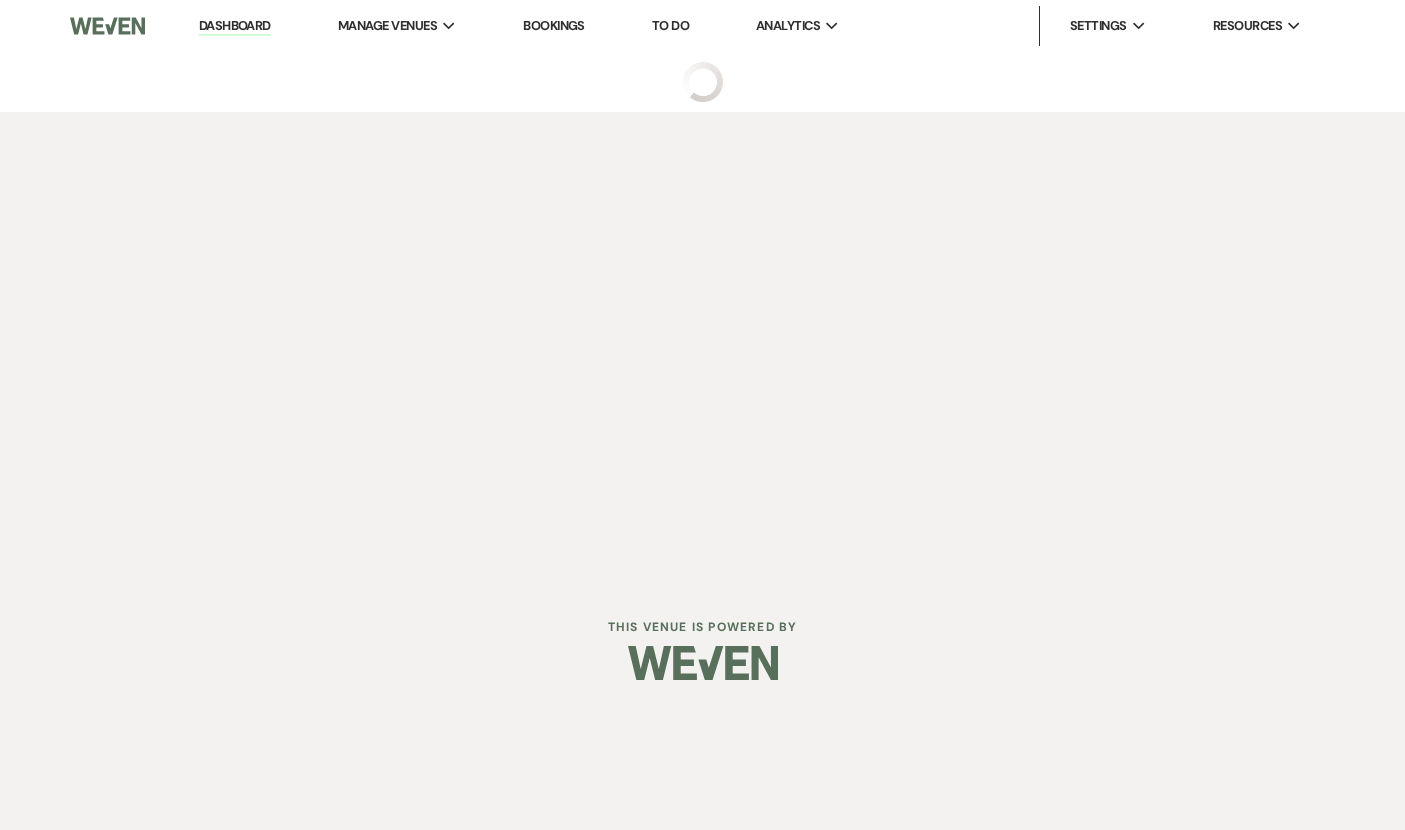scroll, scrollTop: 0, scrollLeft: 0, axis: both 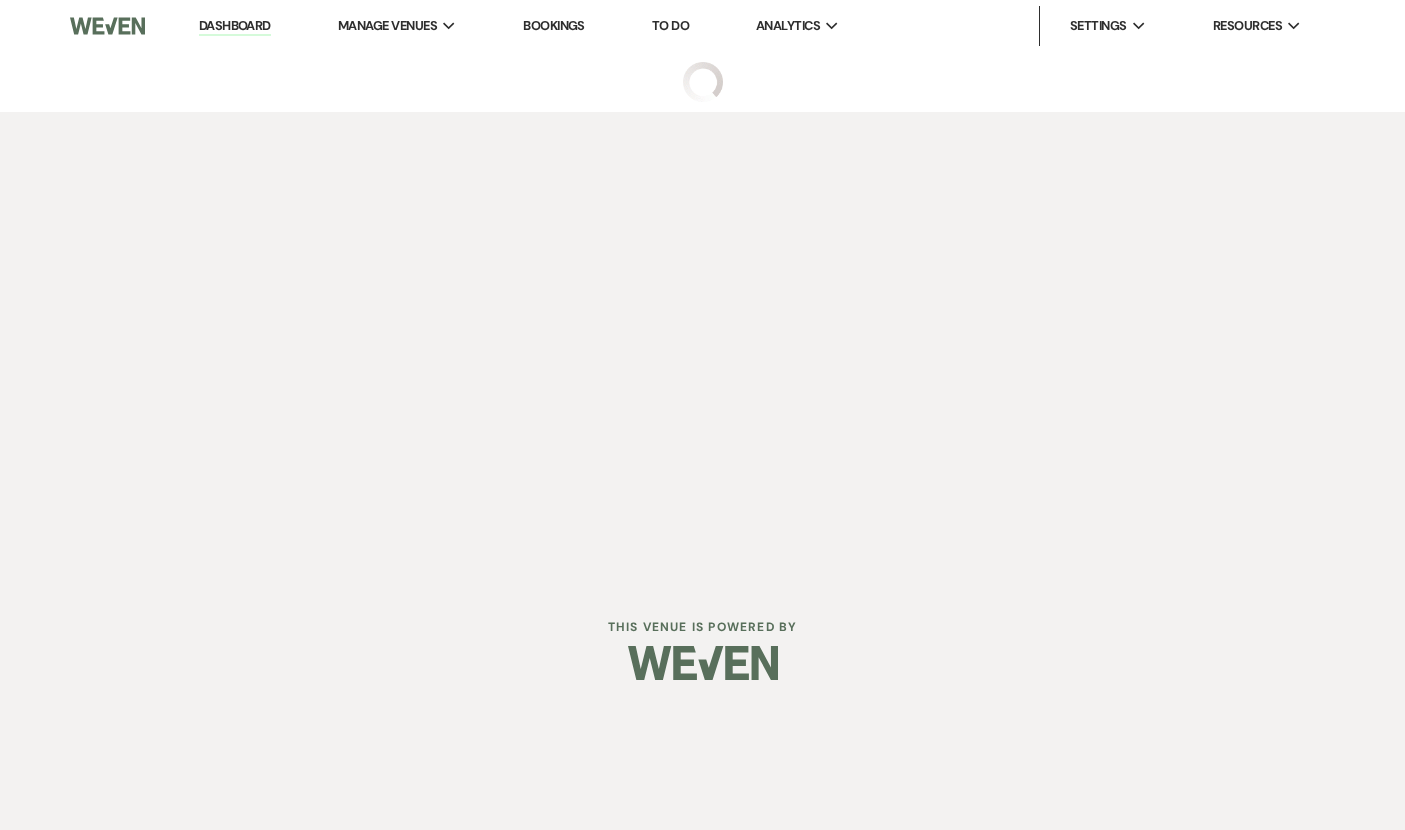 select on "5" 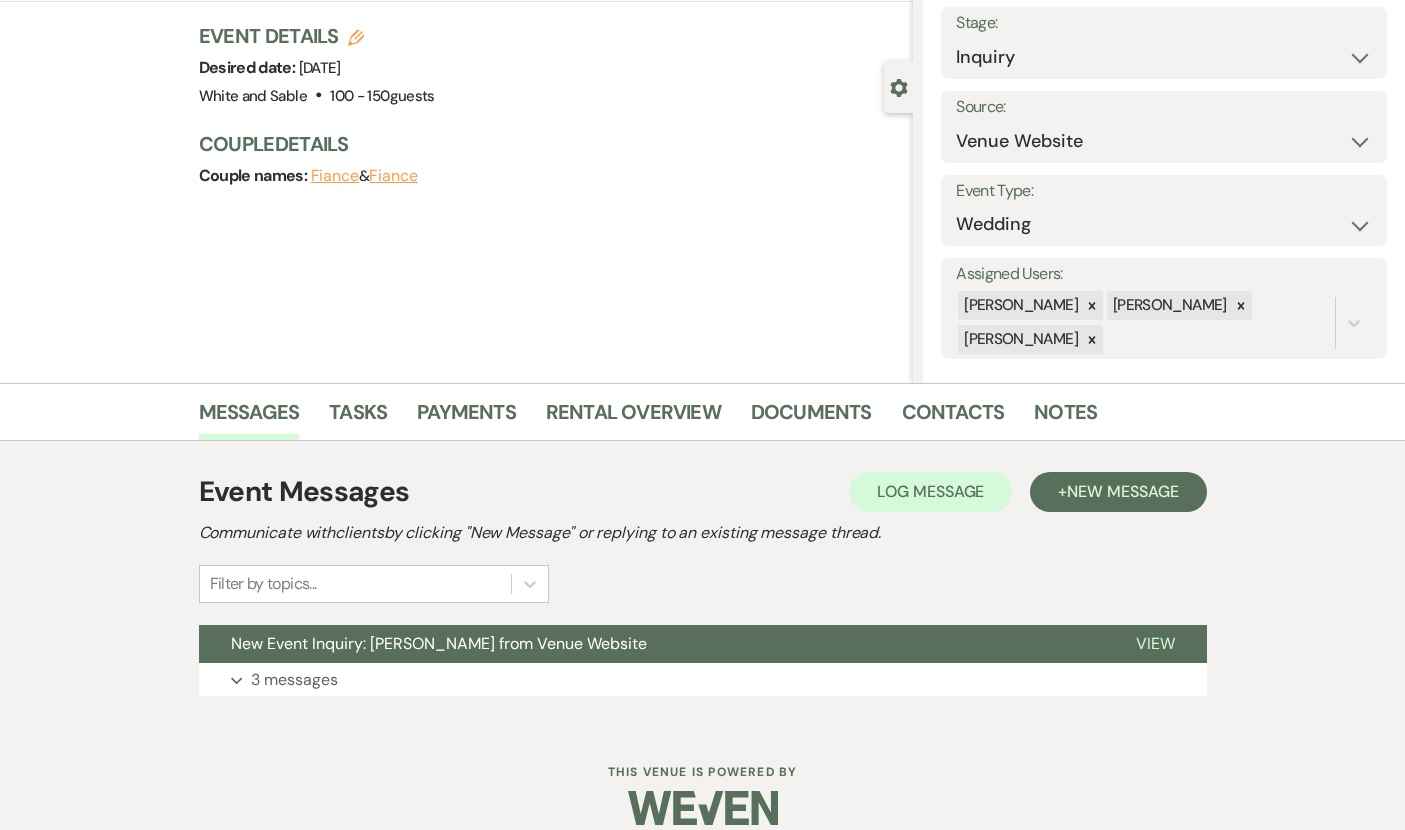 scroll, scrollTop: 144, scrollLeft: 0, axis: vertical 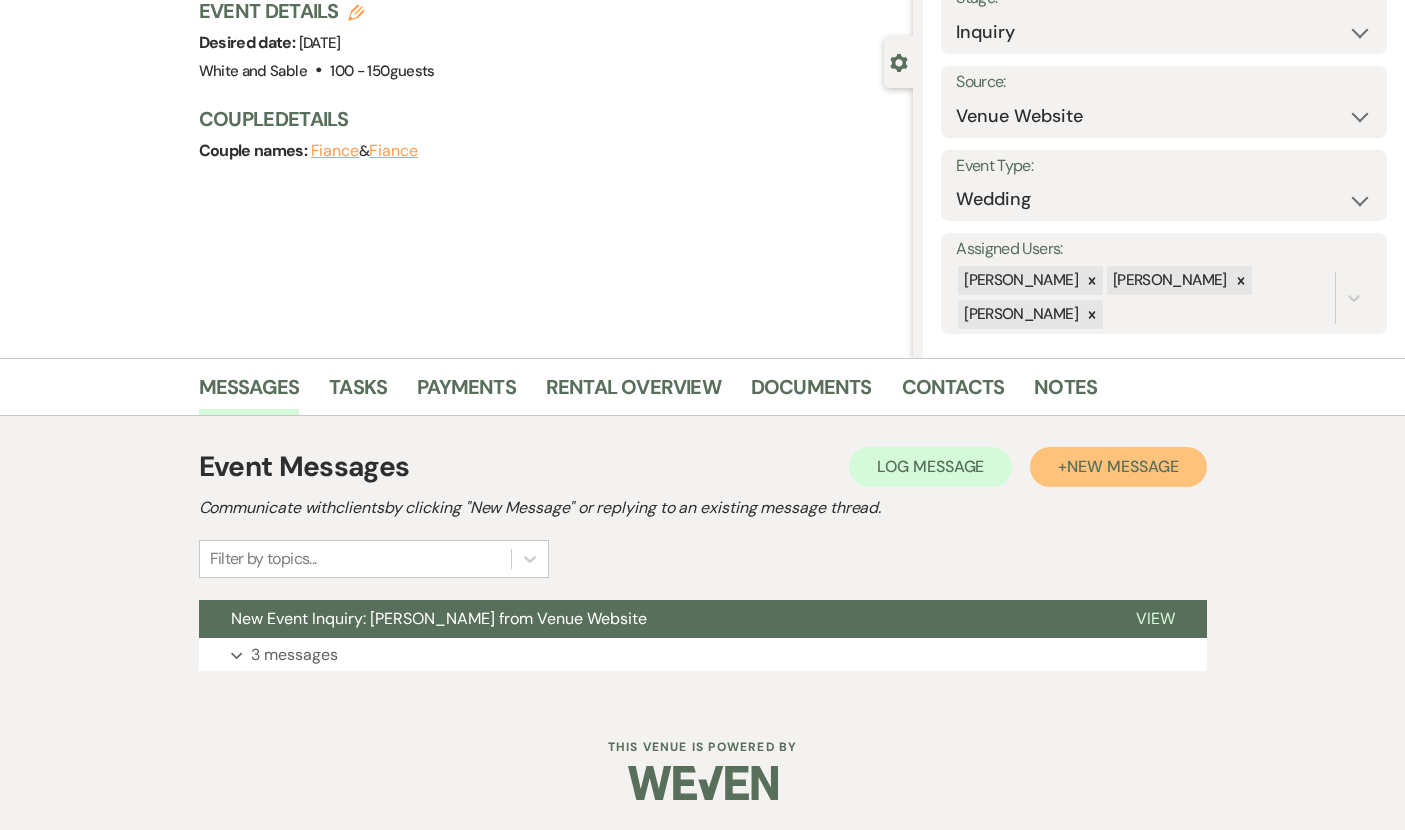 click on "New Message" at bounding box center [1122, 466] 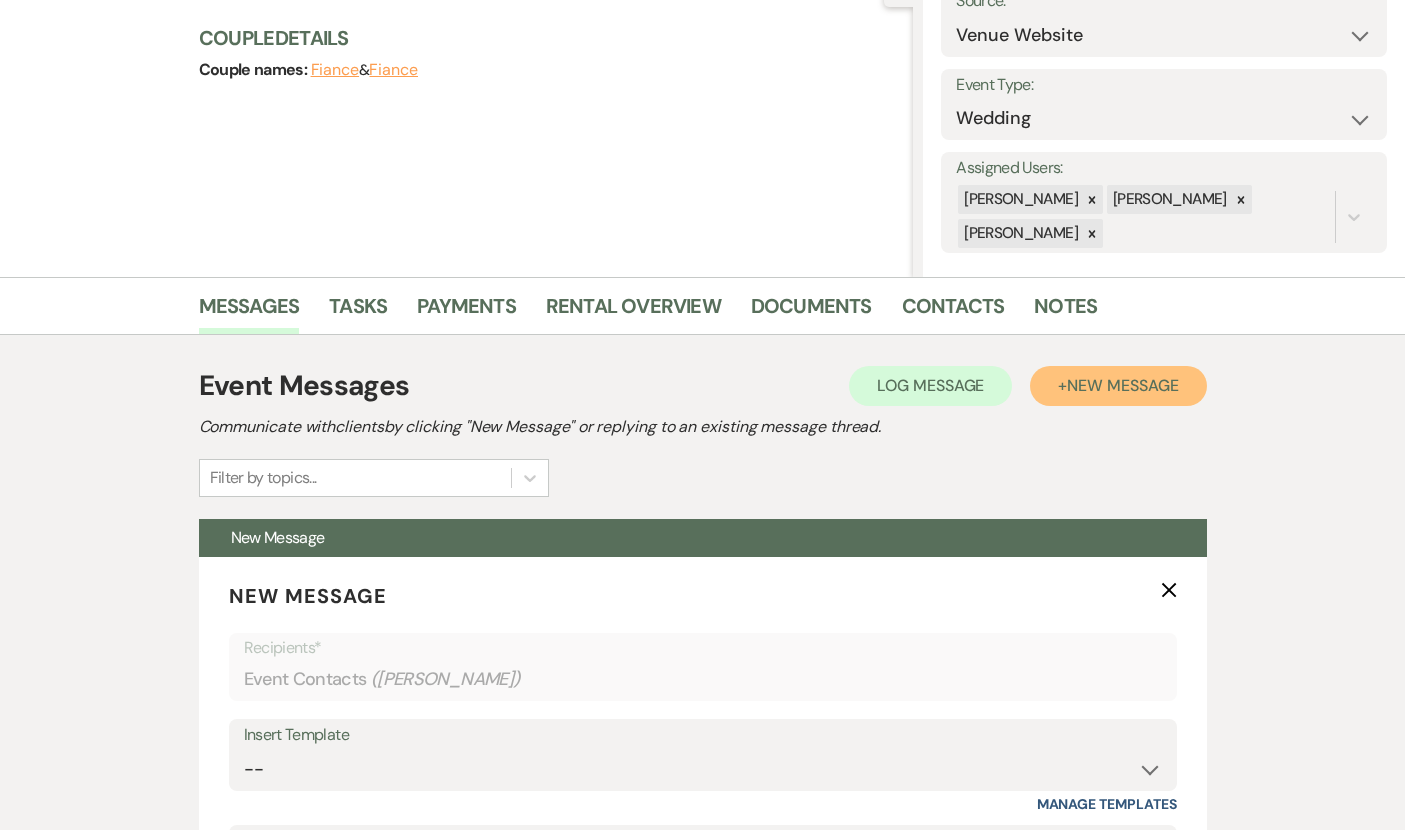 scroll, scrollTop: 385, scrollLeft: 0, axis: vertical 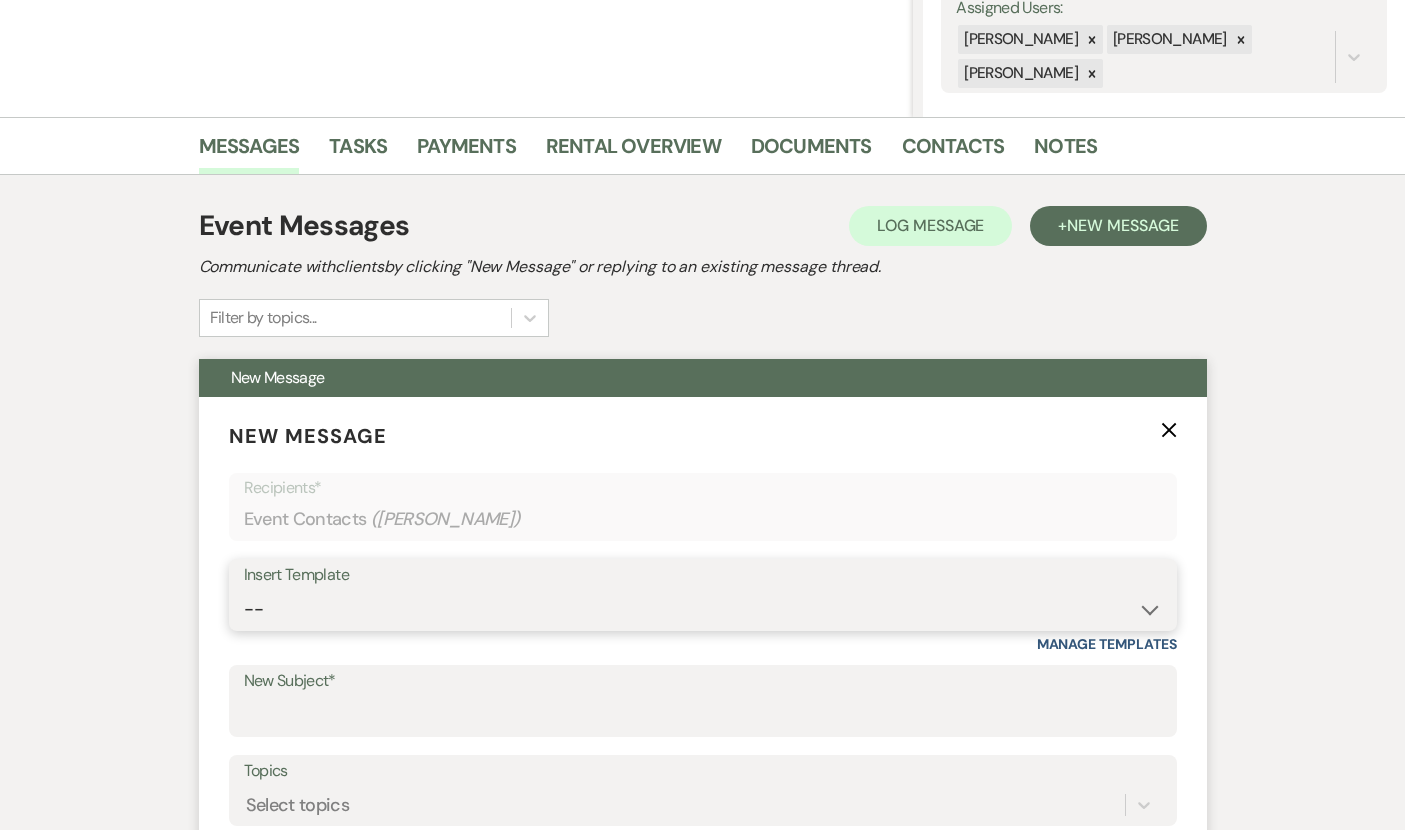 click on "-- Inquiry Response (Venue Guide) Schedule - Venue Tour Appt Confirmation Schedule - Venue Tour Appt Reminder Tour - Reschedule Tour - Follow-Up (Venue Guide) Proposal - Wedding Wedding Onboarding - Welcome Guide and Weven Planning Portal Introduction Inquiry Follow-Up: 5 Tips for Stress-Free Planning Inquiry - Available Dates Inquiry Follow-Up: Tour Invitation Inquiry Follow-Up: Unique Features Inquiry Follow-Up: Planning at W&S Insurance Exception Response [DATE] Weddings [DATE] Weddings Baseball Poop or get off toliet (Venue Guide) Concession Speech Onboarding - Welcome Magazine and Weven Planning Portal Introduction (NON-Wedding Events) Day-of Coordinators Schedule - Venue IN-PERSON Tour Appt Confirmation Outside Food Info [PERSON_NAME] Films [DATE] Weddings Hire a Host / Host a Toast Follow-follow up Recommended Vendors Weekend Tours Catering Guidelines & Vendor COI Requirements Inventory List to Booked Couples Cancellation Form [PERSON_NAME] Template Client Communication (parents requesting calls) - NEED TO EDIT" at bounding box center (703, 609) 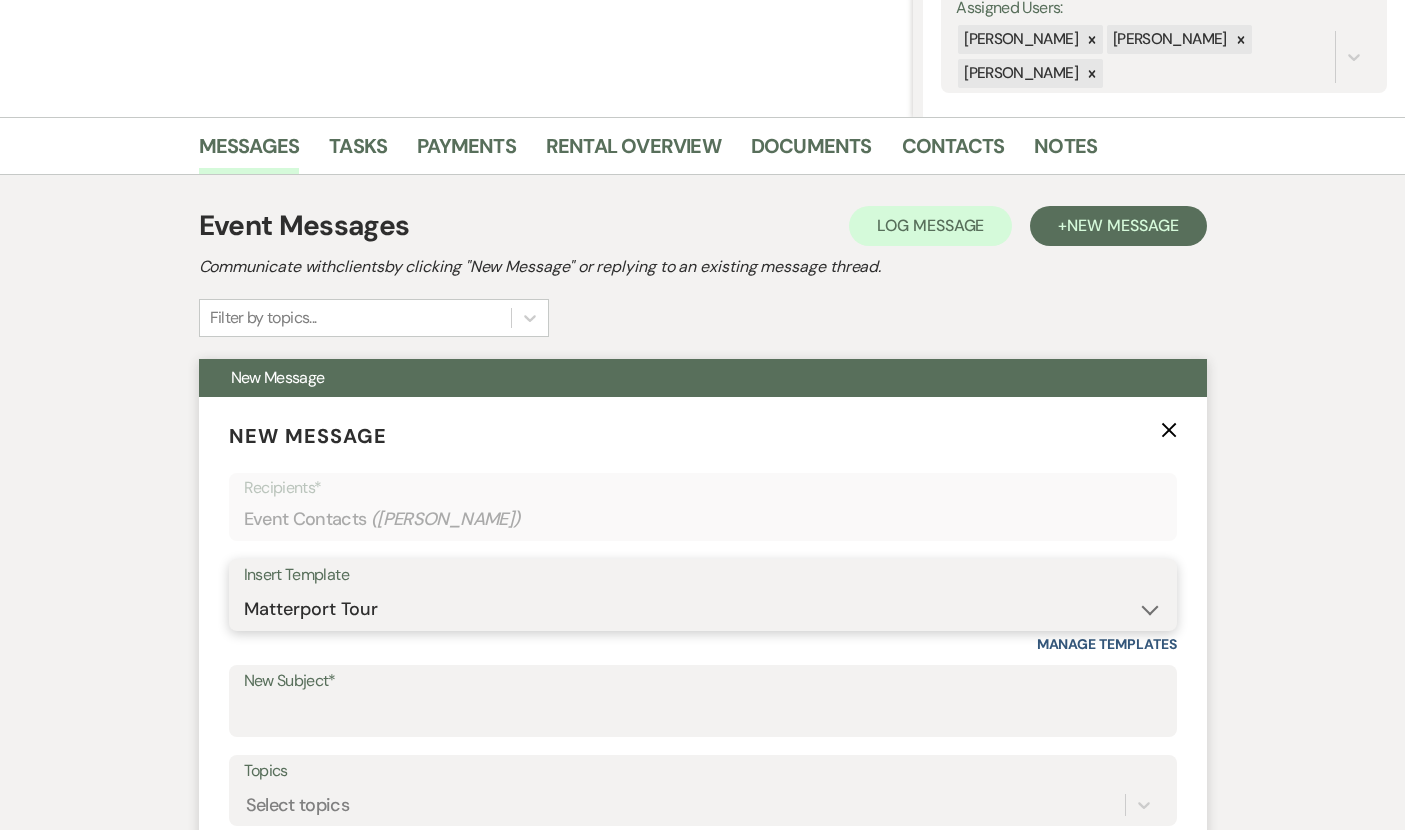 type on "Interactive 3-D Virtual Tour of White & Sable 🤍🖤" 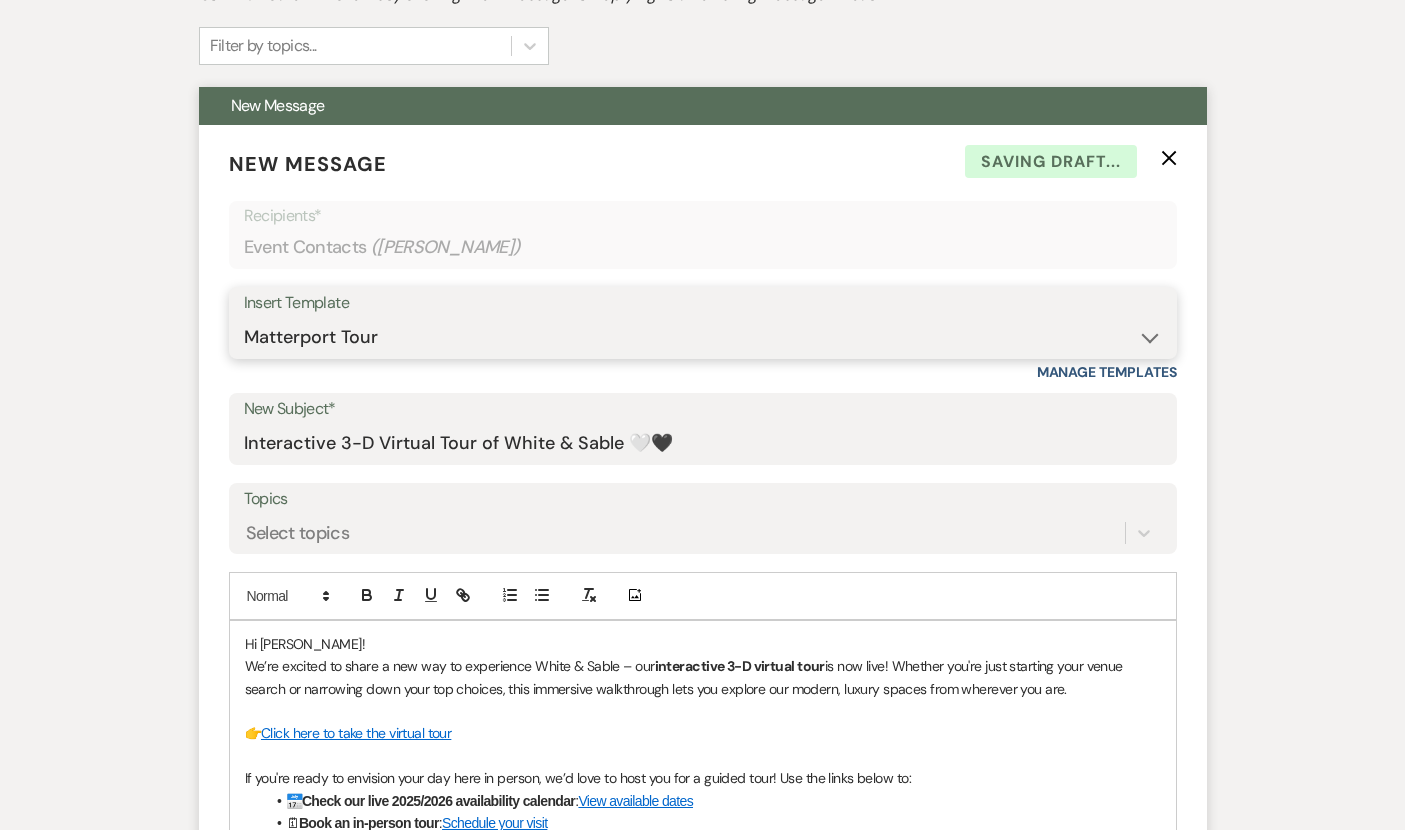 scroll, scrollTop: 1223, scrollLeft: 0, axis: vertical 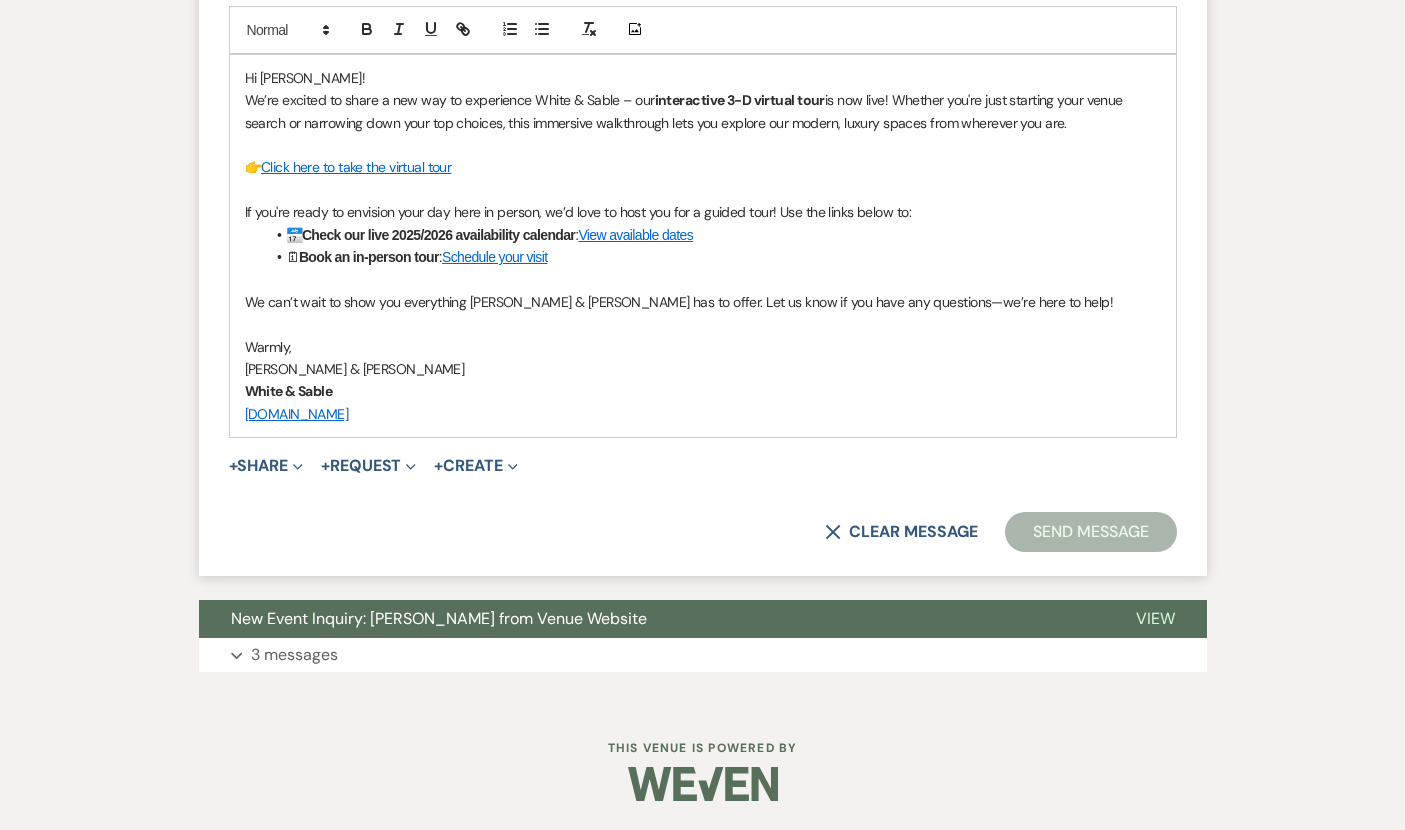 click on "Send Message" at bounding box center [1090, 532] 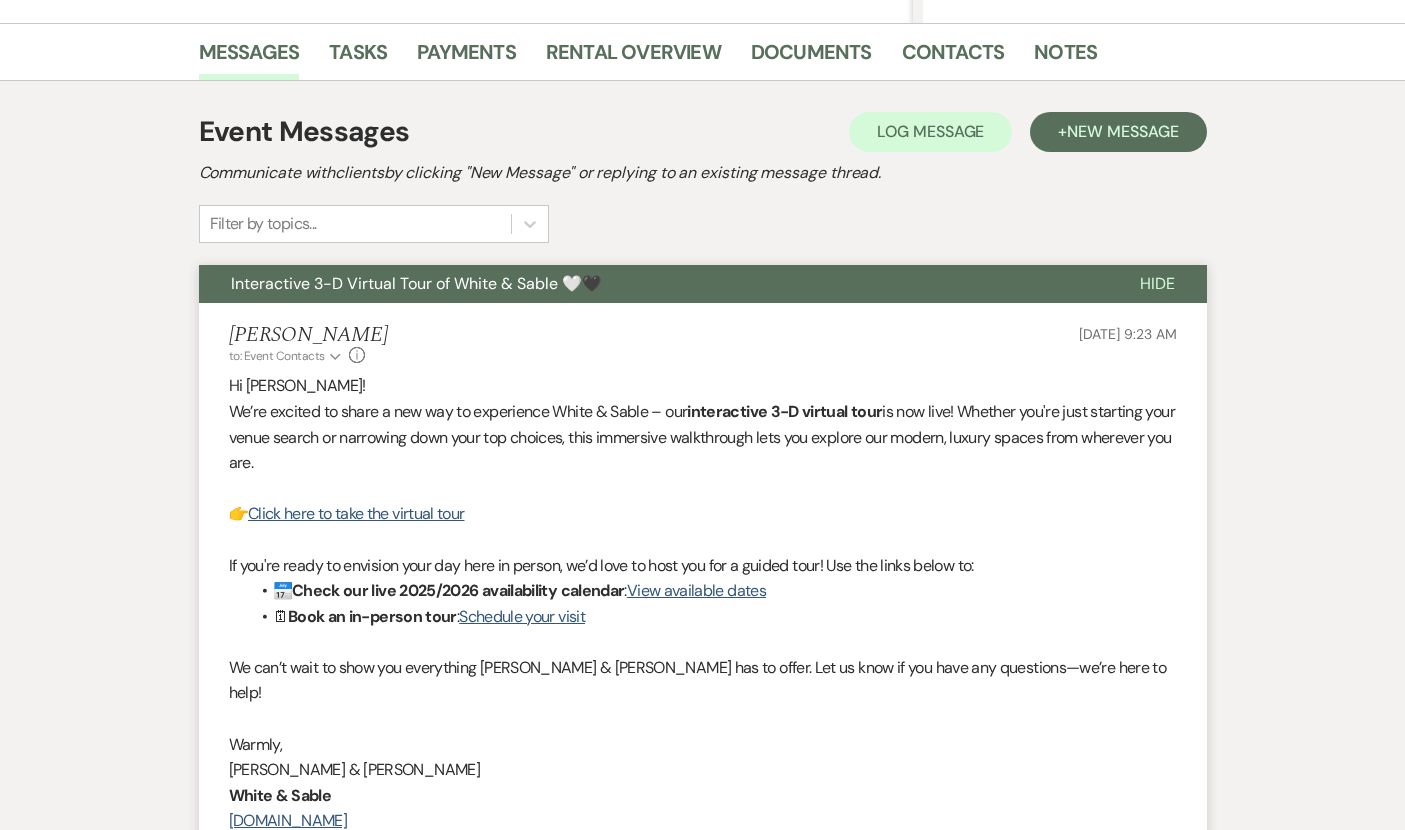 scroll, scrollTop: 0, scrollLeft: 0, axis: both 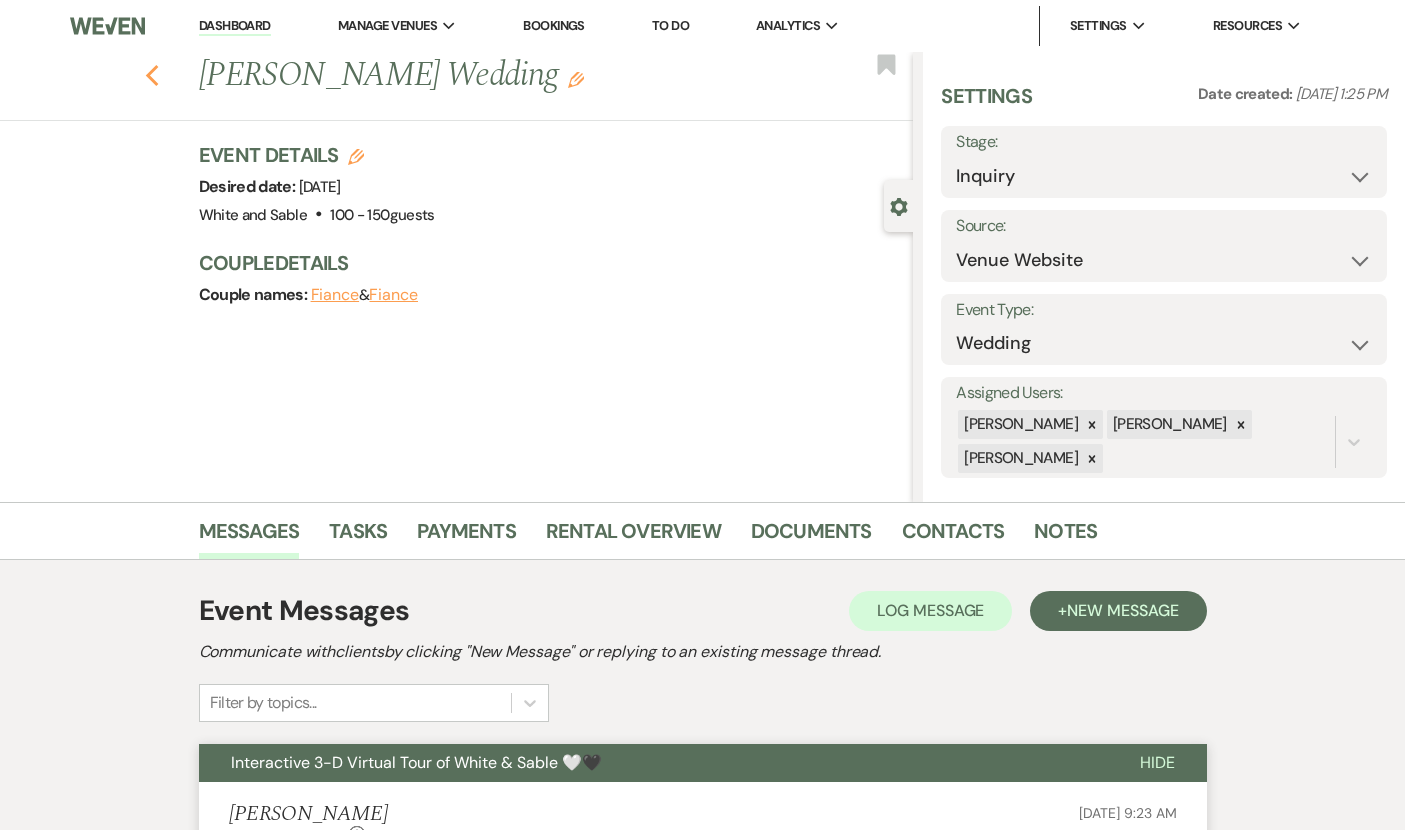 click 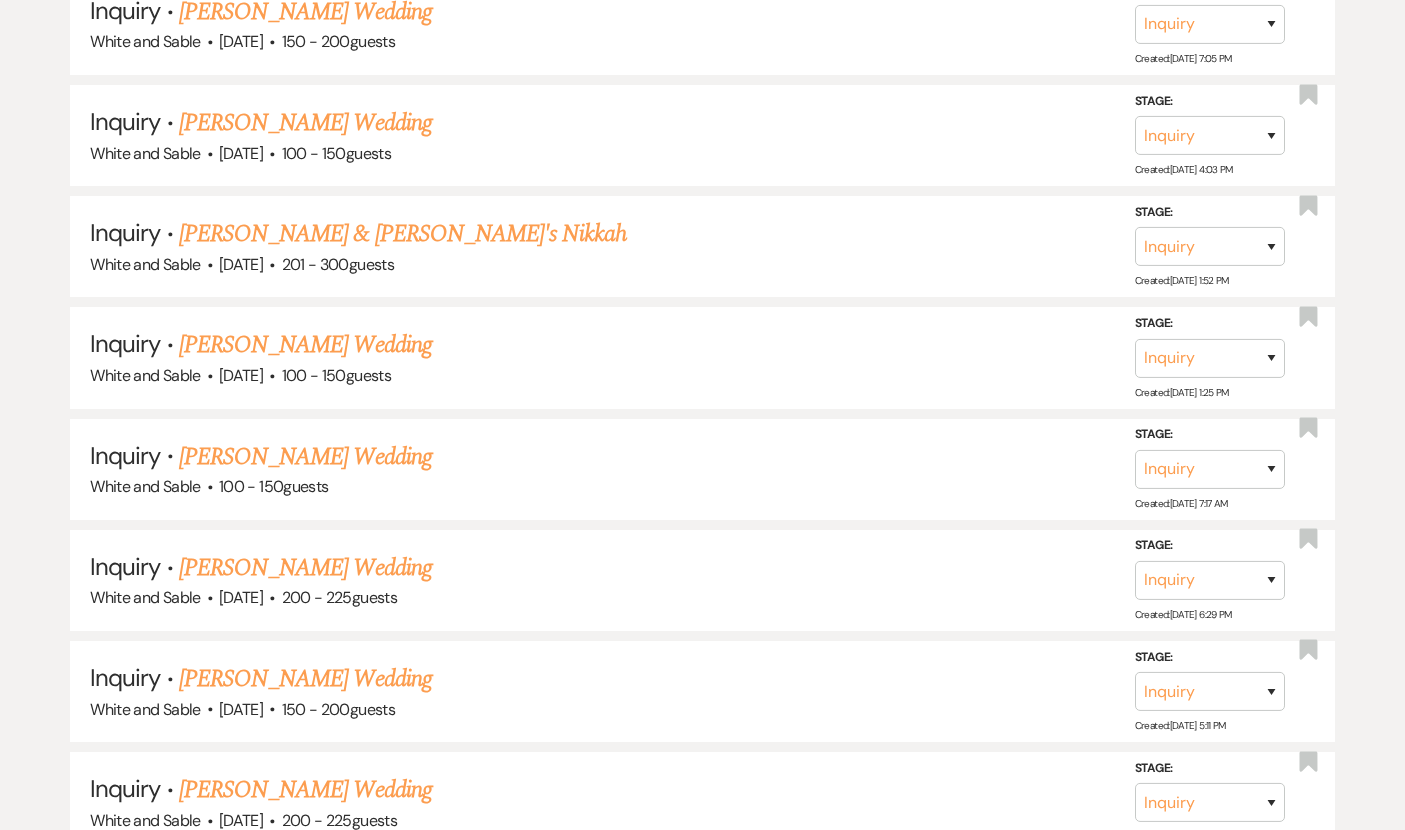 scroll, scrollTop: 3565, scrollLeft: 0, axis: vertical 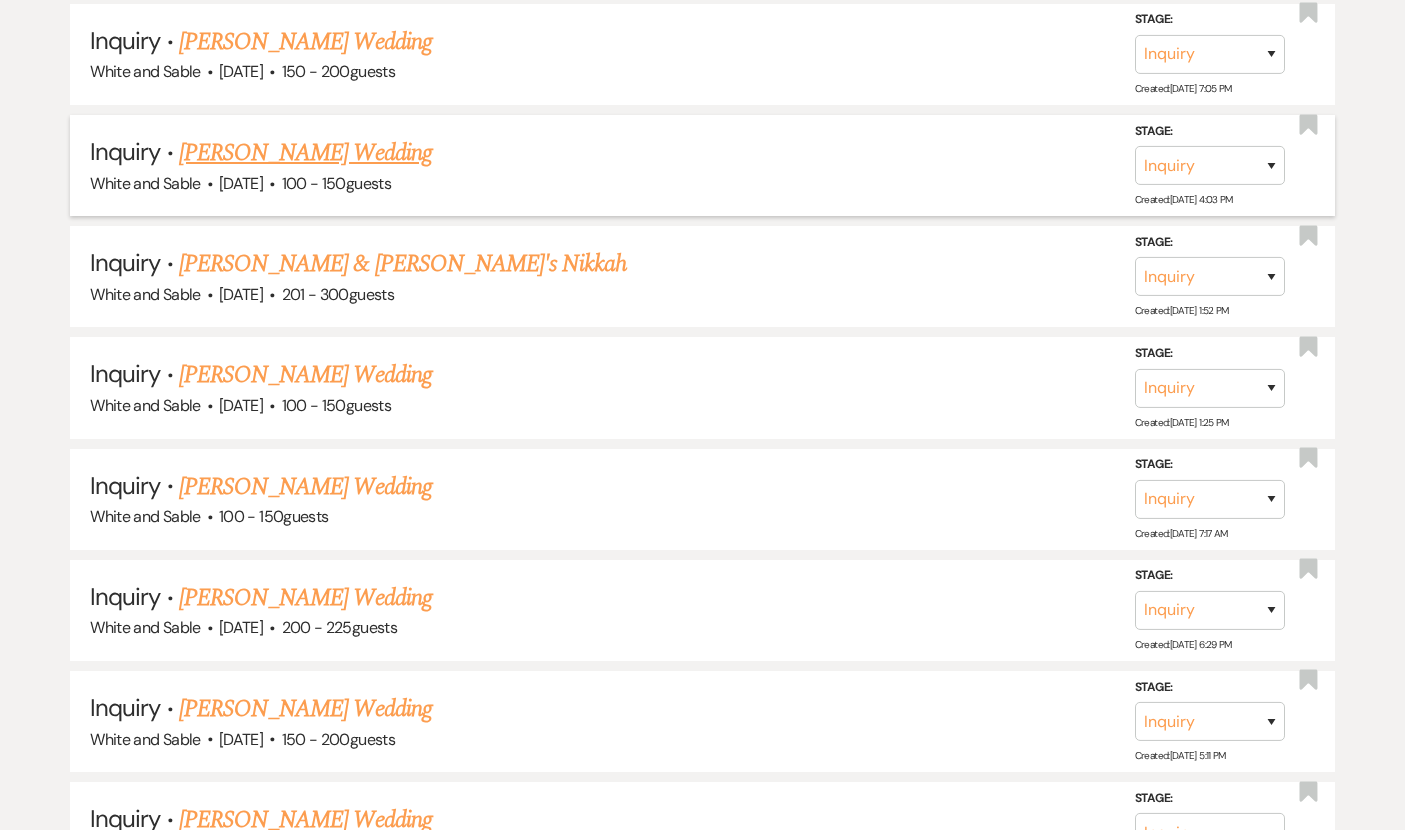 click on "[PERSON_NAME] Wedding" at bounding box center [305, 153] 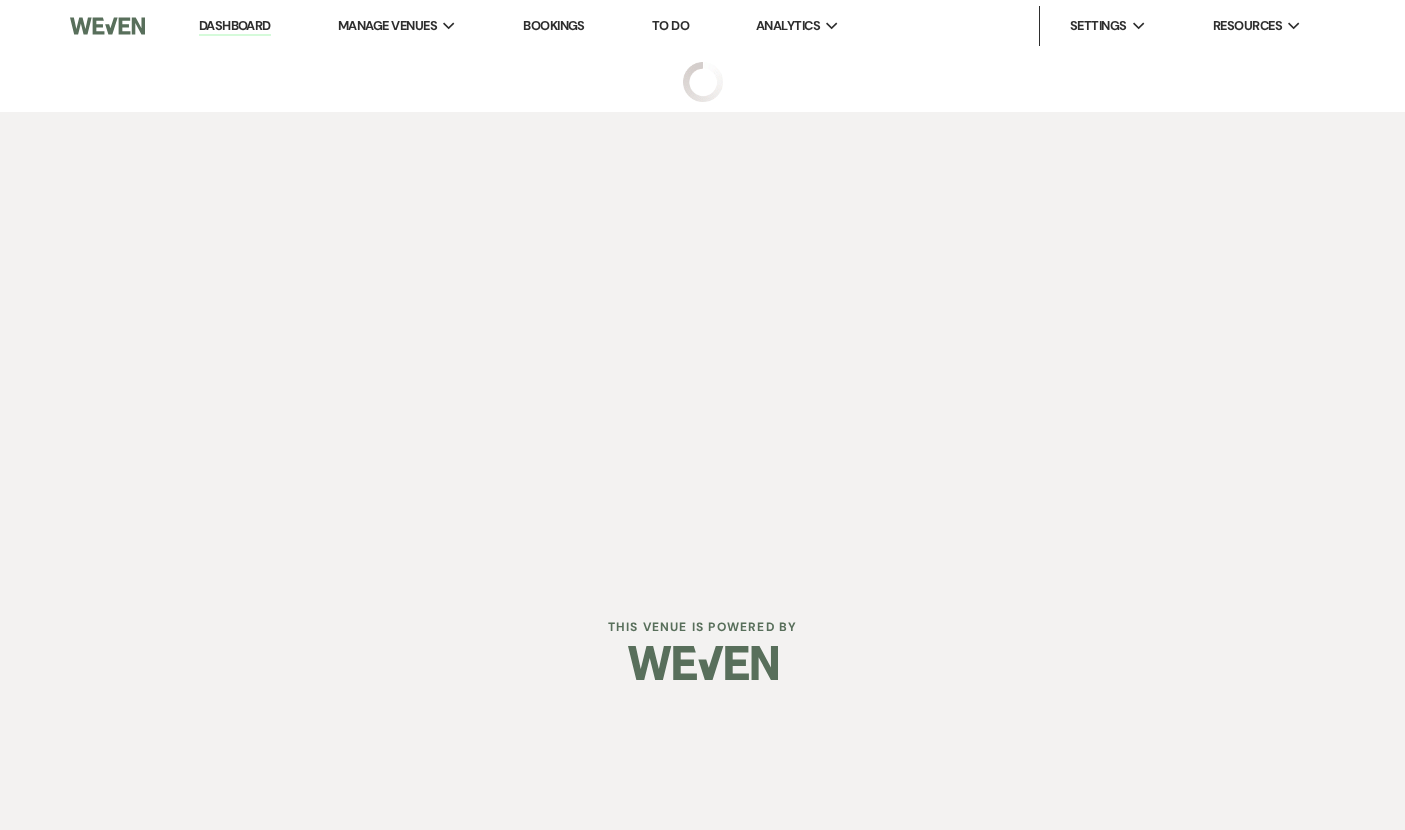 scroll, scrollTop: 0, scrollLeft: 0, axis: both 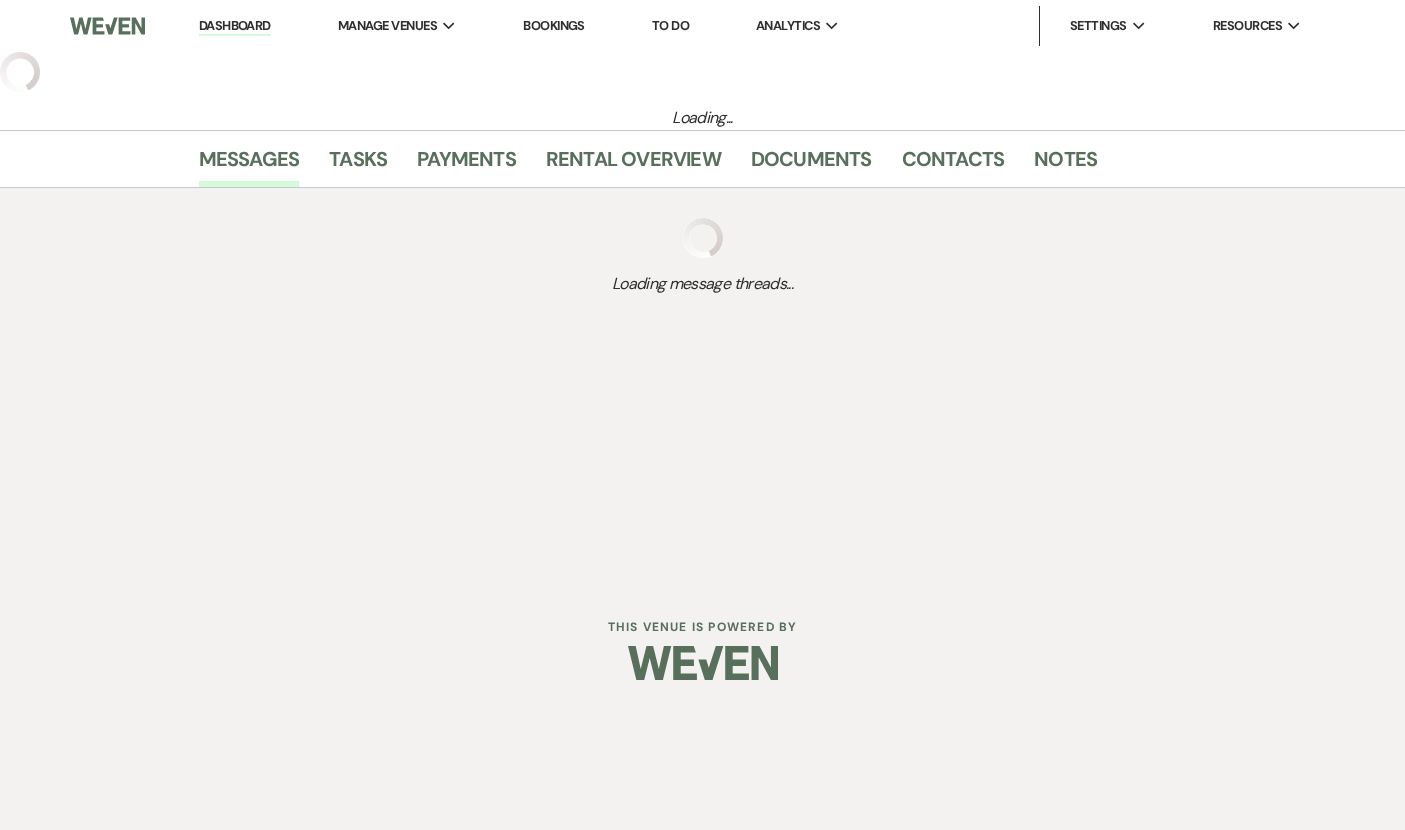 select on "5" 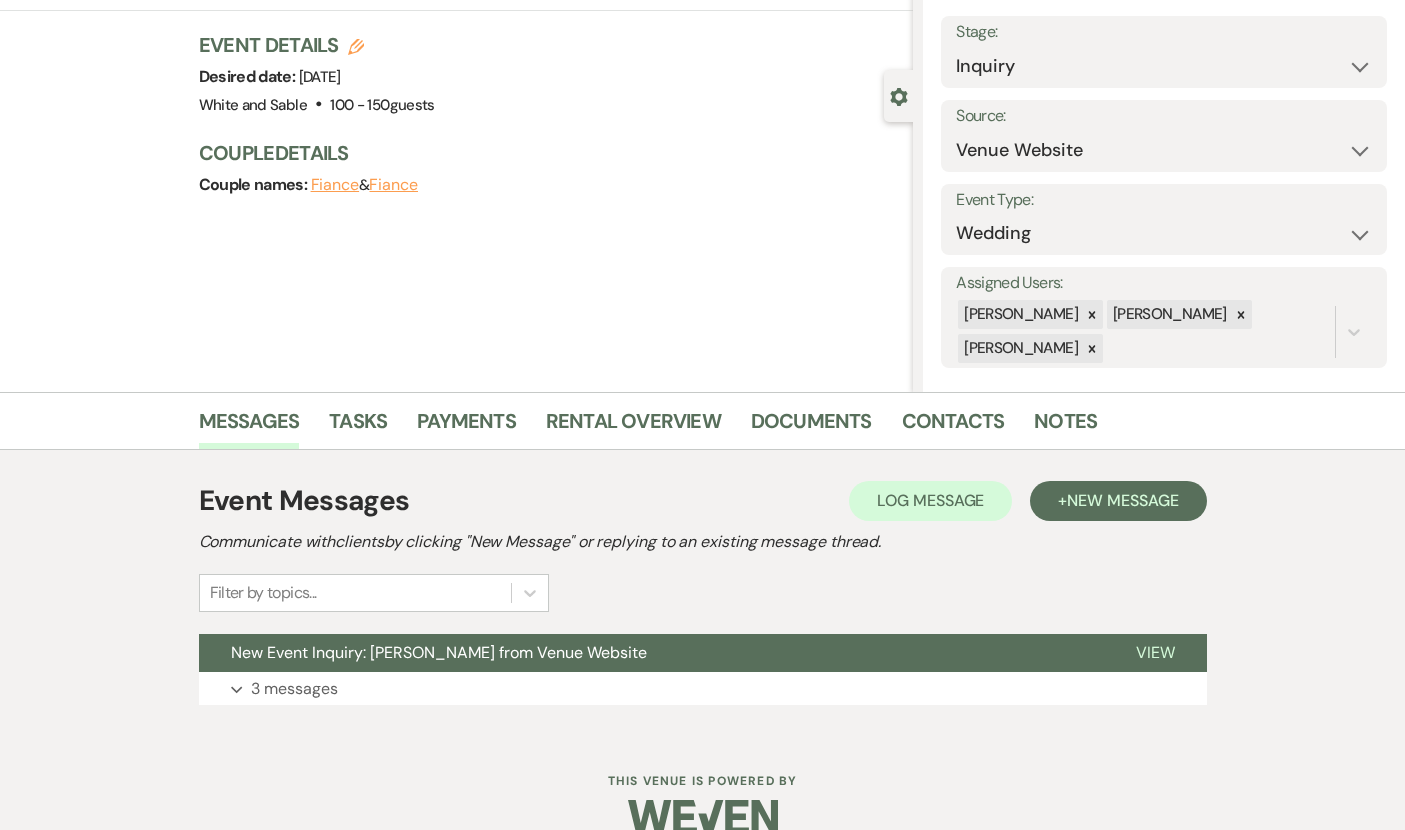 scroll, scrollTop: 144, scrollLeft: 0, axis: vertical 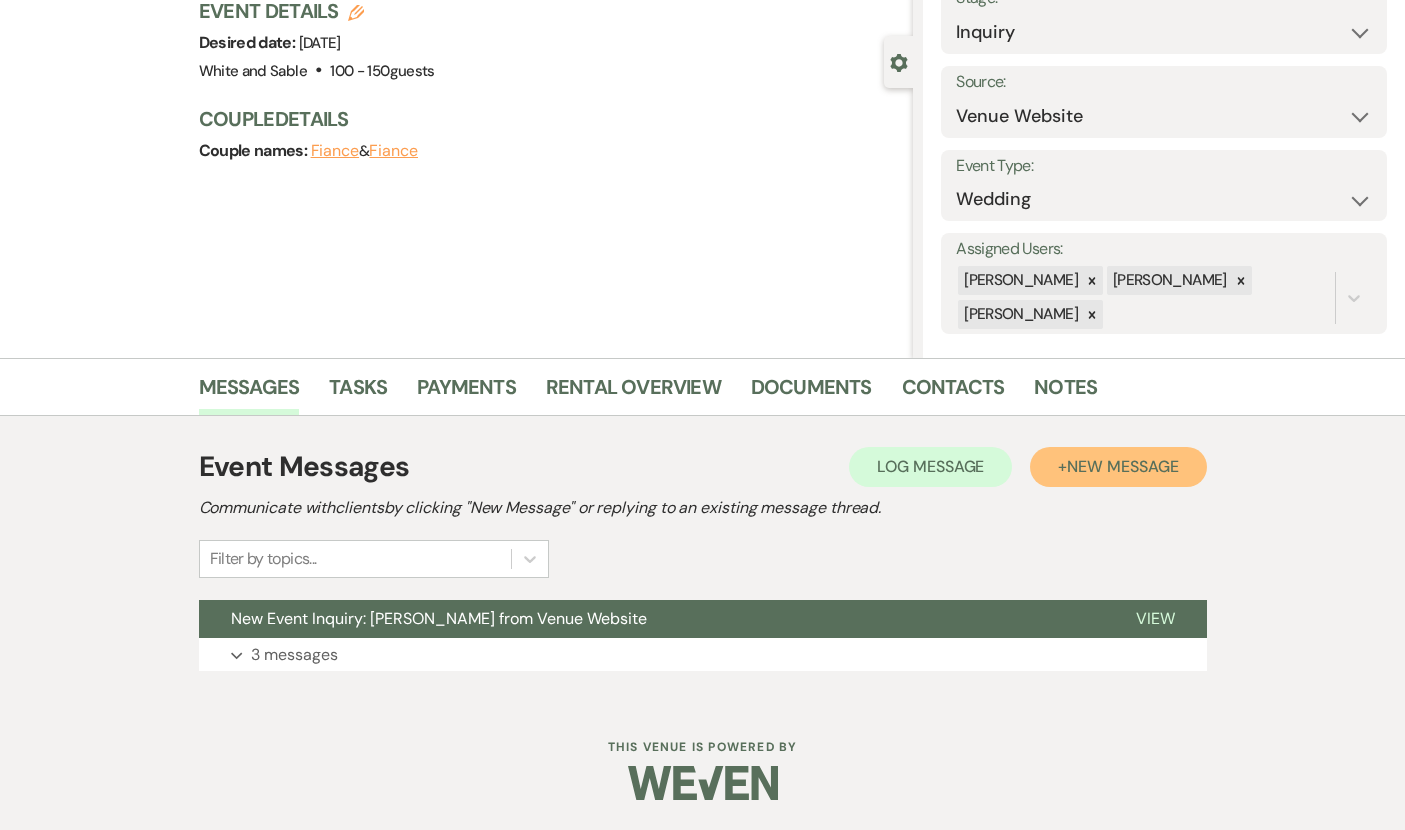 click on "New Message" at bounding box center (1122, 466) 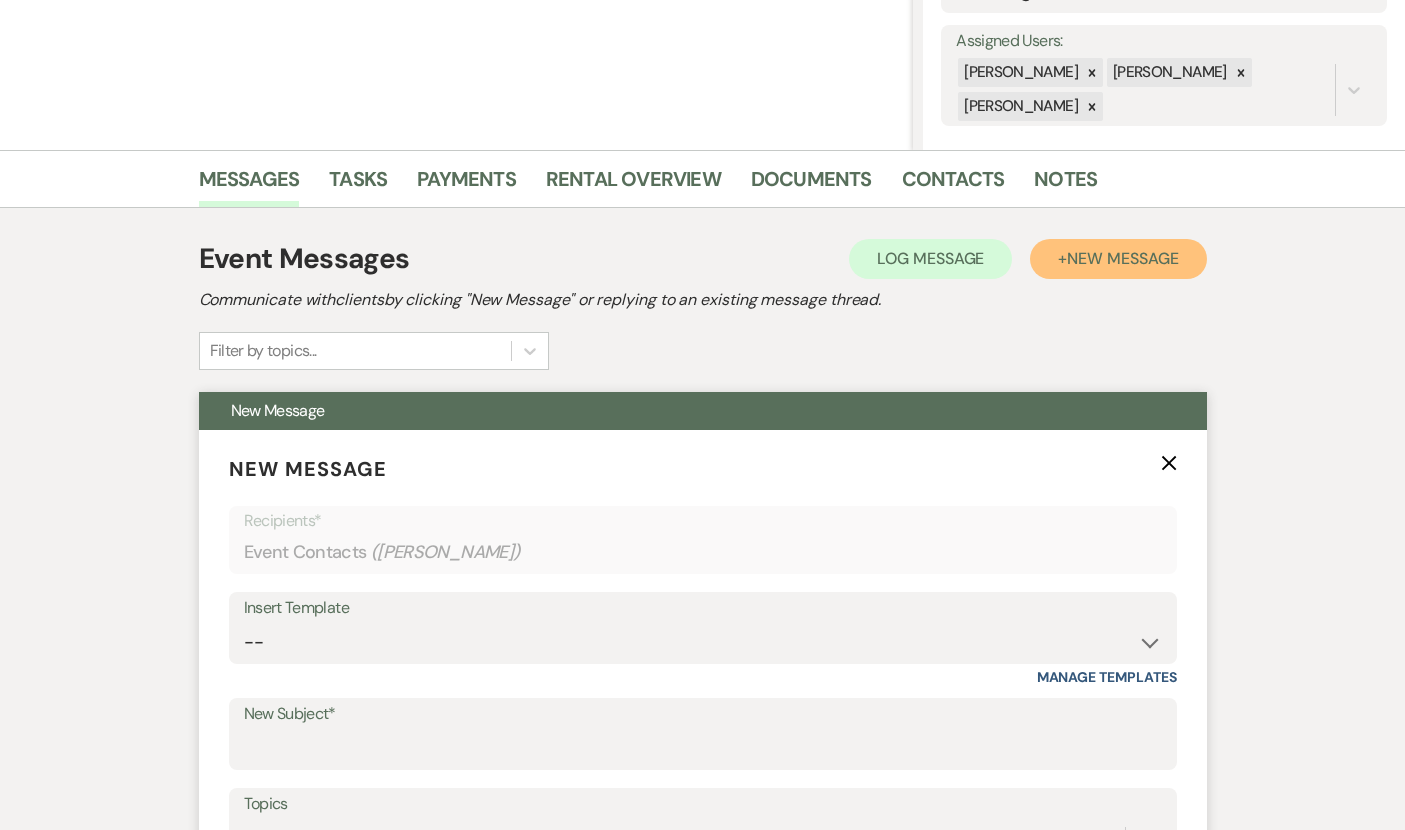 scroll, scrollTop: 396, scrollLeft: 0, axis: vertical 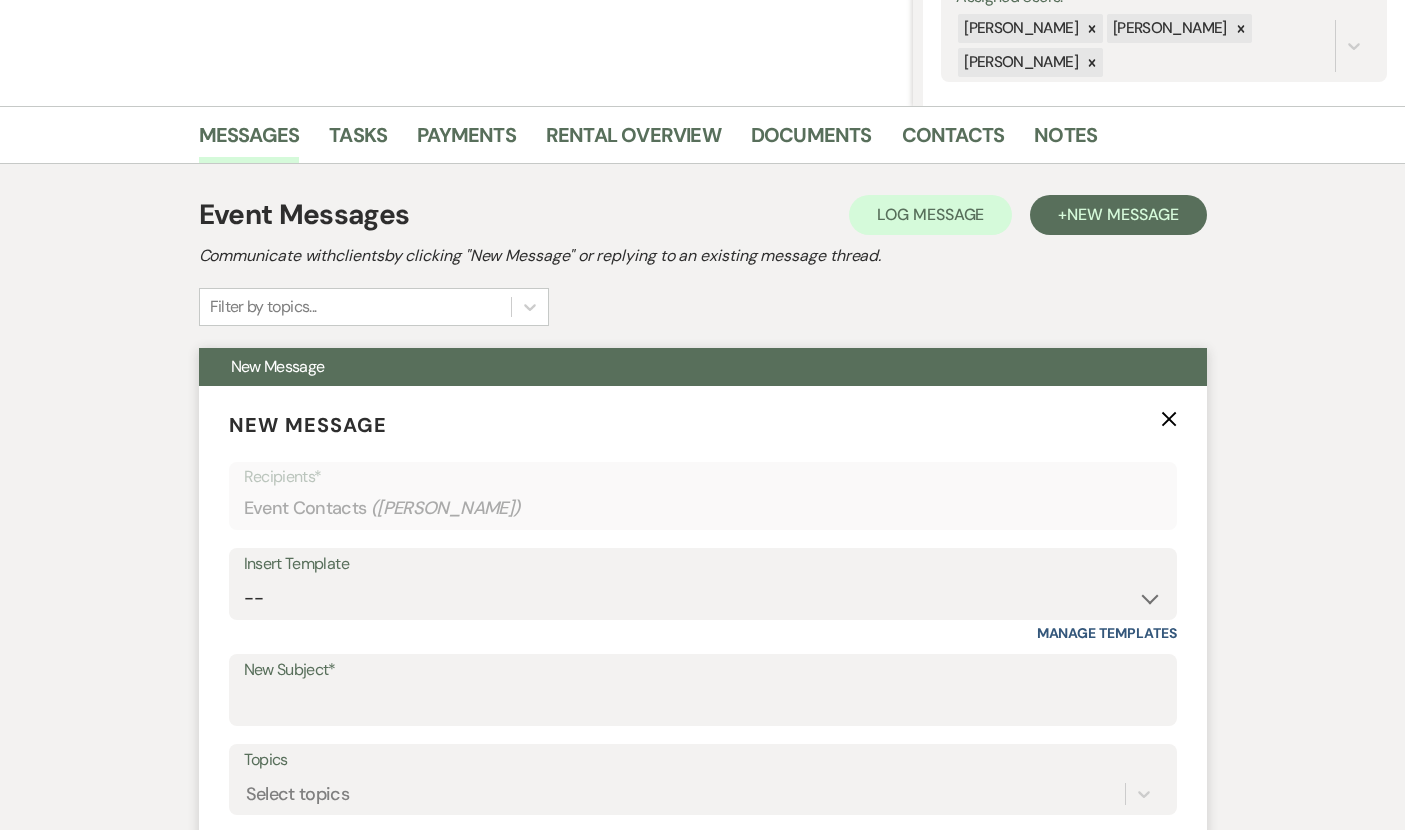 click on "Insert Template   -- Inquiry Response (Venue Guide) Schedule - Venue Tour Appt Confirmation Schedule - Venue Tour Appt Reminder Tour - Reschedule Tour - Follow-Up (Venue Guide) Proposal - Wedding Wedding Onboarding - Welcome Guide and Weven Planning Portal Introduction Inquiry Follow-Up: 5 Tips for Stress-Free Planning Inquiry - Available Dates Inquiry Follow-Up: Tour Invitation Inquiry Follow-Up: Unique Features Inquiry Follow-Up: Planning at W&S Insurance Exception Response [DATE] Weddings [DATE] Weddings Baseball Poop or get off toliet (Venue Guide) Concession Speech Onboarding - Welcome Magazine and Weven Planning Portal Introduction (NON-Wedding Events) Day-of Coordinators Schedule - Venue IN-PERSON Tour Appt Confirmation Outside Food Info [PERSON_NAME] Films [DATE] Weddings Hire a Host / Host a Toast Follow-follow up Recommended Vendors Weekend Tours Catering Guidelines & Vendor COI Requirements Inventory List to Booked Couples Cancellation Form [PERSON_NAME] Template Pre-Tour Confirmation Reminder Wedding Day Prep" at bounding box center (703, 595) 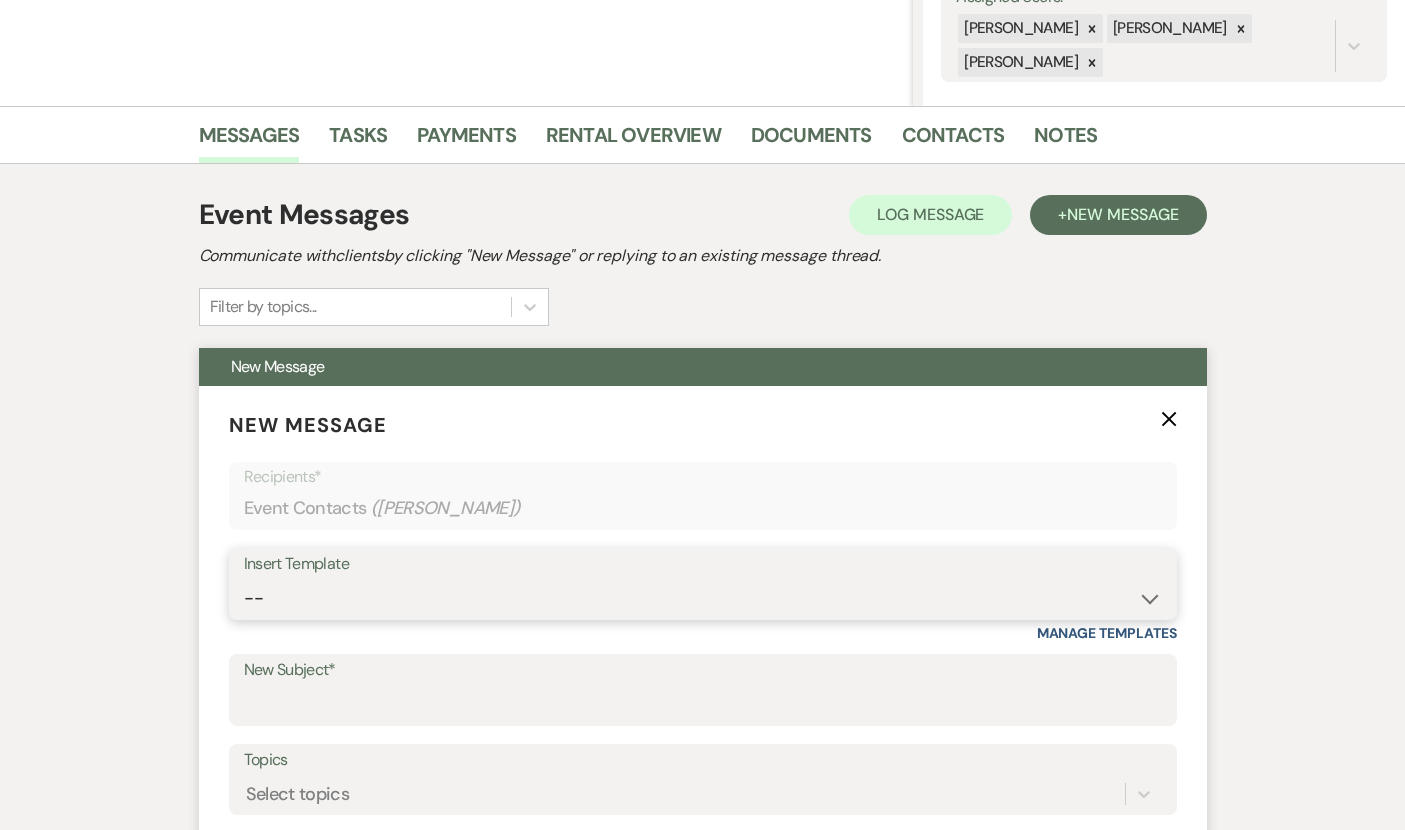 click on "-- Inquiry Response (Venue Guide) Schedule - Venue Tour Appt Confirmation Schedule - Venue Tour Appt Reminder Tour - Reschedule Tour - Follow-Up (Venue Guide) Proposal - Wedding Wedding Onboarding - Welcome Guide and Weven Planning Portal Introduction Inquiry Follow-Up: 5 Tips for Stress-Free Planning Inquiry - Available Dates Inquiry Follow-Up: Tour Invitation Inquiry Follow-Up: Unique Features Inquiry Follow-Up: Planning at W&S Insurance Exception Response [DATE] Weddings [DATE] Weddings Baseball Poop or get off toliet (Venue Guide) Concession Speech Onboarding - Welcome Magazine and Weven Planning Portal Introduction (NON-Wedding Events) Day-of Coordinators Schedule - Venue IN-PERSON Tour Appt Confirmation Outside Food Info [PERSON_NAME] Films [DATE] Weddings Hire a Host / Host a Toast Follow-follow up Recommended Vendors Weekend Tours Catering Guidelines & Vendor COI Requirements Inventory List to Booked Couples Cancellation Form [PERSON_NAME] Template Client Communication (parents requesting calls) - NEED TO EDIT" at bounding box center [703, 598] 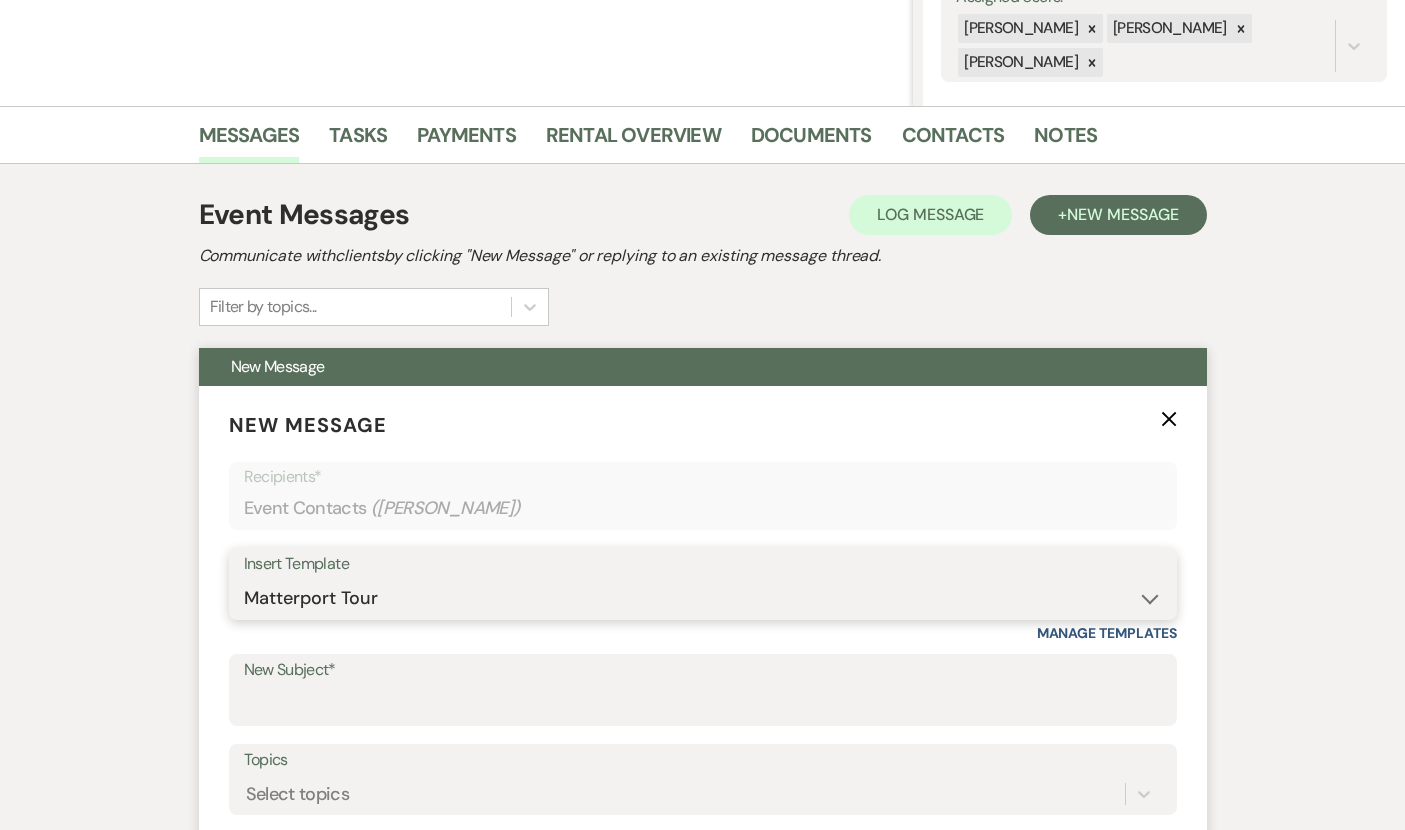 type on "Interactive 3-D Virtual Tour of White & Sable 🤍🖤" 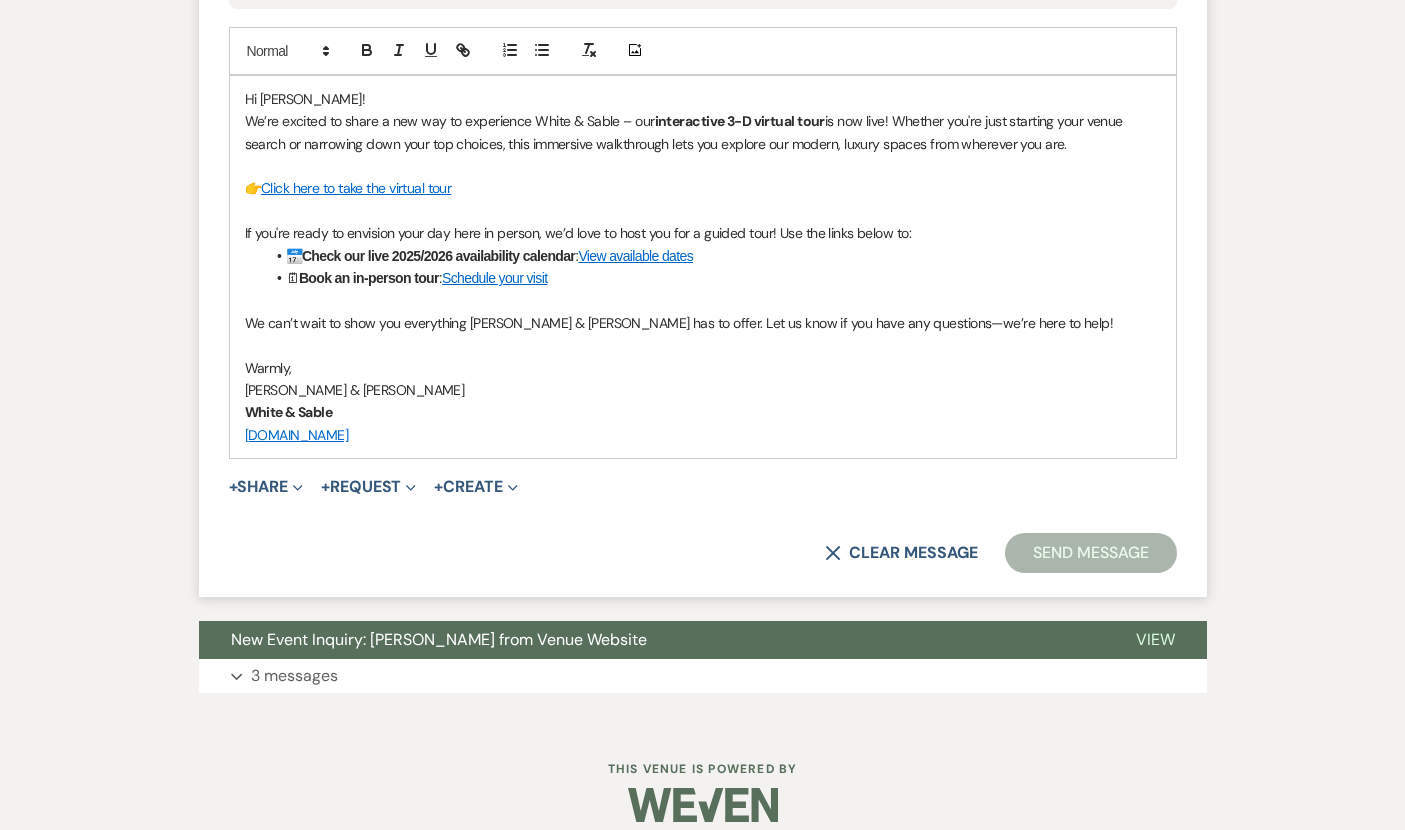 click on "Send Message" at bounding box center (1090, 553) 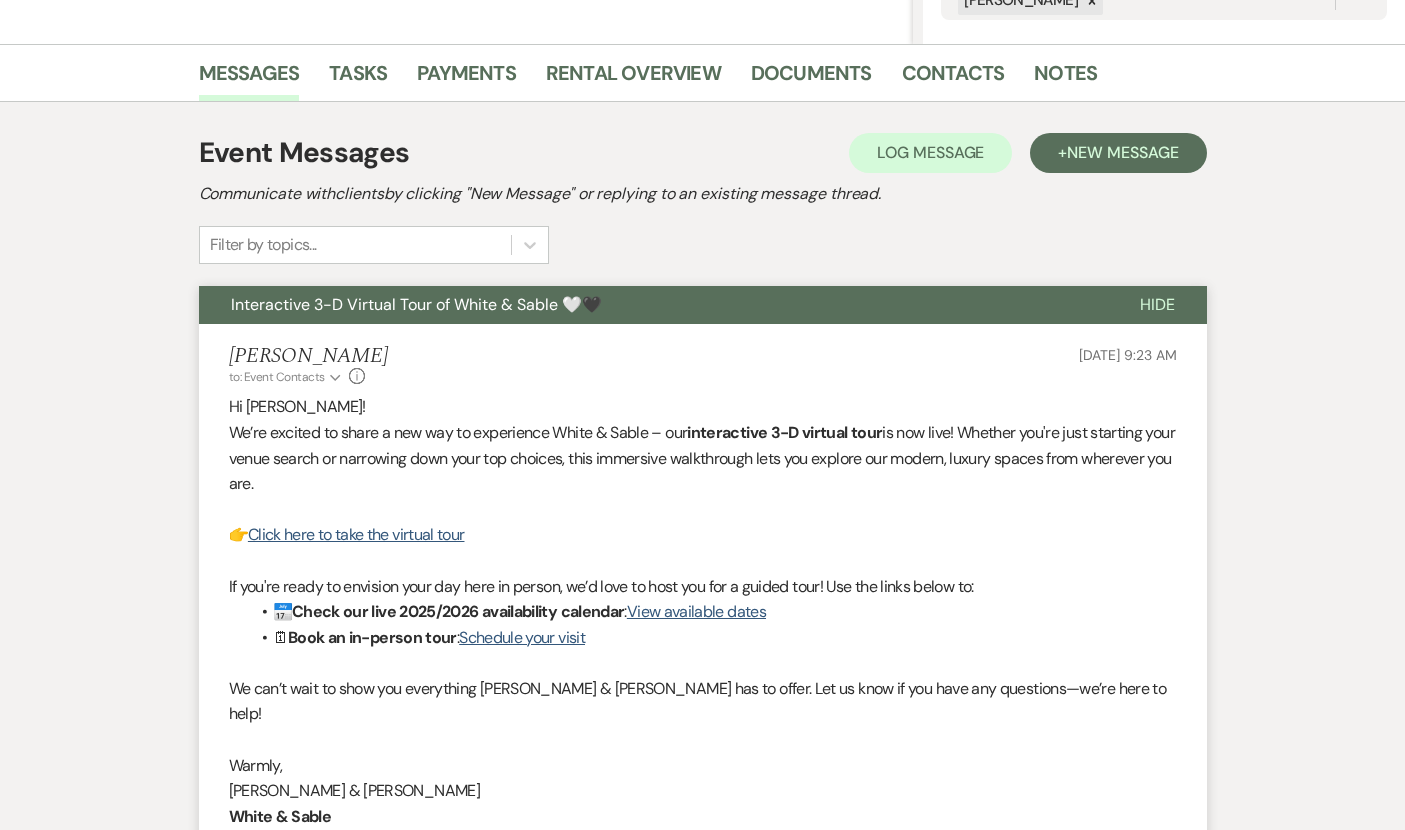scroll 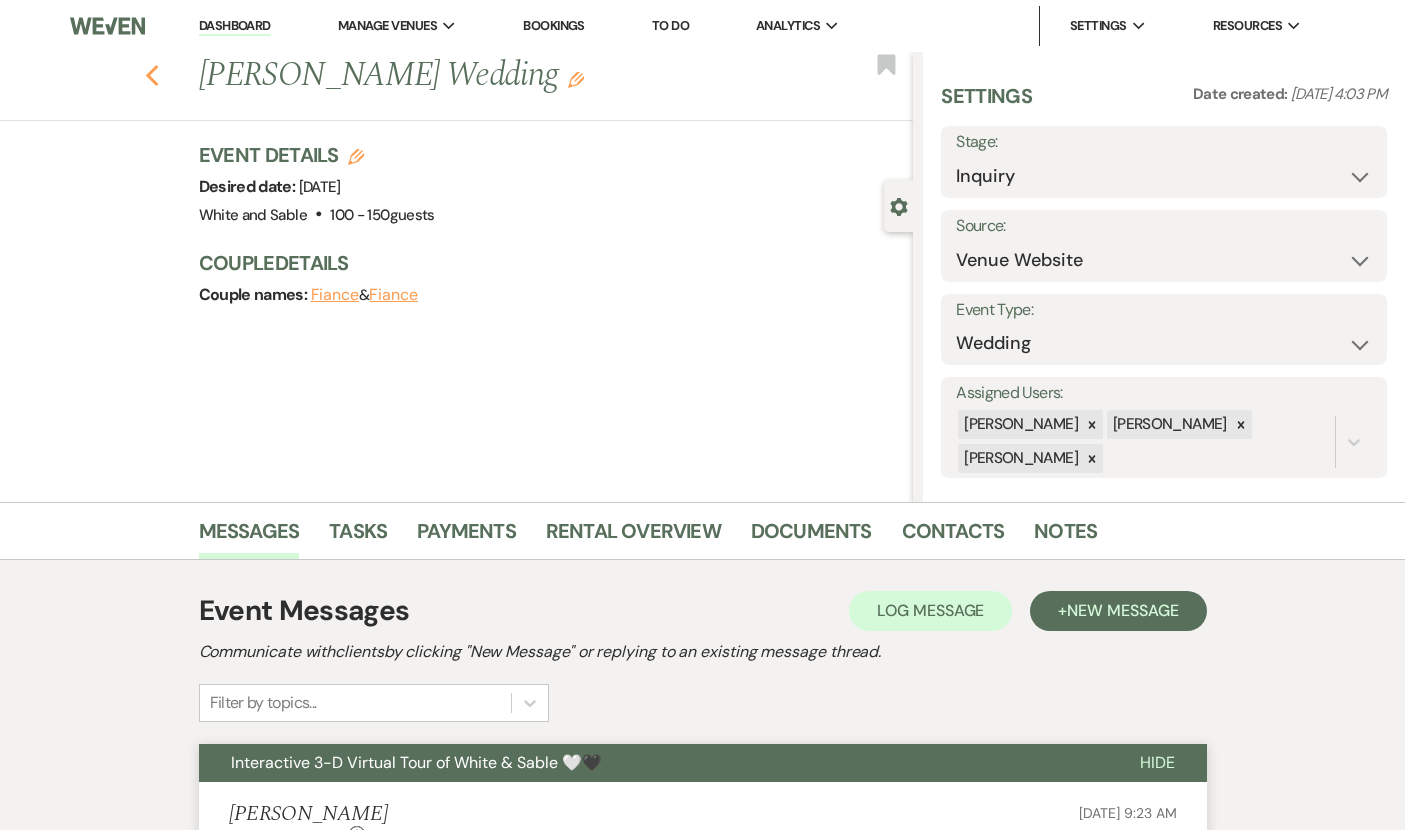 click 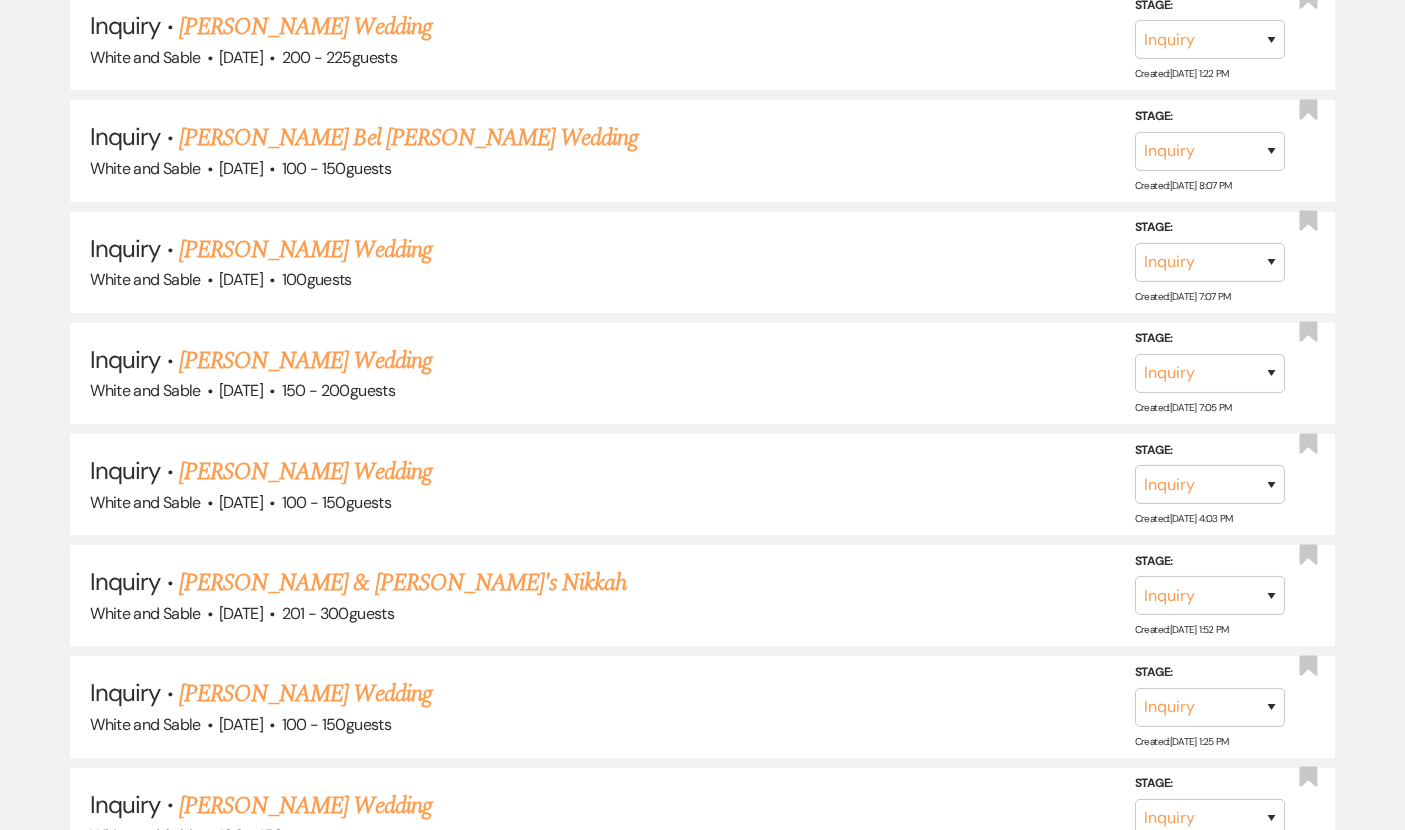 click on "[PERSON_NAME] Wedding" at bounding box center (305, 361) 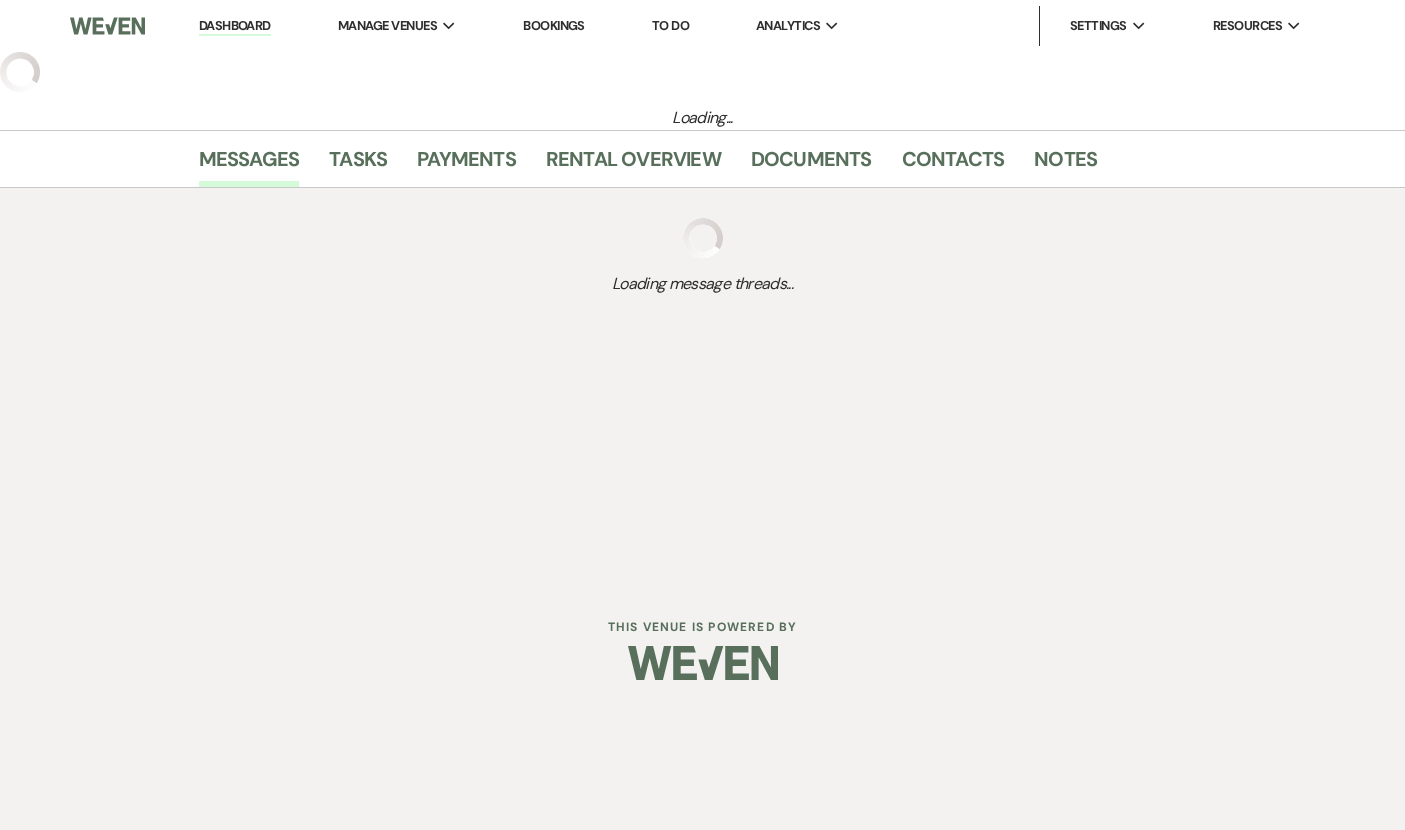 select on "5" 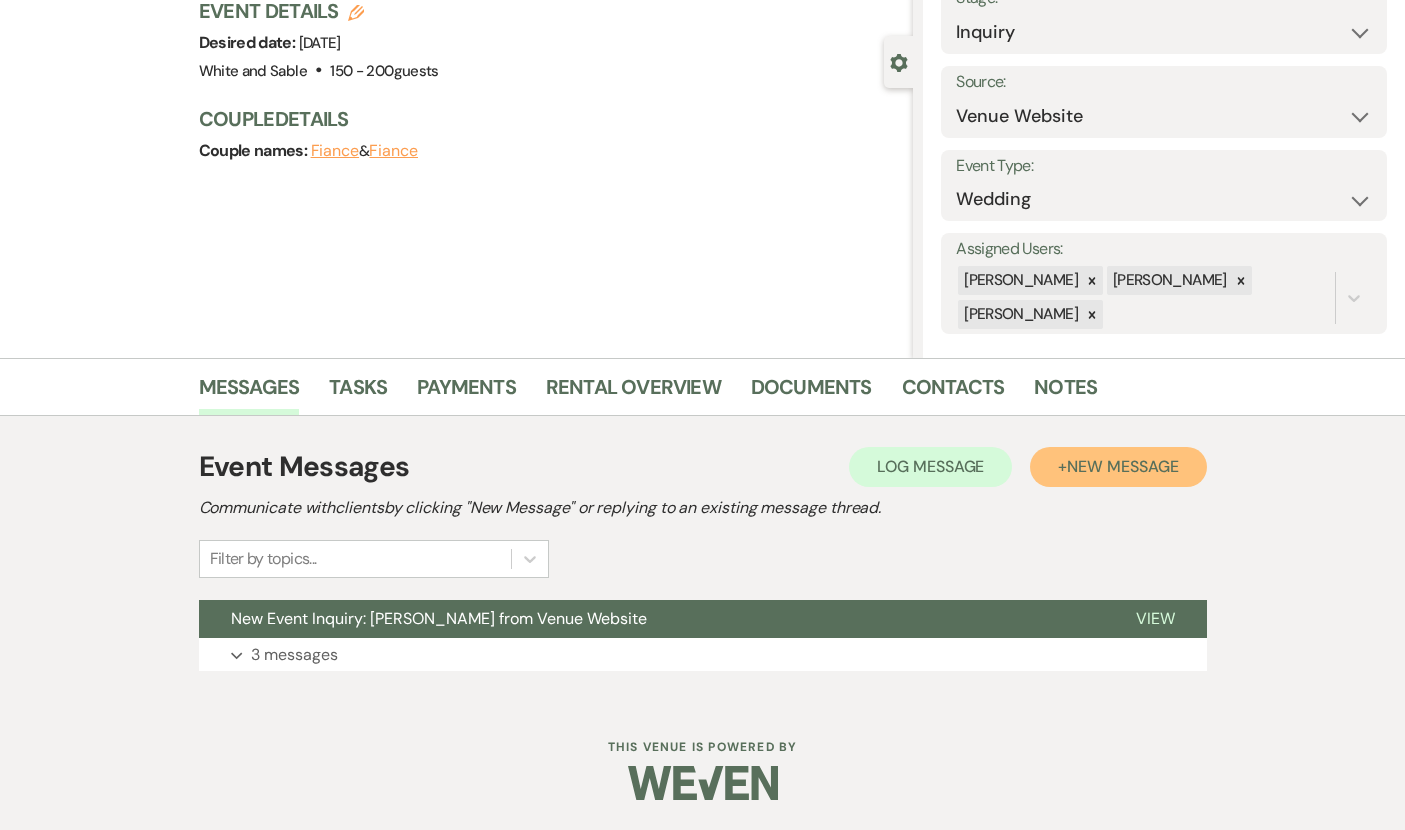 click on "New Message" at bounding box center [1122, 466] 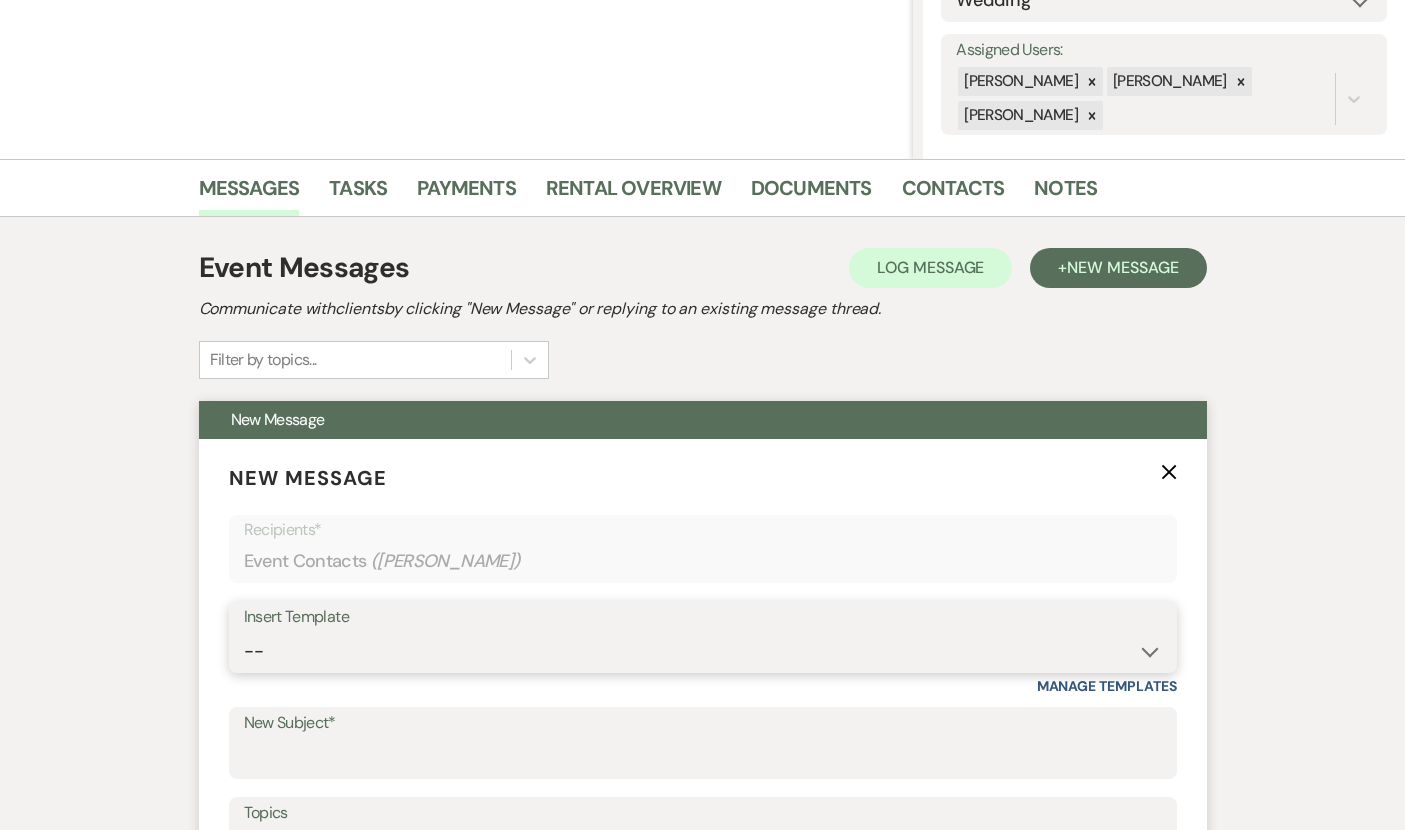 click on "-- Inquiry Response (Venue Guide) Schedule - Venue Tour Appt Confirmation Schedule - Venue Tour Appt Reminder Tour - Reschedule Tour - Follow-Up (Venue Guide) Proposal - Wedding Wedding Onboarding - Welcome Guide and Weven Planning Portal Introduction Inquiry Follow-Up: 5 Tips for Stress-Free Planning Inquiry - Available Dates Inquiry Follow-Up: Tour Invitation Inquiry Follow-Up: Unique Features Inquiry Follow-Up: Planning at W&S Insurance Exception Response [DATE] Weddings [DATE] Weddings Baseball Poop or get off toliet (Venue Guide) Concession Speech Onboarding - Welcome Magazine and Weven Planning Portal Introduction (NON-Wedding Events) Day-of Coordinators Schedule - Venue IN-PERSON Tour Appt Confirmation Outside Food Info [PERSON_NAME] Films [DATE] Weddings Hire a Host / Host a Toast Follow-follow up Recommended Vendors Weekend Tours Catering Guidelines & Vendor COI Requirements Inventory List to Booked Couples Cancellation Form [PERSON_NAME] Template Client Communication (parents requesting calls) - NEED TO EDIT" at bounding box center (703, 651) 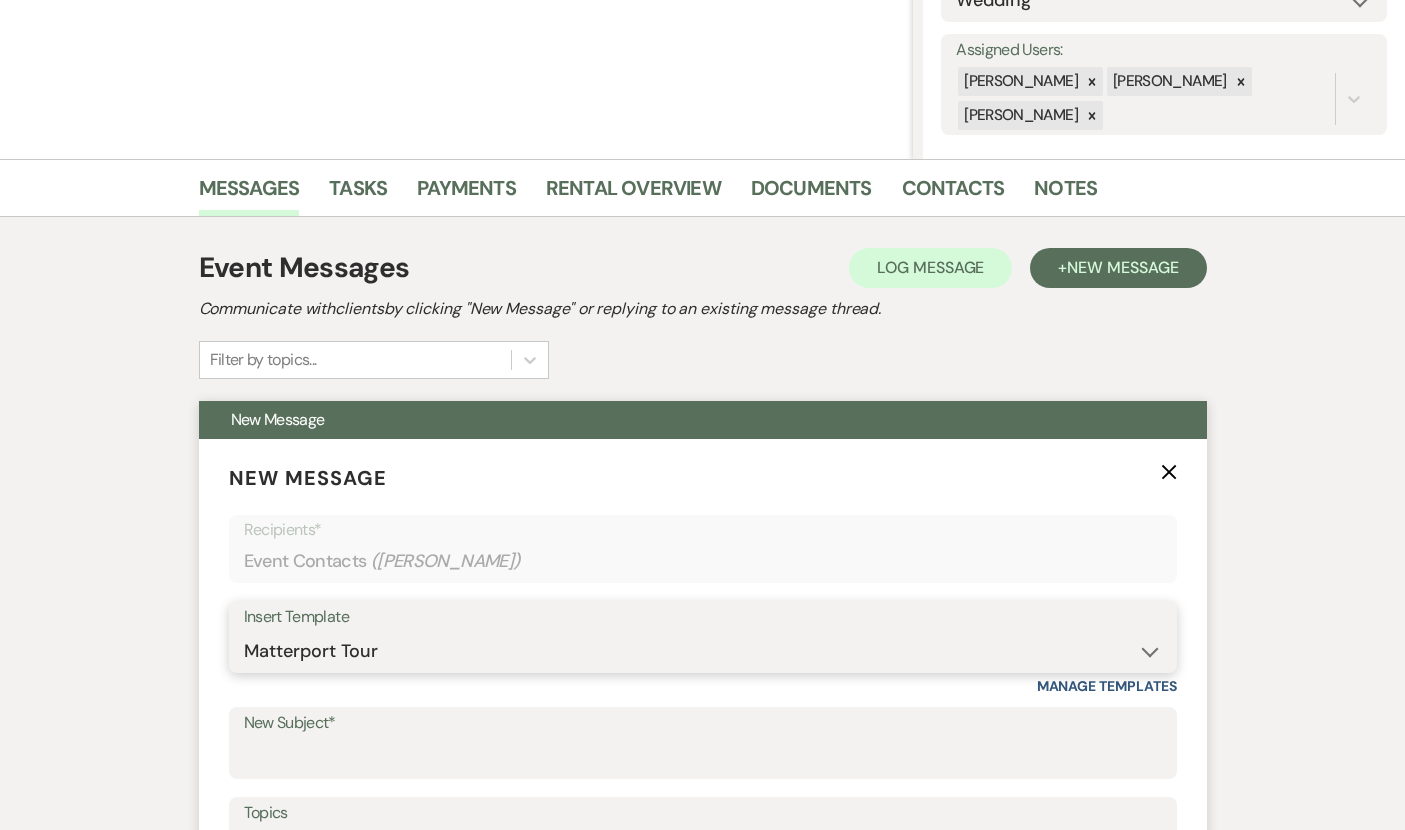 type on "Interactive 3-D Virtual Tour of White & Sable 🤍🖤" 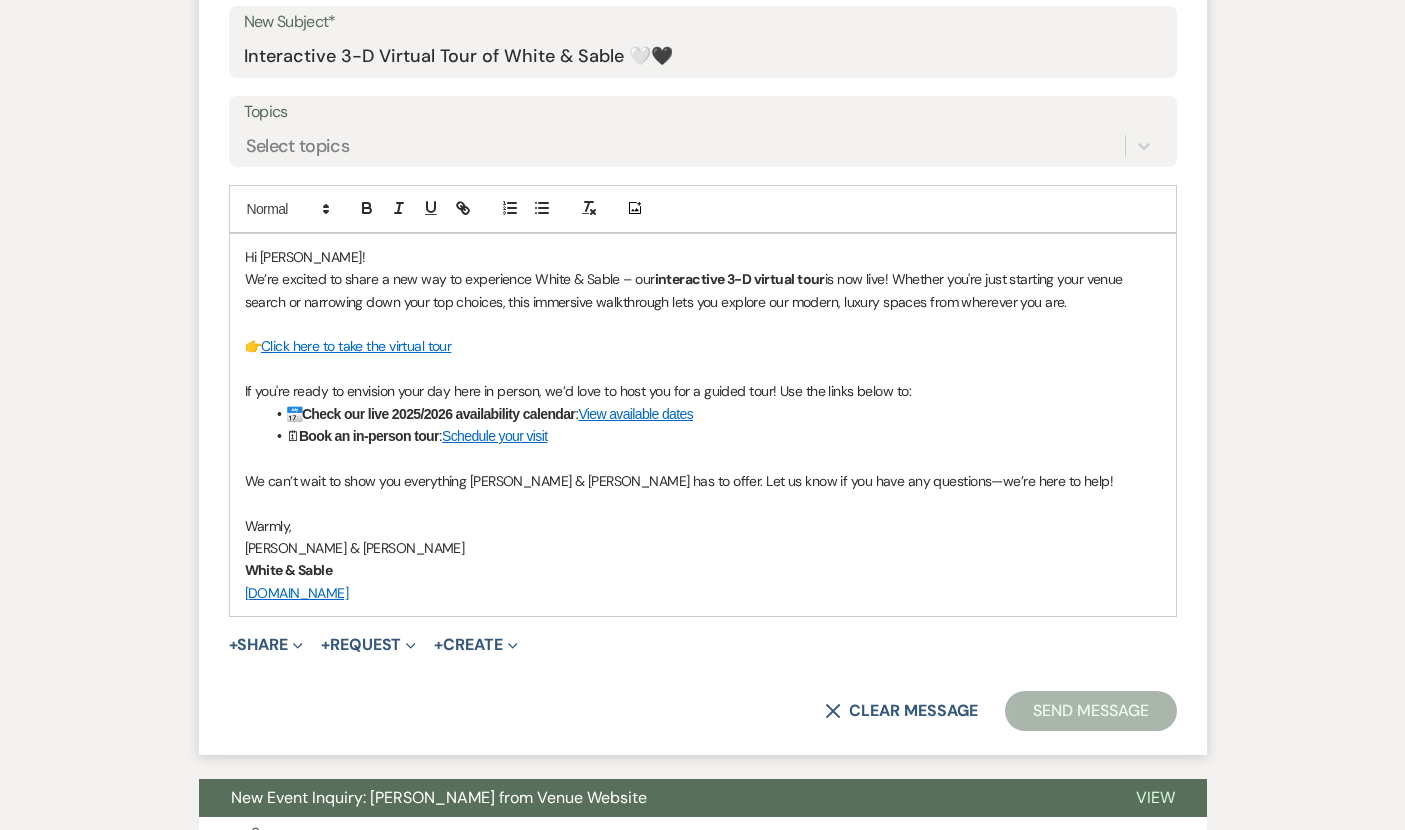 click on "Send Message" at bounding box center [1090, 711] 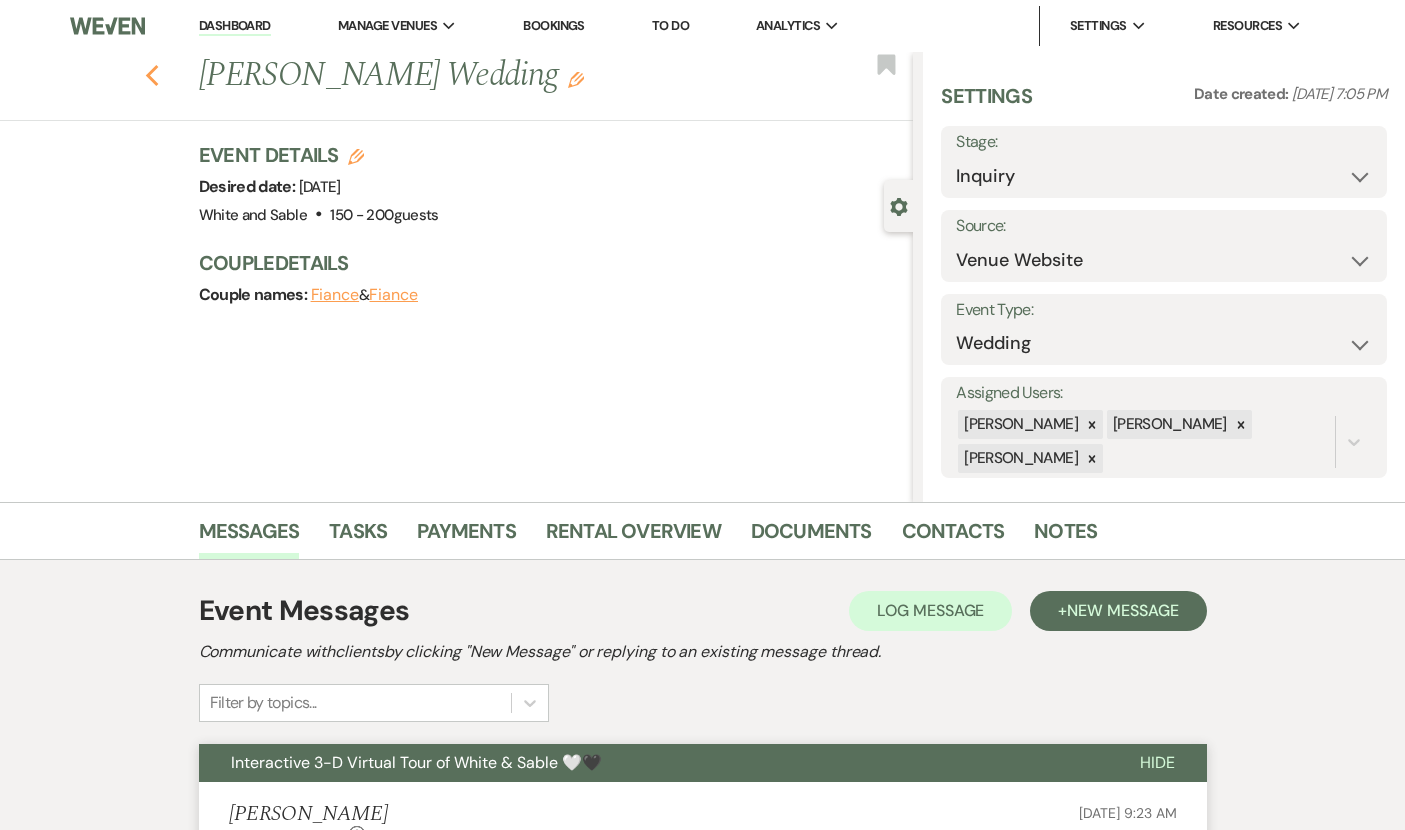 click 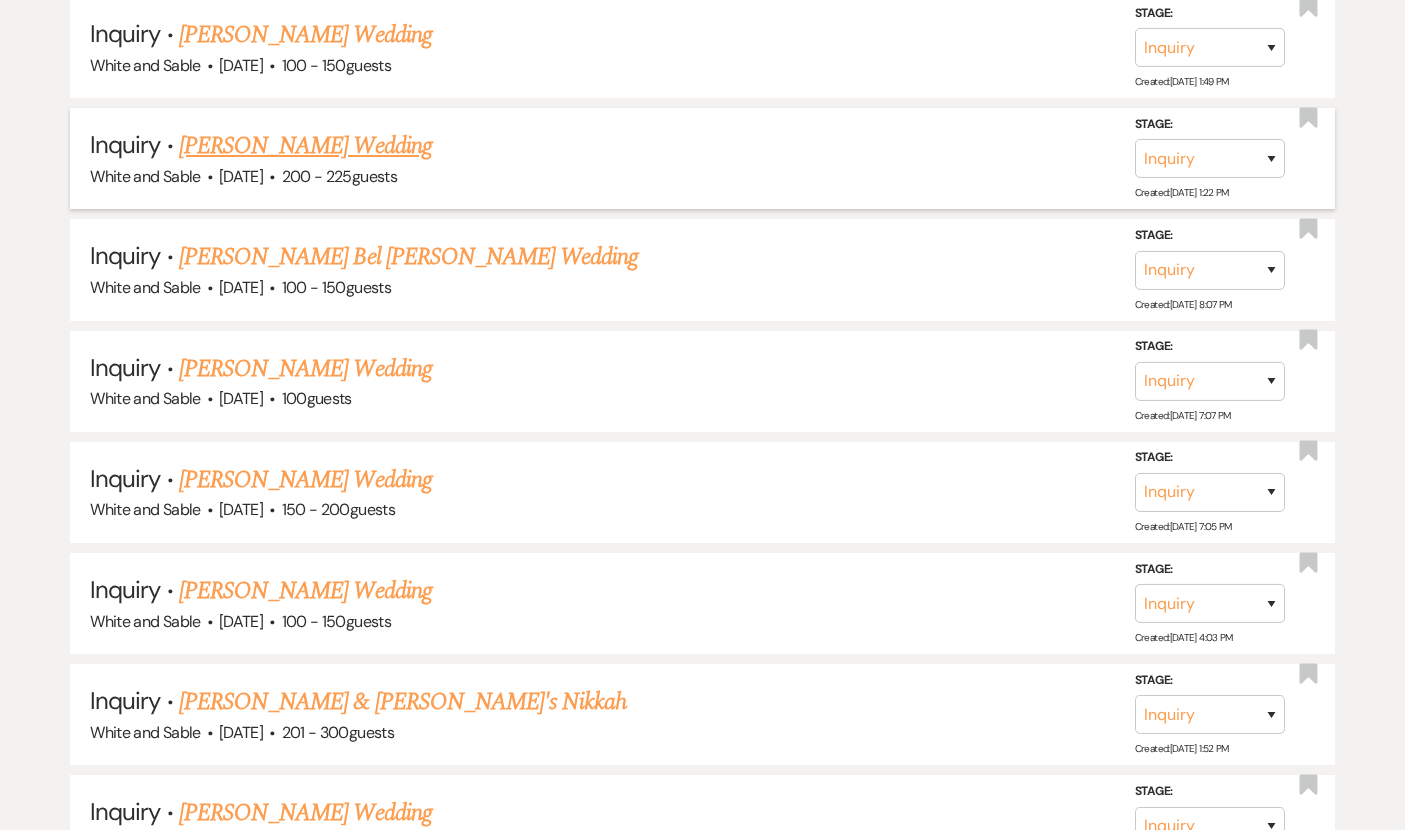 click on "200 - 225  guests" at bounding box center [339, 176] 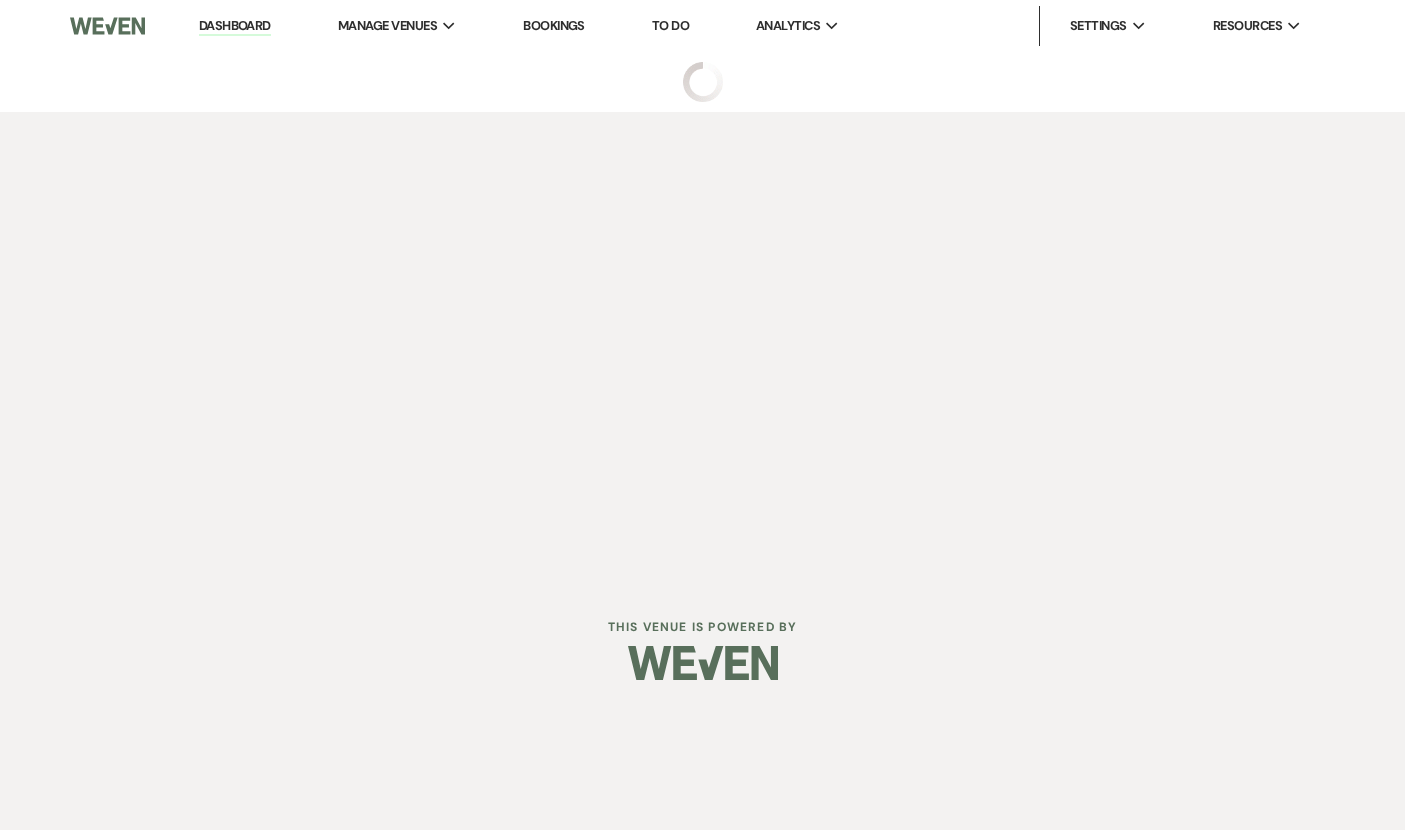 select on "5" 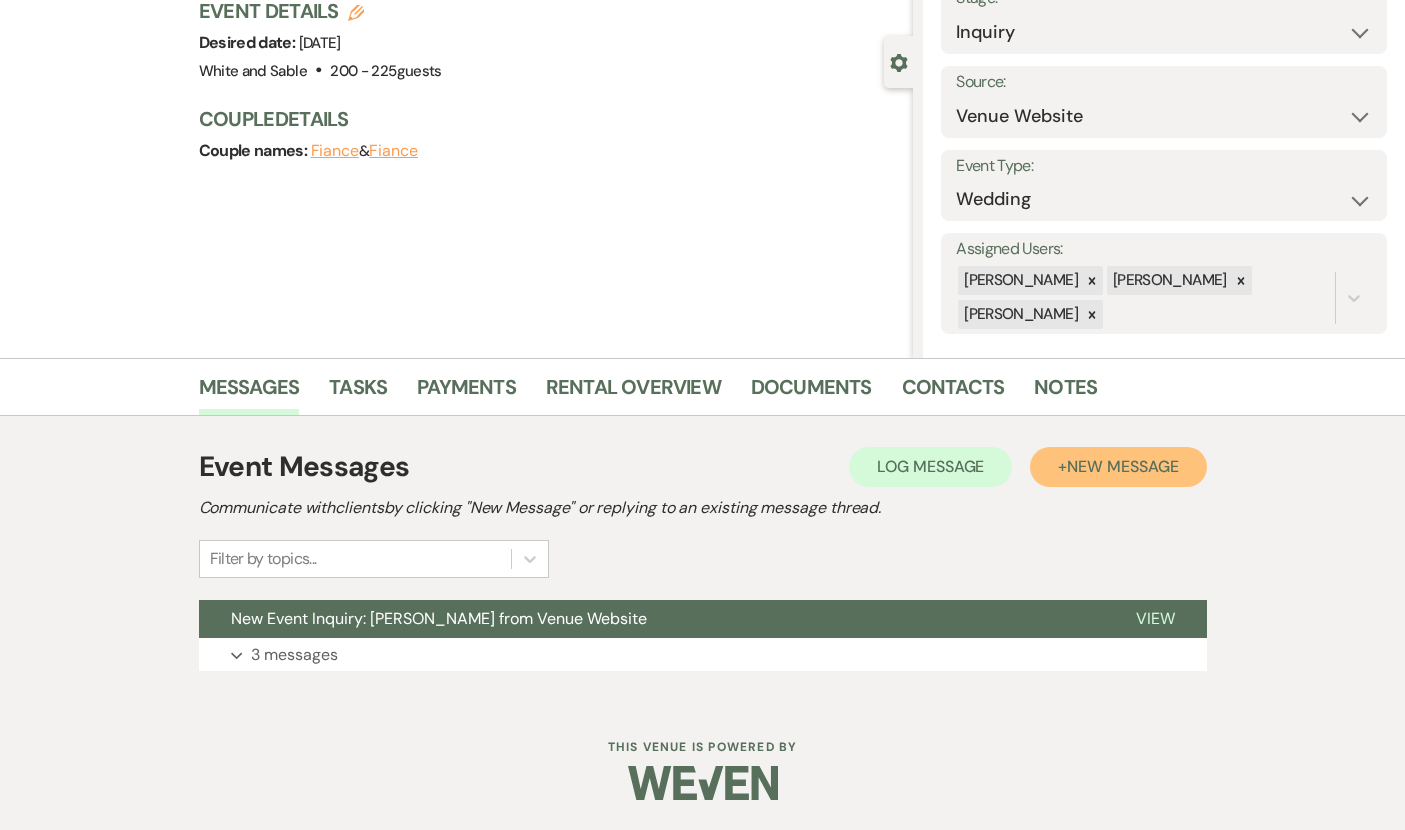 click on "New Message" at bounding box center [1122, 466] 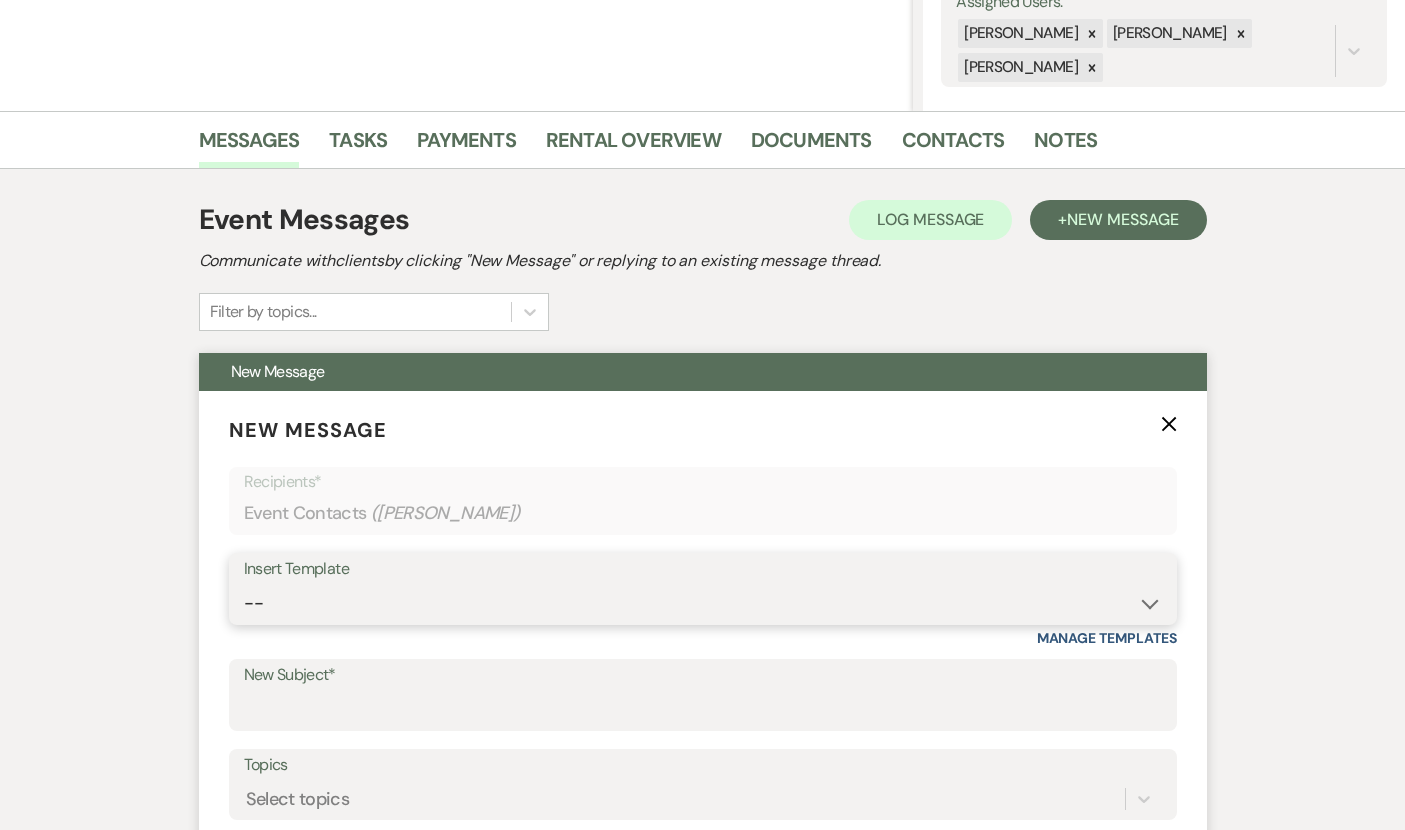click on "-- Inquiry Response (Venue Guide) Schedule - Venue Tour Appt Confirmation Schedule - Venue Tour Appt Reminder Tour - Reschedule Tour - Follow-Up (Venue Guide) Proposal - Wedding Wedding Onboarding - Welcome Guide and Weven Planning Portal Introduction Inquiry Follow-Up: 5 Tips for Stress-Free Planning Inquiry - Available Dates Inquiry Follow-Up: Tour Invitation Inquiry Follow-Up: Unique Features Inquiry Follow-Up: Planning at W&S Insurance Exception Response [DATE] Weddings [DATE] Weddings Baseball Poop or get off toliet (Venue Guide) Concession Speech Onboarding - Welcome Magazine and Weven Planning Portal Introduction (NON-Wedding Events) Day-of Coordinators Schedule - Venue IN-PERSON Tour Appt Confirmation Outside Food Info [PERSON_NAME] Films [DATE] Weddings Hire a Host / Host a Toast Follow-follow up Recommended Vendors Weekend Tours Catering Guidelines & Vendor COI Requirements Inventory List to Booked Couples Cancellation Form [PERSON_NAME] Template Client Communication (parents requesting calls) - NEED TO EDIT" at bounding box center [703, 603] 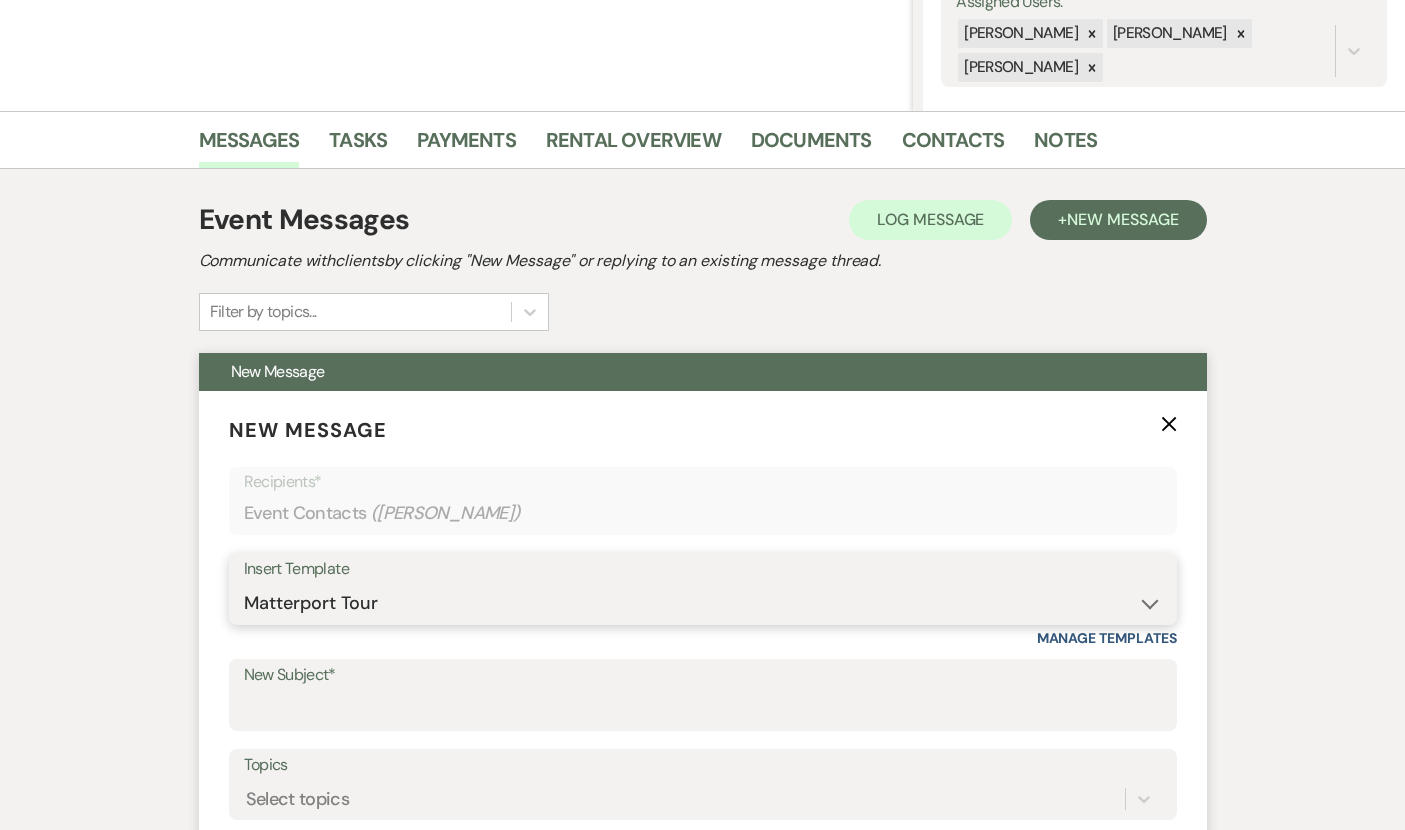 type on "Interactive 3-D Virtual Tour of White & Sable 🤍🖤" 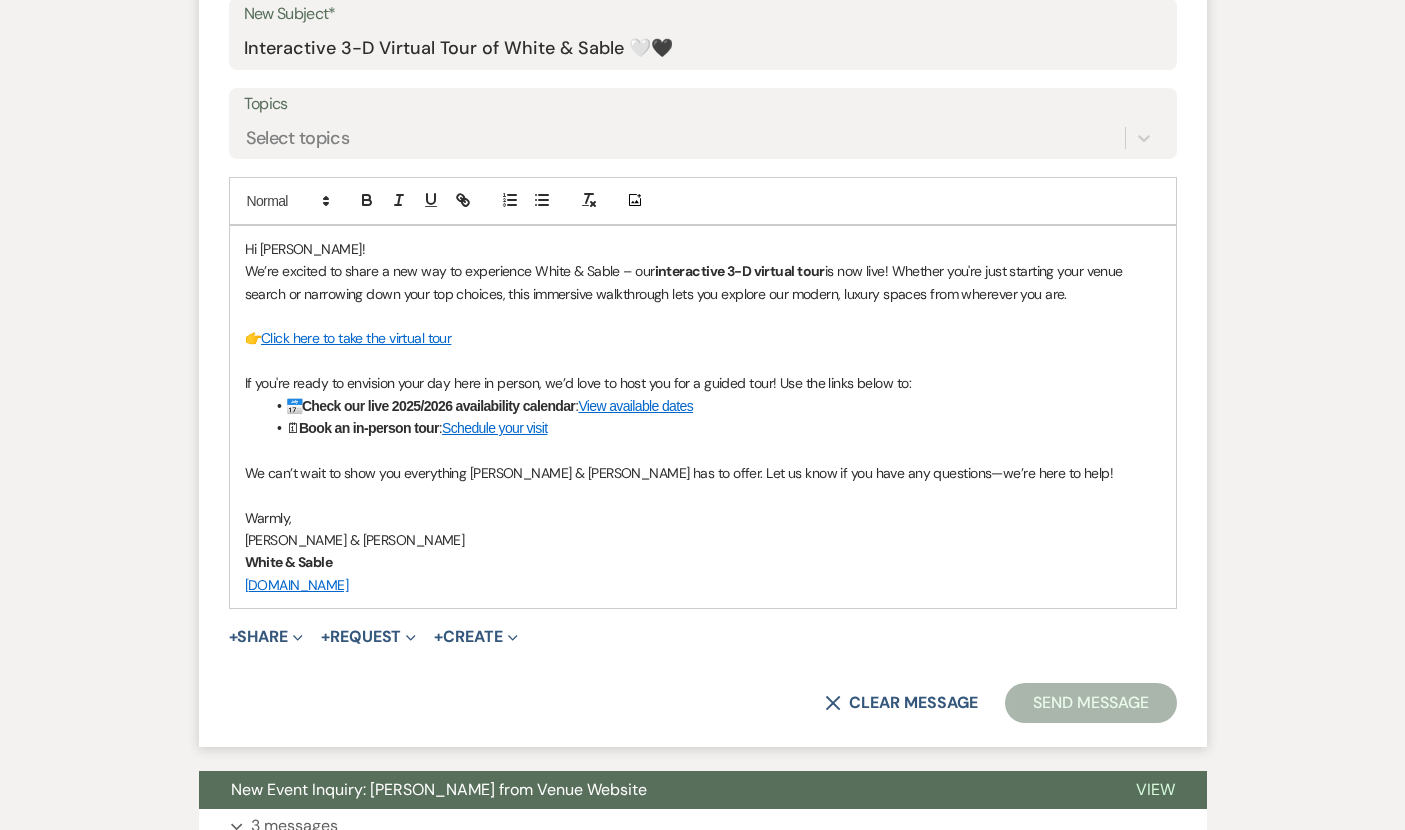 click on "Send Message" at bounding box center (1090, 703) 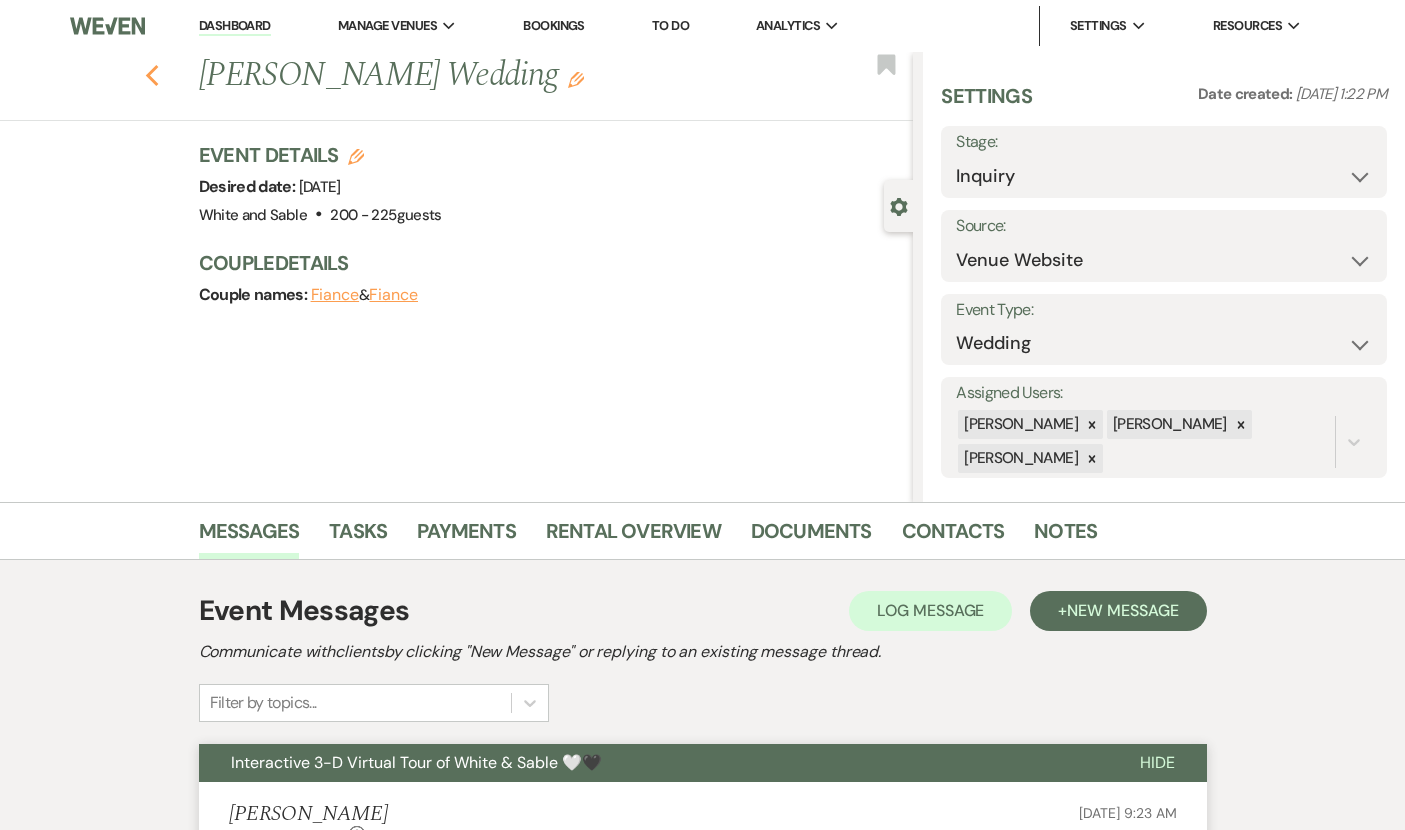 click on "Previous" 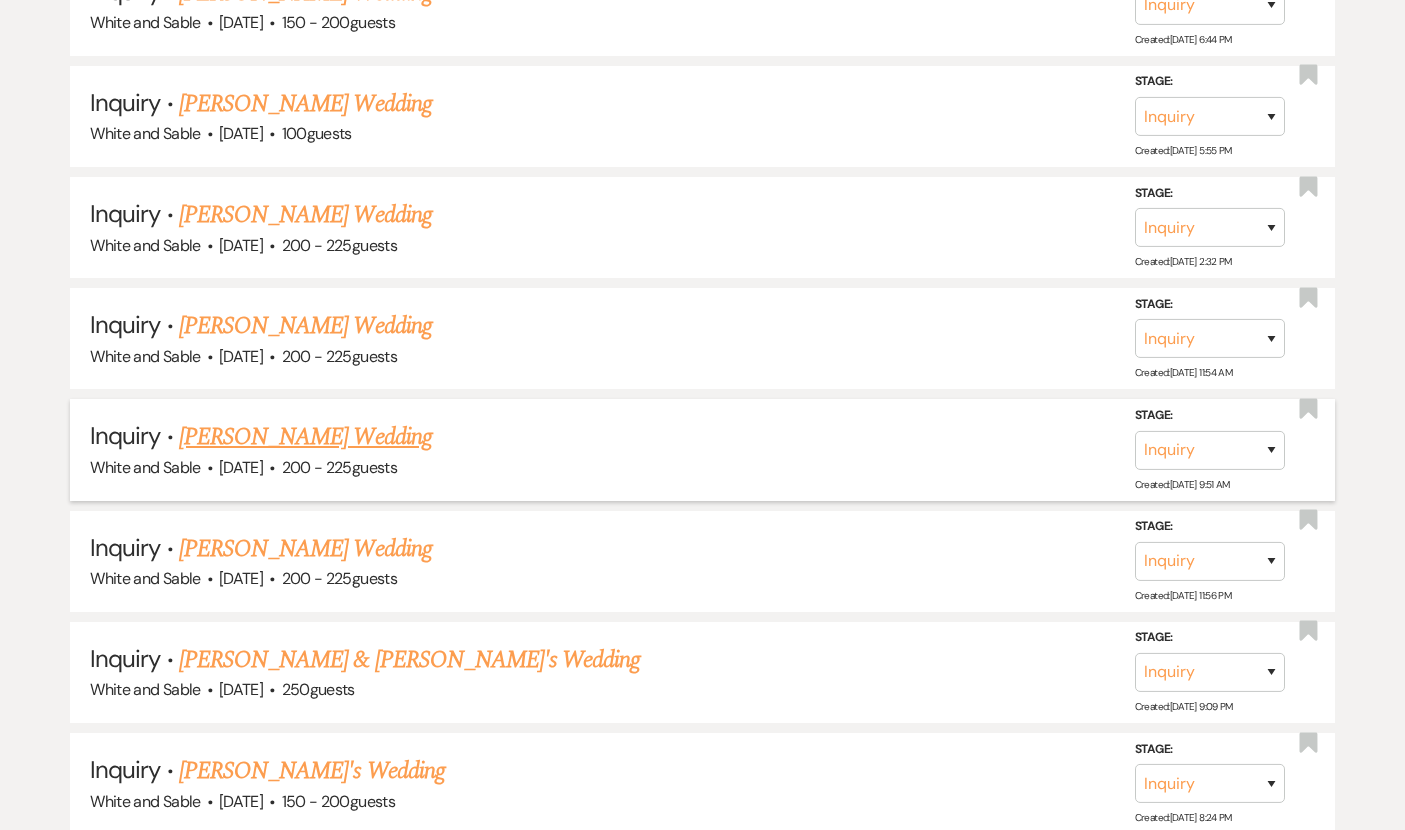 click on "[PERSON_NAME] Wedding" at bounding box center [305, 437] 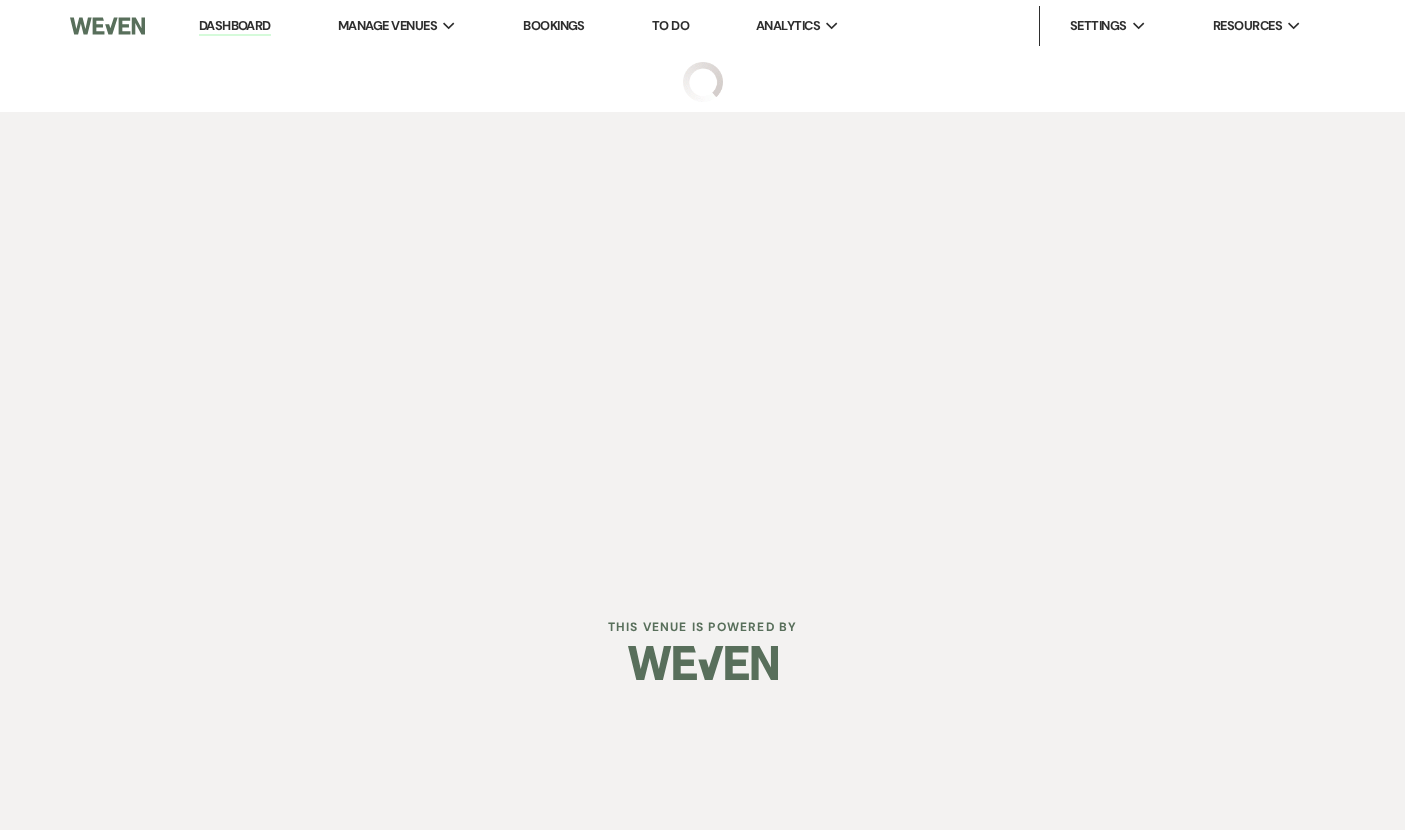 select on "5" 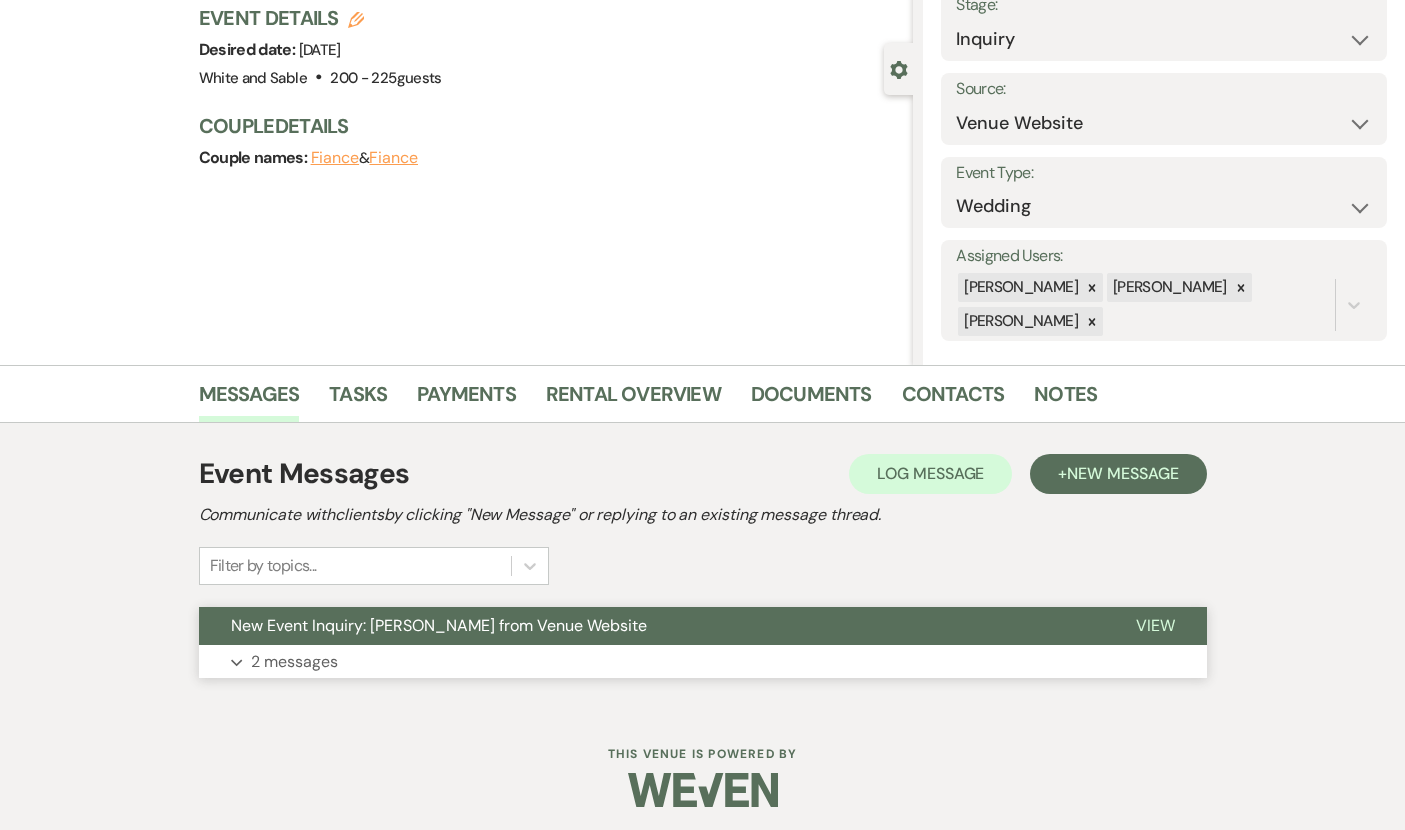click on "Expand 2 messages" at bounding box center [703, 662] 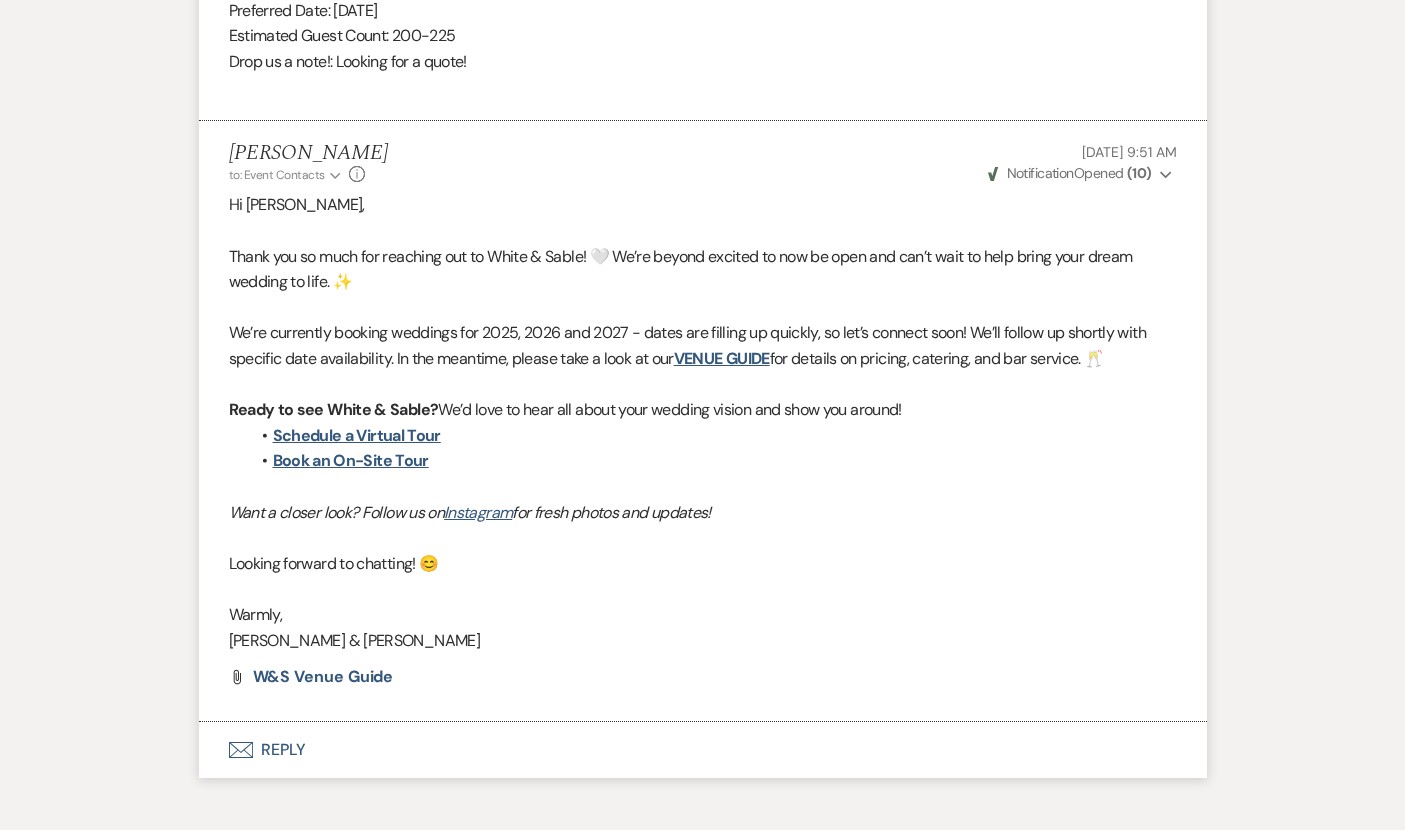 click on "Envelope Reply" at bounding box center (703, 750) 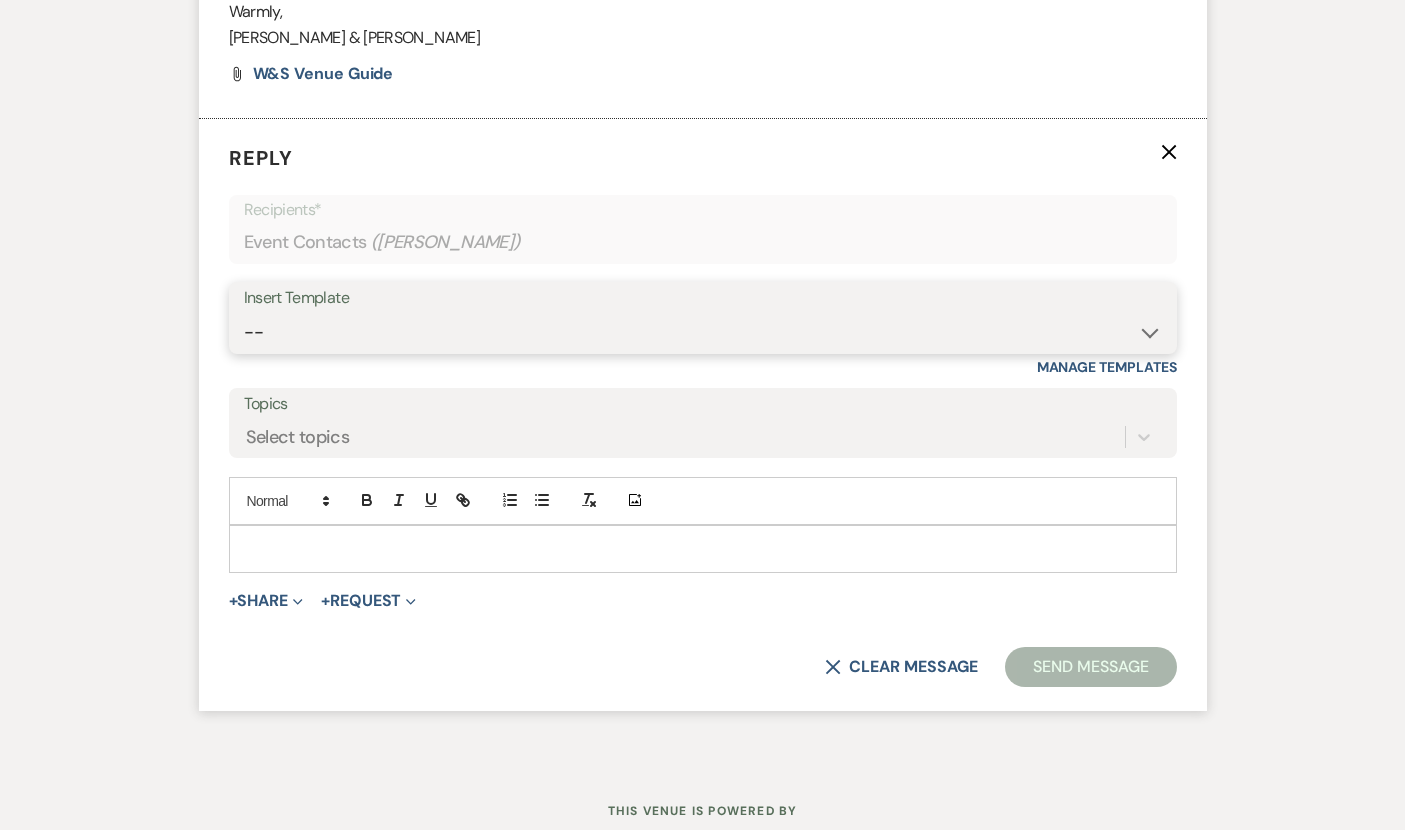 click on "-- Inquiry Response (Venue Guide) Schedule - Venue Tour Appt Confirmation Schedule - Venue Tour Appt Reminder Tour - Reschedule Tour - Follow-Up (Venue Guide) Proposal - Wedding Wedding Onboarding - Welcome Guide and Weven Planning Portal Introduction Inquiry Follow-Up: 5 Tips for Stress-Free Planning Inquiry - Available Dates Inquiry Follow-Up: Tour Invitation Inquiry Follow-Up: Unique Features Inquiry Follow-Up: Planning at W&S Insurance Exception Response [DATE] Weddings [DATE] Weddings Baseball Poop or get off toliet (Venue Guide) Concession Speech Onboarding - Welcome Magazine and Weven Planning Portal Introduction (NON-Wedding Events) Day-of Coordinators Schedule - Venue IN-PERSON Tour Appt Confirmation Outside Food Info [PERSON_NAME] Films [DATE] Weddings Hire a Host / Host a Toast Follow-follow up Recommended Vendors Weekend Tours Catering Guidelines & Vendor COI Requirements Inventory List to Booked Couples Cancellation Form [PERSON_NAME] Template Client Communication (parents requesting calls) - NEED TO EDIT" at bounding box center [703, 332] 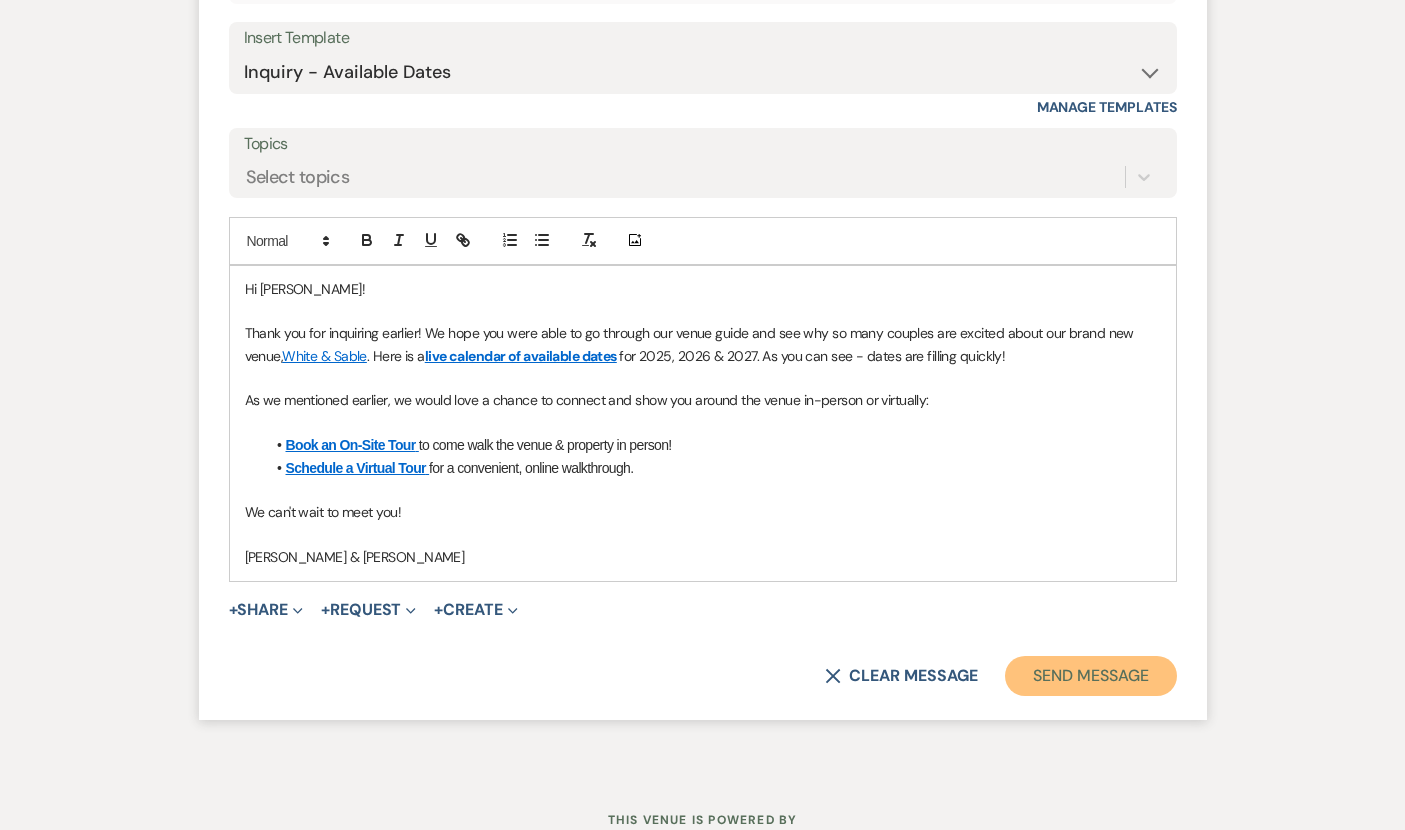 click on "Send Message" at bounding box center (1090, 676) 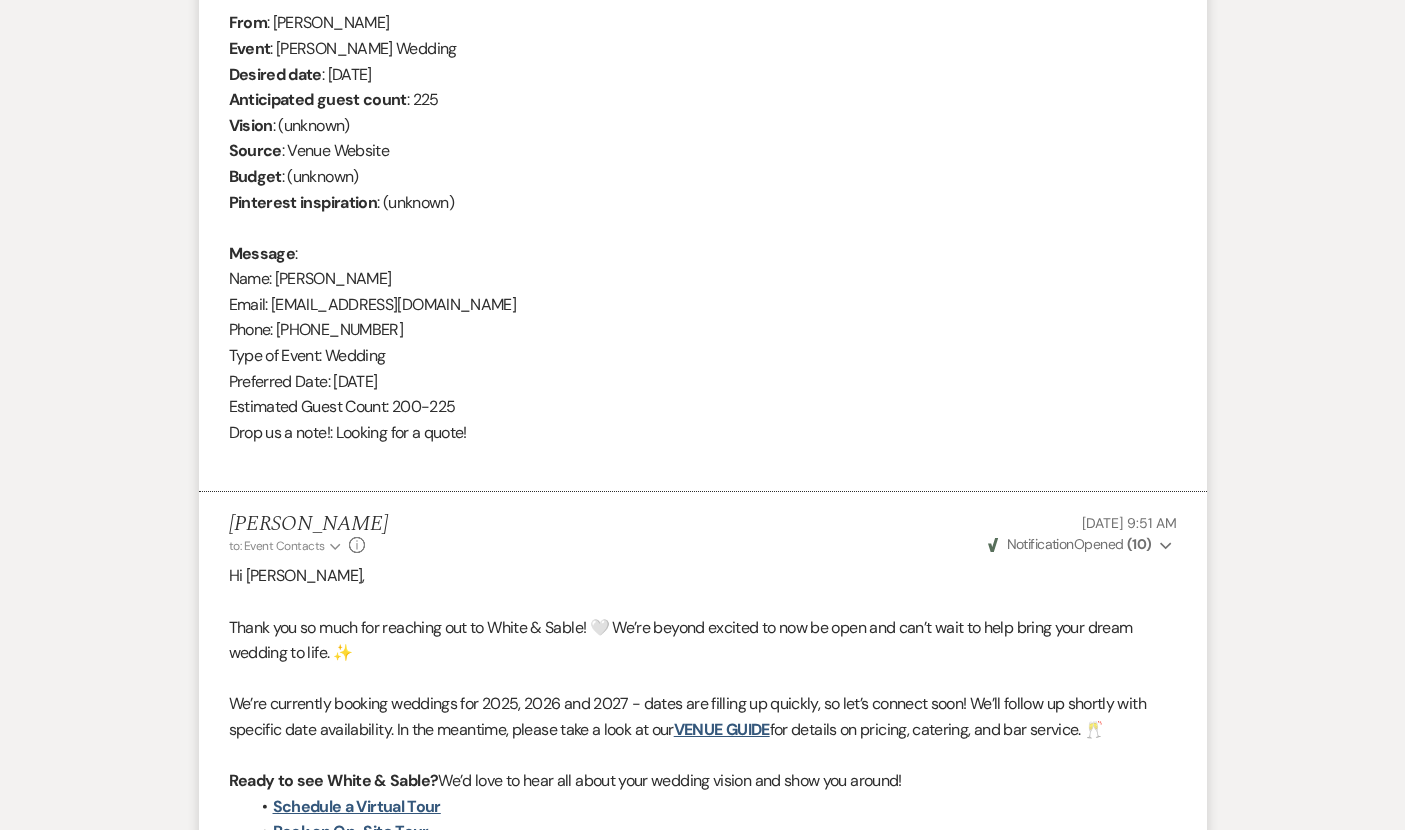 scroll, scrollTop: 0, scrollLeft: 0, axis: both 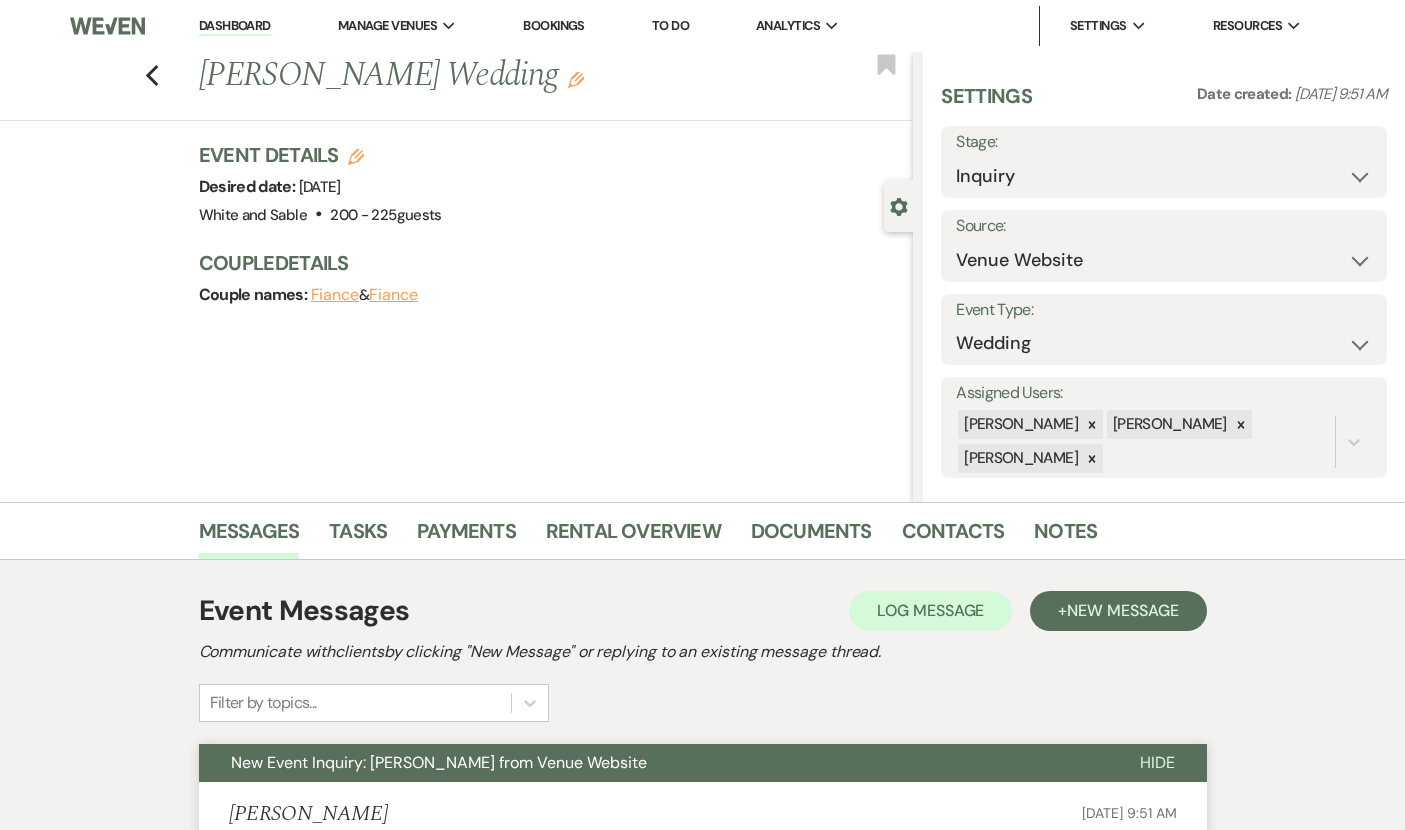 click on "Previous [PERSON_NAME] Wedding Edit Bookmark" at bounding box center [451, 86] 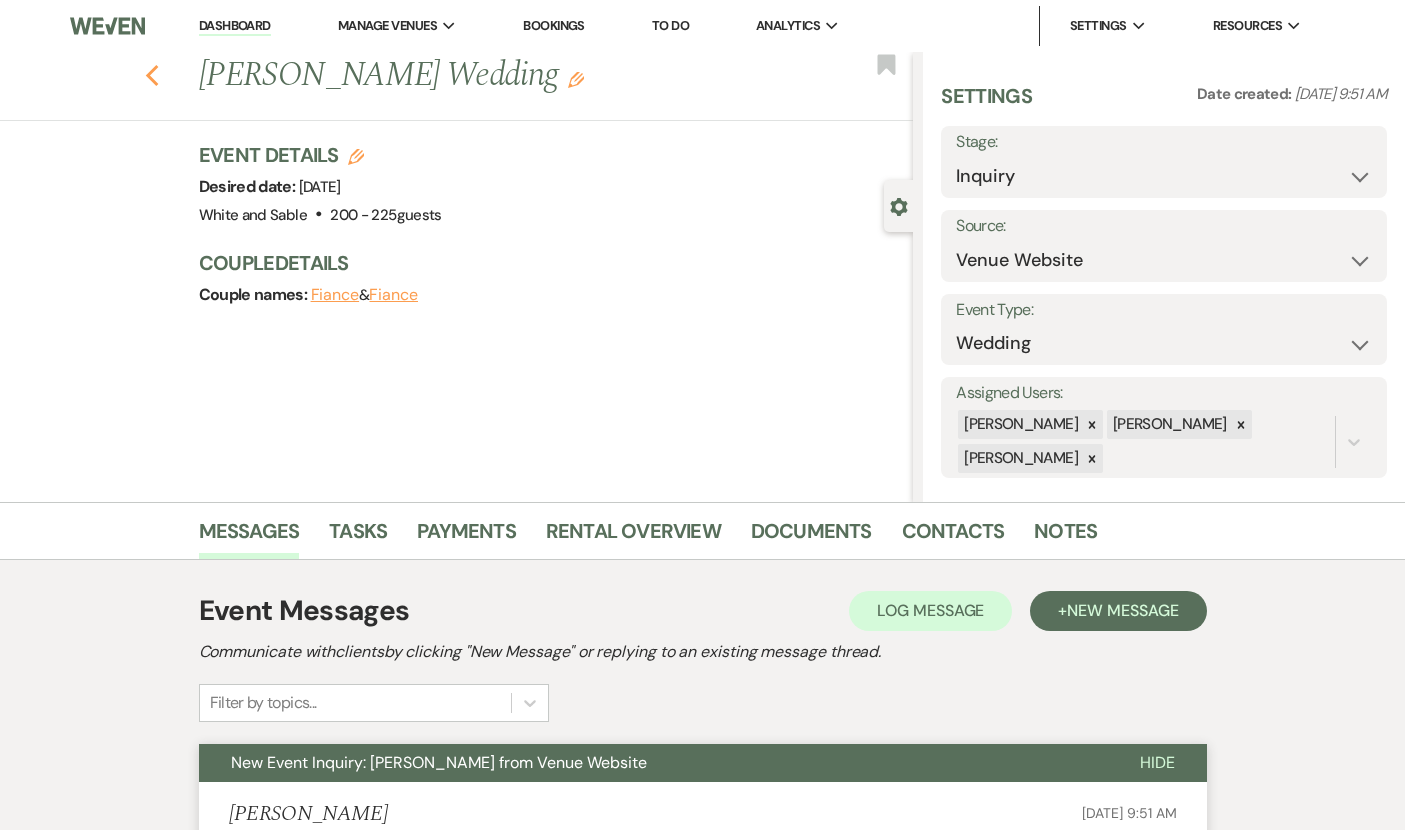 click on "Previous" 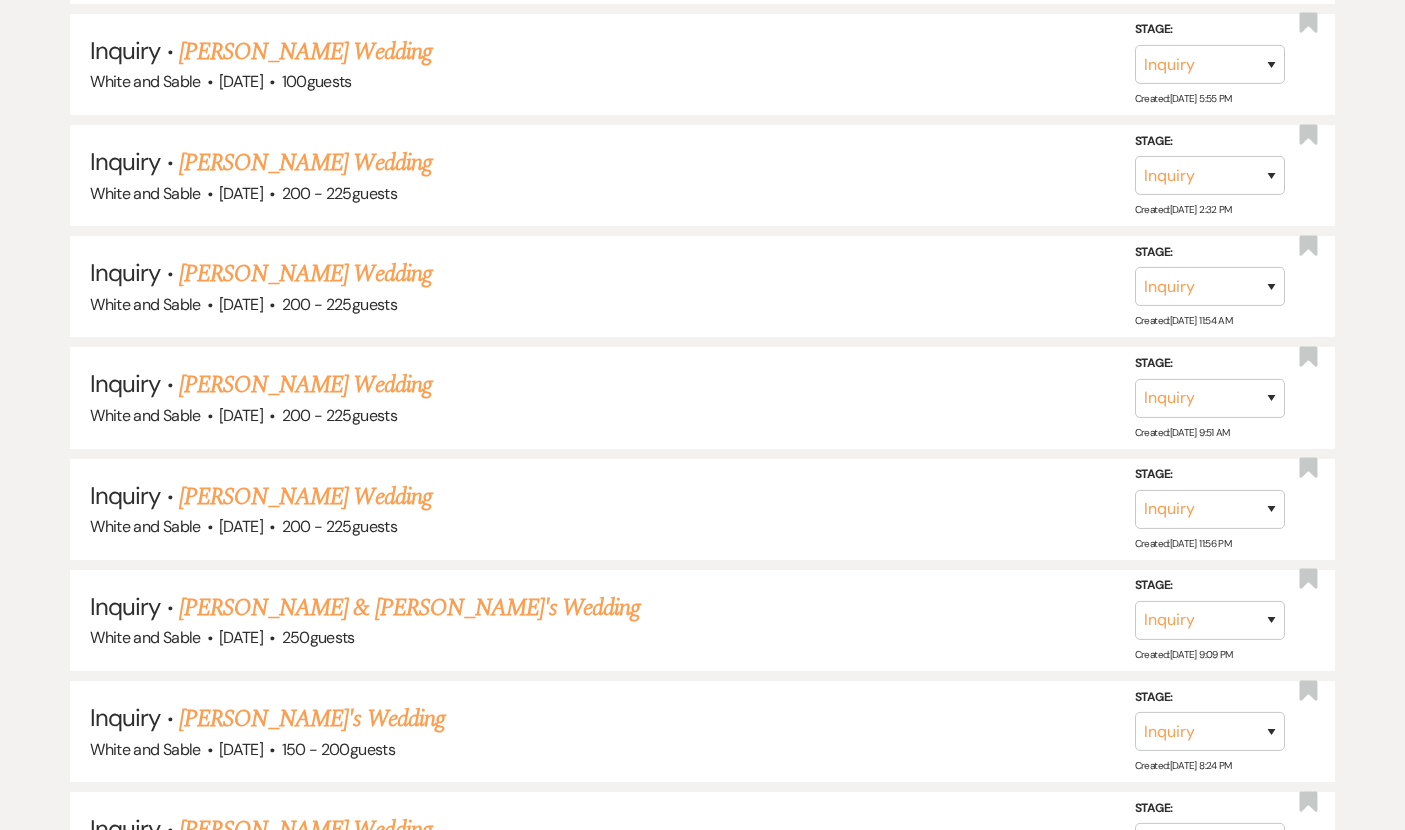 scroll, scrollTop: 10166, scrollLeft: 0, axis: vertical 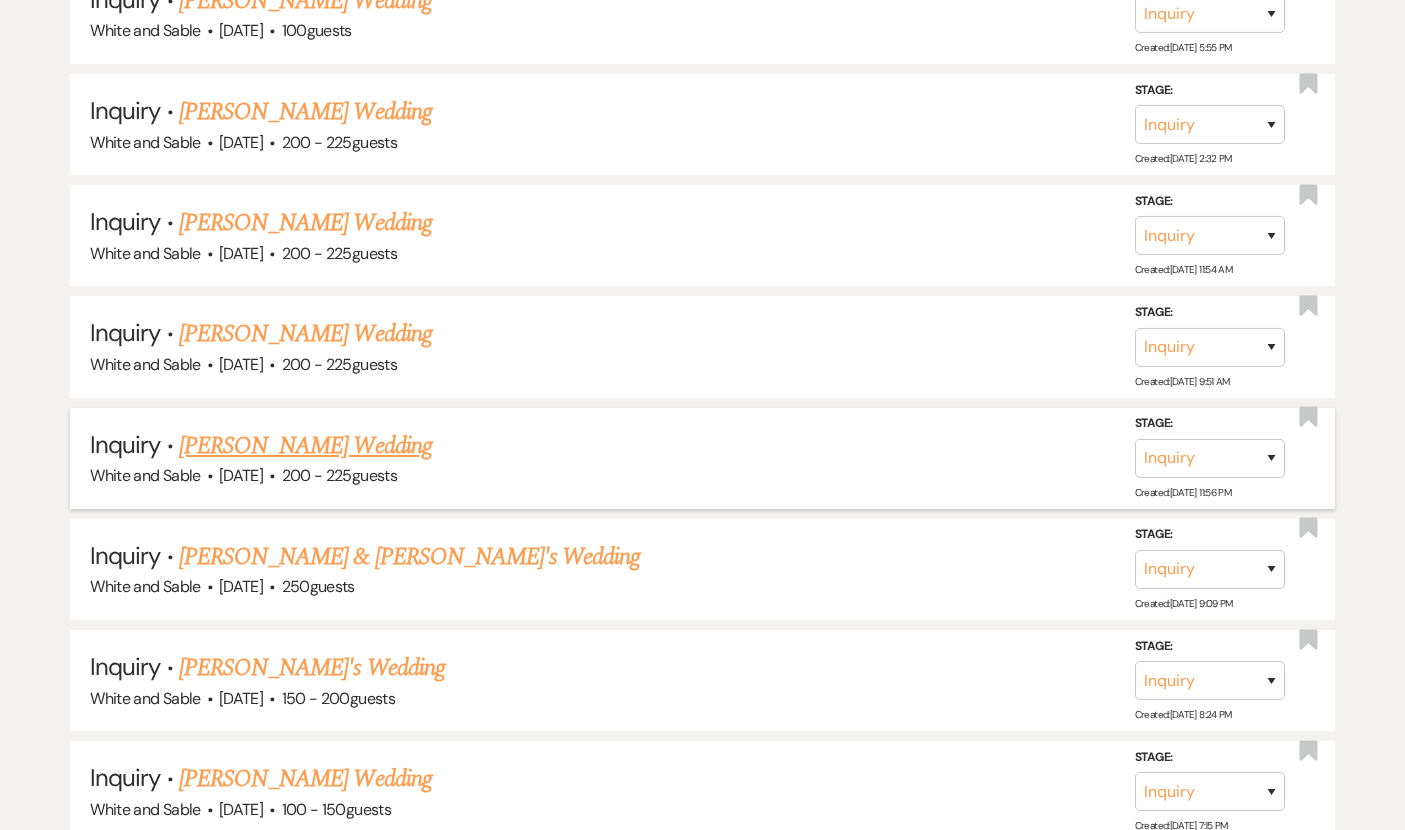click on "[PERSON_NAME] Wedding" at bounding box center [305, 446] 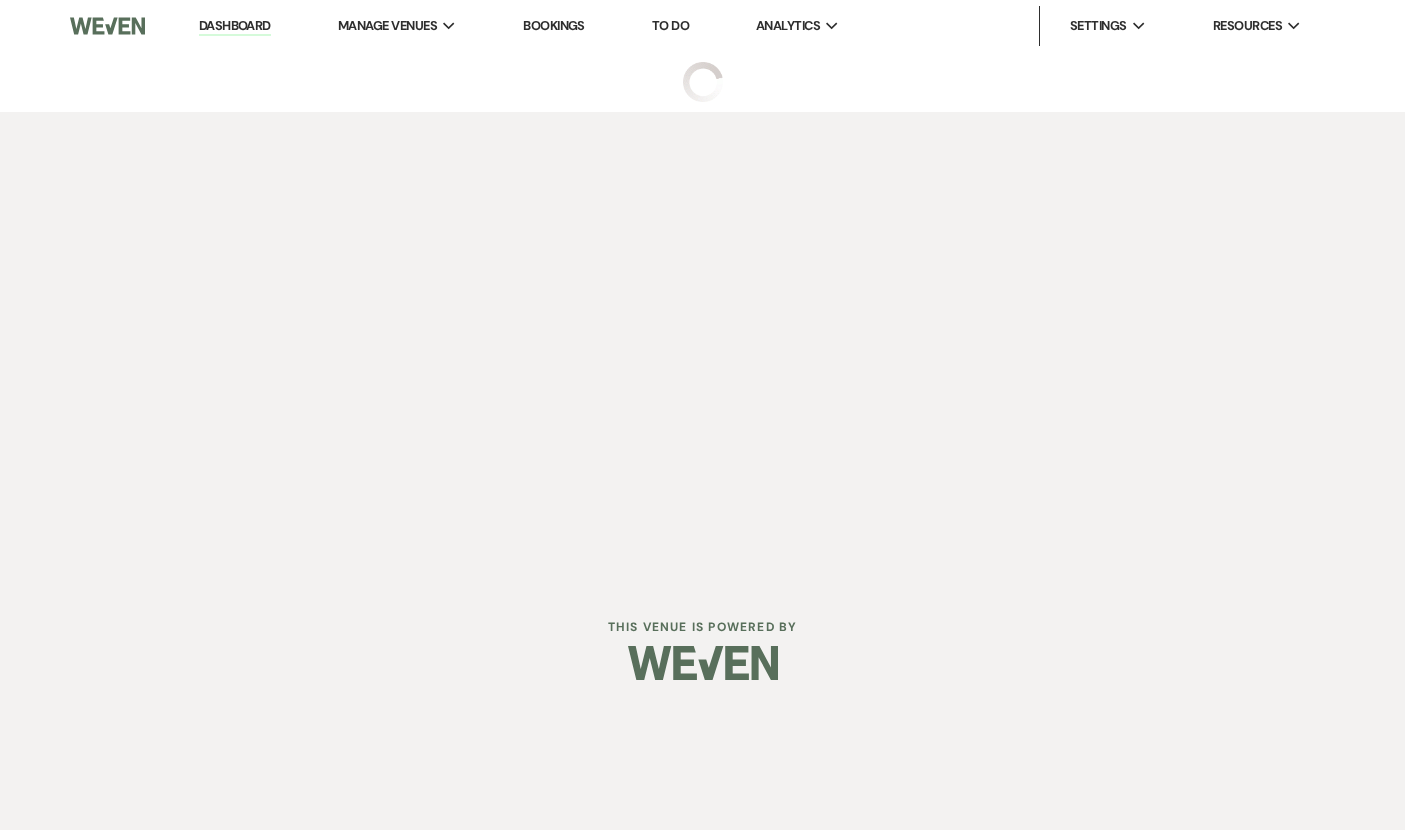 select on "5" 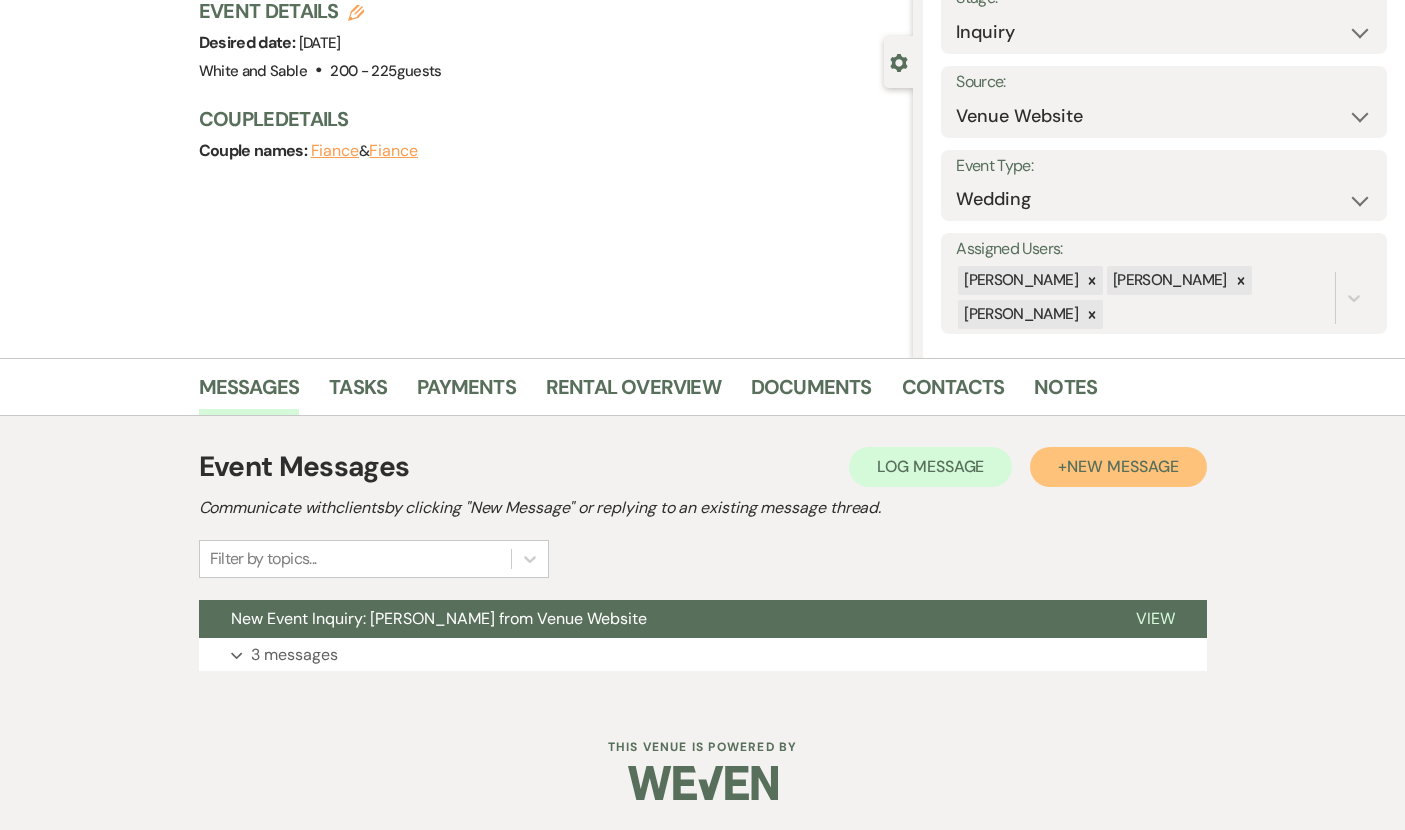click on "New Message" at bounding box center [1122, 466] 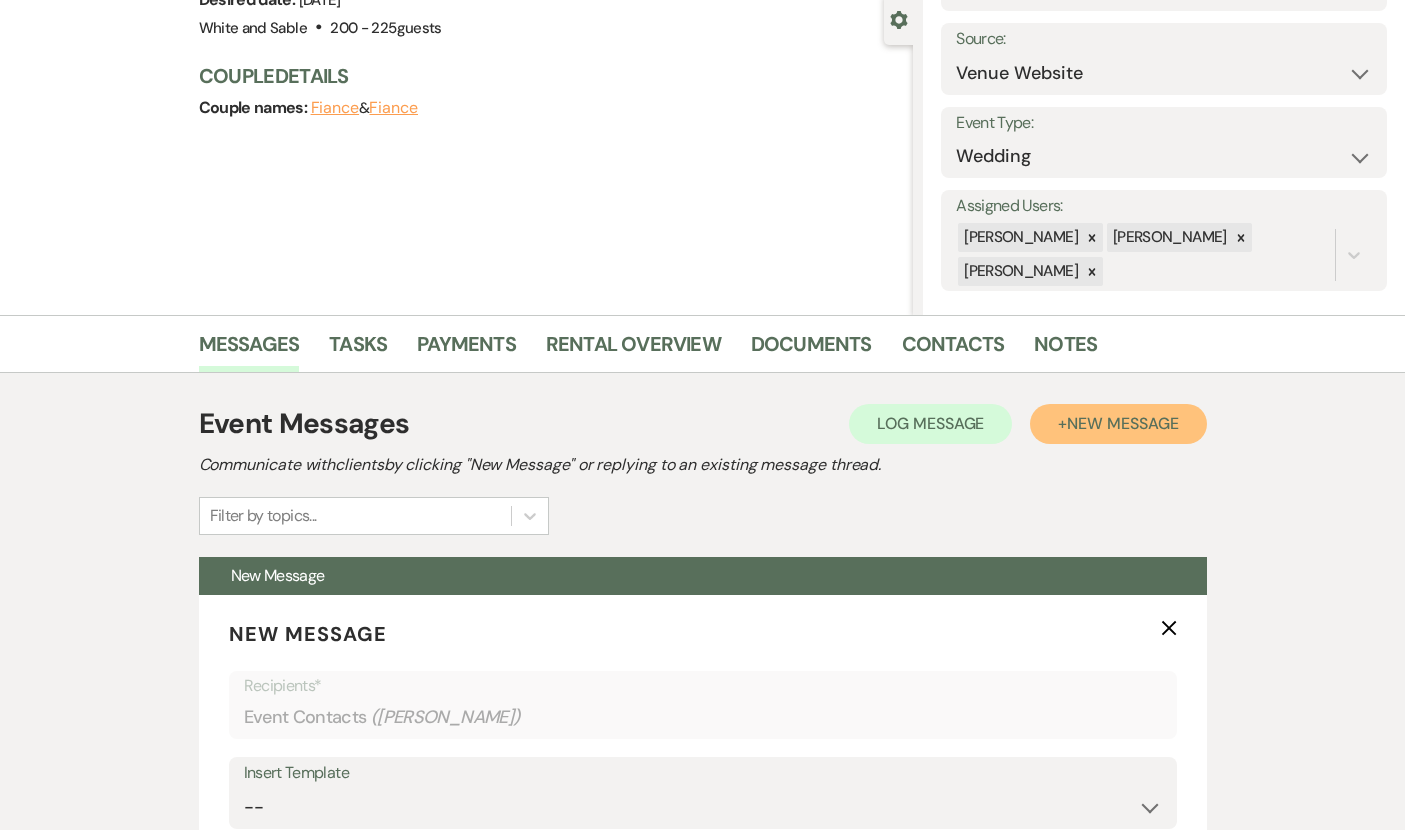 scroll, scrollTop: 329, scrollLeft: 0, axis: vertical 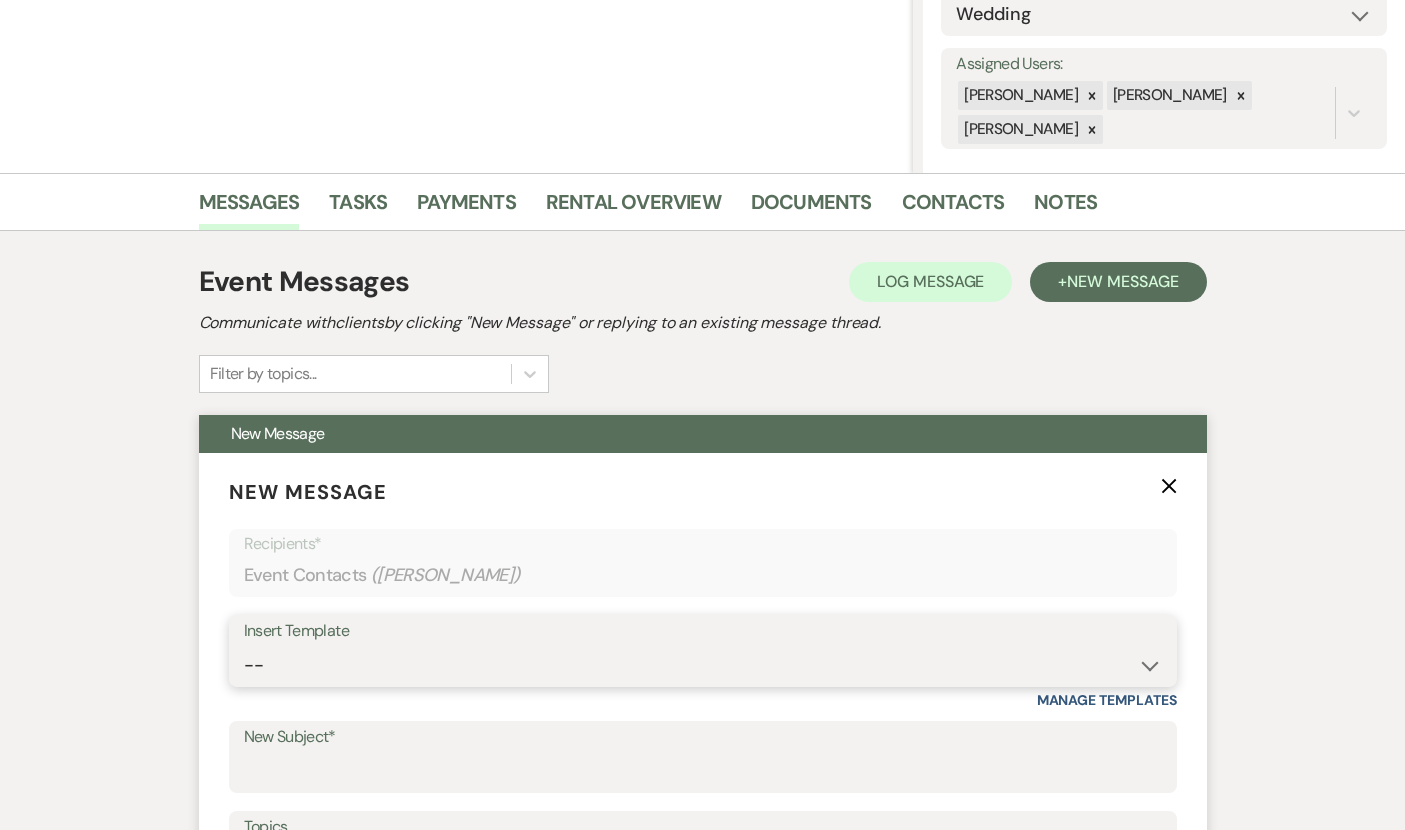 click on "-- Inquiry Response (Venue Guide) Schedule - Venue Tour Appt Confirmation Schedule - Venue Tour Appt Reminder Tour - Reschedule Tour - Follow-Up (Venue Guide) Proposal - Wedding Wedding Onboarding - Welcome Guide and Weven Planning Portal Introduction Inquiry Follow-Up: 5 Tips for Stress-Free Planning Inquiry - Available Dates Inquiry Follow-Up: Tour Invitation Inquiry Follow-Up: Unique Features Inquiry Follow-Up: Planning at W&S Insurance Exception Response [DATE] Weddings [DATE] Weddings Baseball Poop or get off toliet (Venue Guide) Concession Speech Onboarding - Welcome Magazine and Weven Planning Portal Introduction (NON-Wedding Events) Day-of Coordinators Schedule - Venue IN-PERSON Tour Appt Confirmation Outside Food Info [PERSON_NAME] Films [DATE] Weddings Hire a Host / Host a Toast Follow-follow up Recommended Vendors Weekend Tours Catering Guidelines & Vendor COI Requirements Inventory List to Booked Couples Cancellation Form [PERSON_NAME] Template Client Communication (parents requesting calls) - NEED TO EDIT" at bounding box center (703, 665) 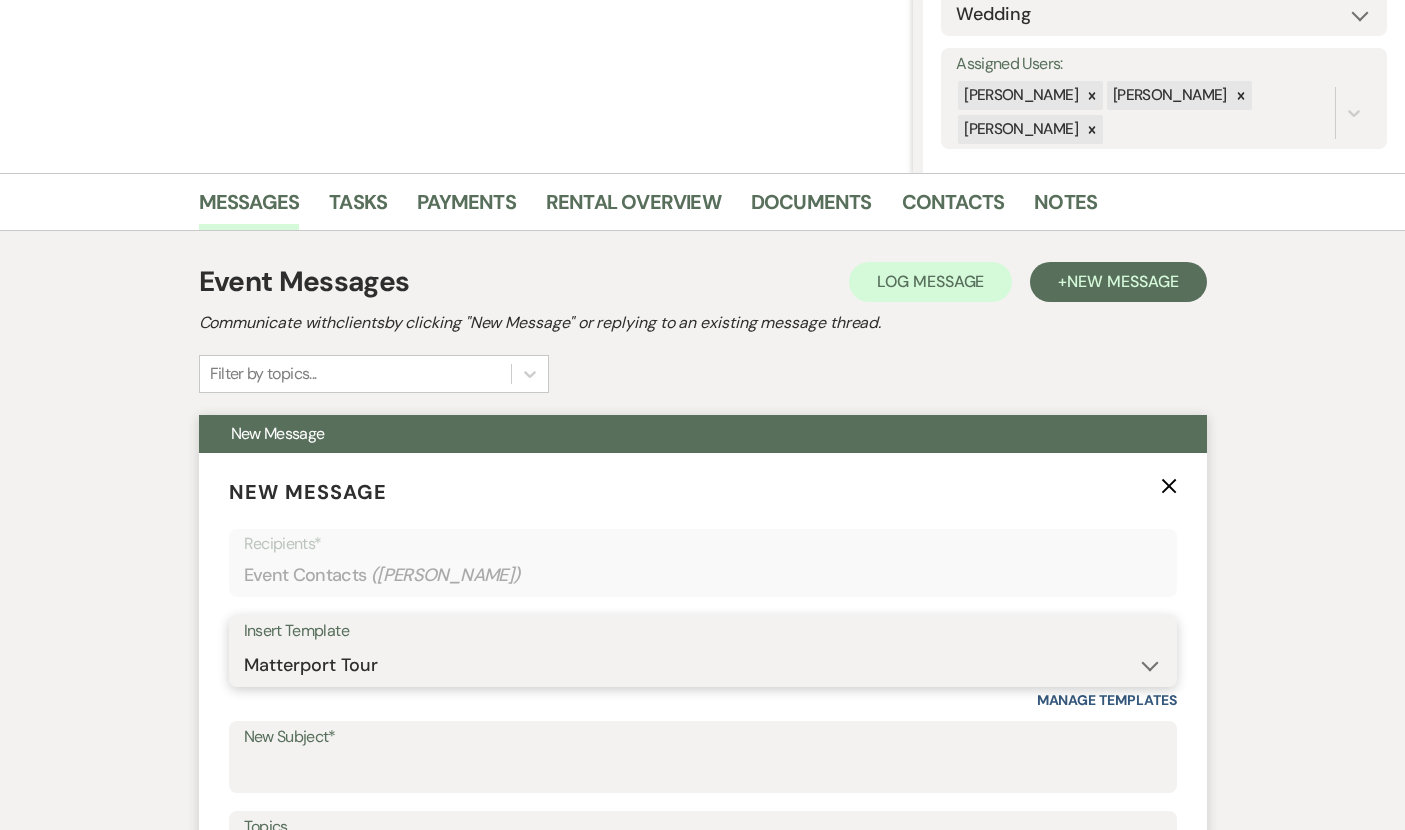 type on "Interactive 3-D Virtual Tour of White & Sable 🤍🖤" 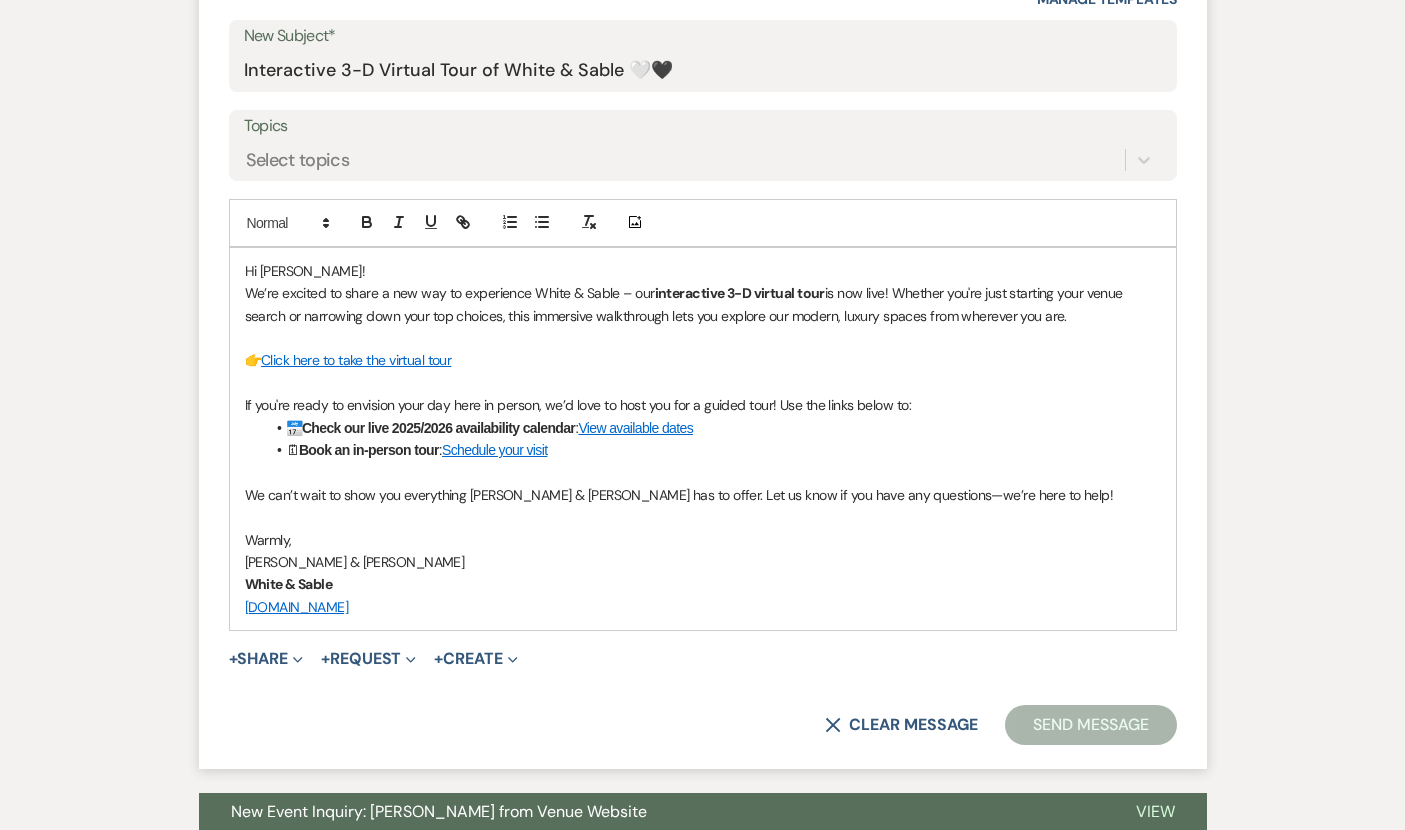 click on "Send Message" at bounding box center [1090, 725] 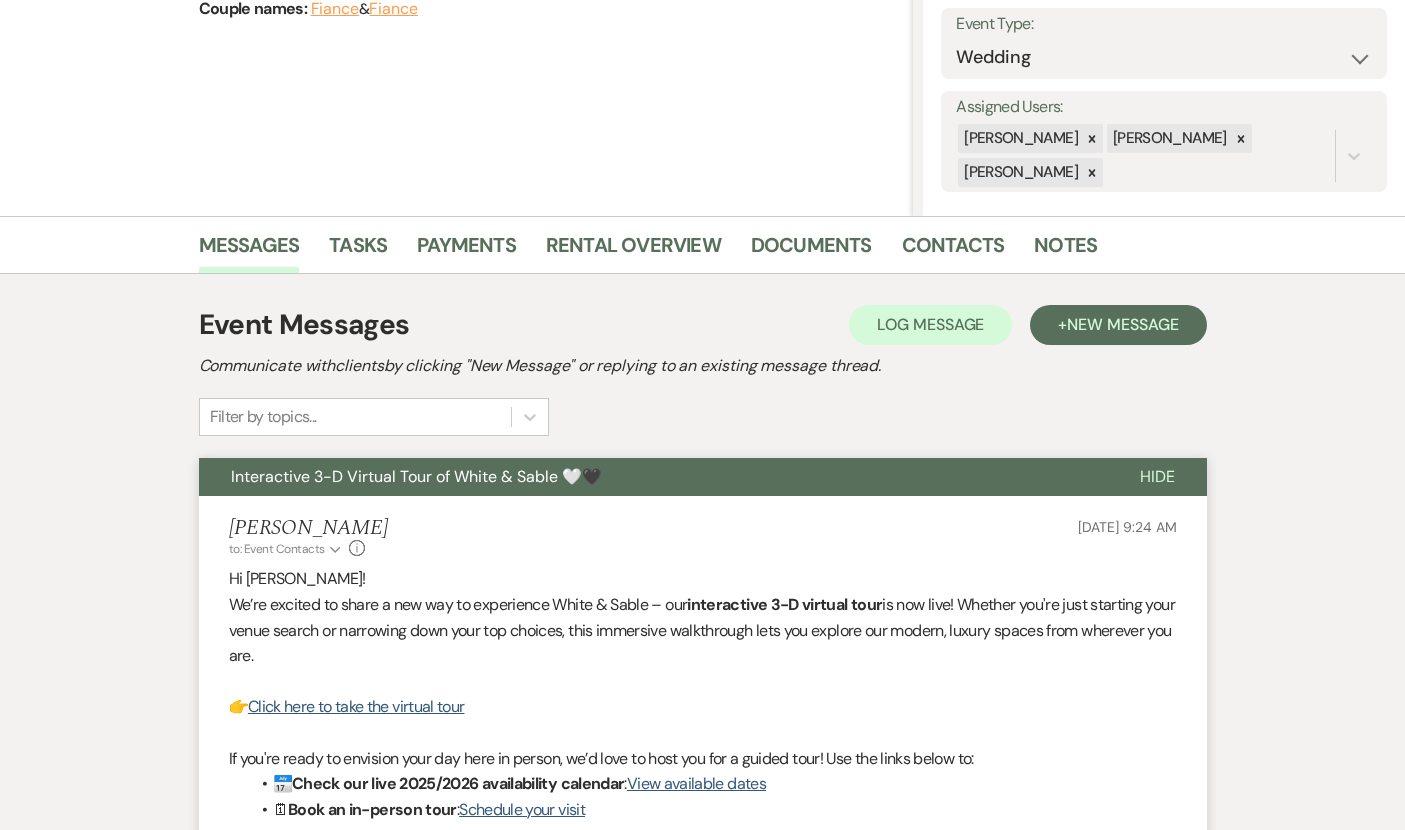 scroll, scrollTop: 0, scrollLeft: 0, axis: both 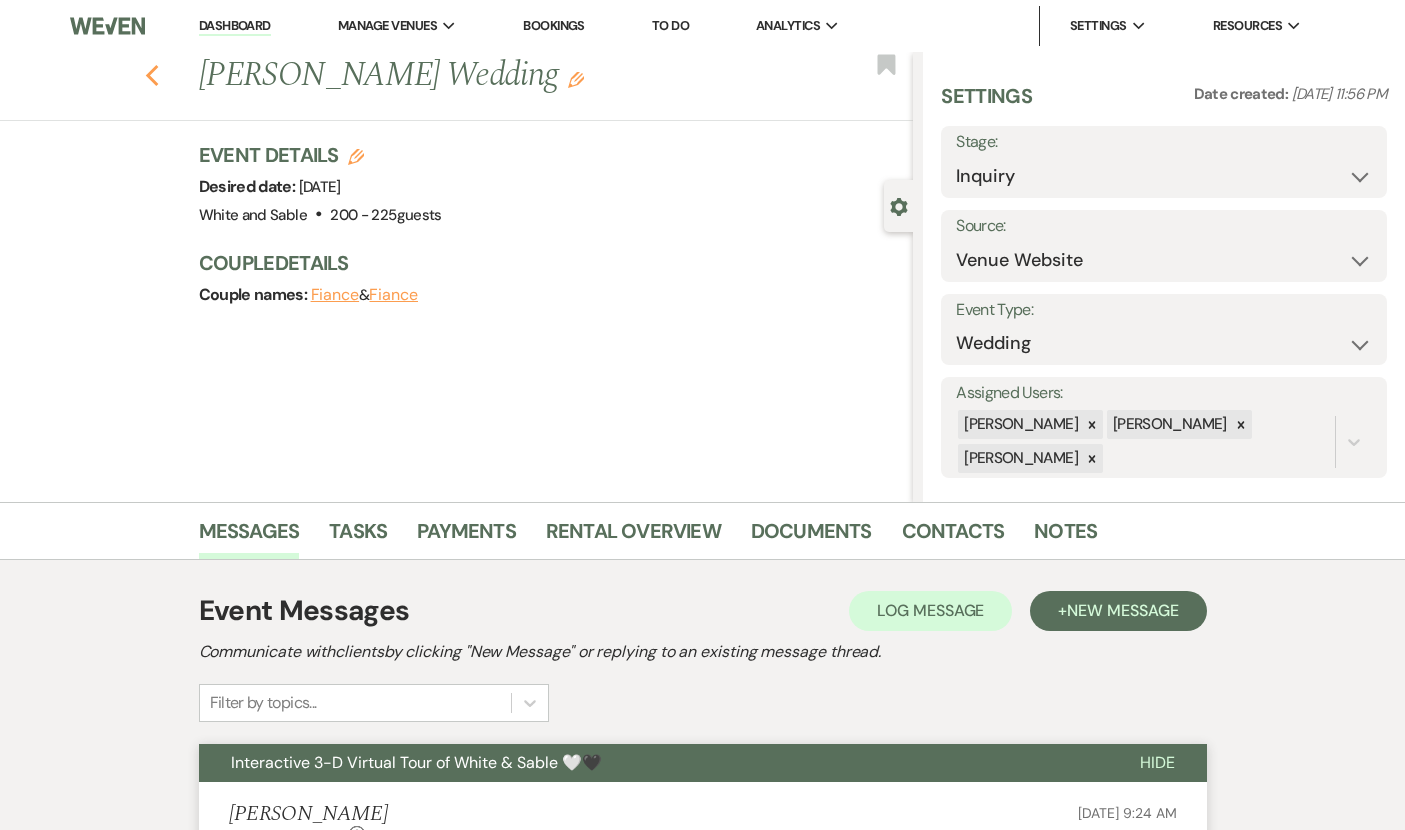click on "Previous" 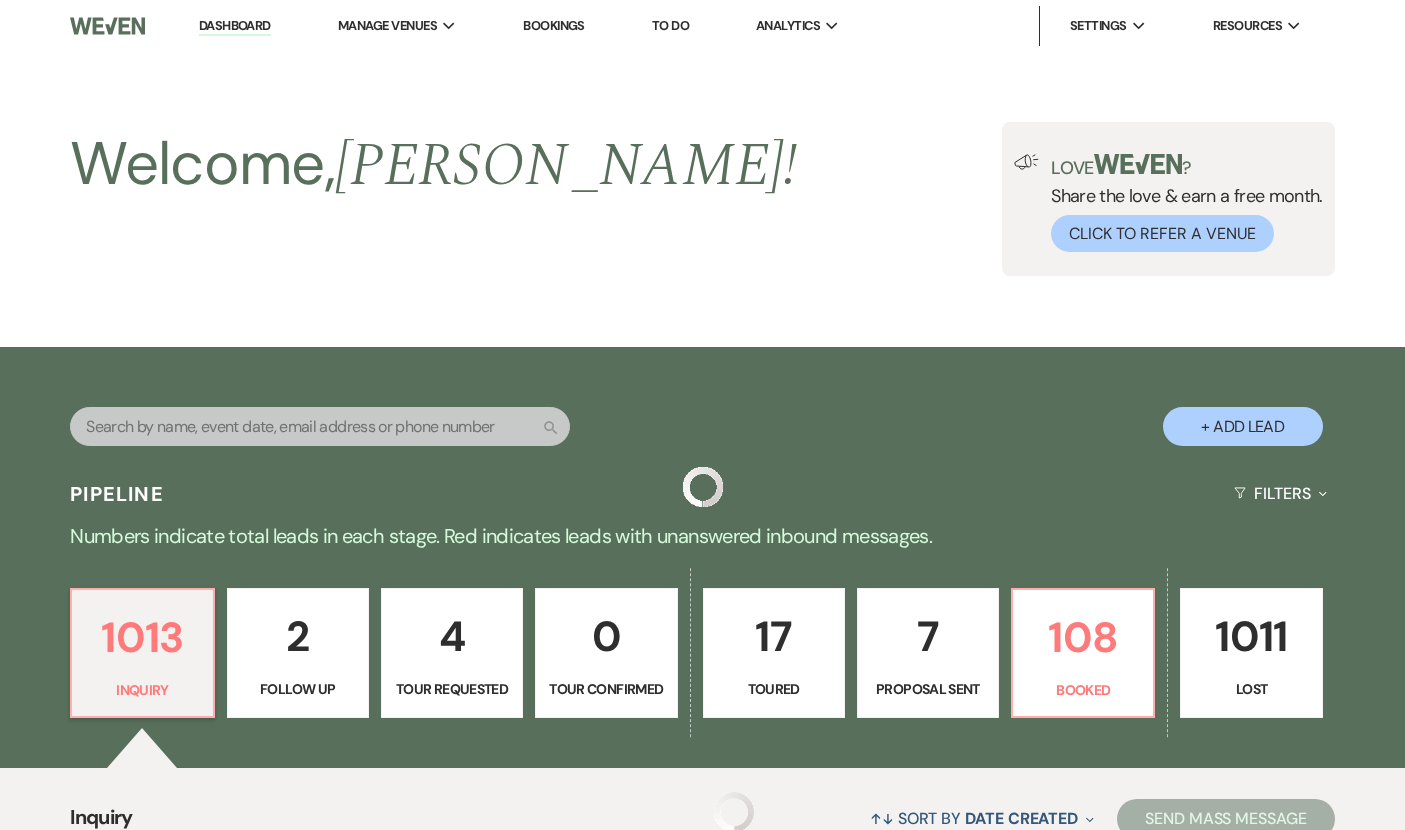 scroll, scrollTop: 10166, scrollLeft: 0, axis: vertical 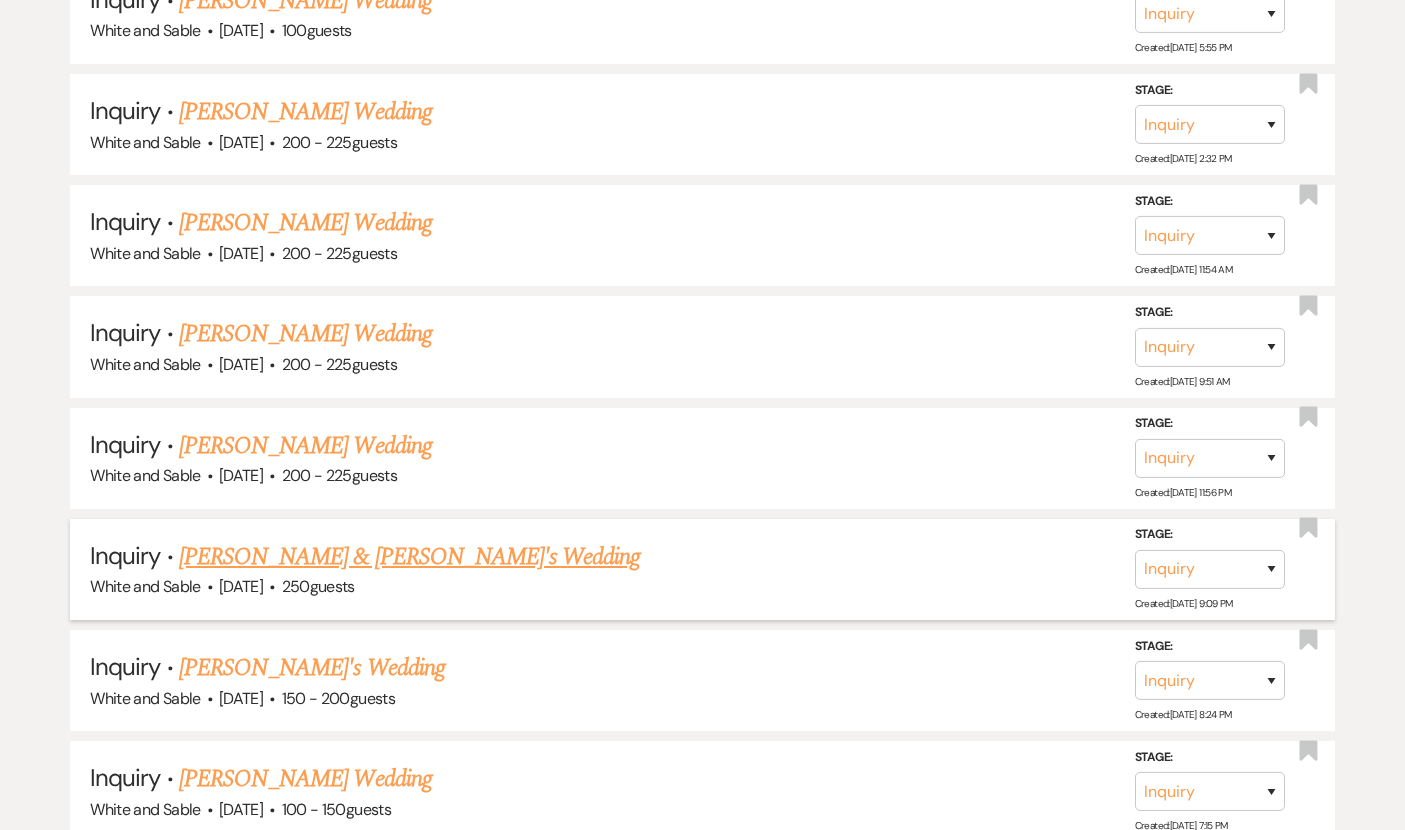 click on "[PERSON_NAME] & [PERSON_NAME]'s Wedding" at bounding box center (410, 557) 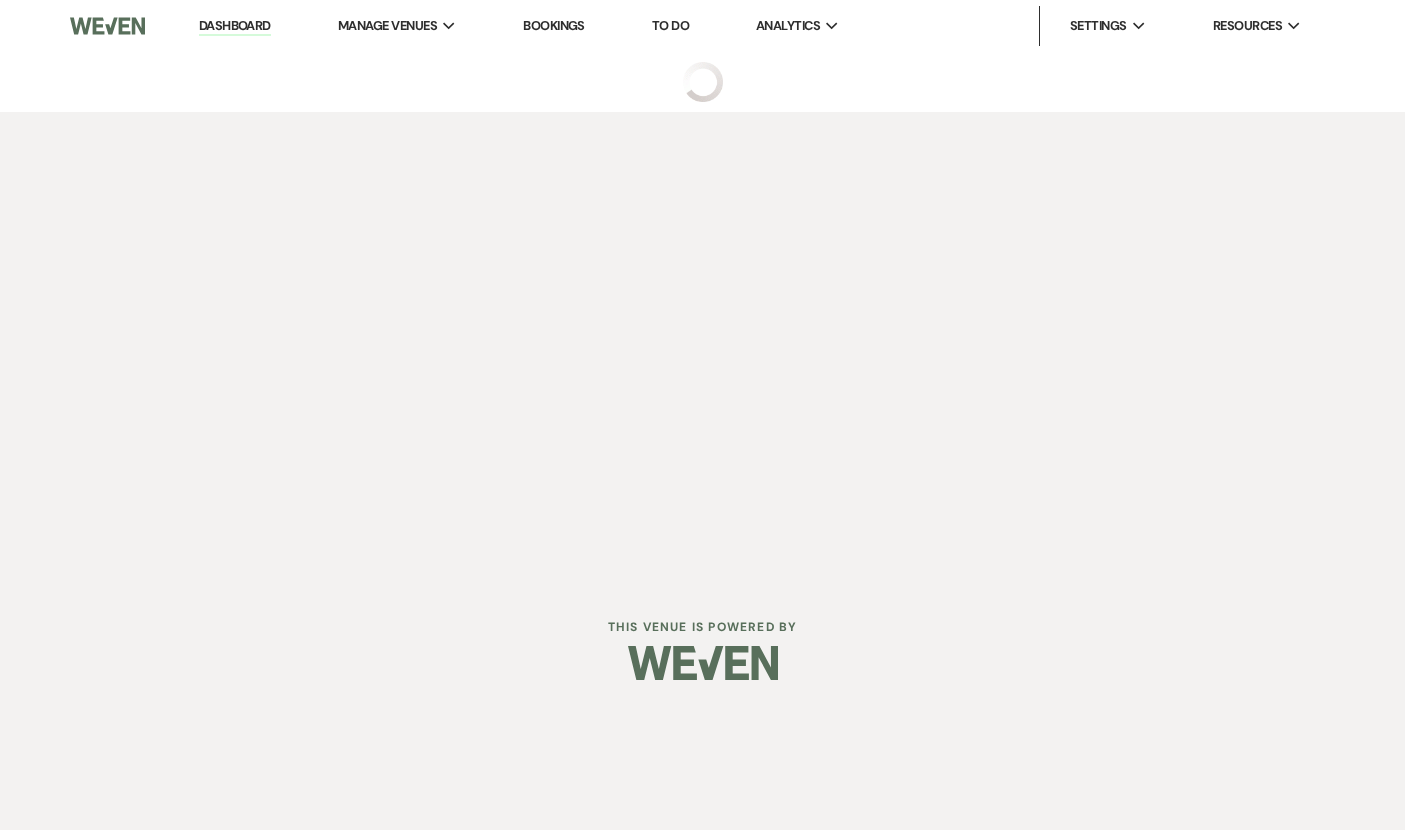 scroll, scrollTop: 0, scrollLeft: 0, axis: both 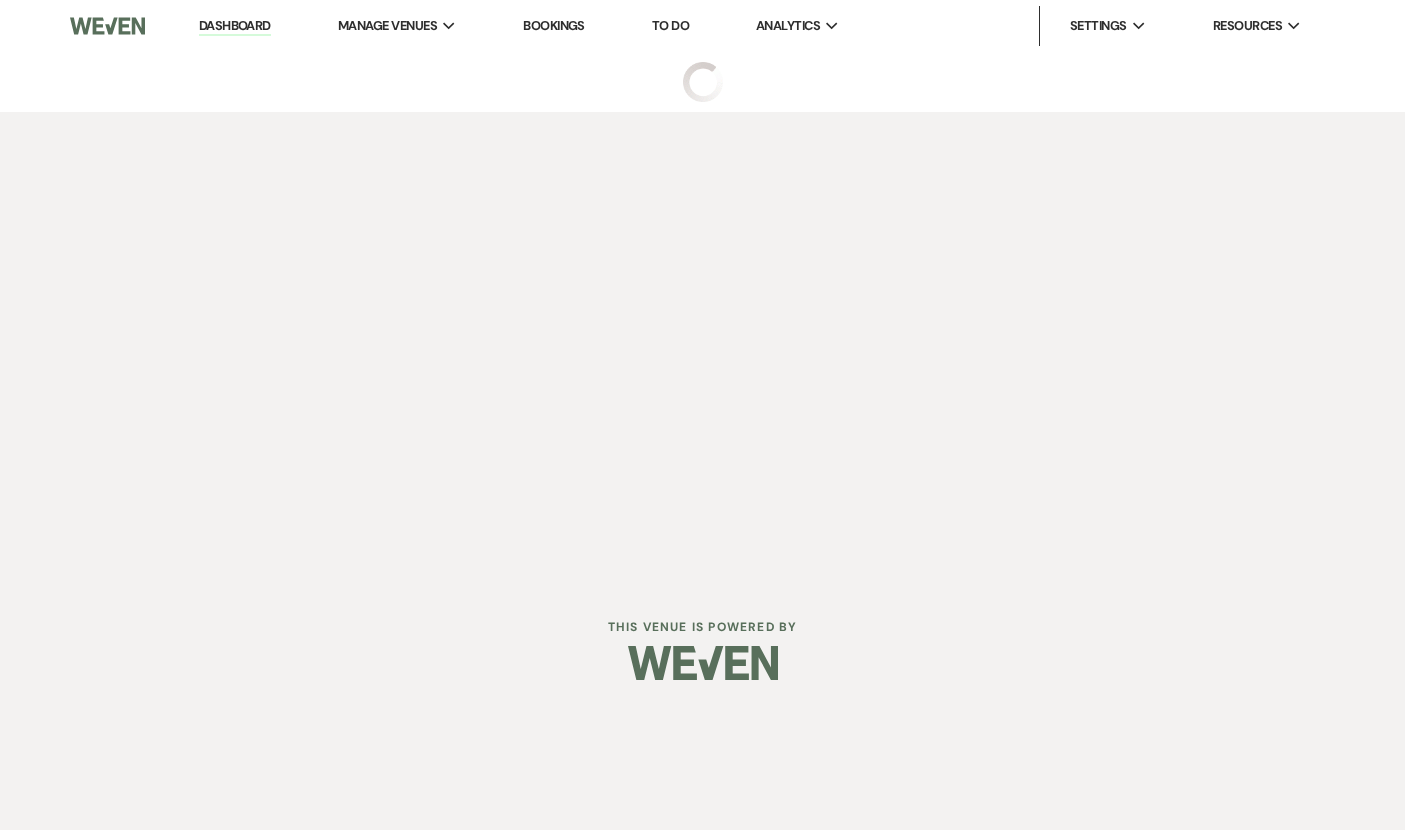 select on "7" 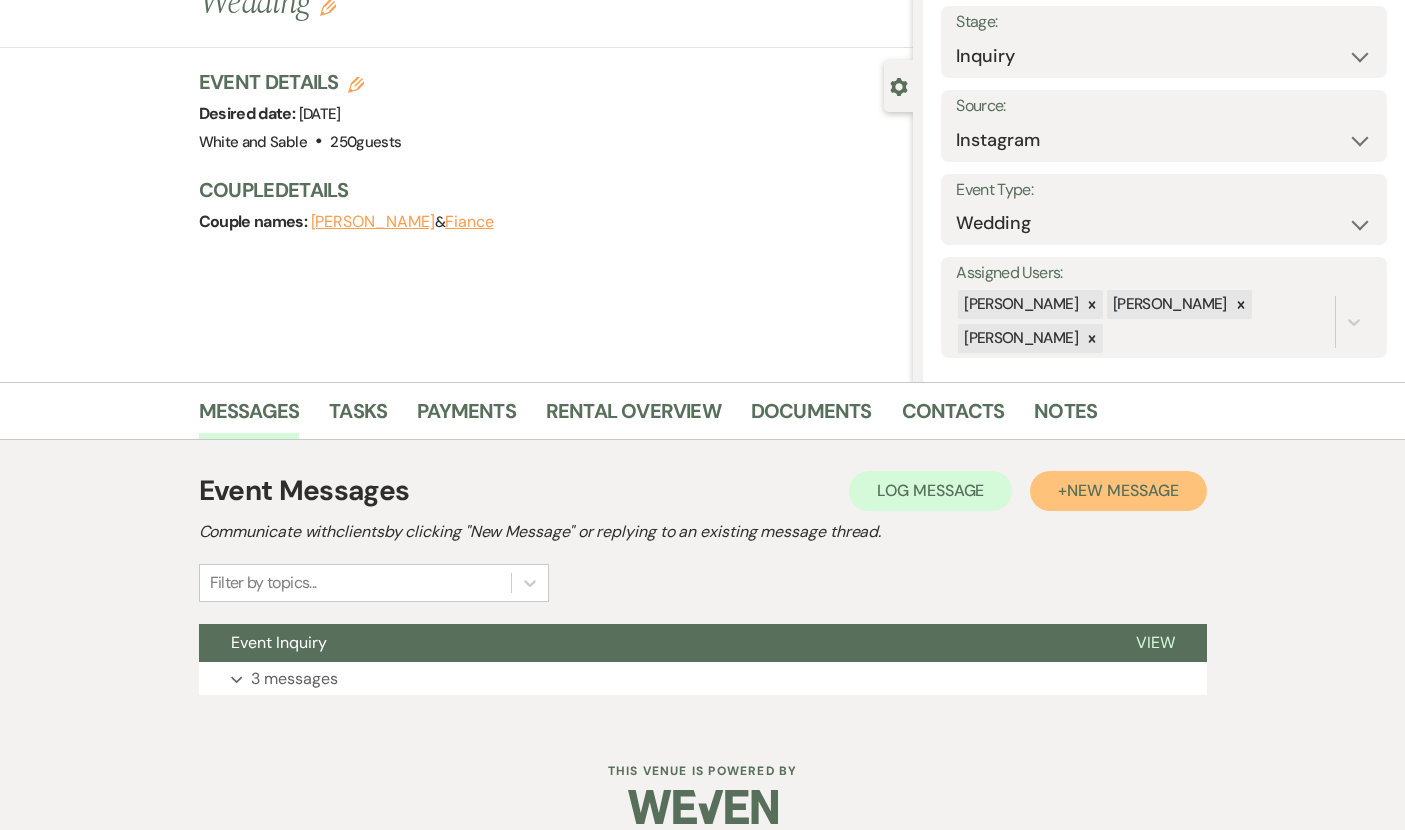 click on "New Message" at bounding box center [1122, 490] 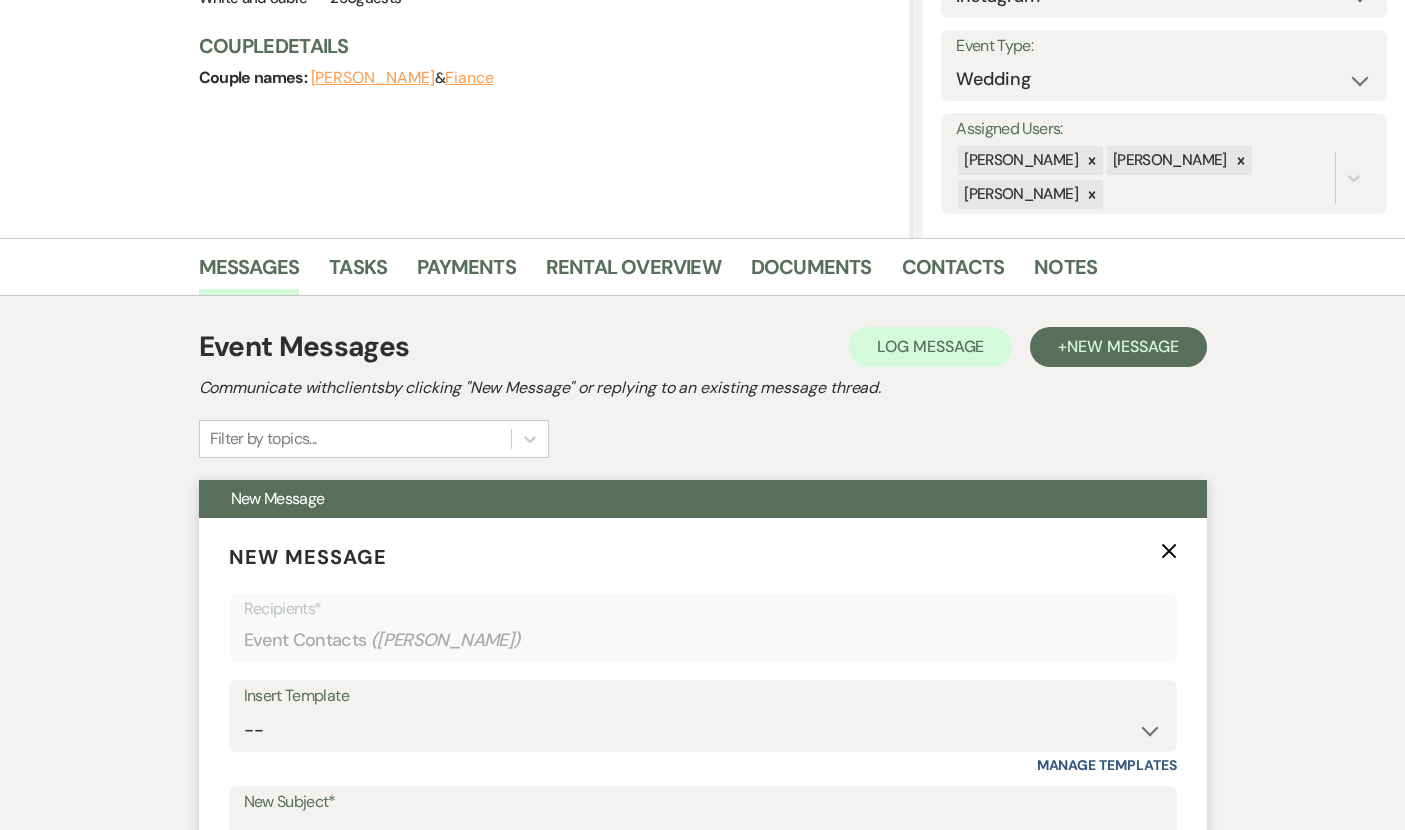 click on "Insert Template" at bounding box center [703, 696] 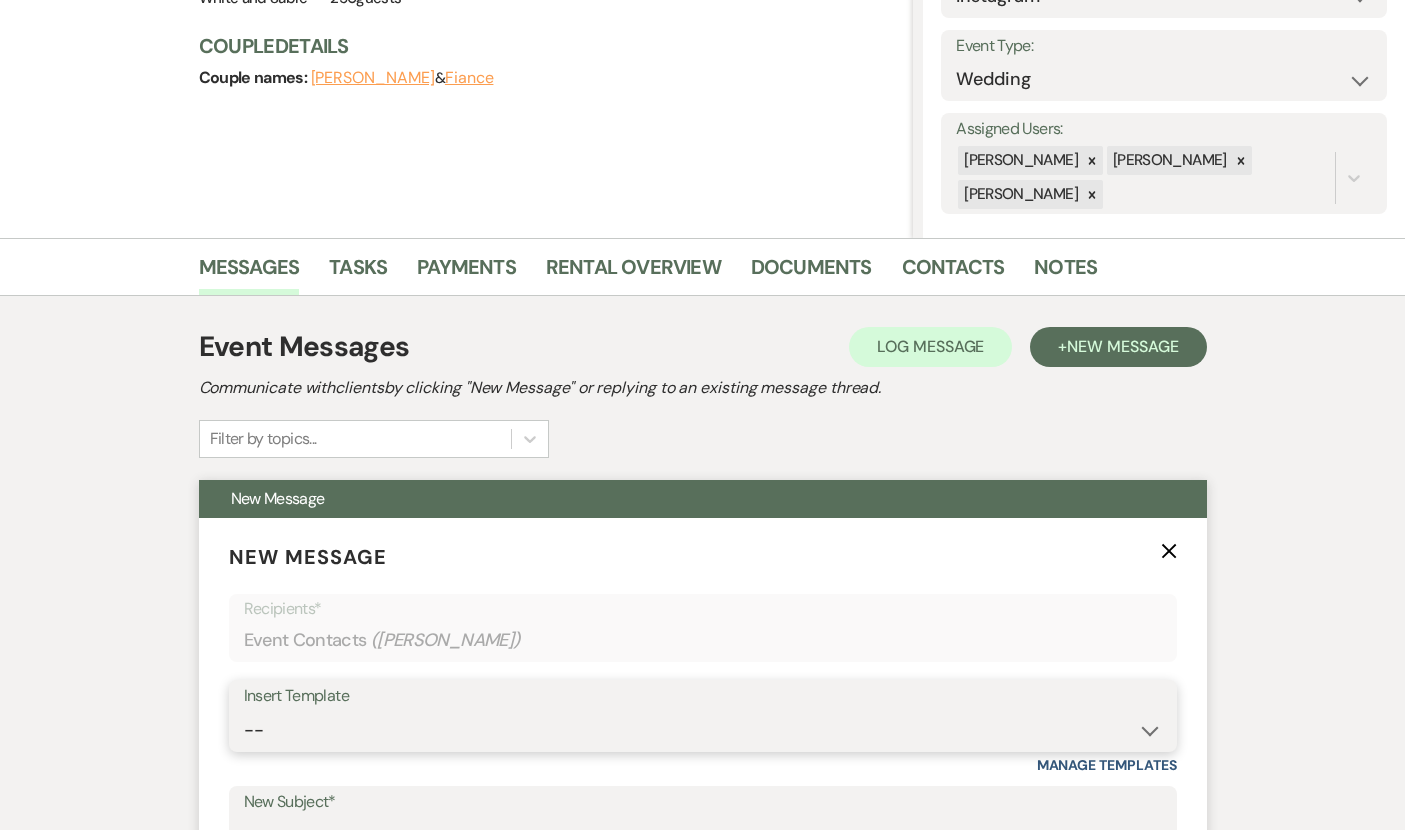 click on "-- Inquiry Response (Venue Guide) Schedule - Venue Tour Appt Confirmation Schedule - Venue Tour Appt Reminder Tour - Reschedule Tour - Follow-Up (Venue Guide) Proposal - Wedding Wedding Onboarding - Welcome Guide and Weven Planning Portal Introduction Inquiry Follow-Up: 5 Tips for Stress-Free Planning Inquiry - Available Dates Inquiry Follow-Up: Tour Invitation Inquiry Follow-Up: Unique Features Inquiry Follow-Up: Planning at W&S Insurance Exception Response [DATE] Weddings [DATE] Weddings Baseball Poop or get off toliet (Venue Guide) Concession Speech Onboarding - Welcome Magazine and Weven Planning Portal Introduction (NON-Wedding Events) Day-of Coordinators Schedule - Venue IN-PERSON Tour Appt Confirmation Outside Food Info [PERSON_NAME] Films [DATE] Weddings Hire a Host / Host a Toast Follow-follow up Recommended Vendors Weekend Tours Catering Guidelines & Vendor COI Requirements Inventory List to Booked Couples Cancellation Form [PERSON_NAME] Template Client Communication (parents requesting calls) - NEED TO EDIT" at bounding box center [703, 730] 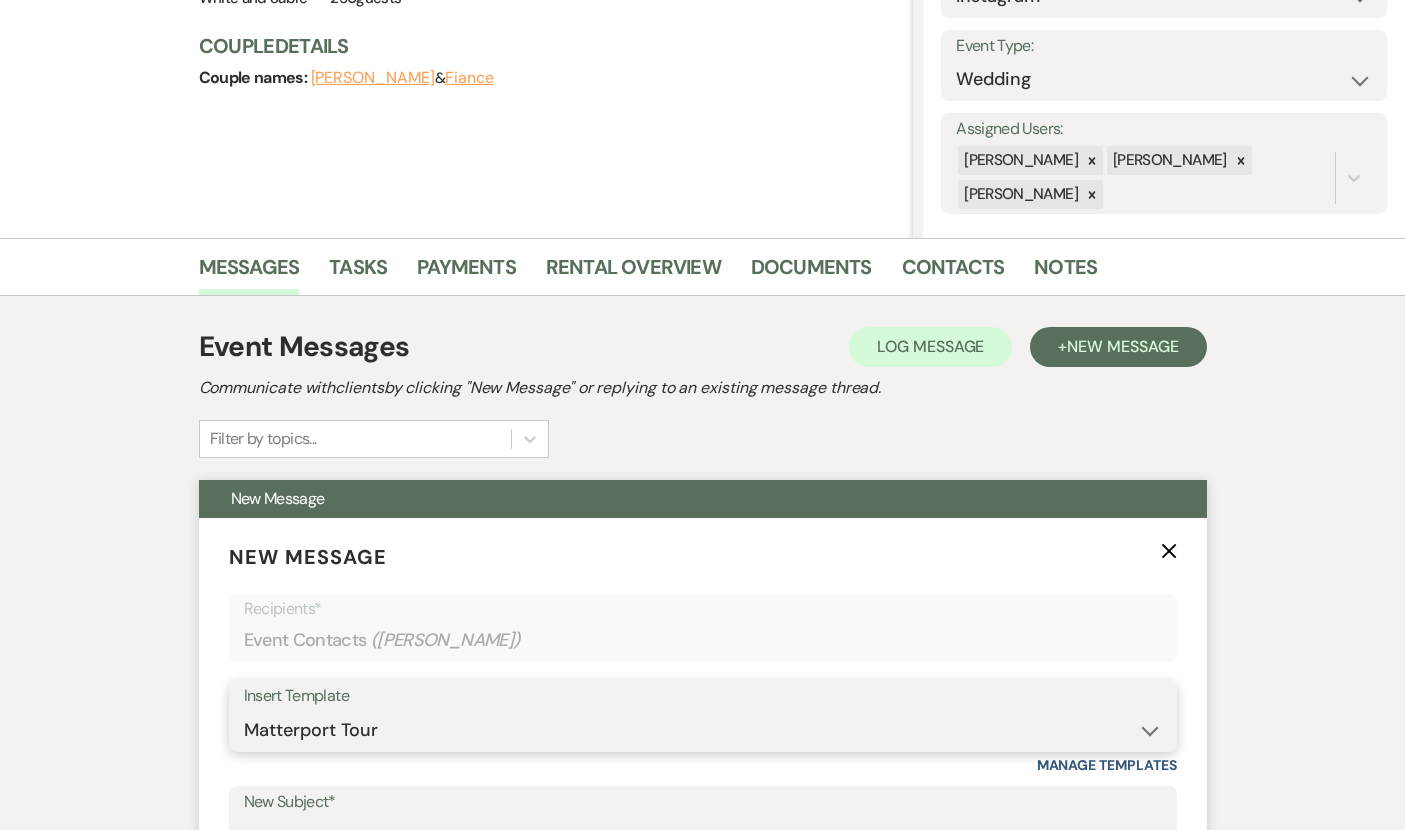 type on "Interactive 3-D Virtual Tour of White & Sable 🤍🖤" 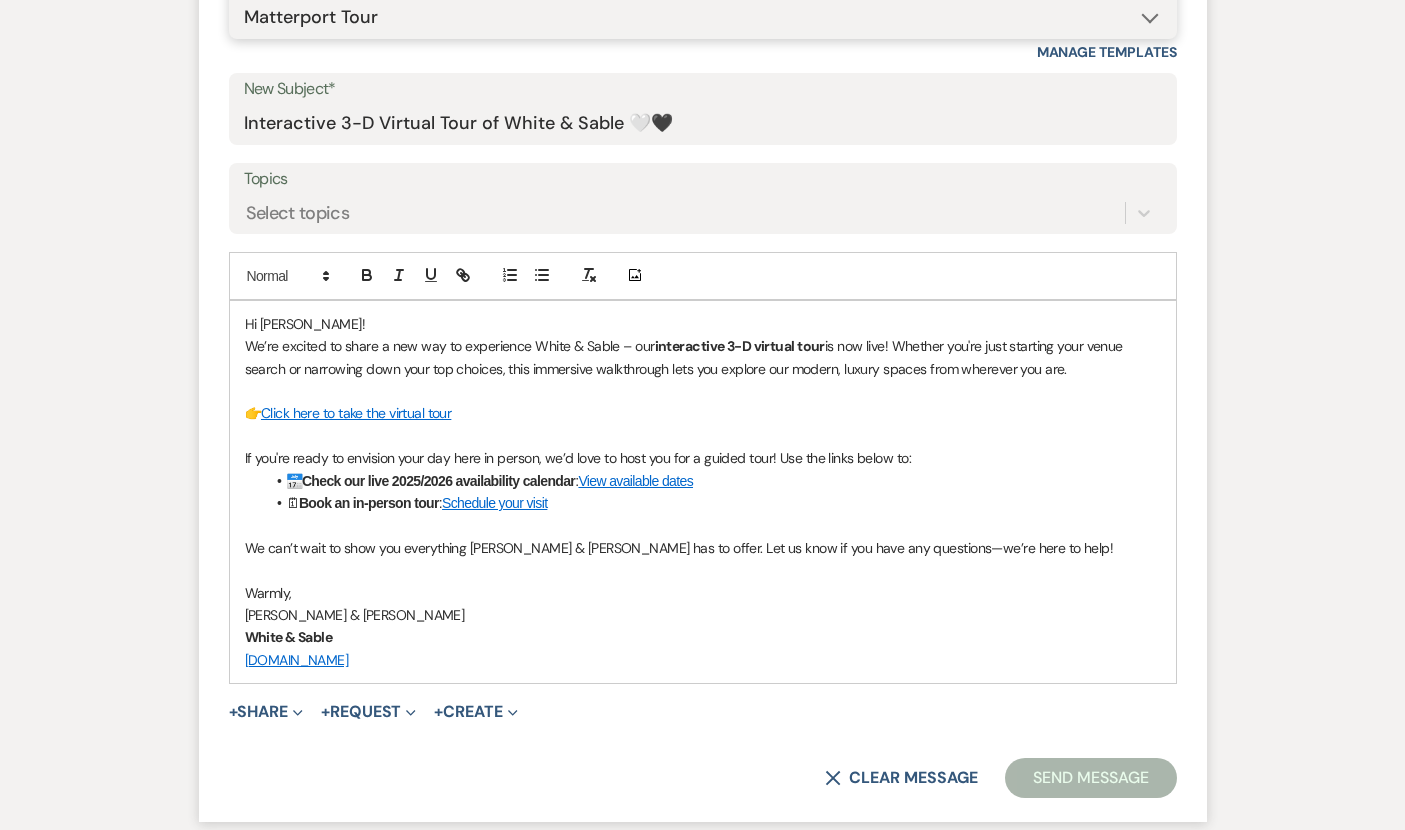 scroll, scrollTop: 1223, scrollLeft: 0, axis: vertical 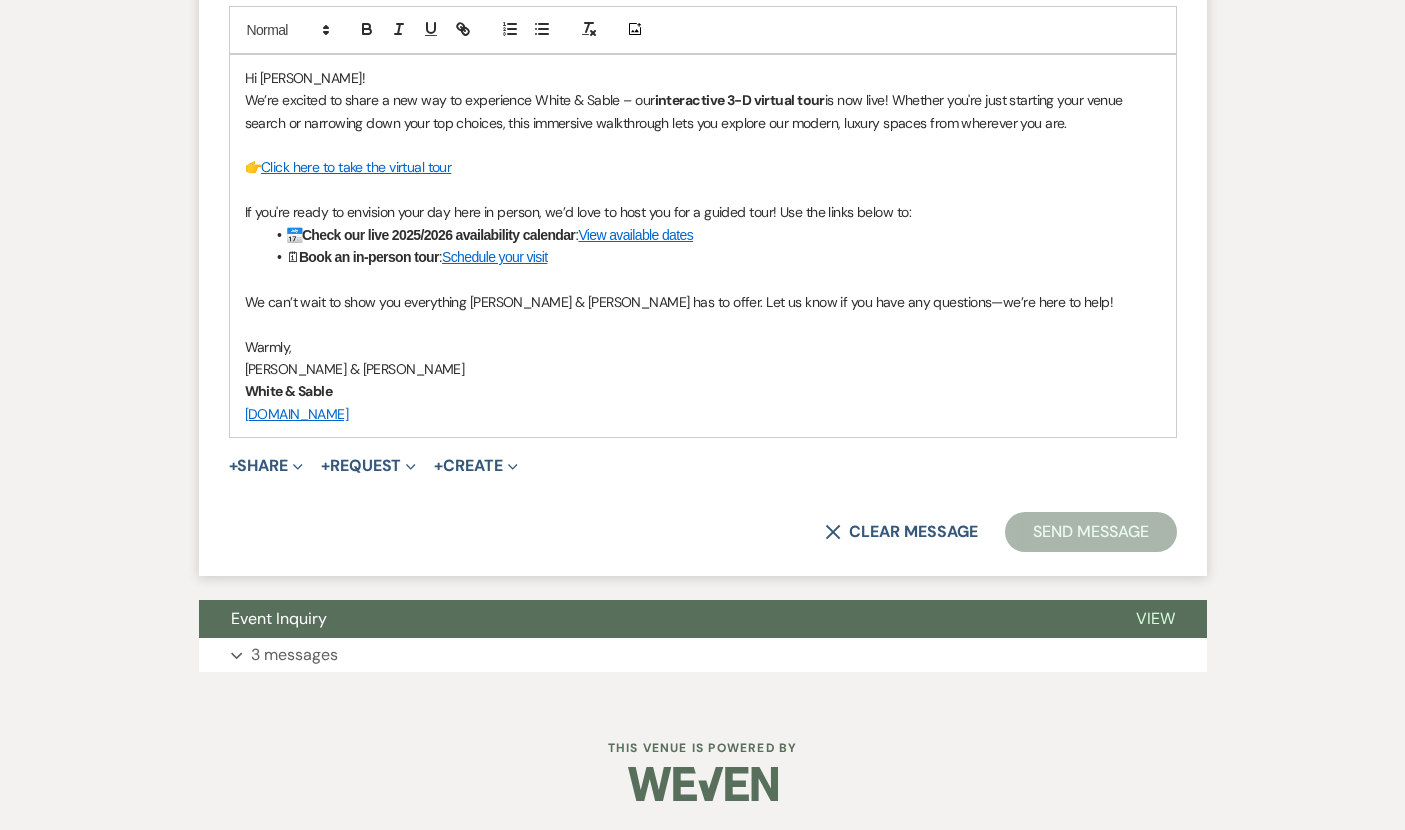 click on "New Message   X Saving draft... Recipients* Event Contacts   ( [PERSON_NAME] )   Insert Template   -- Inquiry Response (Venue Guide) Schedule - Venue Tour Appt Confirmation Schedule - Venue Tour Appt Reminder Tour - Reschedule Tour - Follow-Up (Venue Guide) Proposal - Wedding Wedding Onboarding - Welcome Guide and Weven Planning Portal Introduction Inquiry Follow-Up: 5 Tips for Stress-Free Planning Inquiry - Available Dates Inquiry Follow-Up: Tour Invitation Inquiry Follow-Up: Unique Features Inquiry Follow-Up: Planning at W&S Insurance Exception Response [DATE] Weddings [DATE] Weddings Baseball Poop or get off toliet (Venue Guide) Concession Speech Onboarding - Welcome Magazine and Weven Planning Portal Introduction (NON-Wedding Events) Day-of Coordinators Schedule - Venue IN-PERSON Tour Appt Confirmation Outside Food Info [PERSON_NAME] Films [DATE] Weddings Hire a Host / Host a Toast Follow-follow up Recommended Vendors Weekend Tours Catering Guidelines & Vendor COI Requirements Inventory List to Booked Couples" at bounding box center [703, 68] 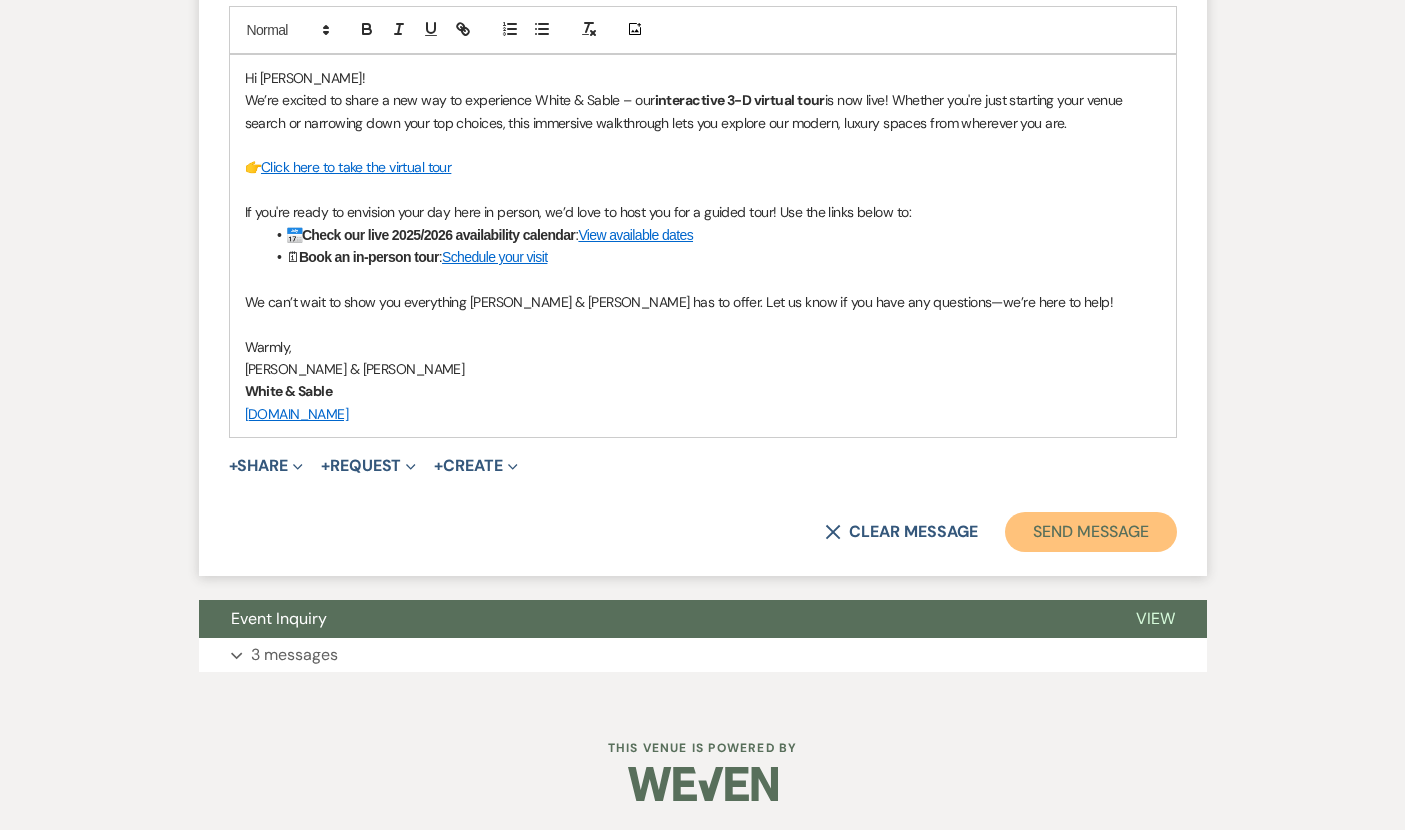 click on "Send Message" at bounding box center [1090, 532] 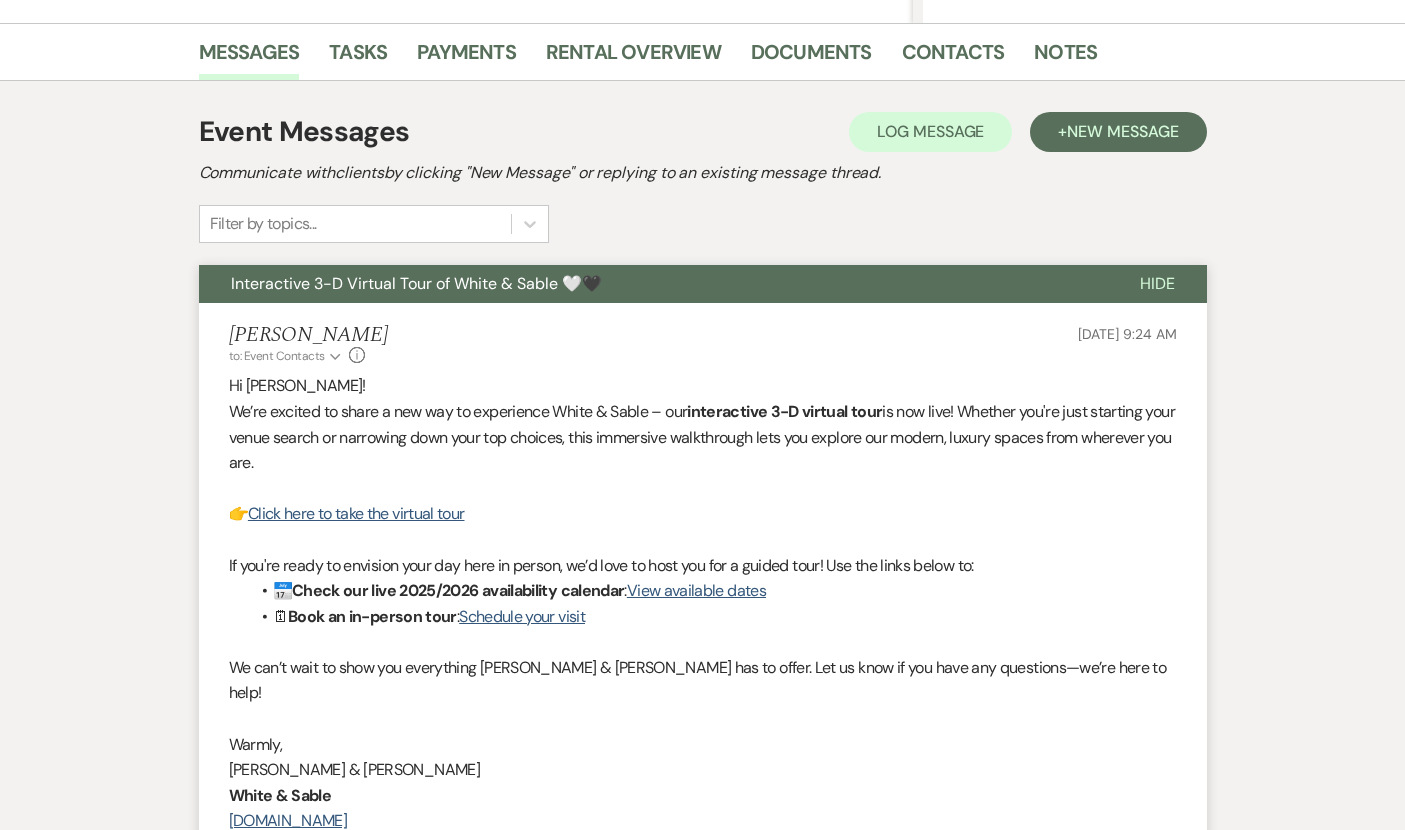 scroll, scrollTop: 0, scrollLeft: 0, axis: both 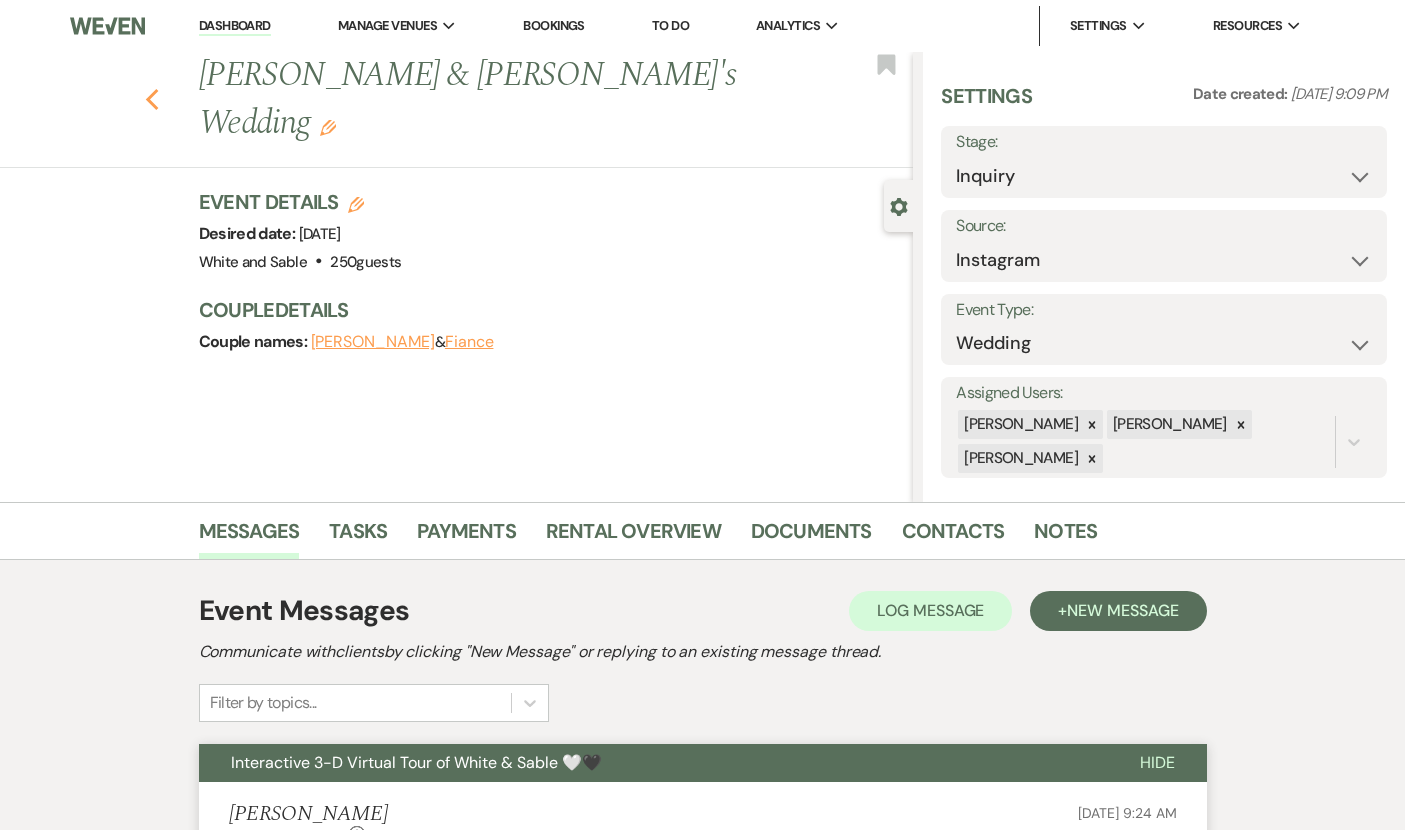 click on "Previous" 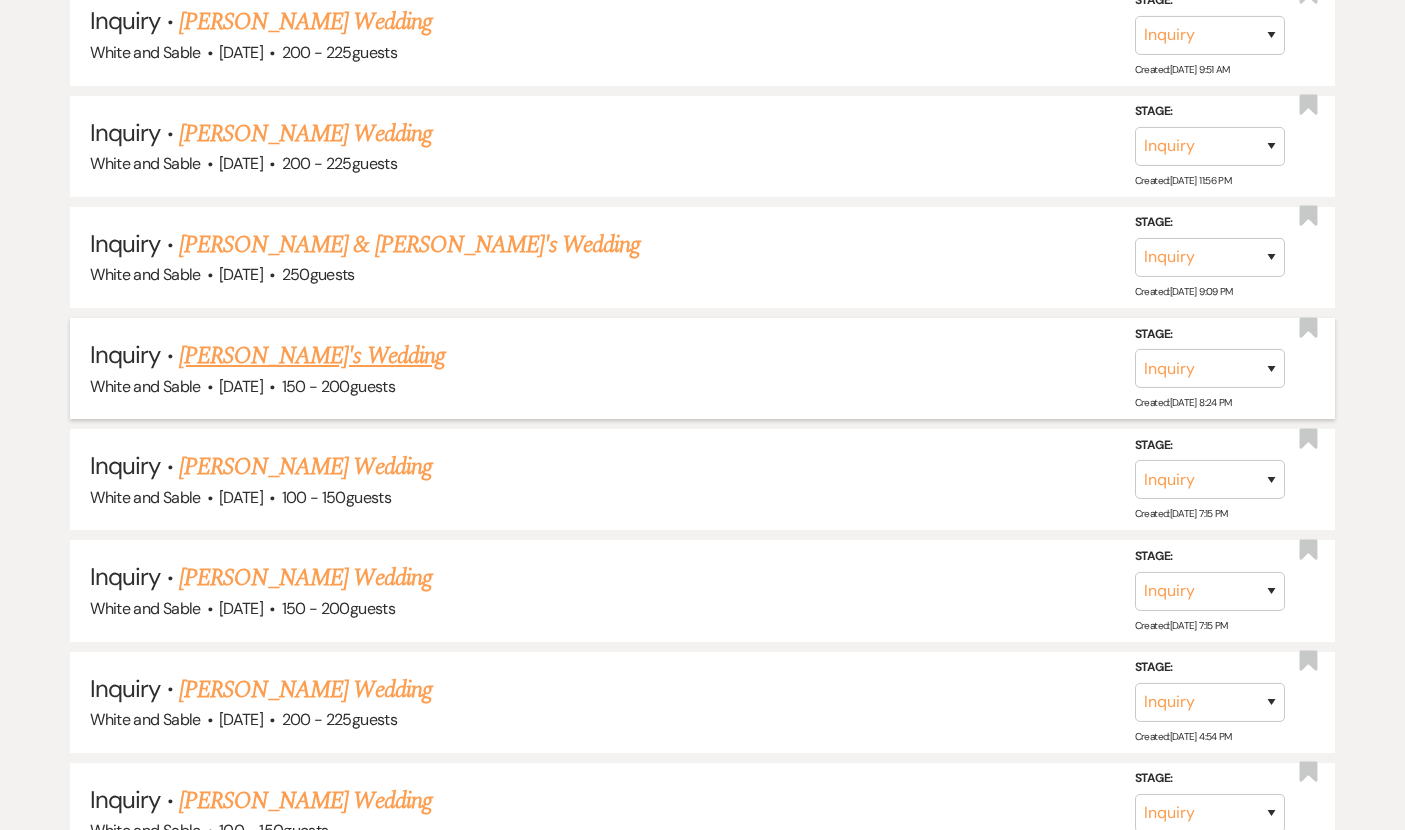 click on "[PERSON_NAME]'s Wedding" at bounding box center (312, 356) 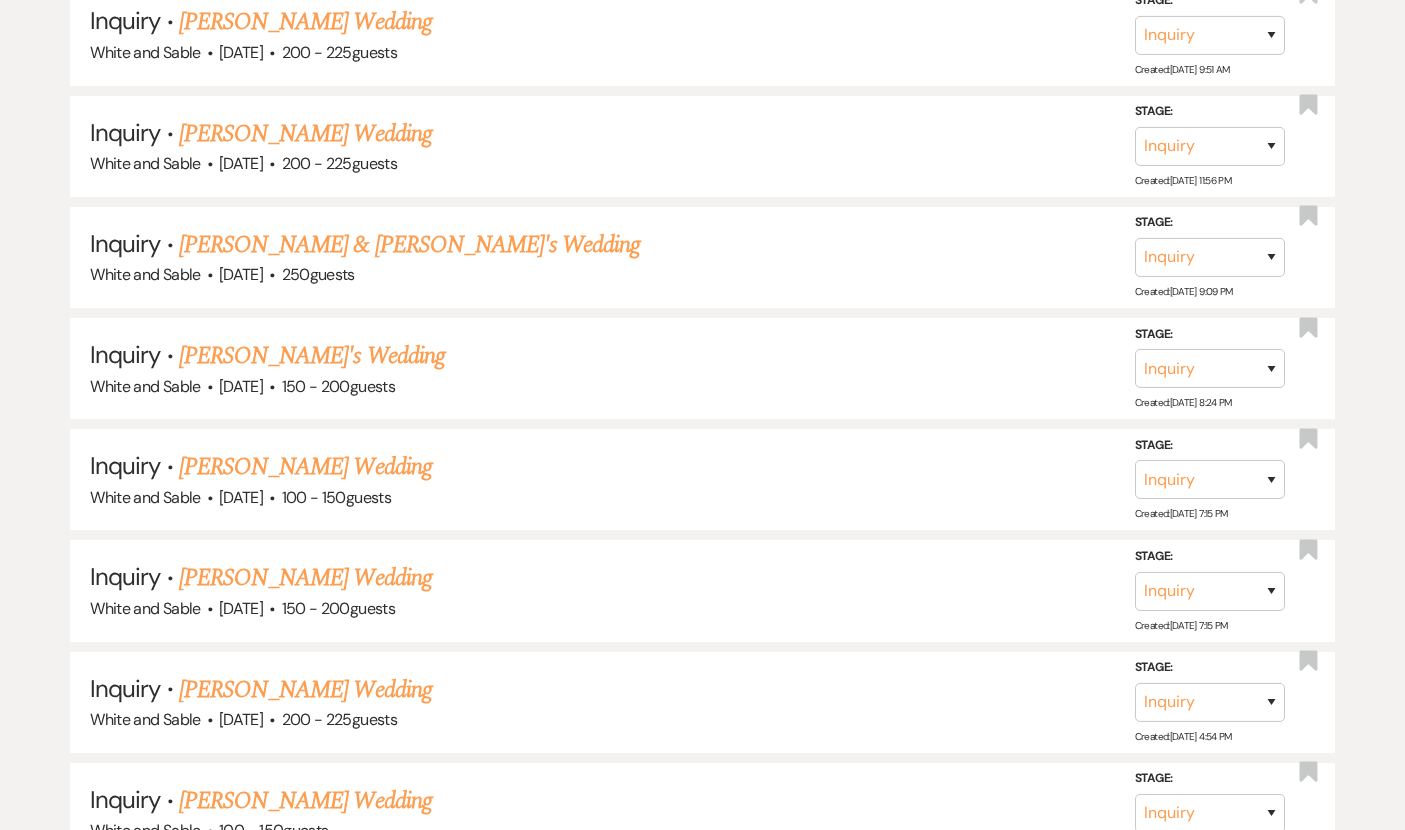 scroll, scrollTop: 0, scrollLeft: 0, axis: both 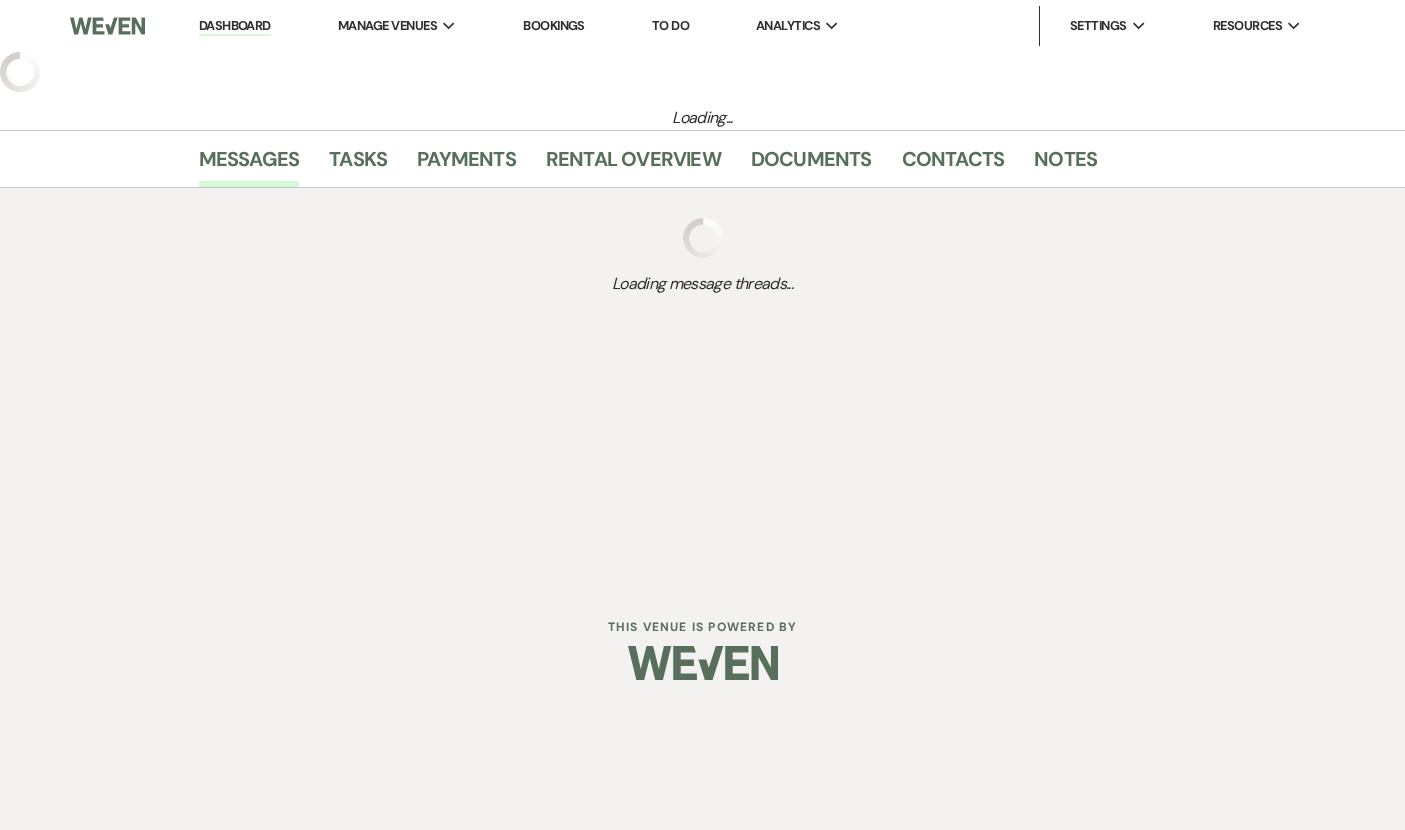 select on "5" 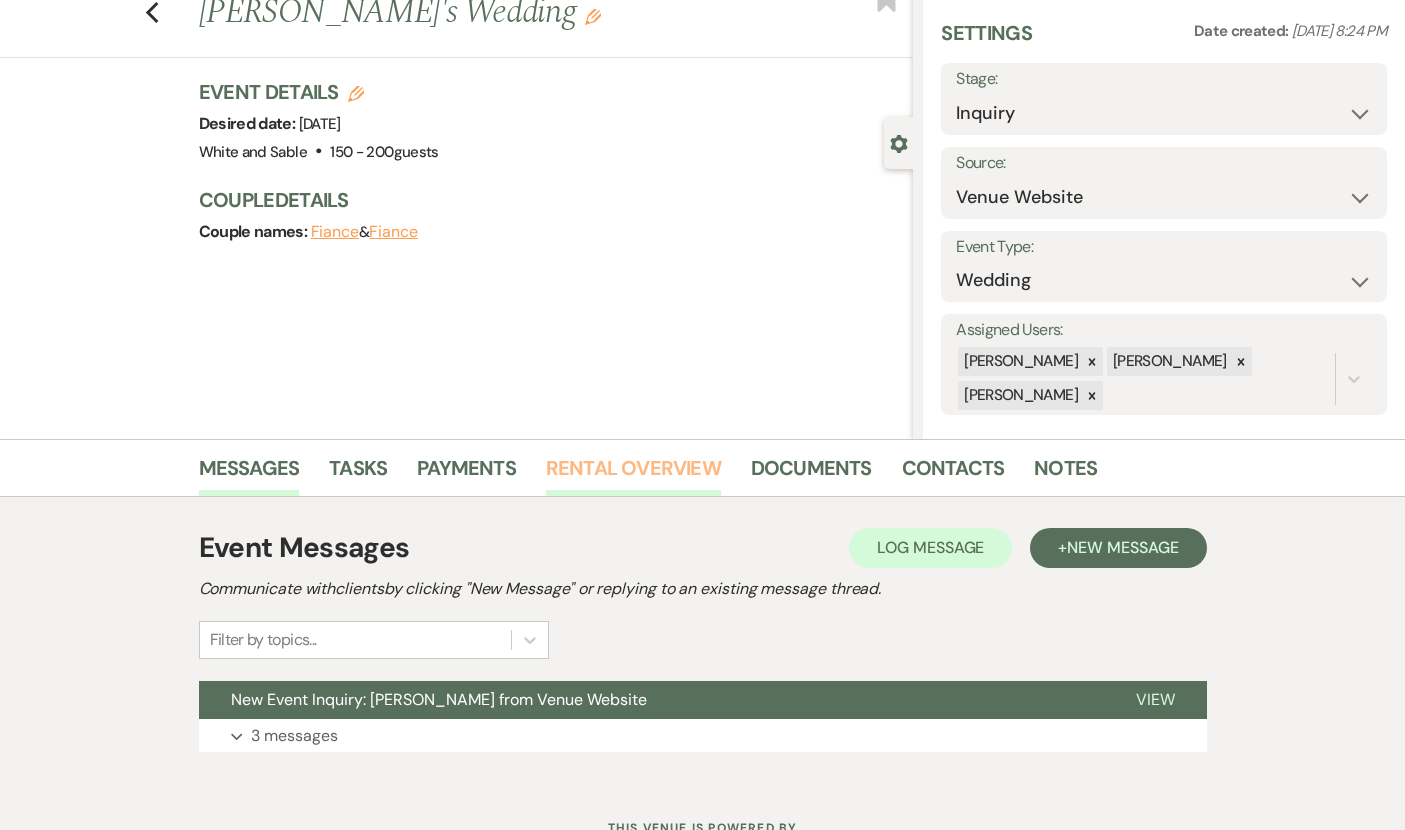 scroll, scrollTop: 121, scrollLeft: 0, axis: vertical 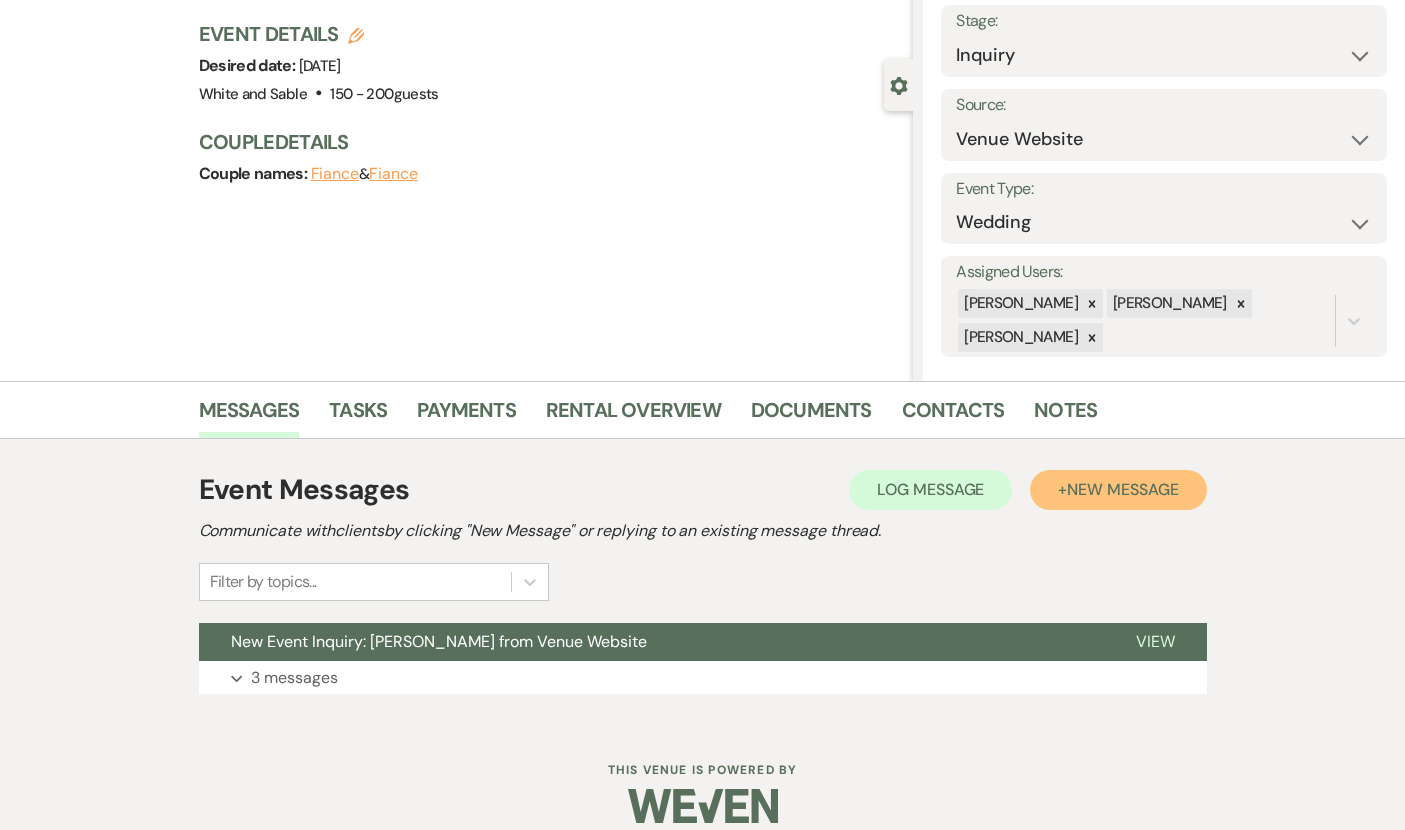 click on "New Message" at bounding box center (1122, 489) 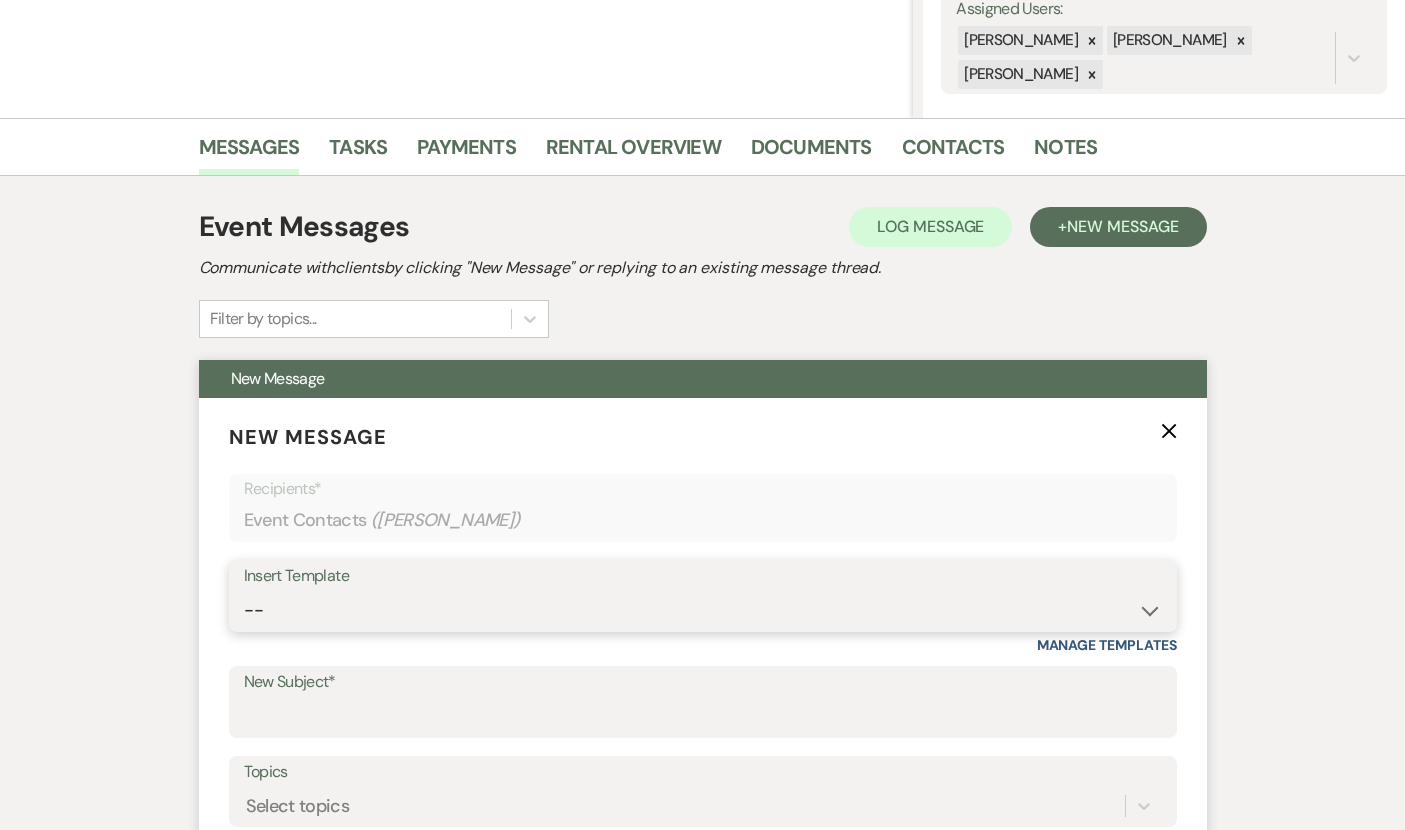 click on "-- Inquiry Response (Venue Guide) Schedule - Venue Tour Appt Confirmation Schedule - Venue Tour Appt Reminder Tour - Reschedule Tour - Follow-Up (Venue Guide) Proposal - Wedding Wedding Onboarding - Welcome Guide and Weven Planning Portal Introduction Inquiry Follow-Up: 5 Tips for Stress-Free Planning Inquiry - Available Dates Inquiry Follow-Up: Tour Invitation Inquiry Follow-Up: Unique Features Inquiry Follow-Up: Planning at W&S Insurance Exception Response [DATE] Weddings [DATE] Weddings Baseball Poop or get off toliet (Venue Guide) Concession Speech Onboarding - Welcome Magazine and Weven Planning Portal Introduction (NON-Wedding Events) Day-of Coordinators Schedule - Venue IN-PERSON Tour Appt Confirmation Outside Food Info [PERSON_NAME] Films [DATE] Weddings Hire a Host / Host a Toast Follow-follow up Recommended Vendors Weekend Tours Catering Guidelines & Vendor COI Requirements Inventory List to Booked Couples Cancellation Form [PERSON_NAME] Template Client Communication (parents requesting calls) - NEED TO EDIT" at bounding box center (703, 610) 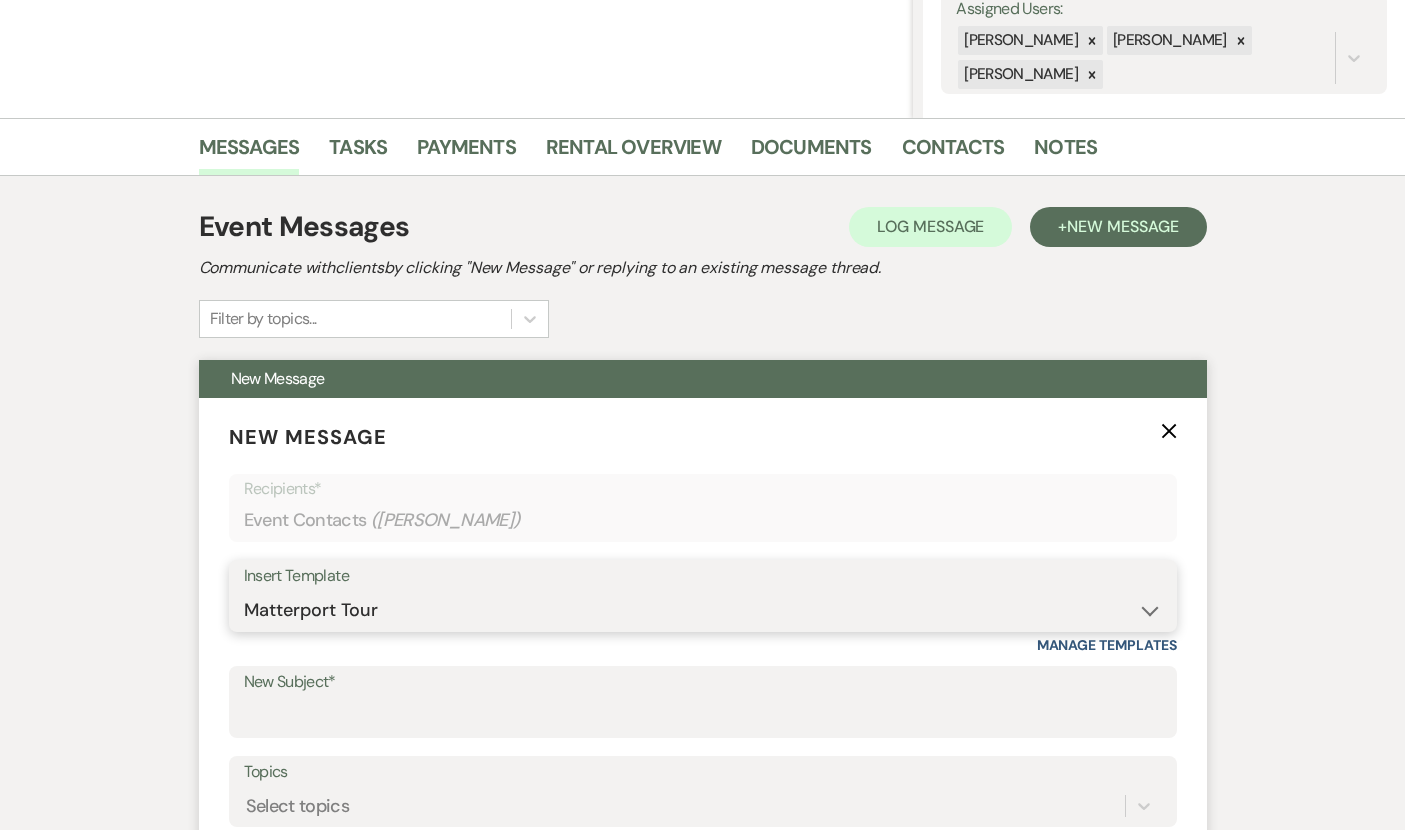type on "Interactive 3-D Virtual Tour of White & Sable 🤍🖤" 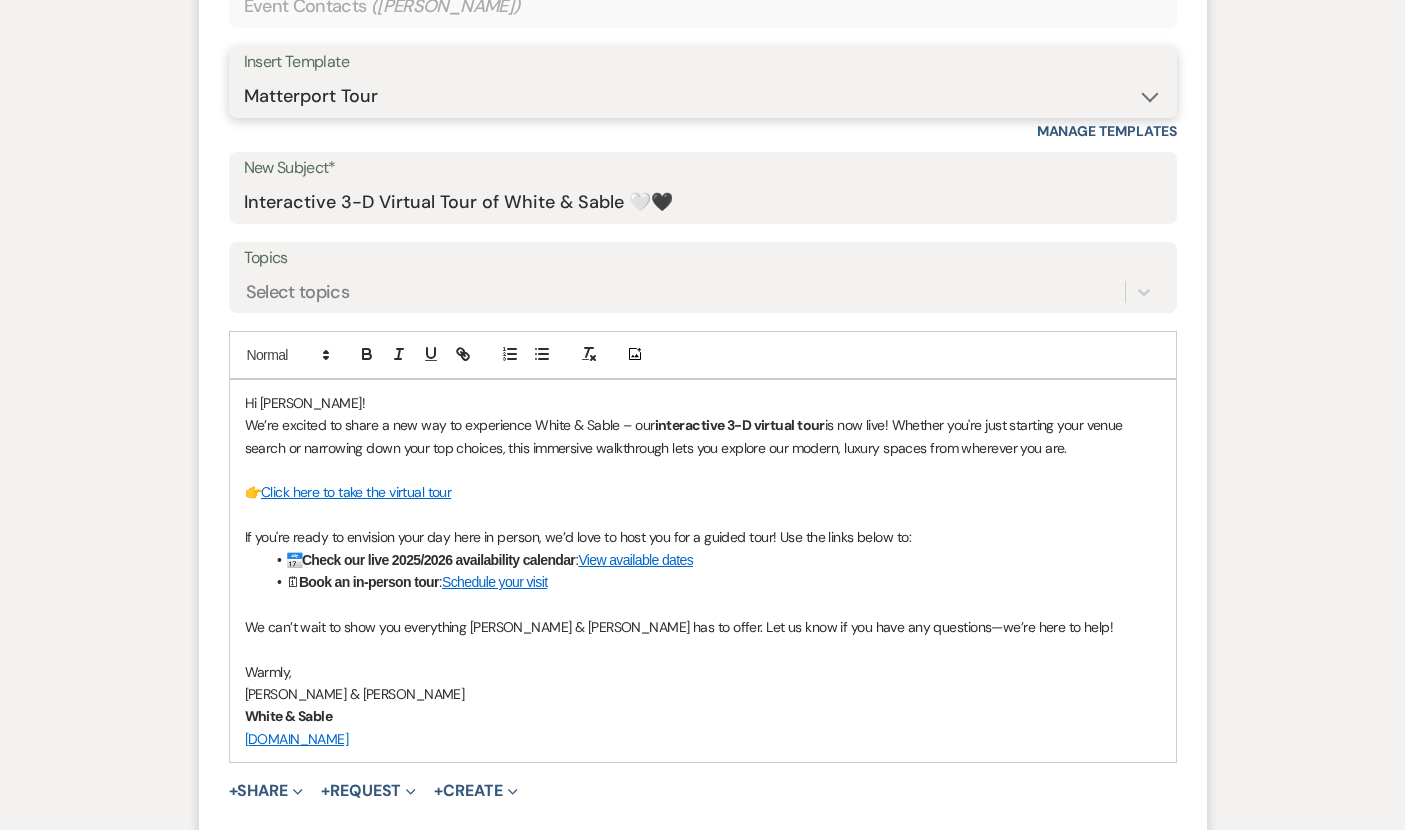 scroll, scrollTop: 1223, scrollLeft: 0, axis: vertical 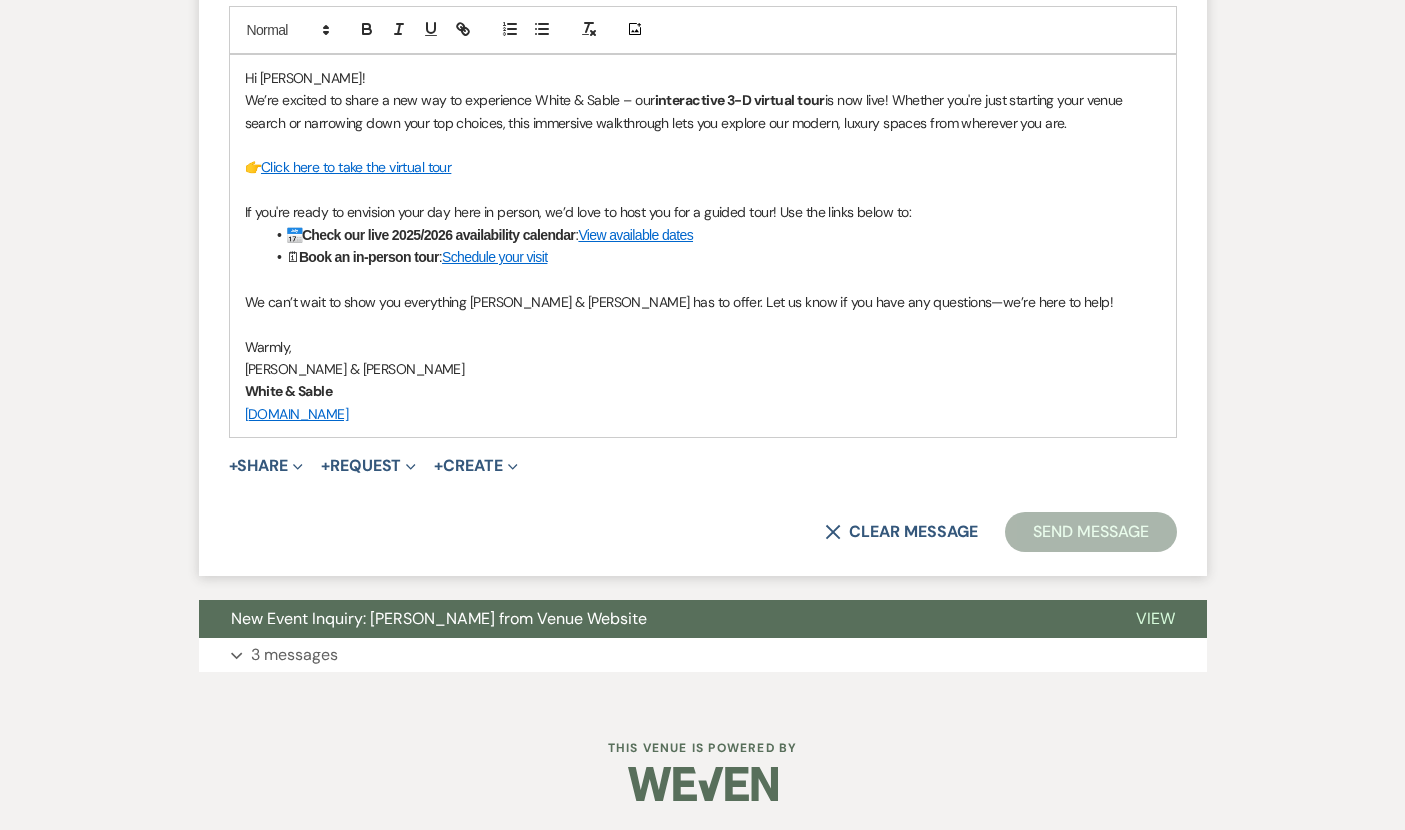 click on "Send Message" at bounding box center [1090, 532] 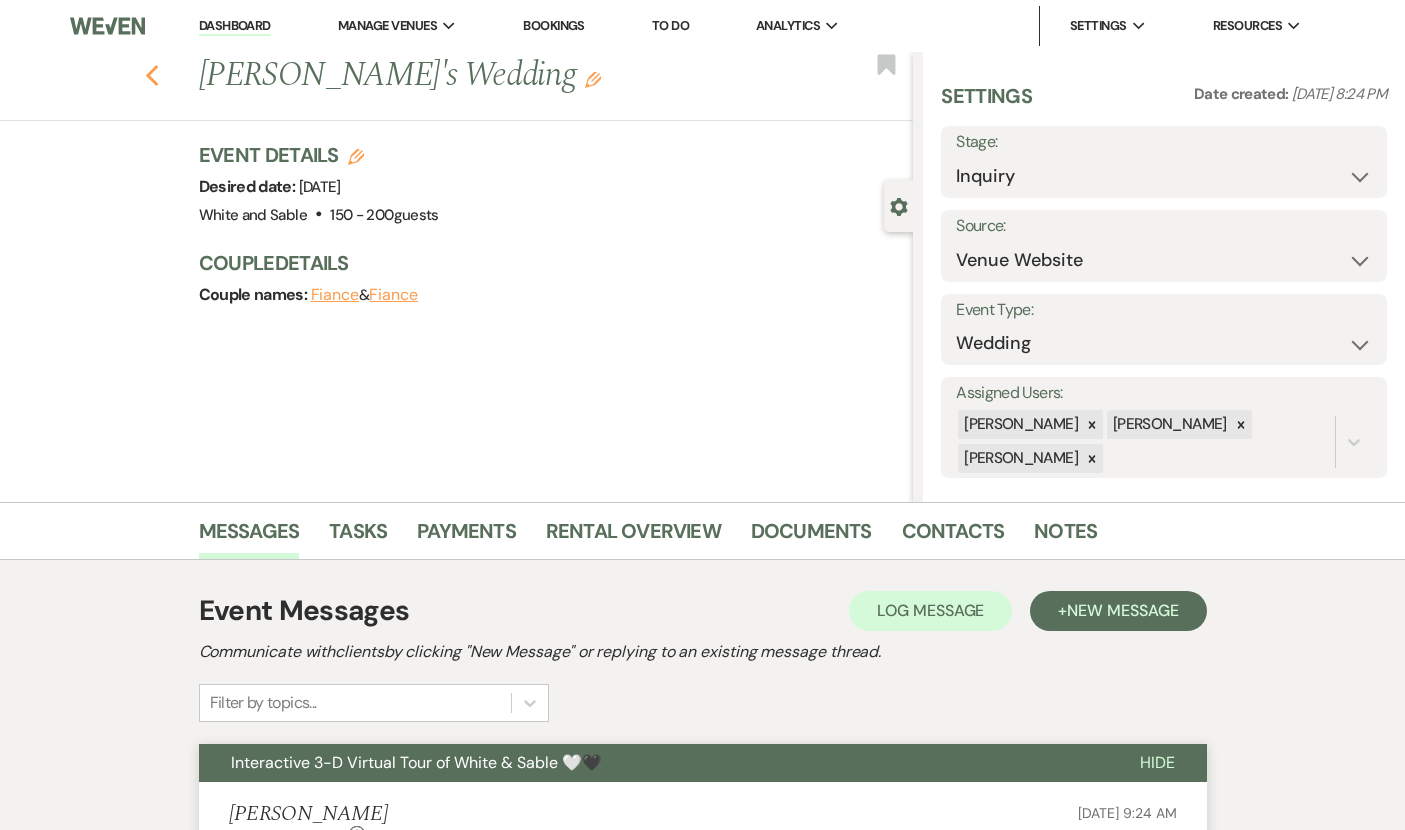 click on "Previous" 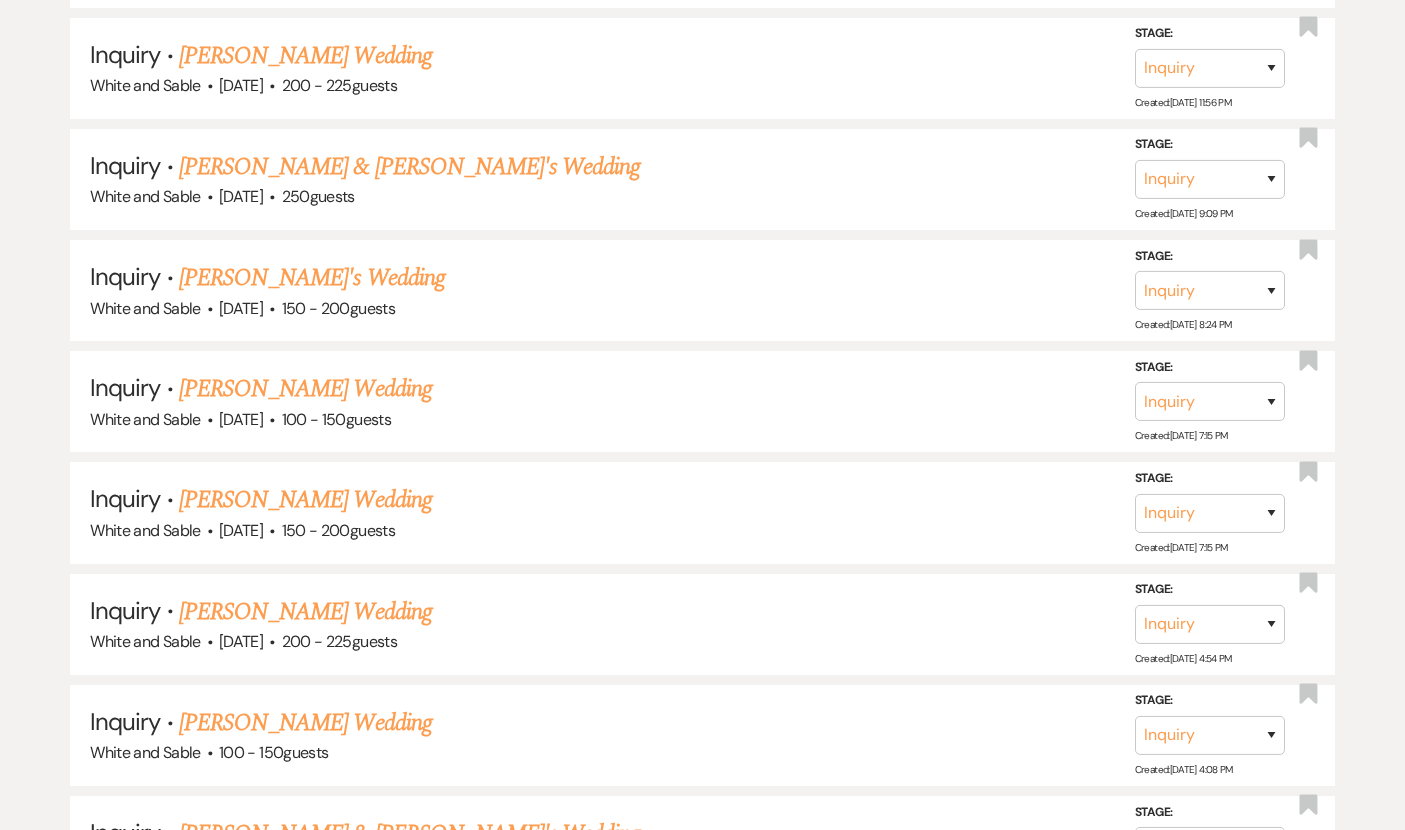 click on "[PERSON_NAME] Wedding" at bounding box center (305, 500) 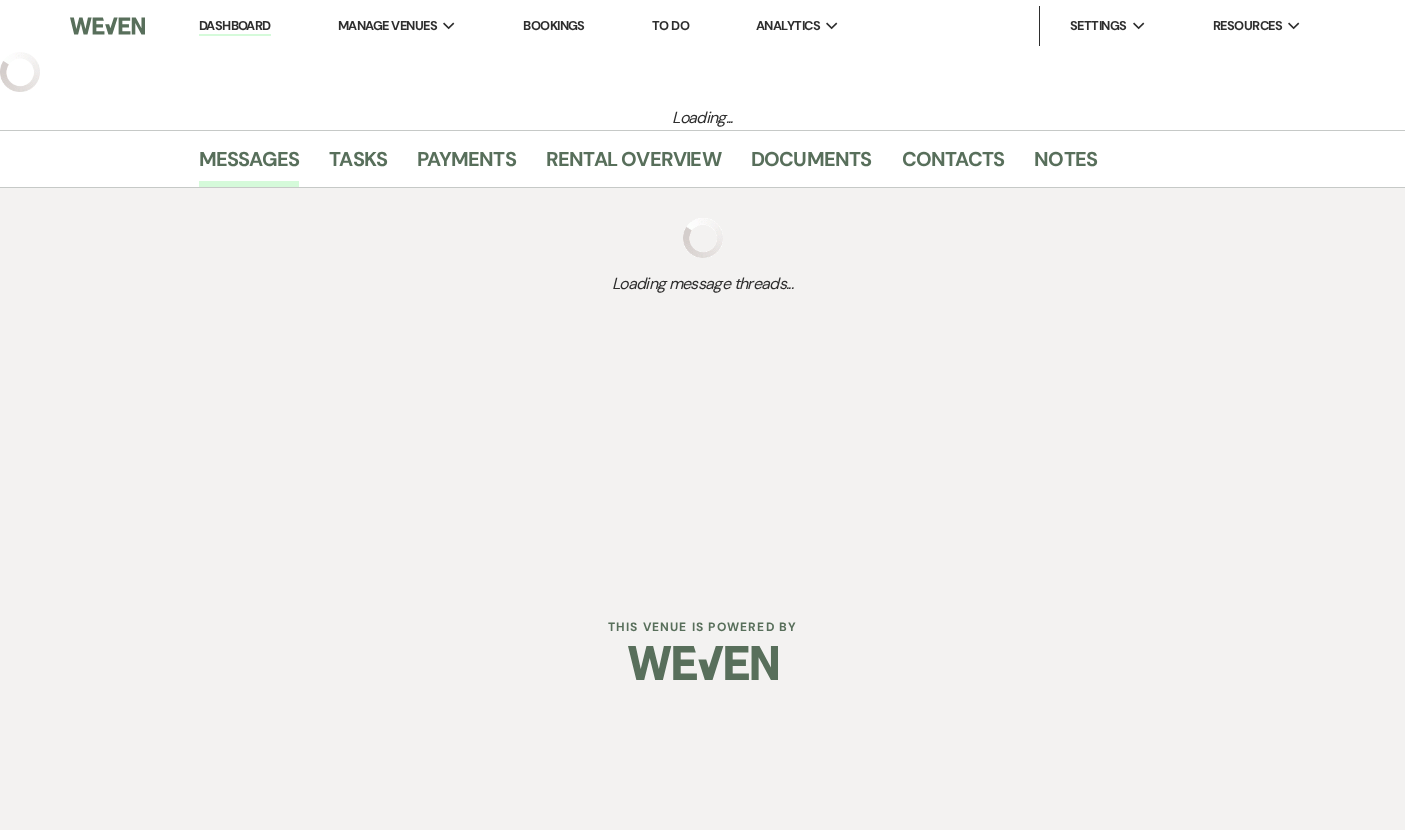 select on "5" 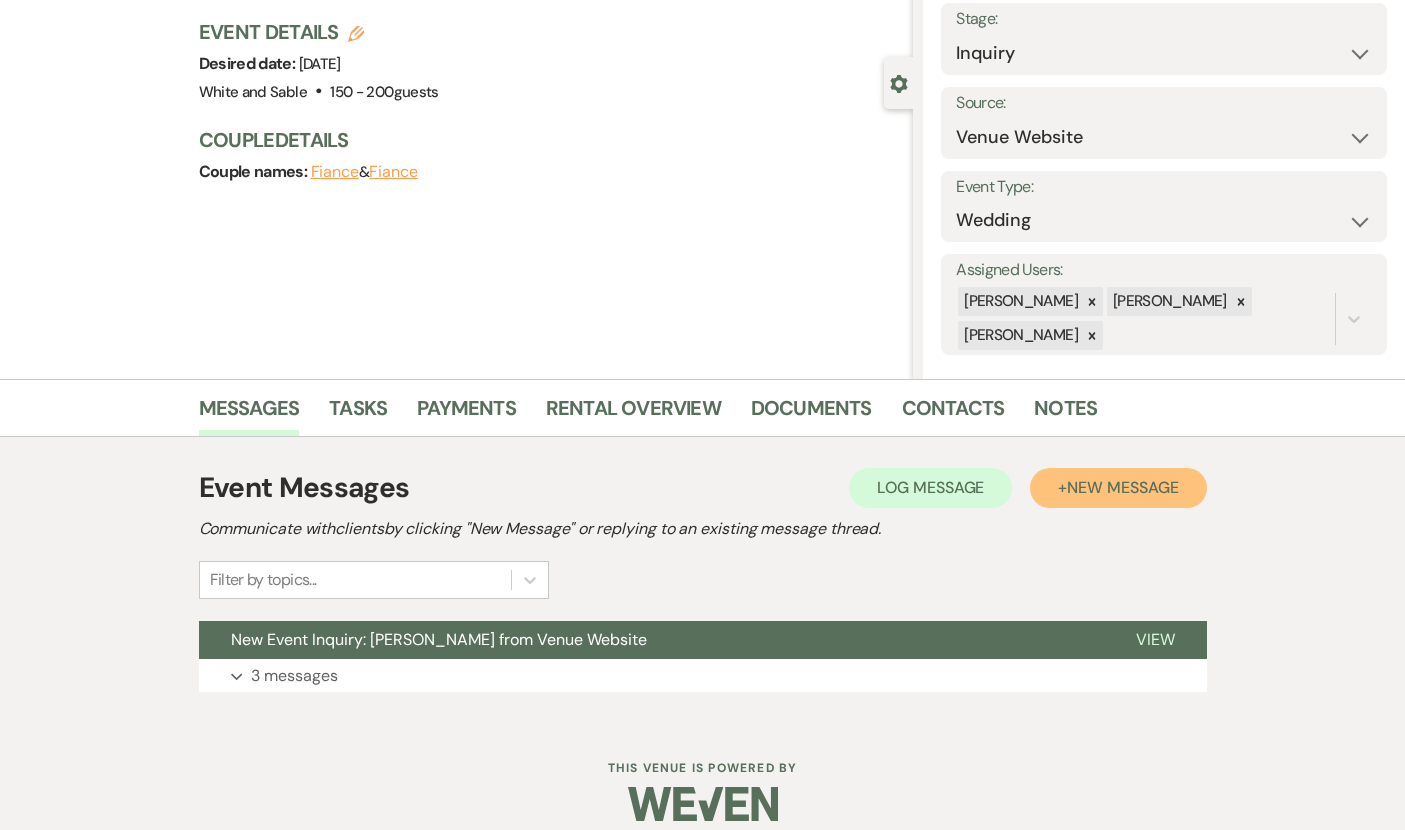 click on "New Message" at bounding box center (1122, 487) 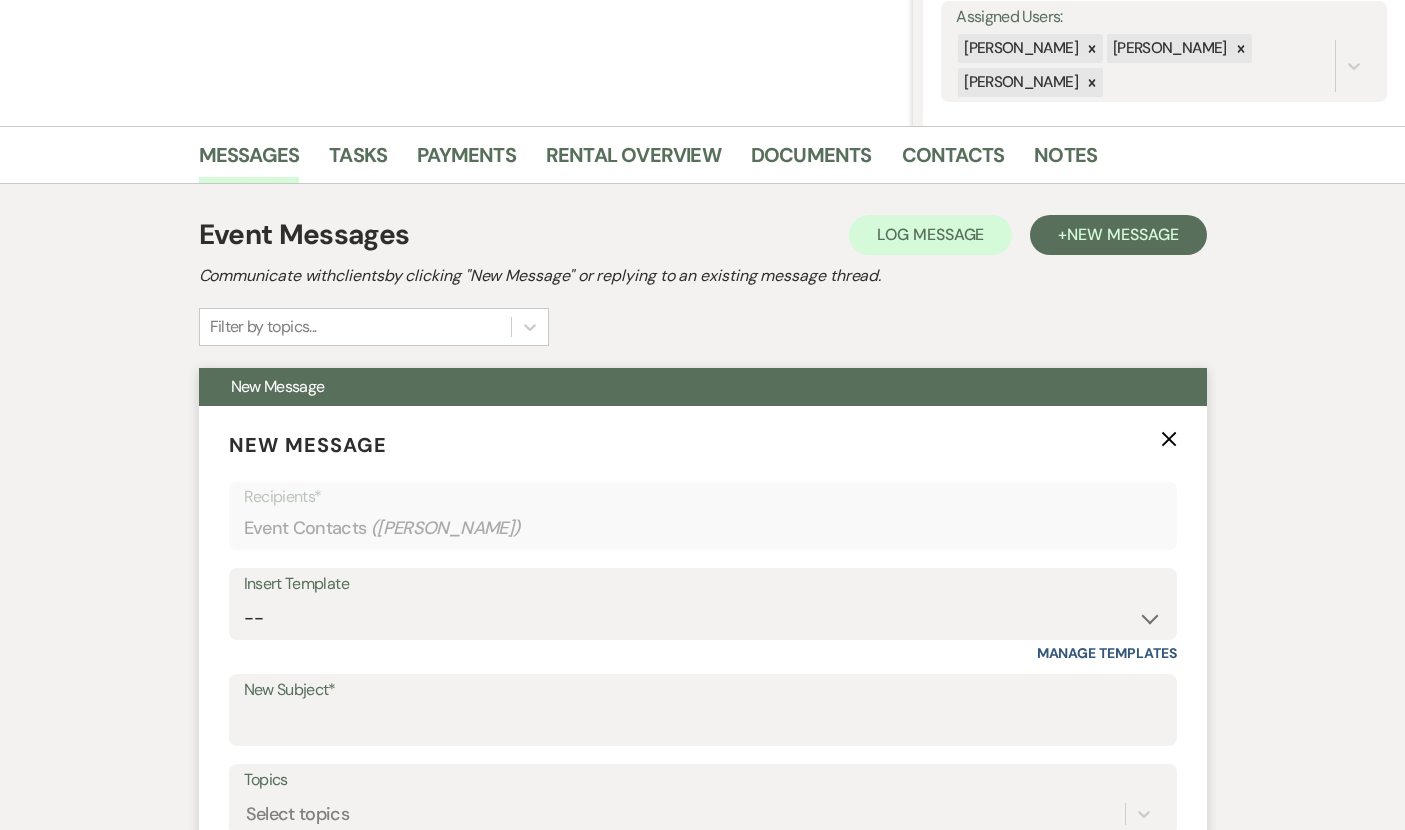 click on "Insert Template   -- Inquiry Response (Venue Guide) Schedule - Venue Tour Appt Confirmation Schedule - Venue Tour Appt Reminder Tour - Reschedule Tour - Follow-Up (Venue Guide) Proposal - Wedding Wedding Onboarding - Welcome Guide and Weven Planning Portal Introduction Inquiry Follow-Up: 5 Tips for Stress-Free Planning Inquiry - Available Dates Inquiry Follow-Up: Tour Invitation Inquiry Follow-Up: Unique Features Inquiry Follow-Up: Planning at W&S Insurance Exception Response [DATE] Weddings [DATE] Weddings Baseball Poop or get off toliet (Venue Guide) Concession Speech Onboarding - Welcome Magazine and Weven Planning Portal Introduction (NON-Wedding Events) Day-of Coordinators Schedule - Venue IN-PERSON Tour Appt Confirmation Outside Food Info [PERSON_NAME] Films [DATE] Weddings Hire a Host / Host a Toast Follow-follow up Recommended Vendors Weekend Tours Catering Guidelines & Vendor COI Requirements Inventory List to Booked Couples Cancellation Form [PERSON_NAME] Template Pre-Tour Confirmation Reminder Wedding Day Prep" at bounding box center [703, 615] 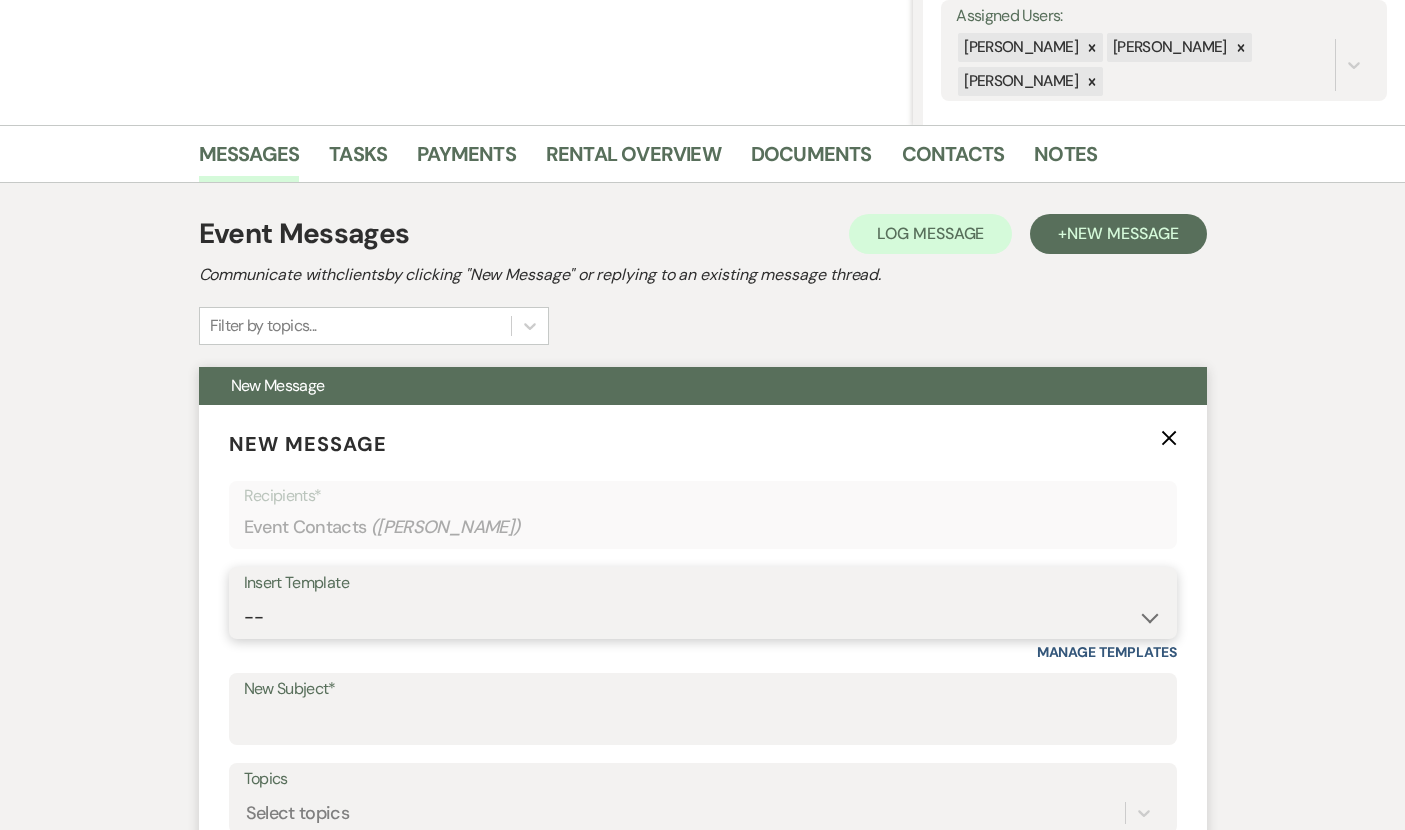 click on "-- Inquiry Response (Venue Guide) Schedule - Venue Tour Appt Confirmation Schedule - Venue Tour Appt Reminder Tour - Reschedule Tour - Follow-Up (Venue Guide) Proposal - Wedding Wedding Onboarding - Welcome Guide and Weven Planning Portal Introduction Inquiry Follow-Up: 5 Tips for Stress-Free Planning Inquiry - Available Dates Inquiry Follow-Up: Tour Invitation Inquiry Follow-Up: Unique Features Inquiry Follow-Up: Planning at W&S Insurance Exception Response [DATE] Weddings [DATE] Weddings Baseball Poop or get off toliet (Venue Guide) Concession Speech Onboarding - Welcome Magazine and Weven Planning Portal Introduction (NON-Wedding Events) Day-of Coordinators Schedule - Venue IN-PERSON Tour Appt Confirmation Outside Food Info [PERSON_NAME] Films [DATE] Weddings Hire a Host / Host a Toast Follow-follow up Recommended Vendors Weekend Tours Catering Guidelines & Vendor COI Requirements Inventory List to Booked Couples Cancellation Form [PERSON_NAME] Template Client Communication (parents requesting calls) - NEED TO EDIT" at bounding box center [703, 617] 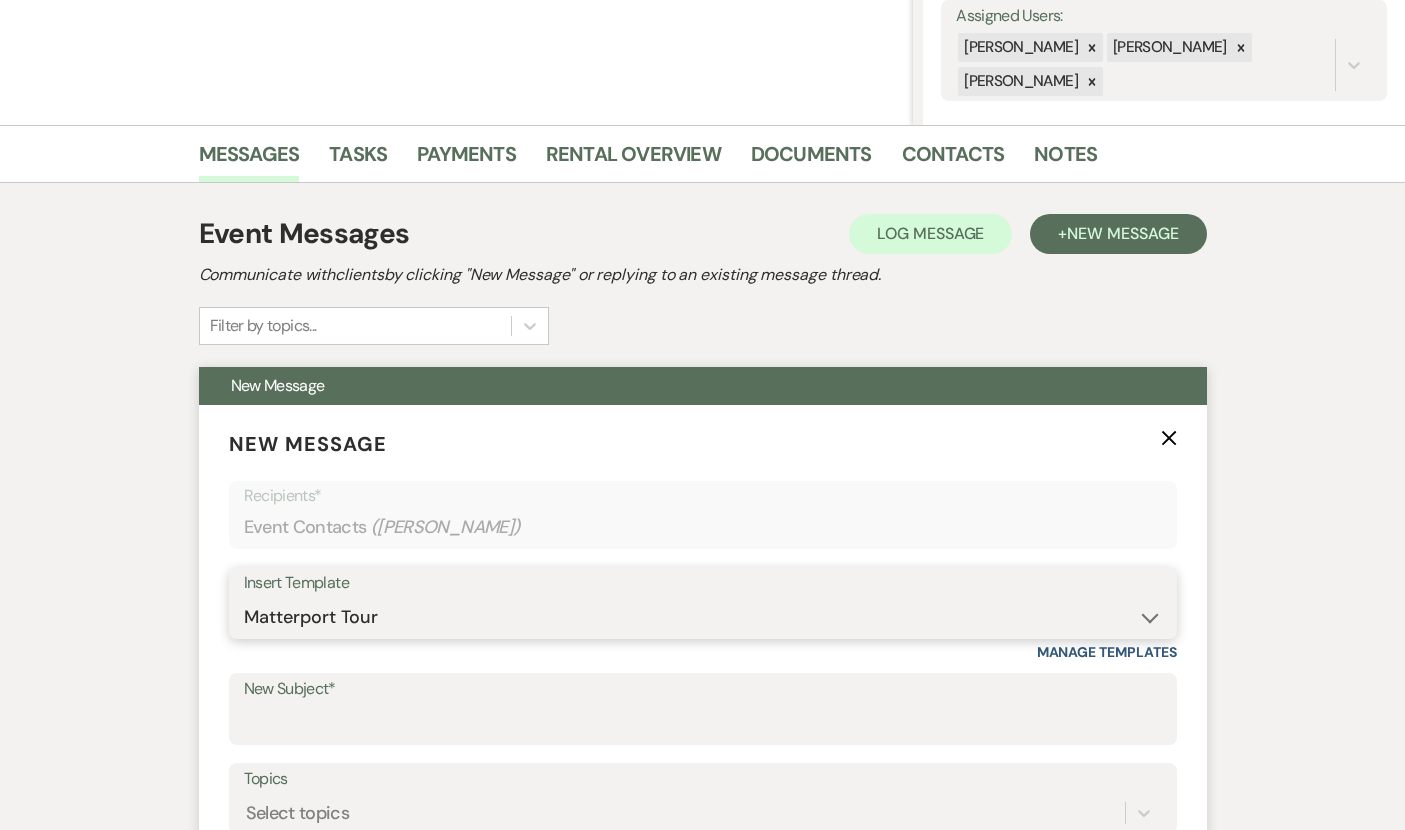 type on "Interactive 3-D Virtual Tour of White & Sable 🤍🖤" 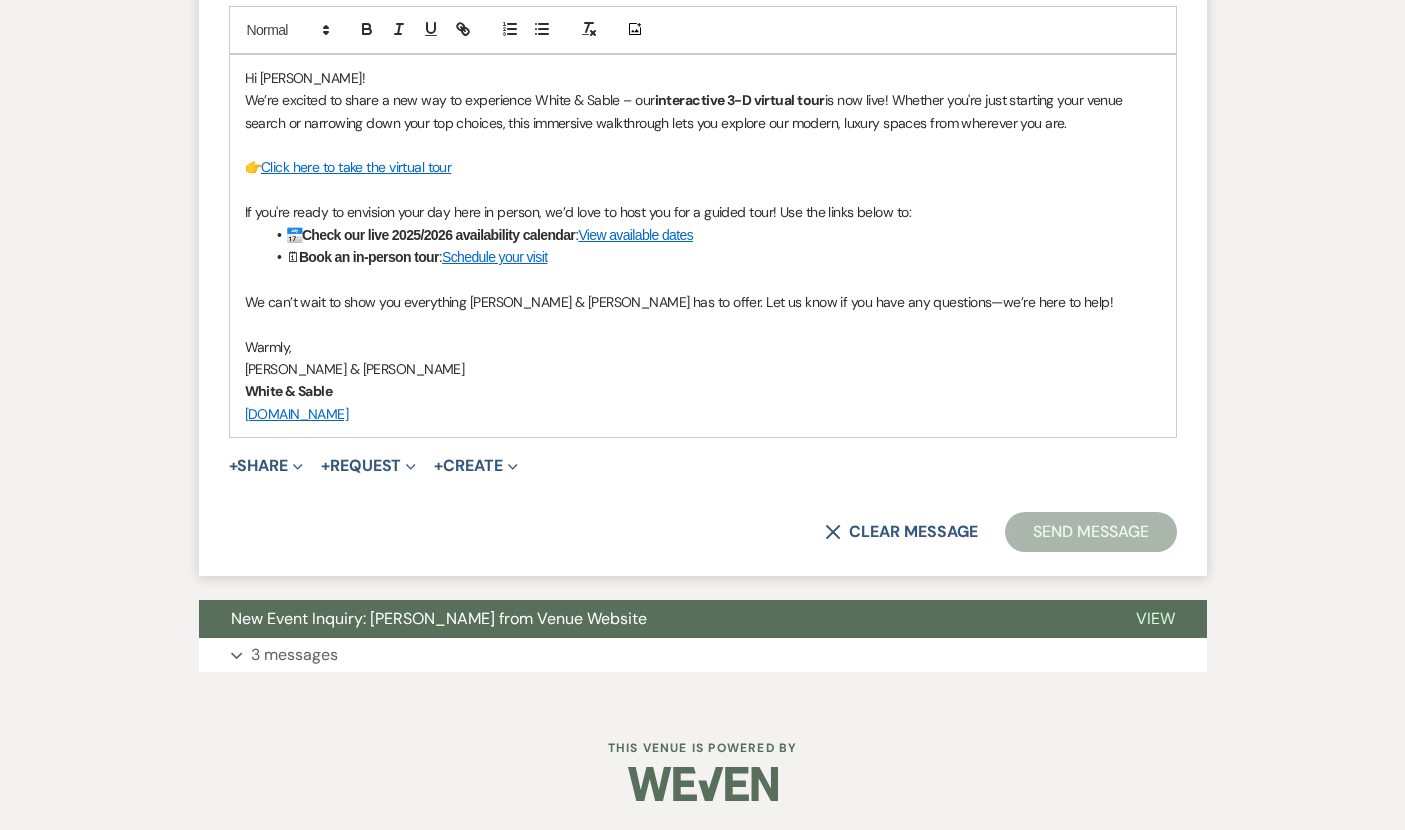 click on "Send Message" at bounding box center (1090, 532) 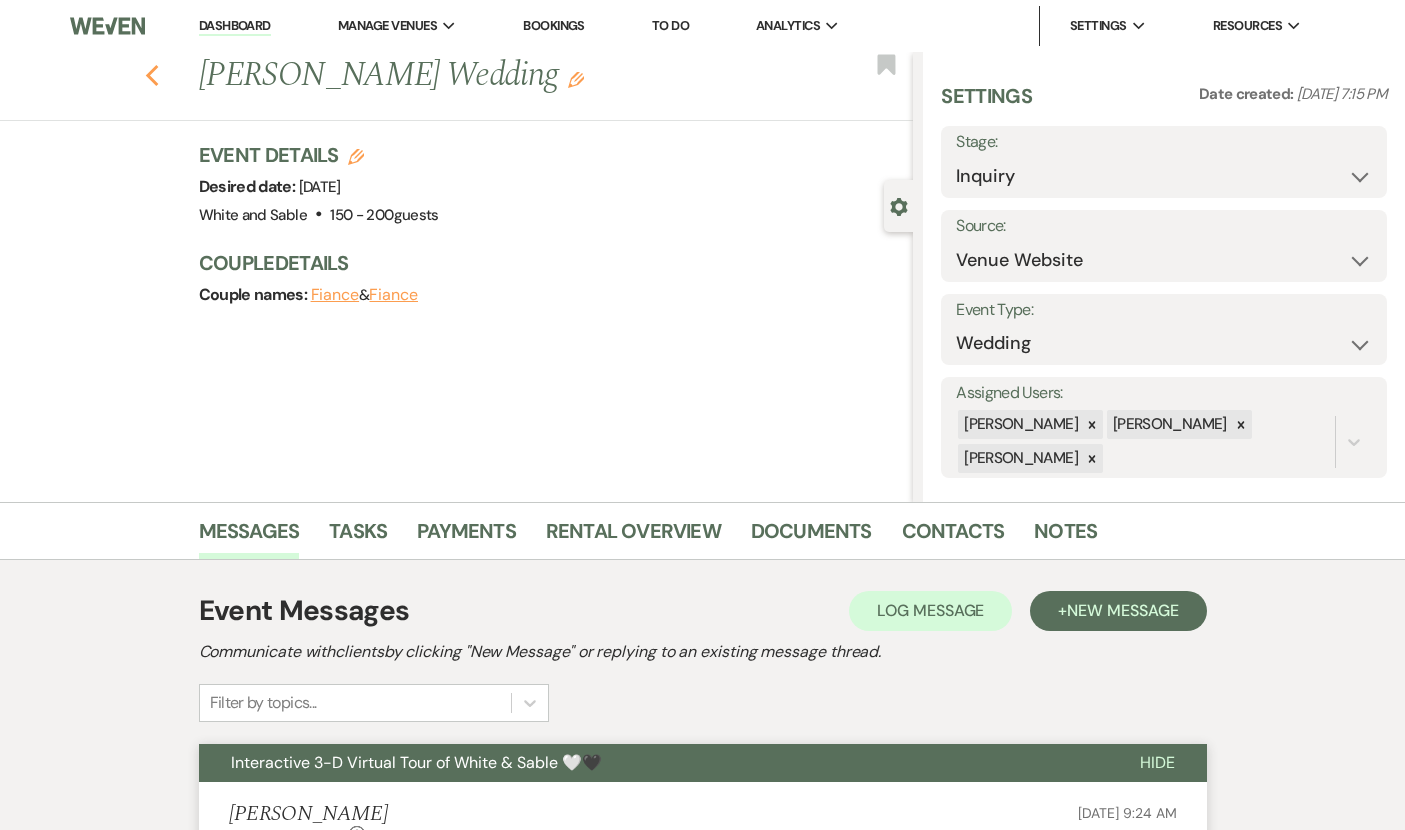 click on "Previous" 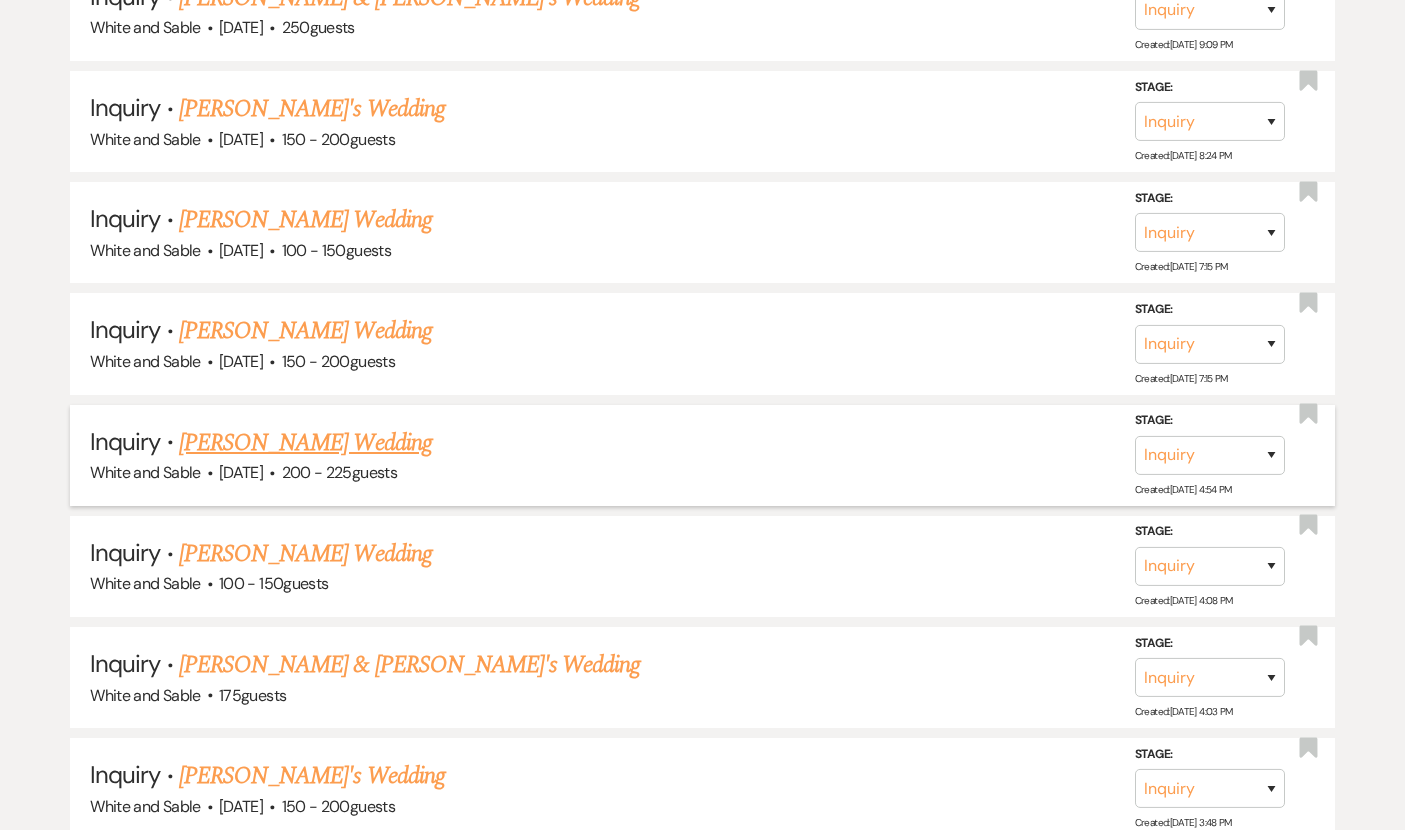 click on "[PERSON_NAME] Wedding" at bounding box center [305, 443] 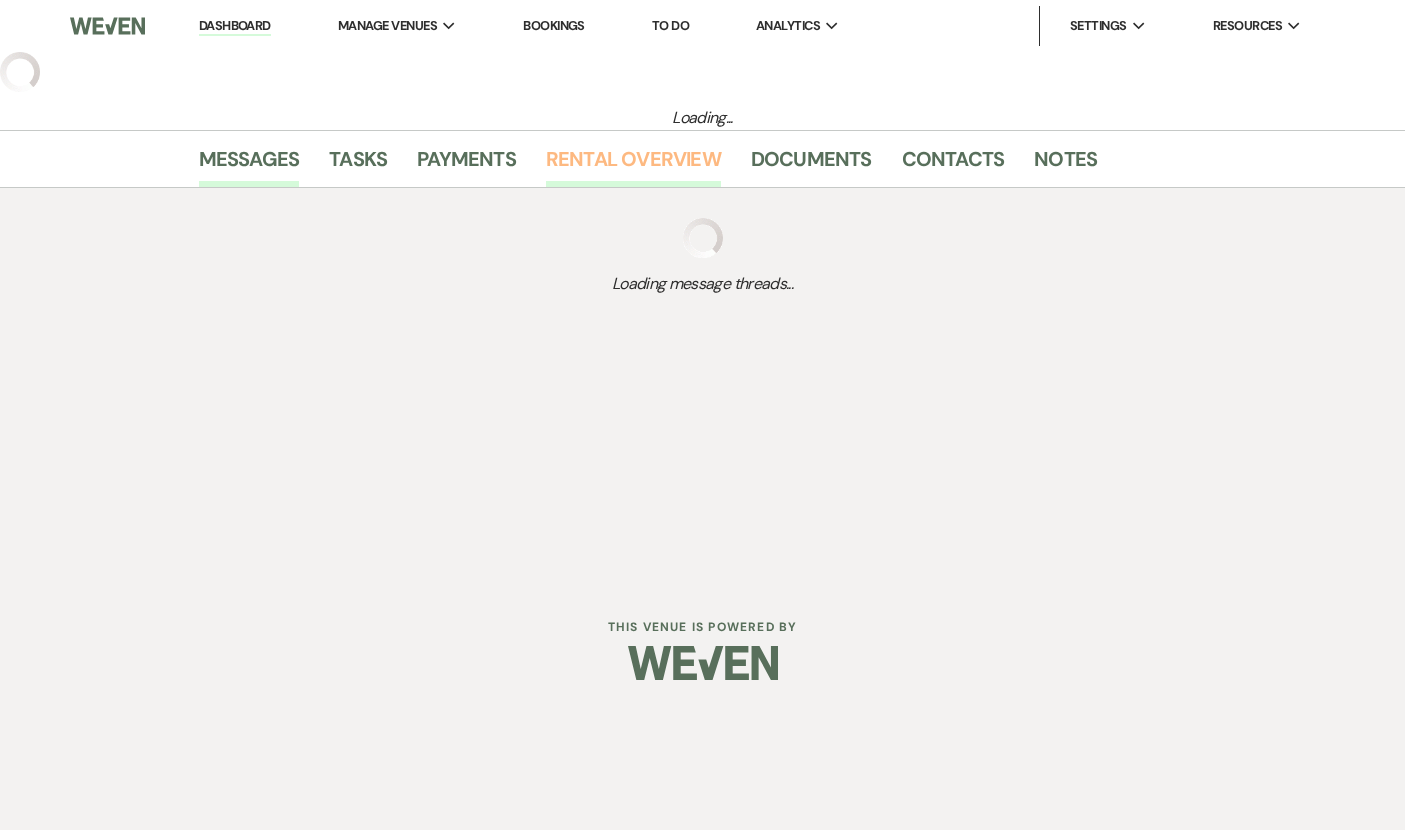 select on "5" 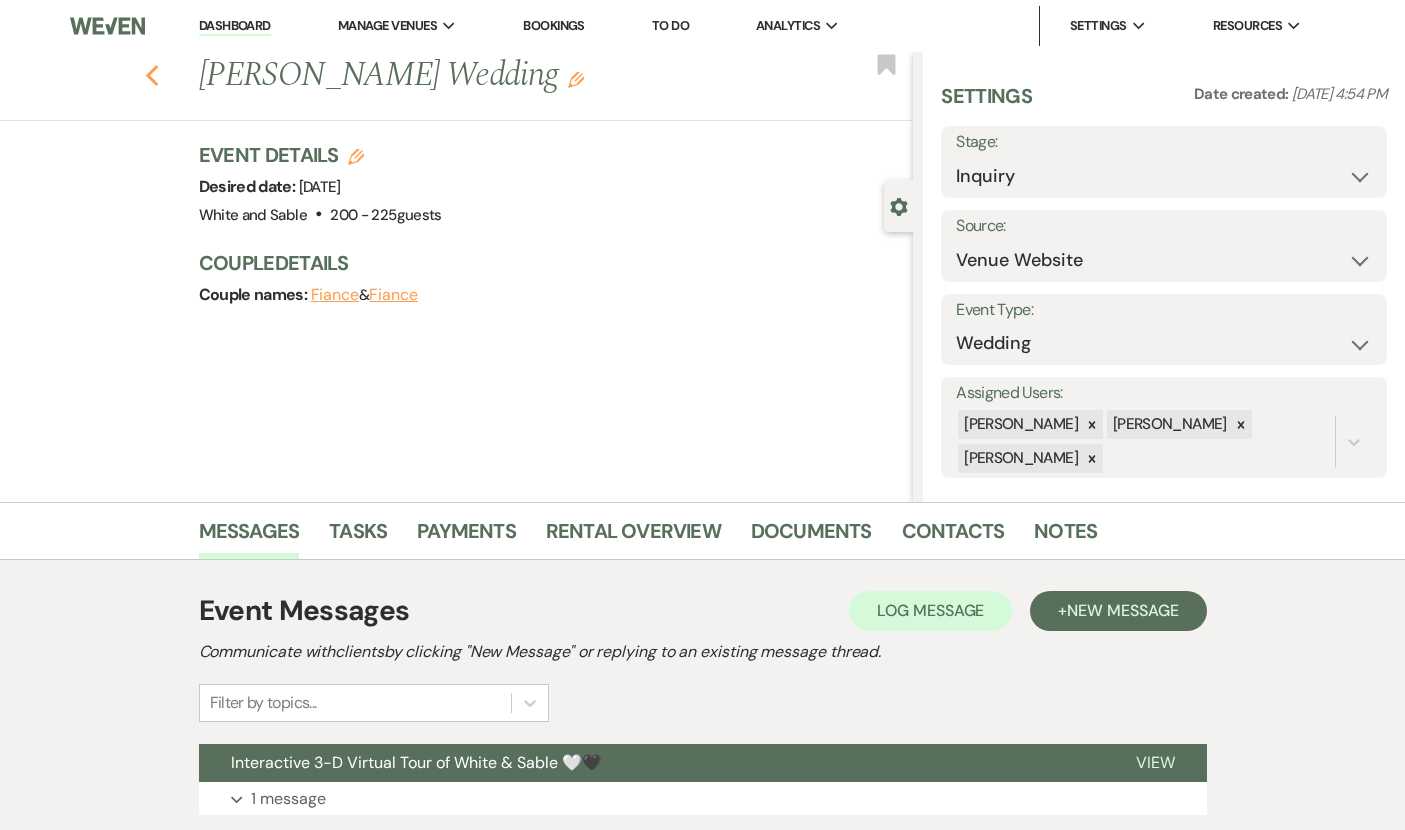 click on "Previous" 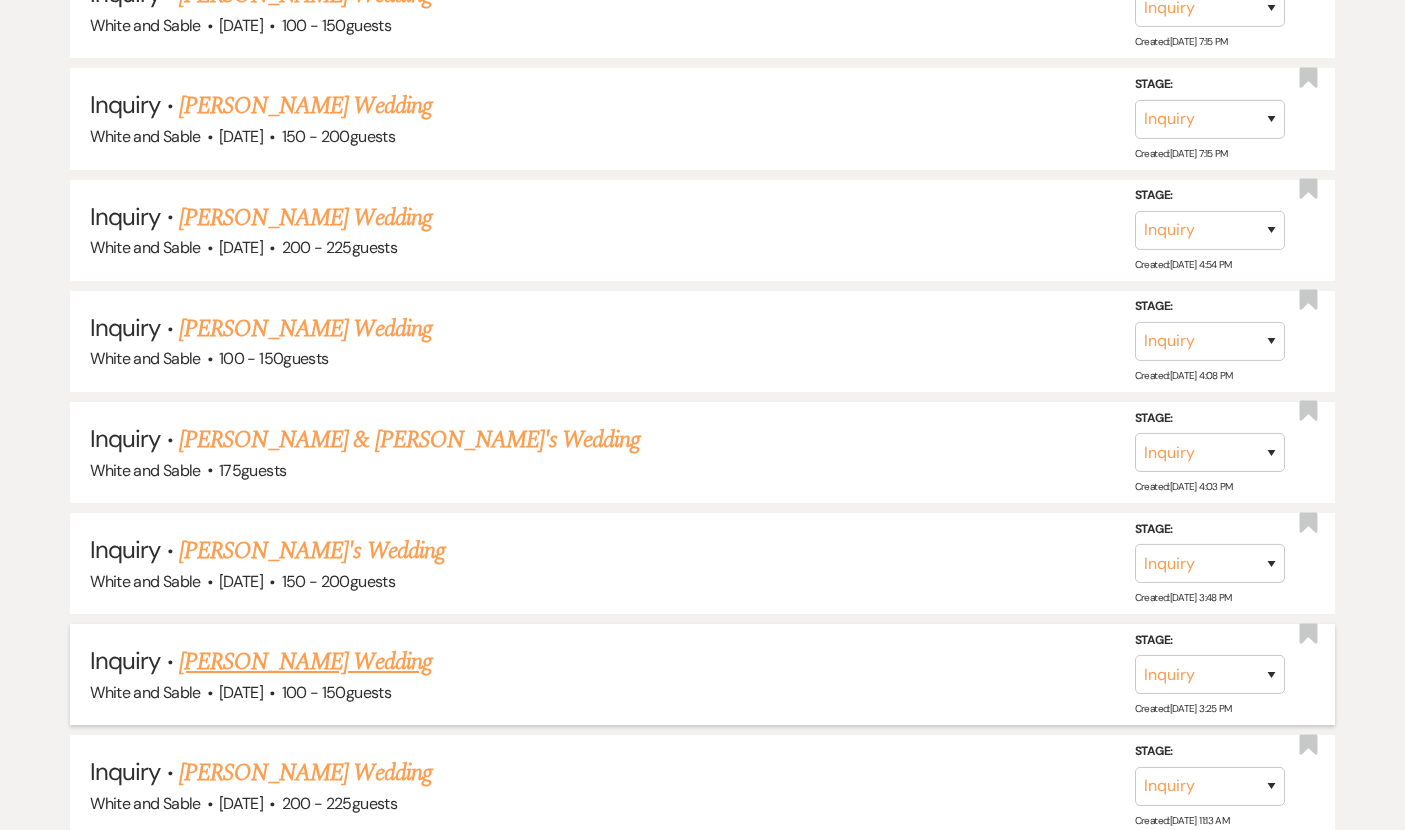 click on "[PERSON_NAME] Wedding" at bounding box center (305, 662) 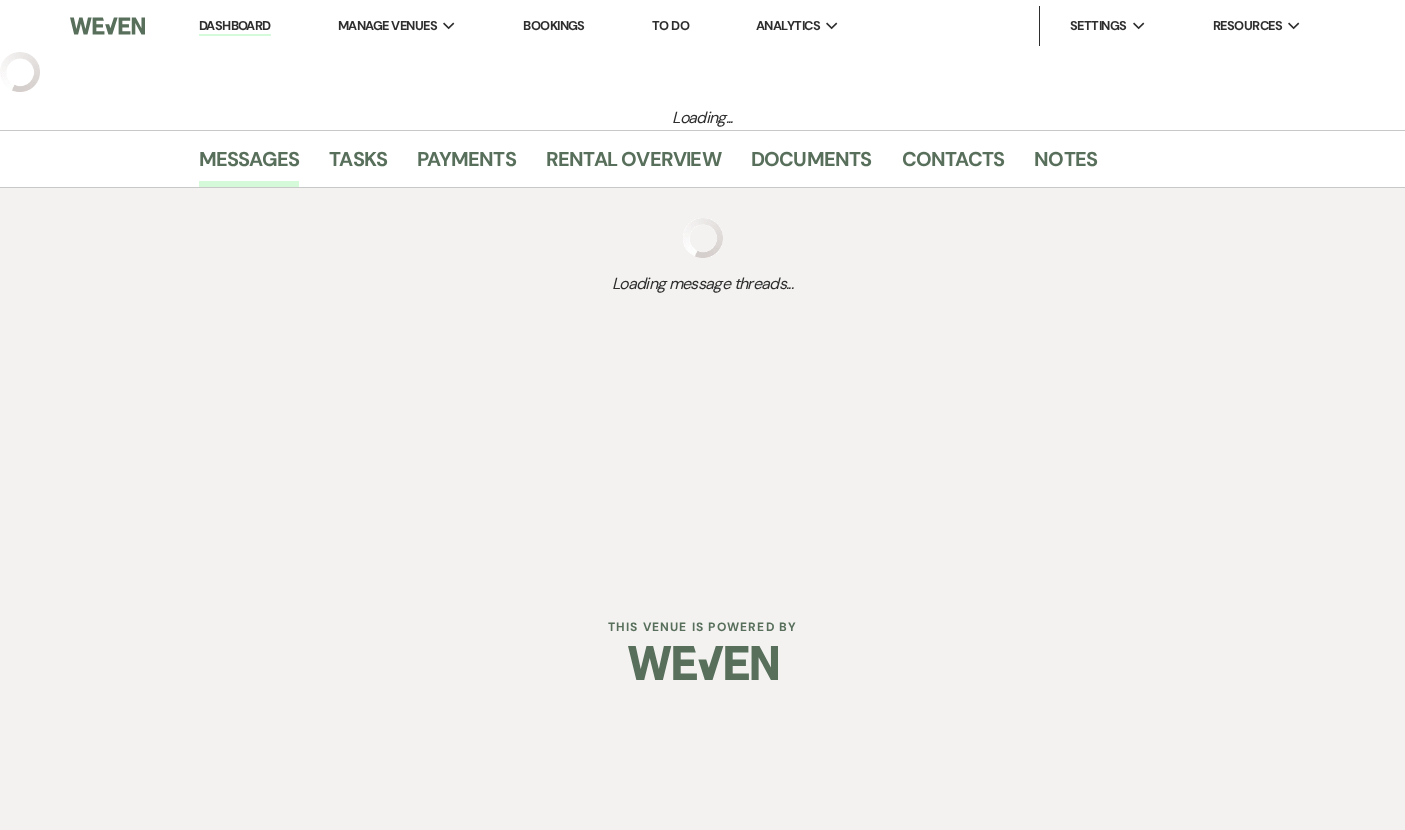 select on "5" 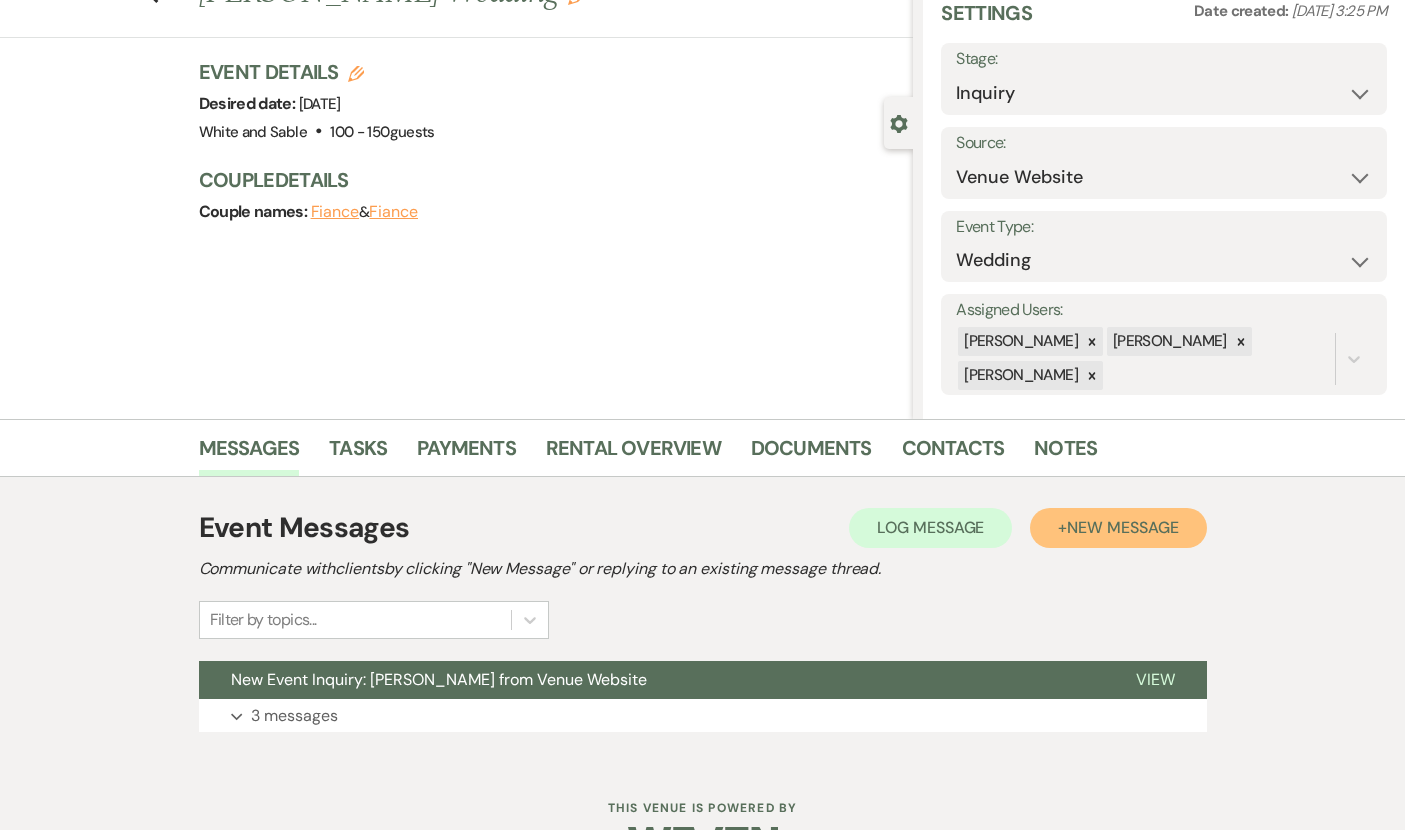 click on "+  New Message" at bounding box center (1118, 528) 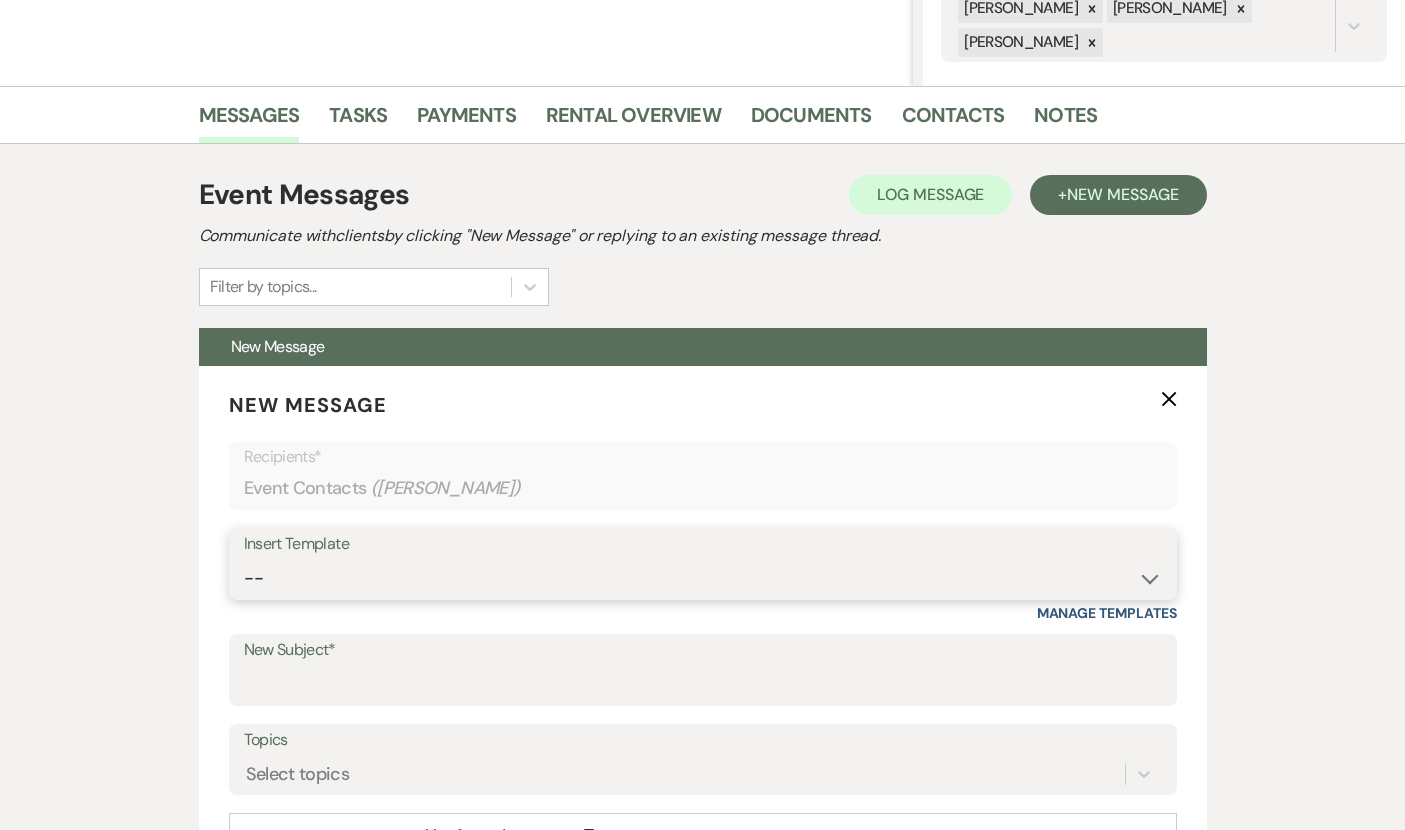 click on "-- Inquiry Response (Venue Guide) Schedule - Venue Tour Appt Confirmation Schedule - Venue Tour Appt Reminder Tour - Reschedule Tour - Follow-Up (Venue Guide) Proposal - Wedding Wedding Onboarding - Welcome Guide and Weven Planning Portal Introduction Inquiry Follow-Up: 5 Tips for Stress-Free Planning Inquiry - Available Dates Inquiry Follow-Up: Tour Invitation Inquiry Follow-Up: Unique Features Inquiry Follow-Up: Planning at W&S Insurance Exception Response [DATE] Weddings [DATE] Weddings Baseball Poop or get off toliet (Venue Guide) Concession Speech Onboarding - Welcome Magazine and Weven Planning Portal Introduction (NON-Wedding Events) Day-of Coordinators Schedule - Venue IN-PERSON Tour Appt Confirmation Outside Food Info [PERSON_NAME] Films [DATE] Weddings Hire a Host / Host a Toast Follow-follow up Recommended Vendors Weekend Tours Catering Guidelines & Vendor COI Requirements Inventory List to Booked Couples Cancellation Form [PERSON_NAME] Template Client Communication (parents requesting calls) - NEED TO EDIT" at bounding box center (703, 578) 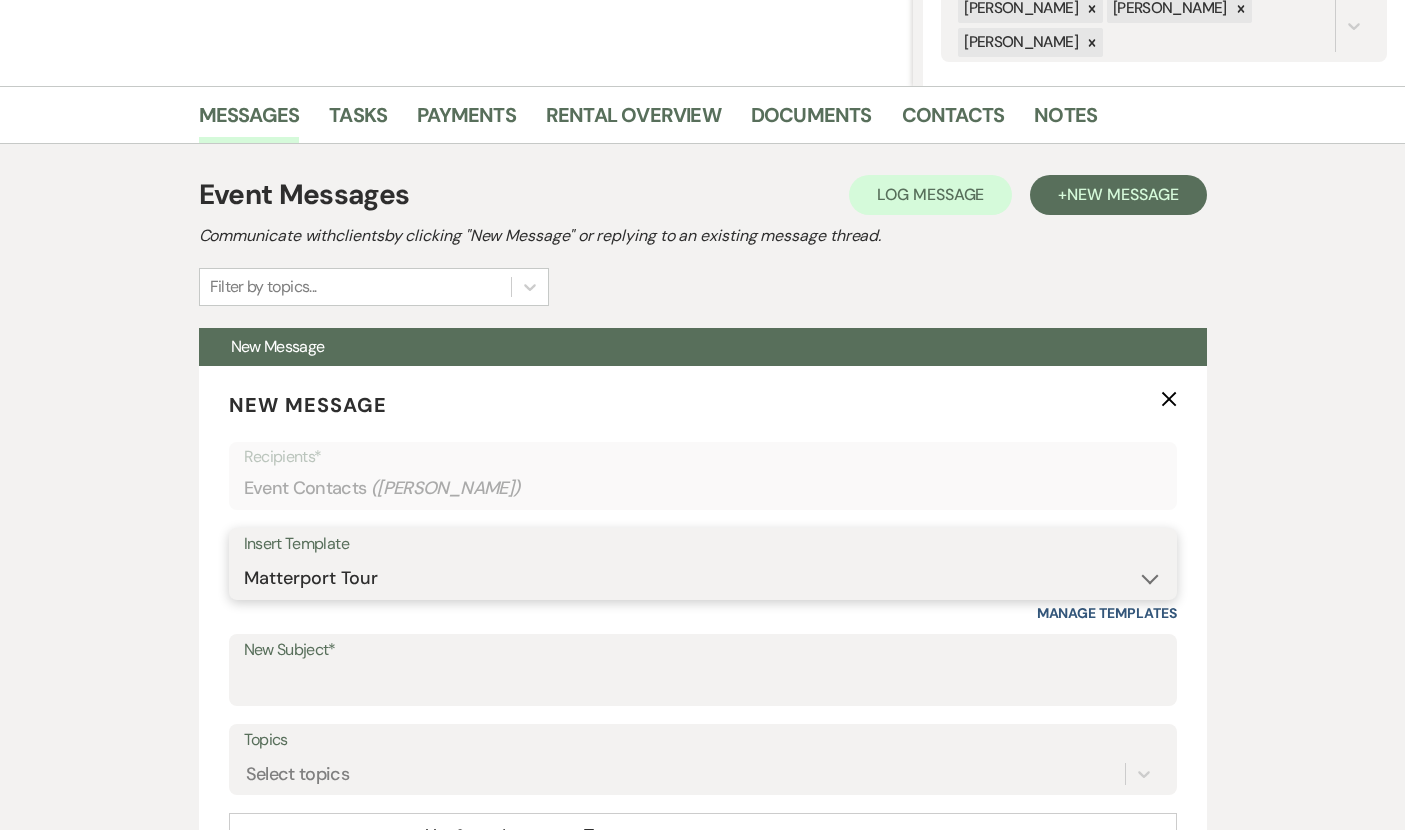type on "Interactive 3-D Virtual Tour of White & Sable 🤍🖤" 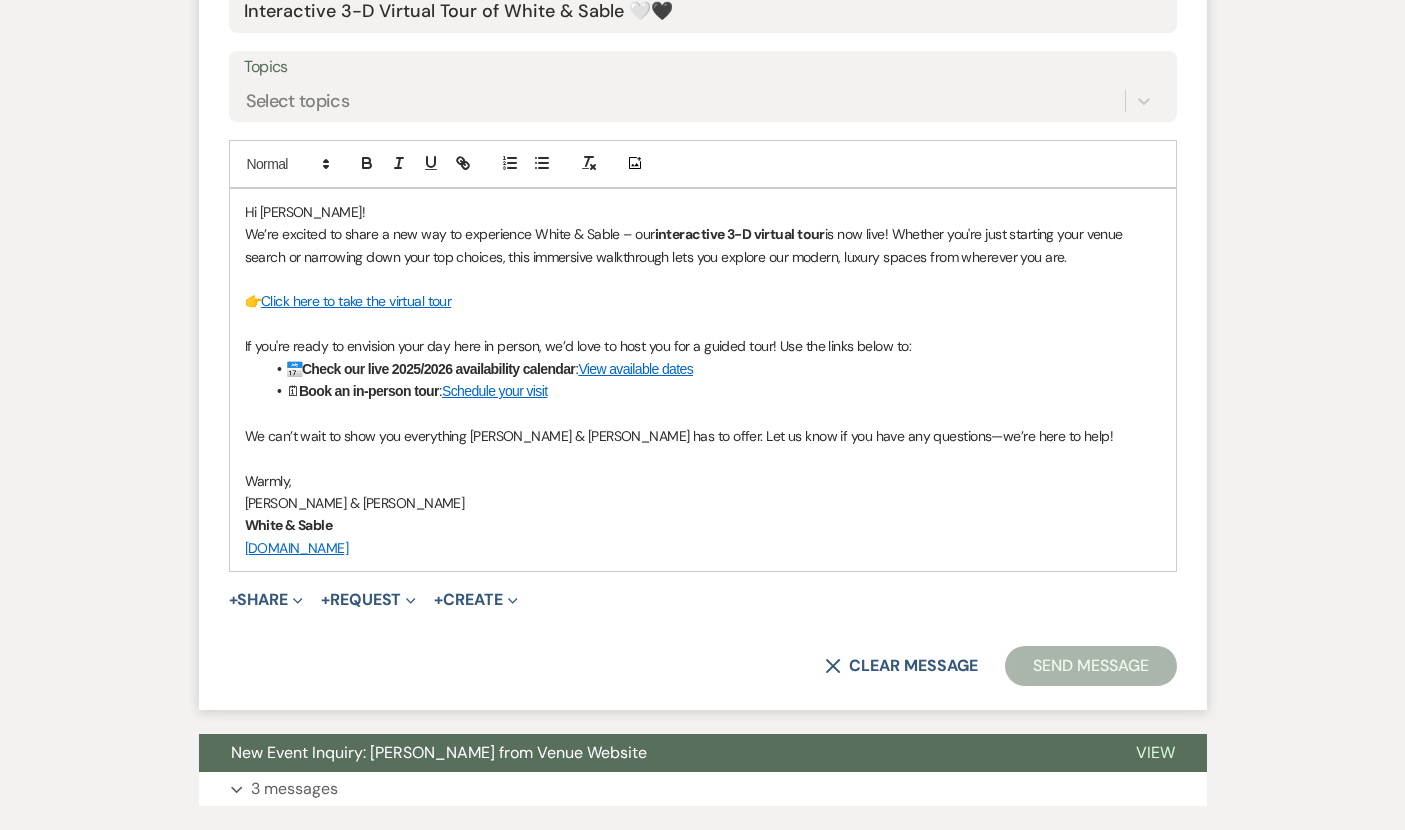 click on "Send Message" at bounding box center (1090, 666) 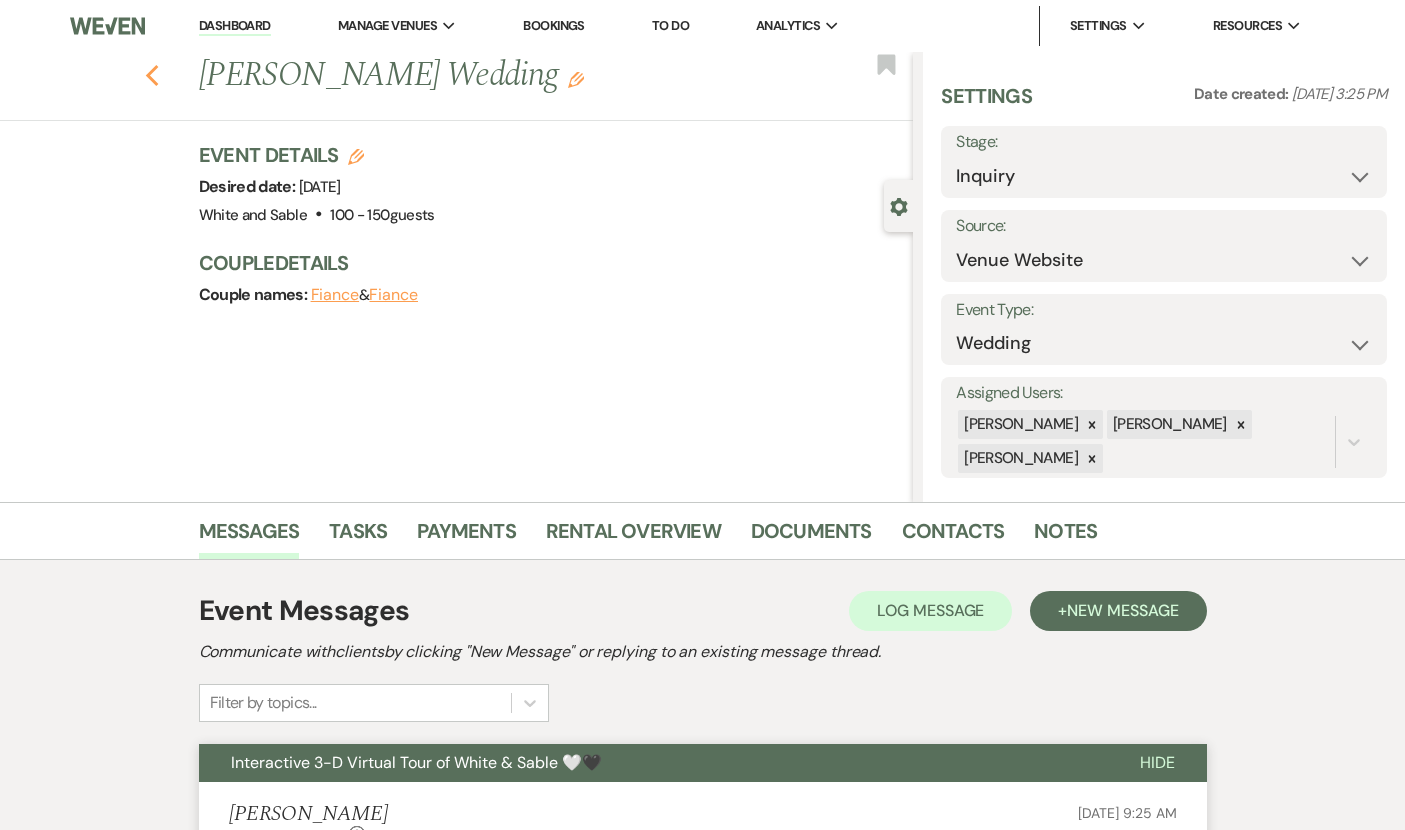 click 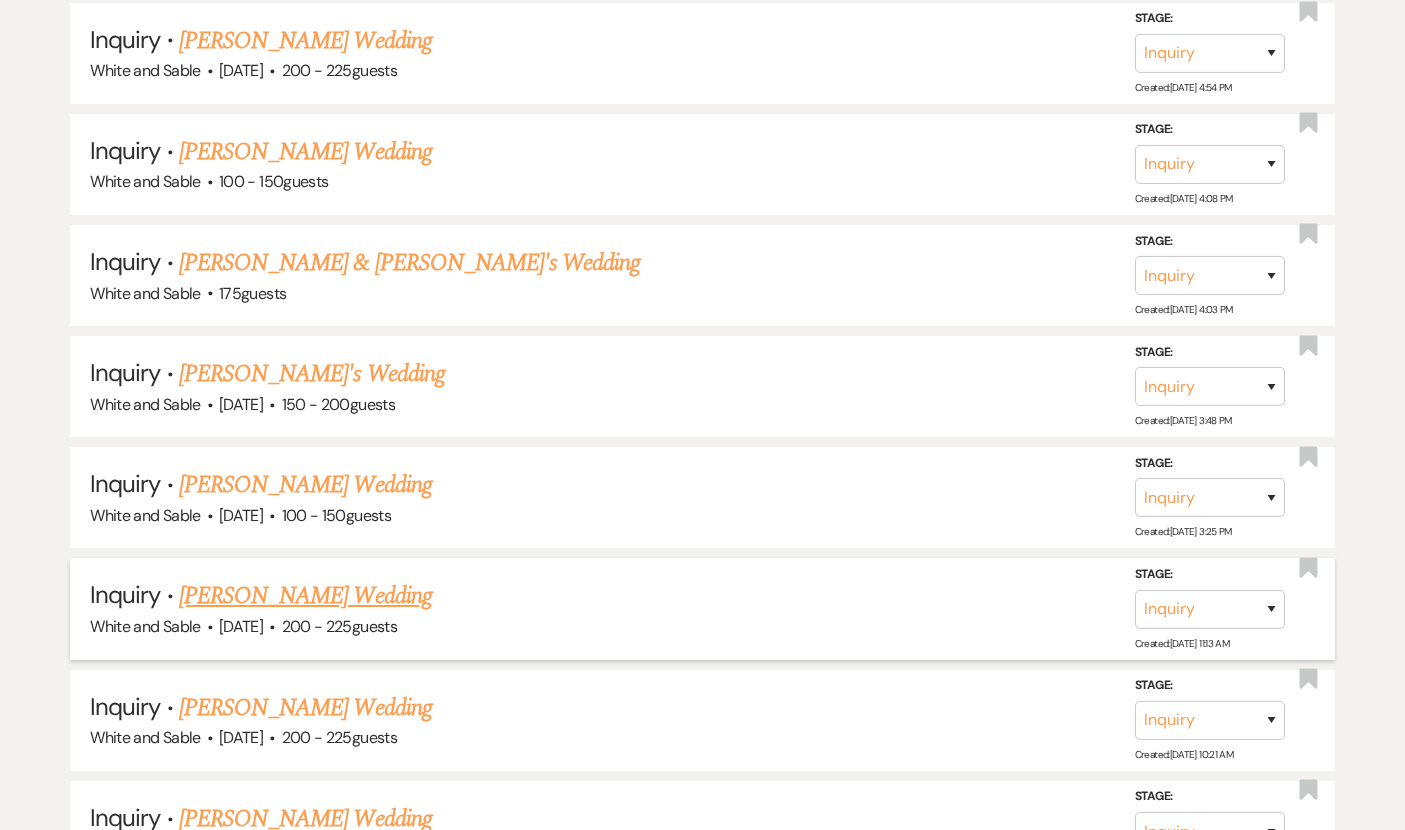 click on "[PERSON_NAME] Wedding" at bounding box center (305, 596) 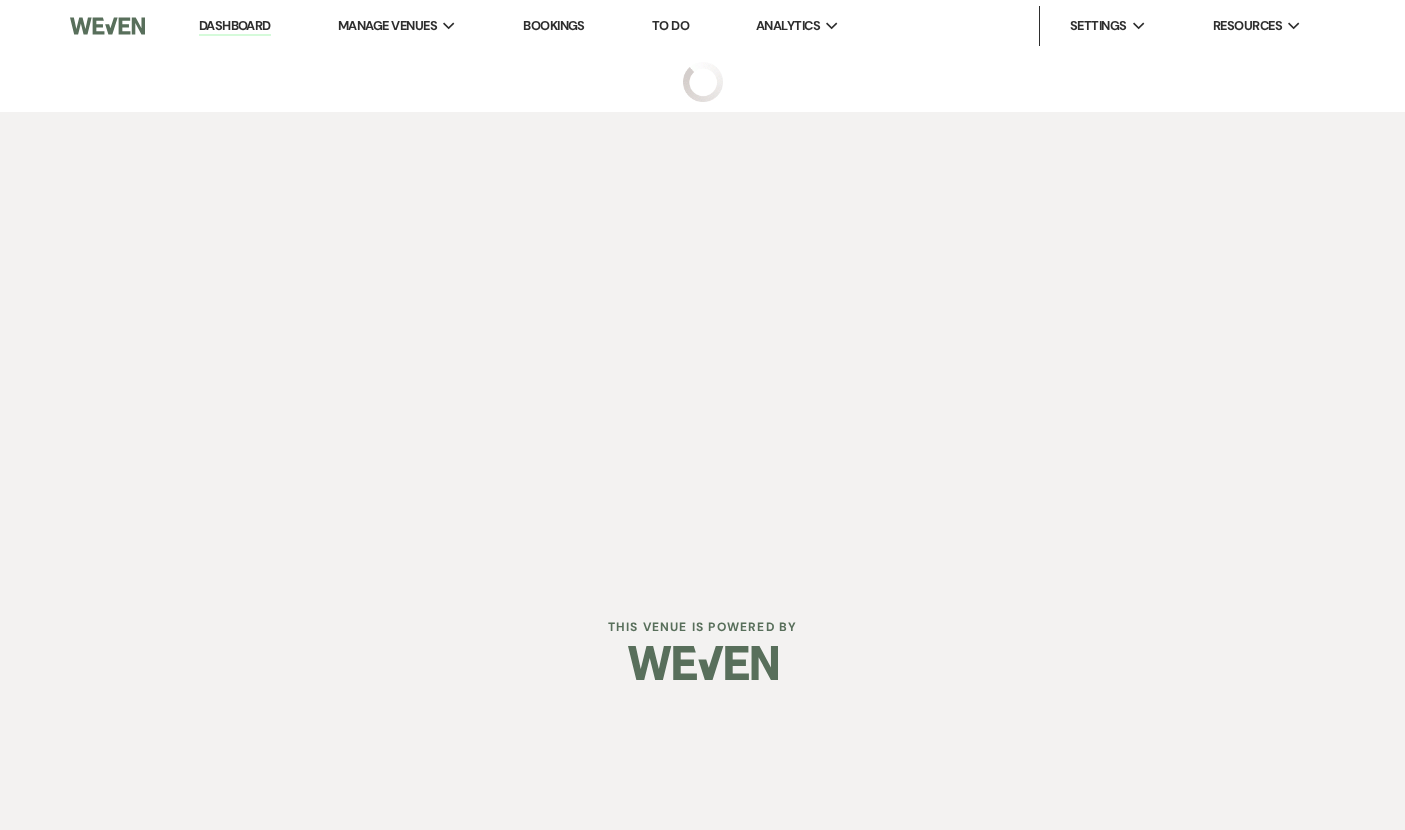 select on "5" 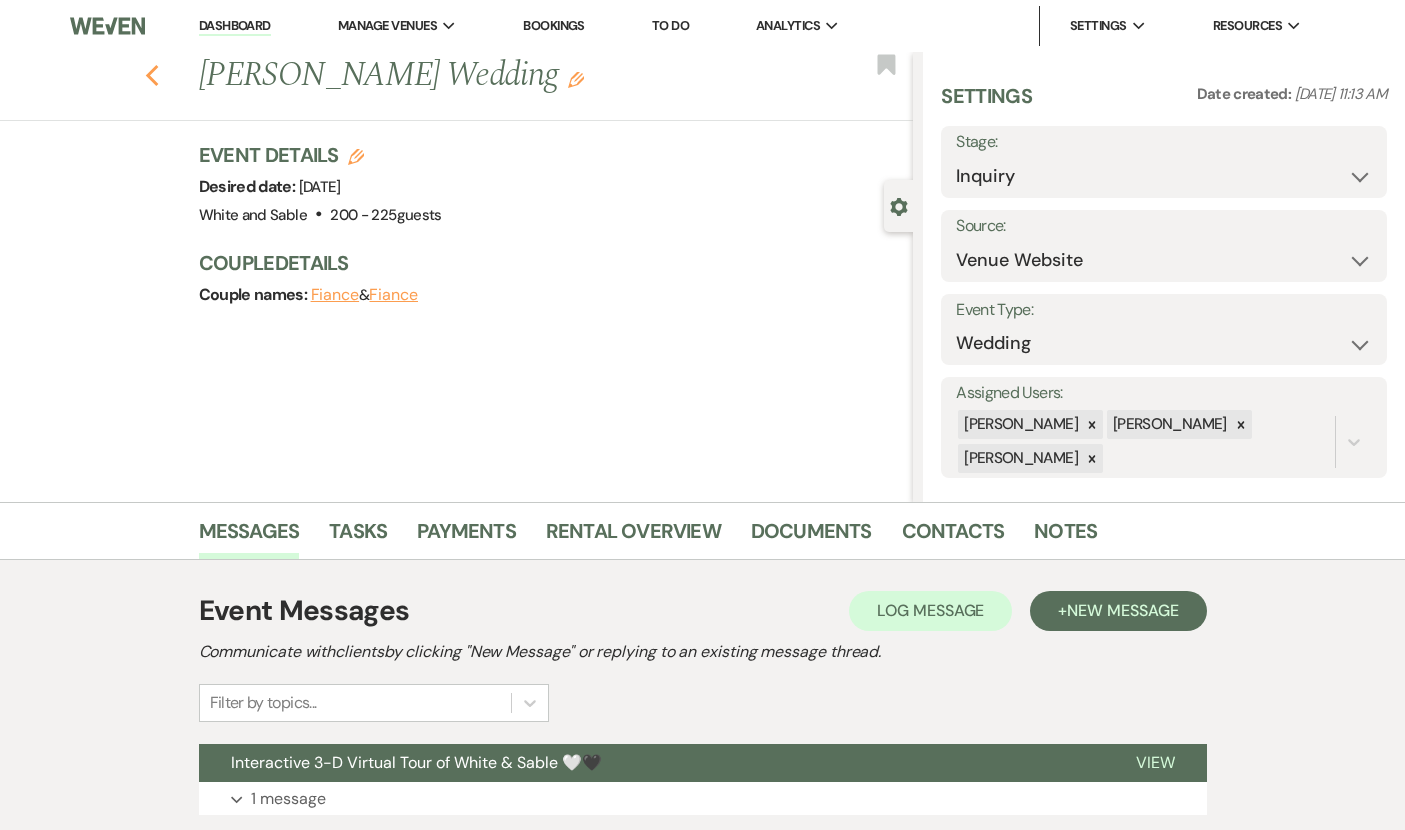 click on "Previous" 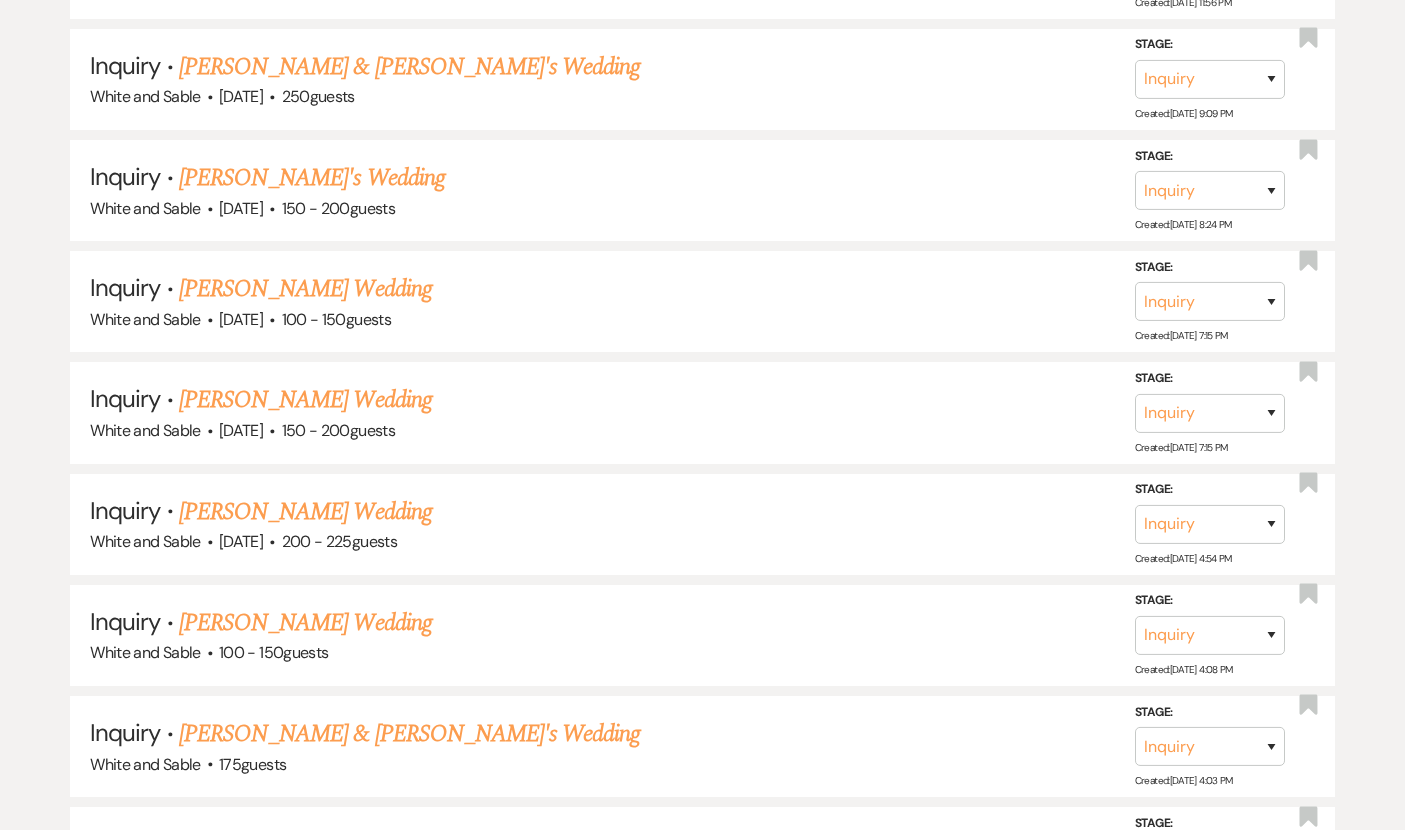 scroll, scrollTop: 10651, scrollLeft: 0, axis: vertical 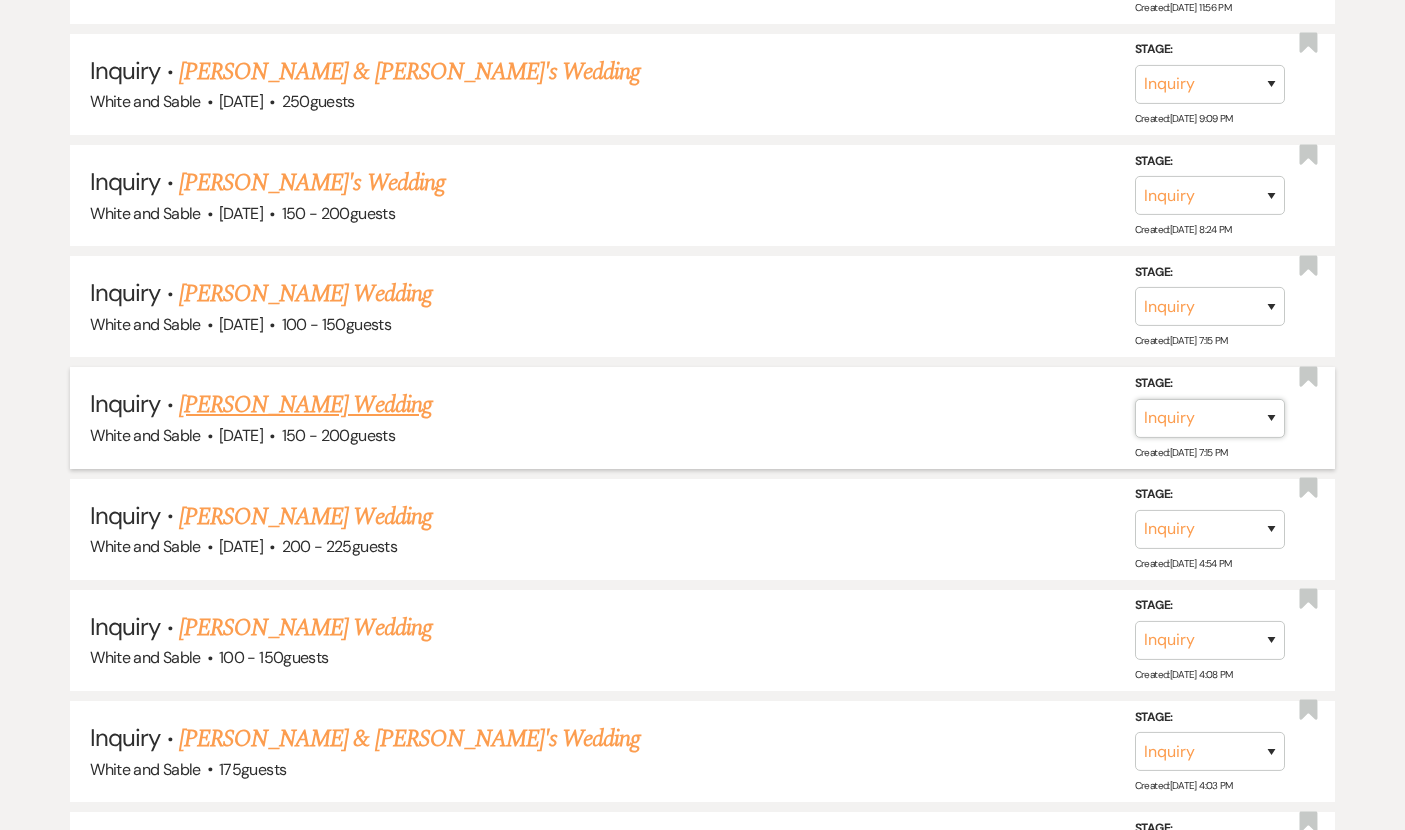 click on "Inquiry Follow Up Tour Requested Tour Confirmed Toured Proposal Sent Booked Lost" at bounding box center [1210, 417] 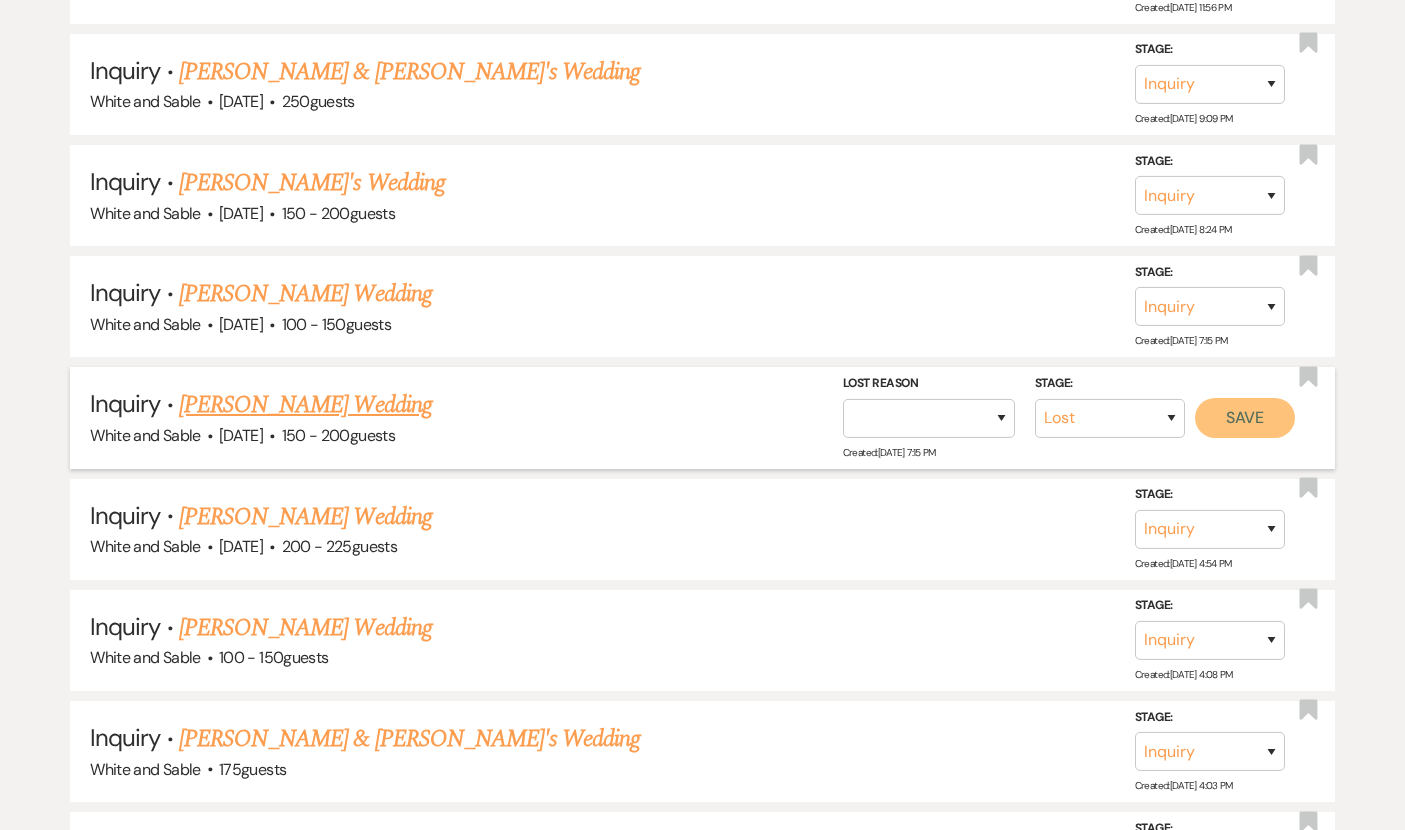 click on "Save" at bounding box center (1245, 417) 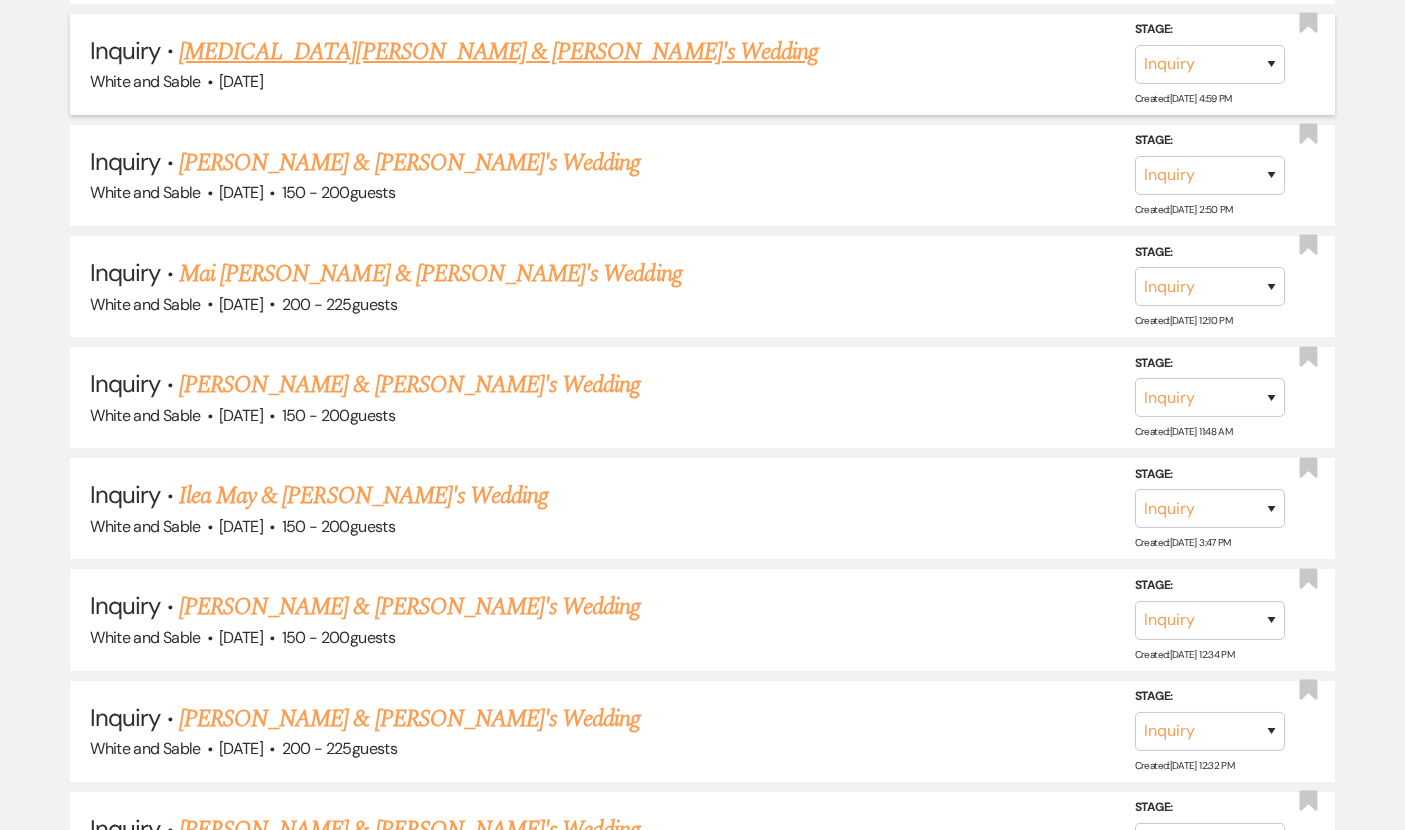 scroll, scrollTop: 14681, scrollLeft: 0, axis: vertical 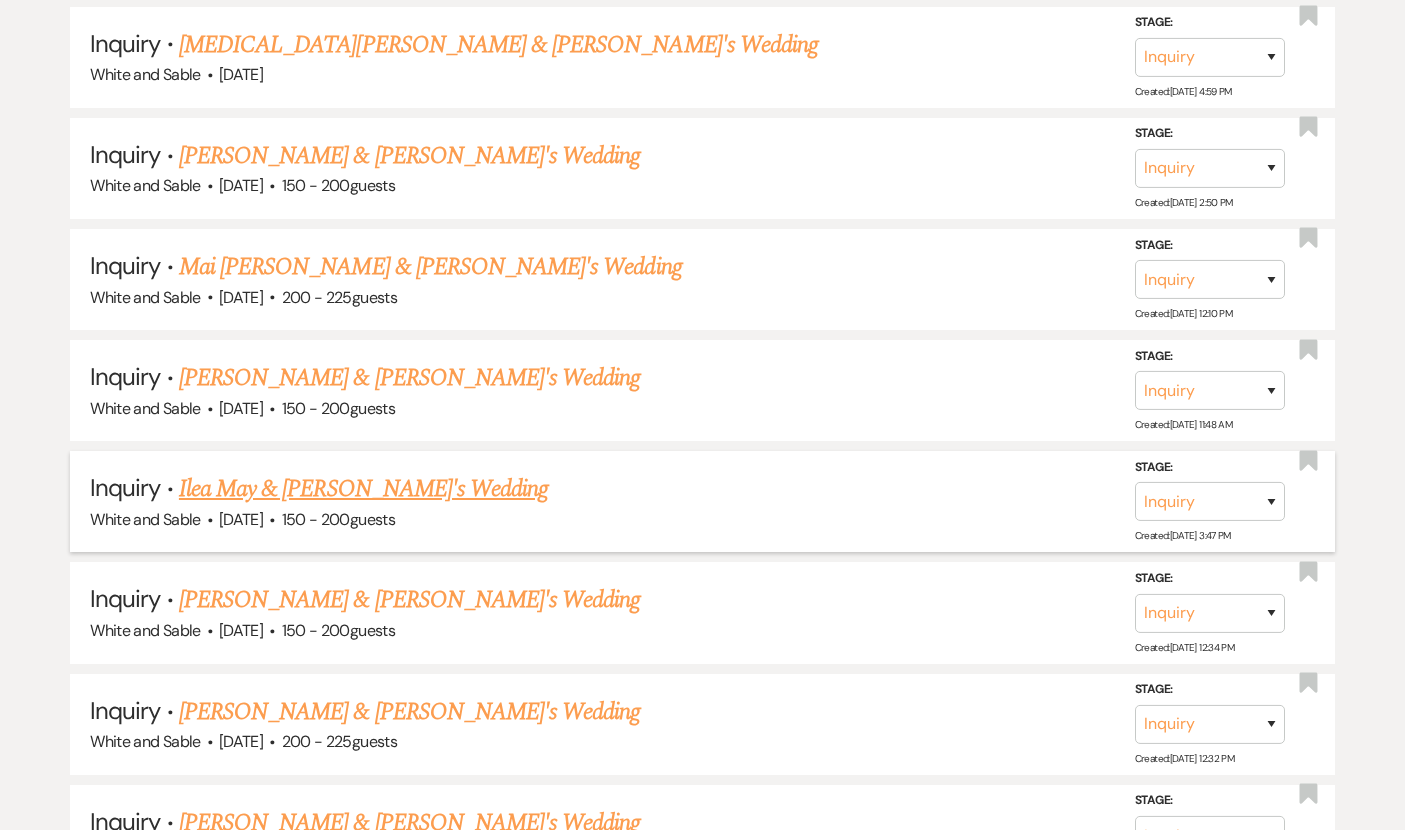 click on "Ilea May & [PERSON_NAME]'s Wedding" at bounding box center (363, 489) 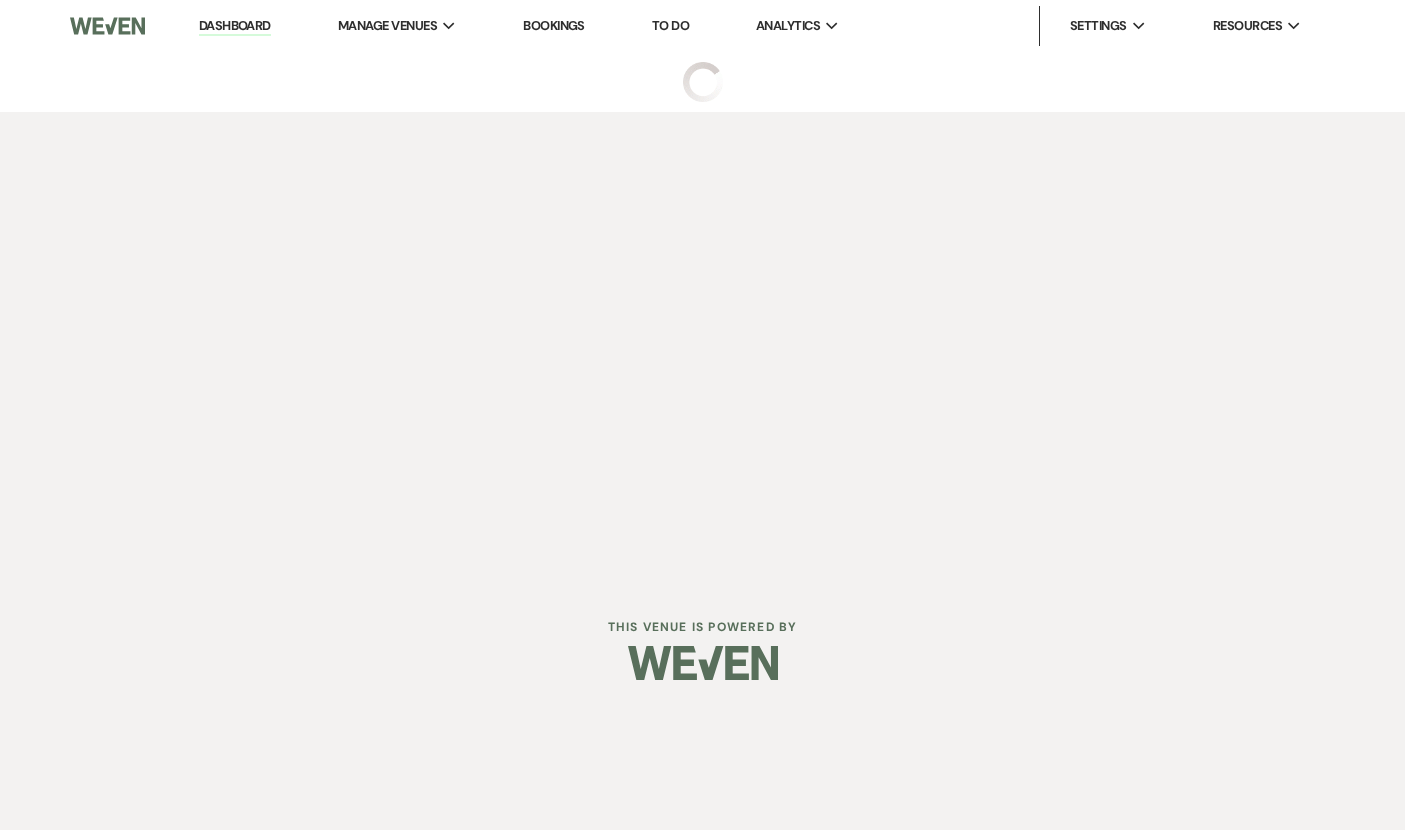scroll, scrollTop: 0, scrollLeft: 0, axis: both 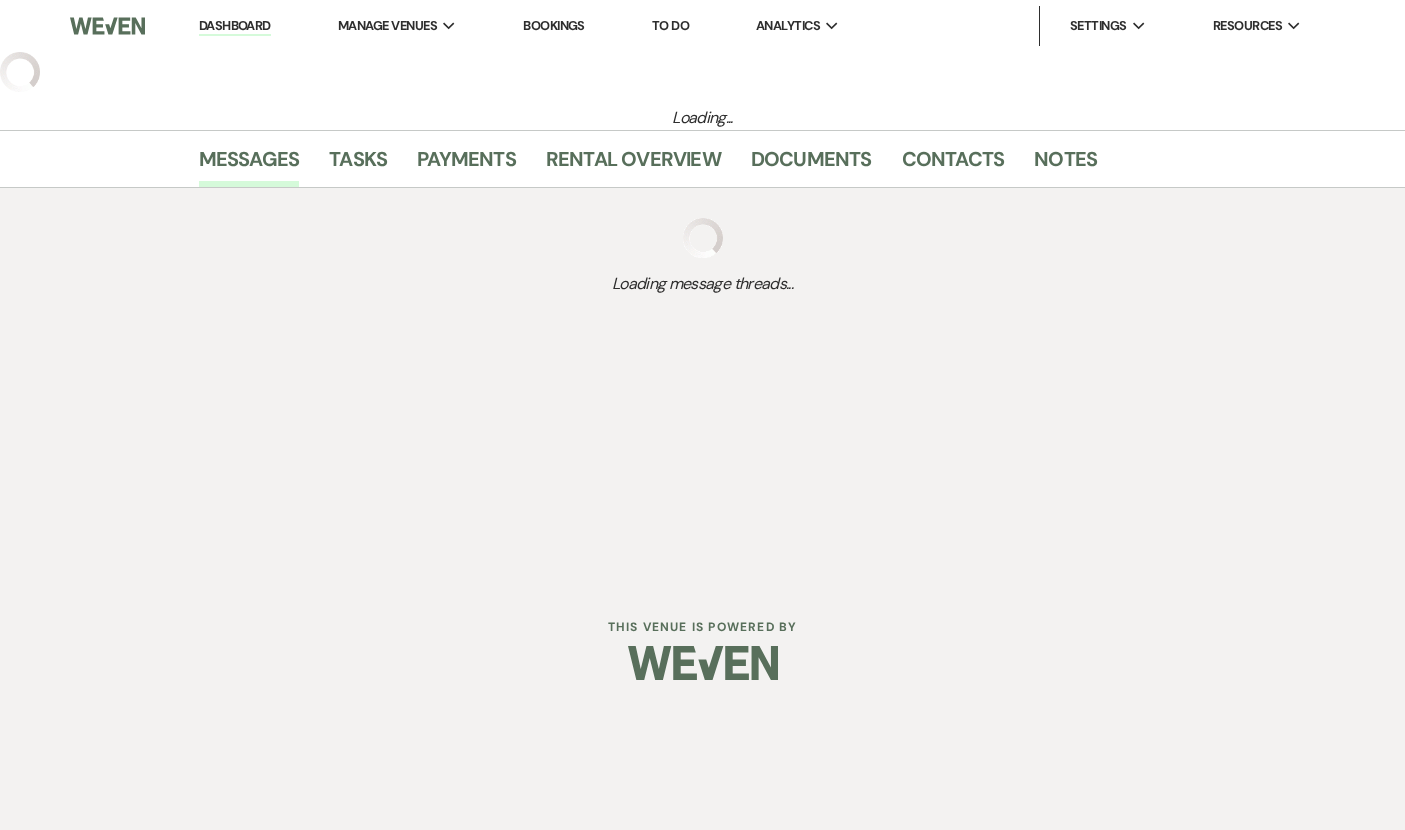 select on "12" 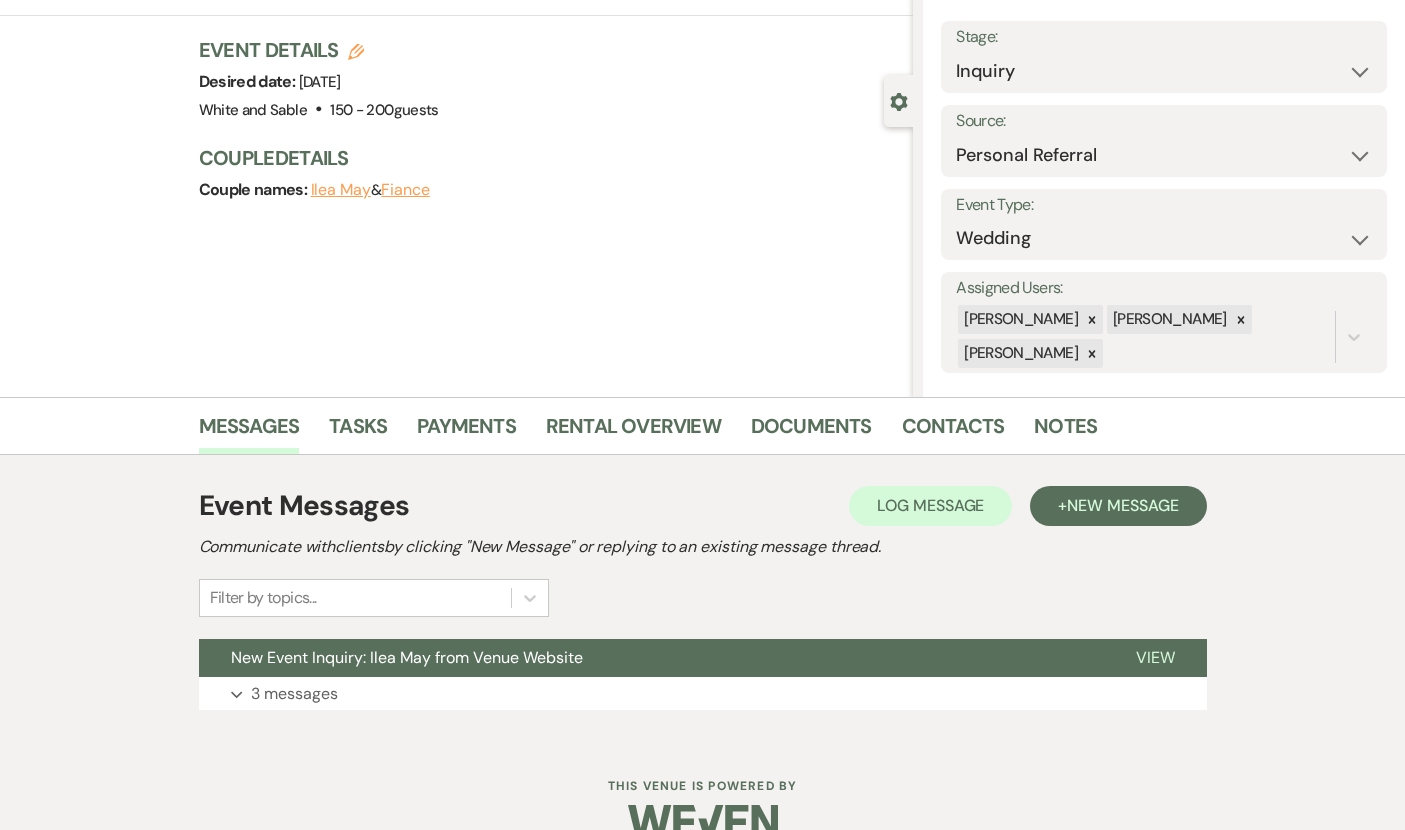 scroll, scrollTop: 109, scrollLeft: 0, axis: vertical 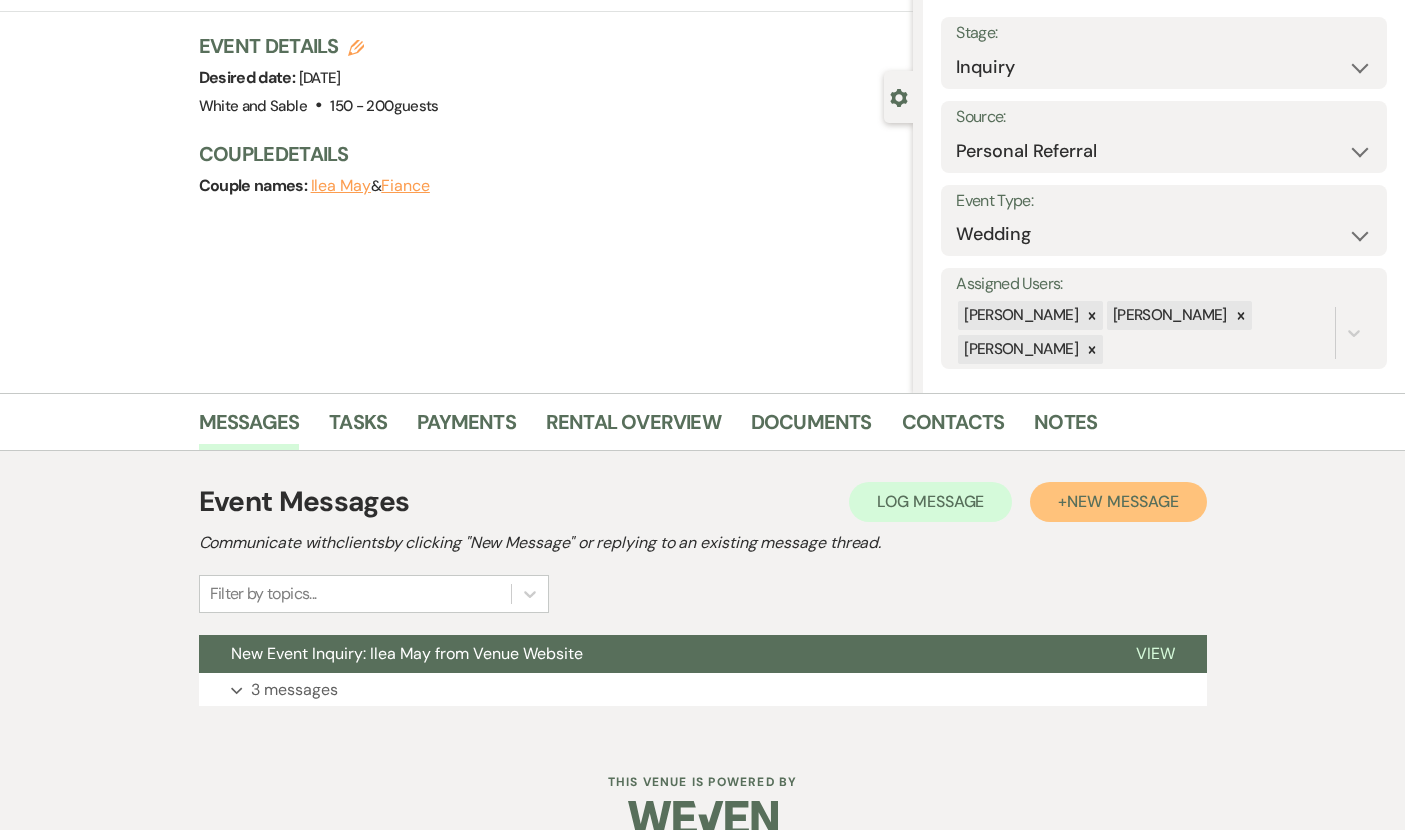 click on "+  New Message" at bounding box center (1118, 502) 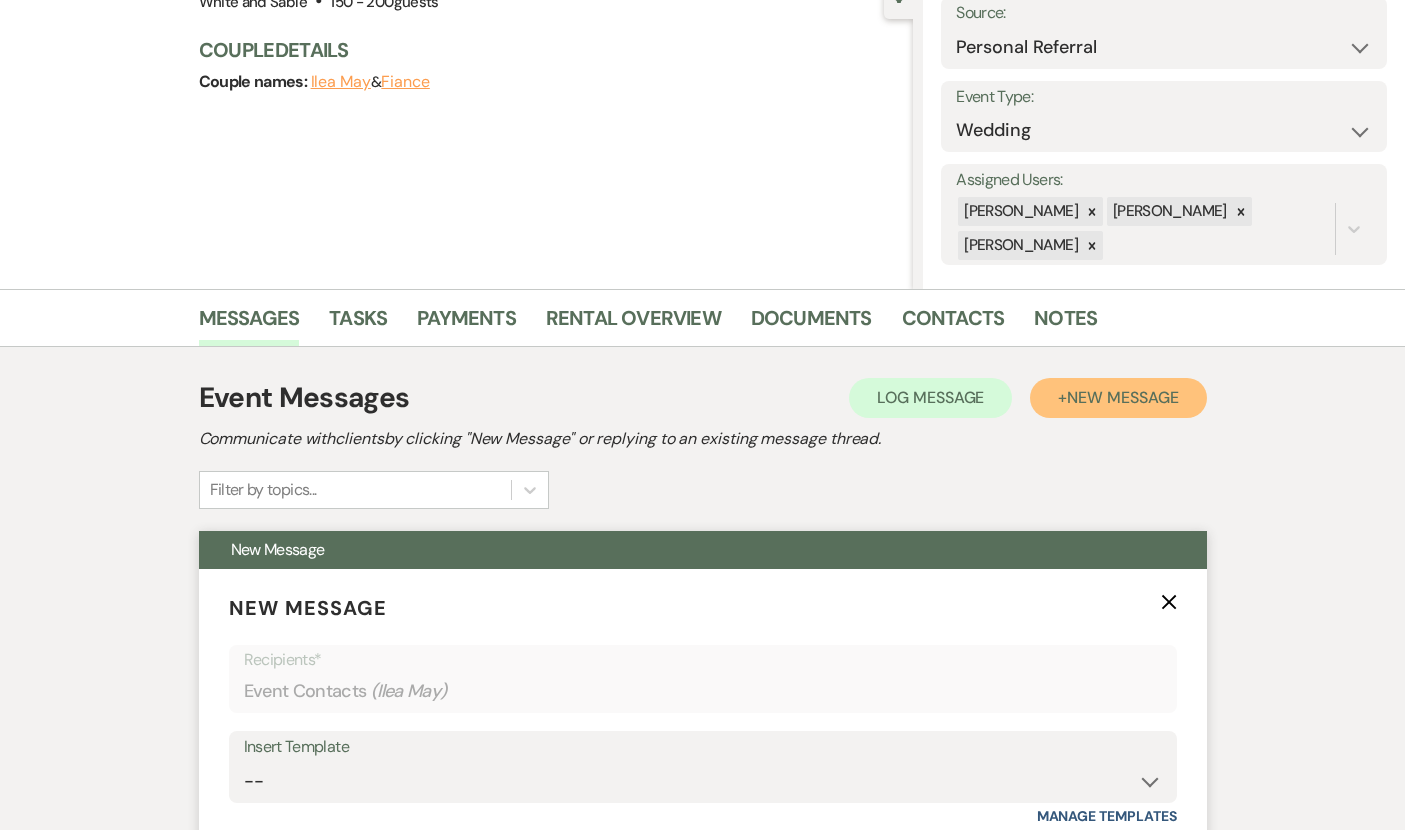 scroll, scrollTop: 240, scrollLeft: 0, axis: vertical 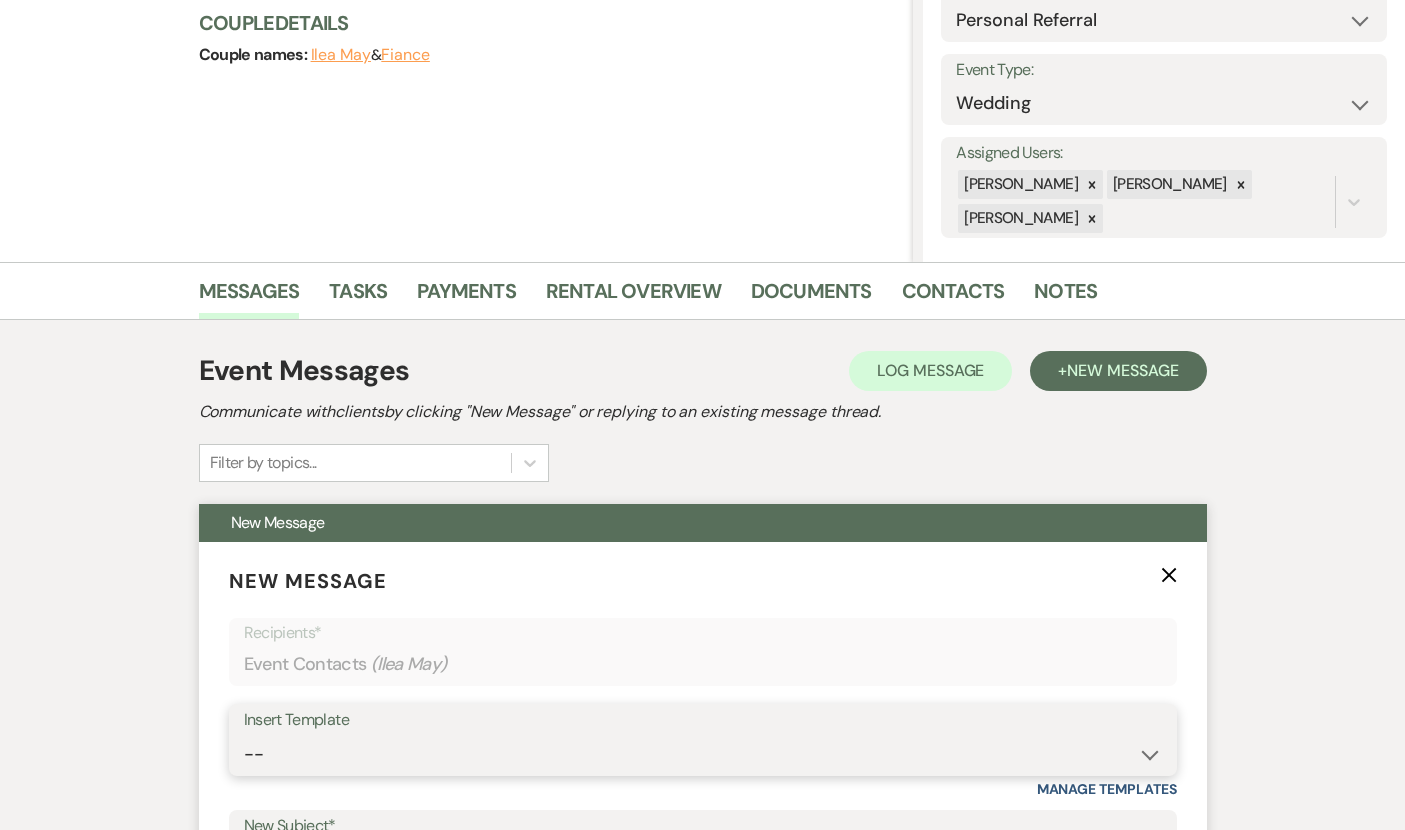 click on "-- Inquiry Response (Venue Guide) Schedule - Venue Tour Appt Confirmation Schedule - Venue Tour Appt Reminder Tour - Reschedule Tour - Follow-Up (Venue Guide) Proposal - Wedding Wedding Onboarding - Welcome Guide and Weven Planning Portal Introduction Inquiry Follow-Up: 5 Tips for Stress-Free Planning Inquiry - Available Dates Inquiry Follow-Up: Tour Invitation Inquiry Follow-Up: Unique Features Inquiry Follow-Up: Planning at W&S Insurance Exception Response [DATE] Weddings [DATE] Weddings Baseball Poop or get off toliet (Venue Guide) Concession Speech Onboarding - Welcome Magazine and Weven Planning Portal Introduction (NON-Wedding Events) Day-of Coordinators Schedule - Venue IN-PERSON Tour Appt Confirmation Outside Food Info [PERSON_NAME] Films [DATE] Weddings Hire a Host / Host a Toast Follow-follow up Recommended Vendors Weekend Tours Catering Guidelines & Vendor COI Requirements Inventory List to Booked Couples Cancellation Form [PERSON_NAME] Template Client Communication (parents requesting calls) - NEED TO EDIT" at bounding box center [703, 754] 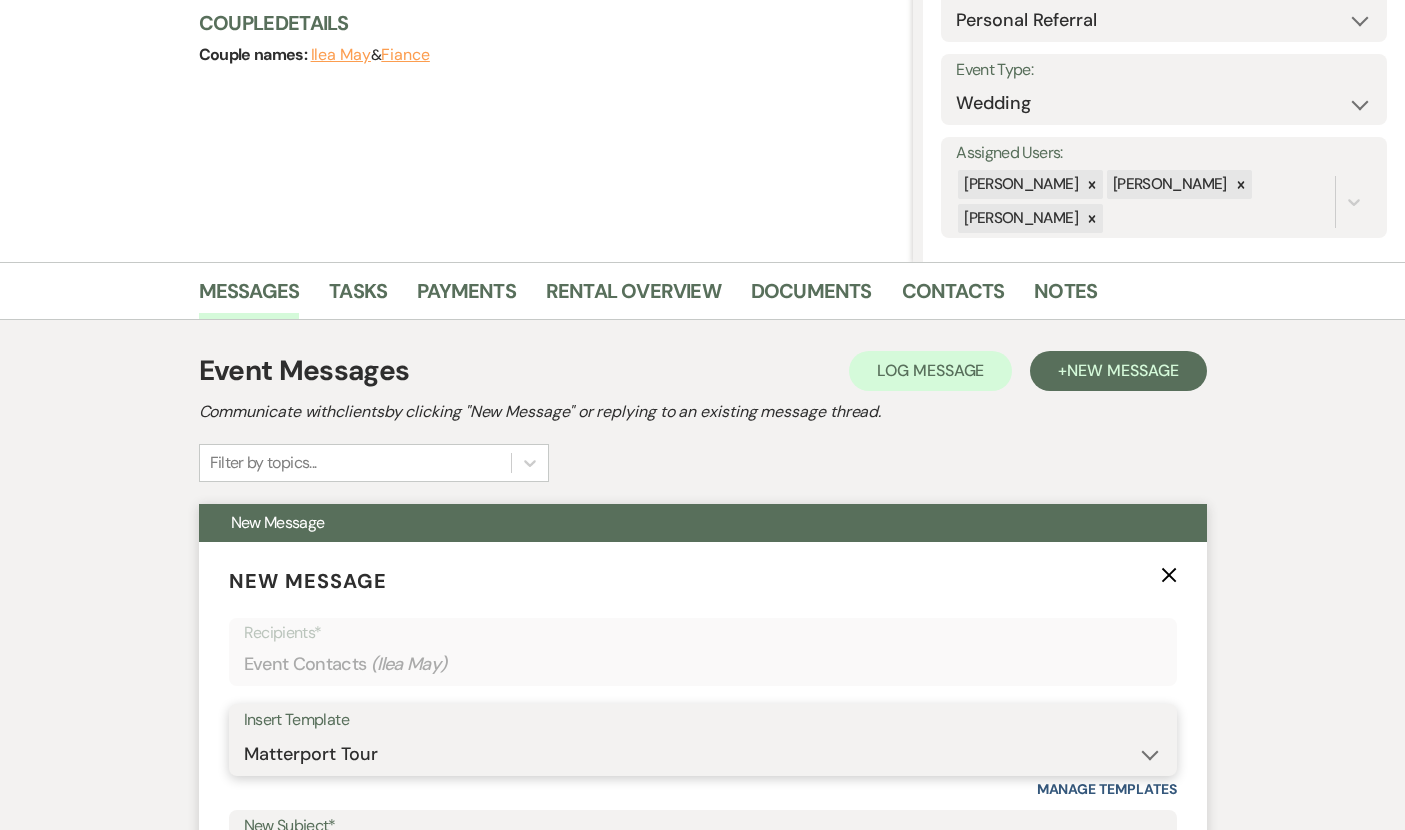 type on "Interactive 3-D Virtual Tour of White & Sable 🤍🖤" 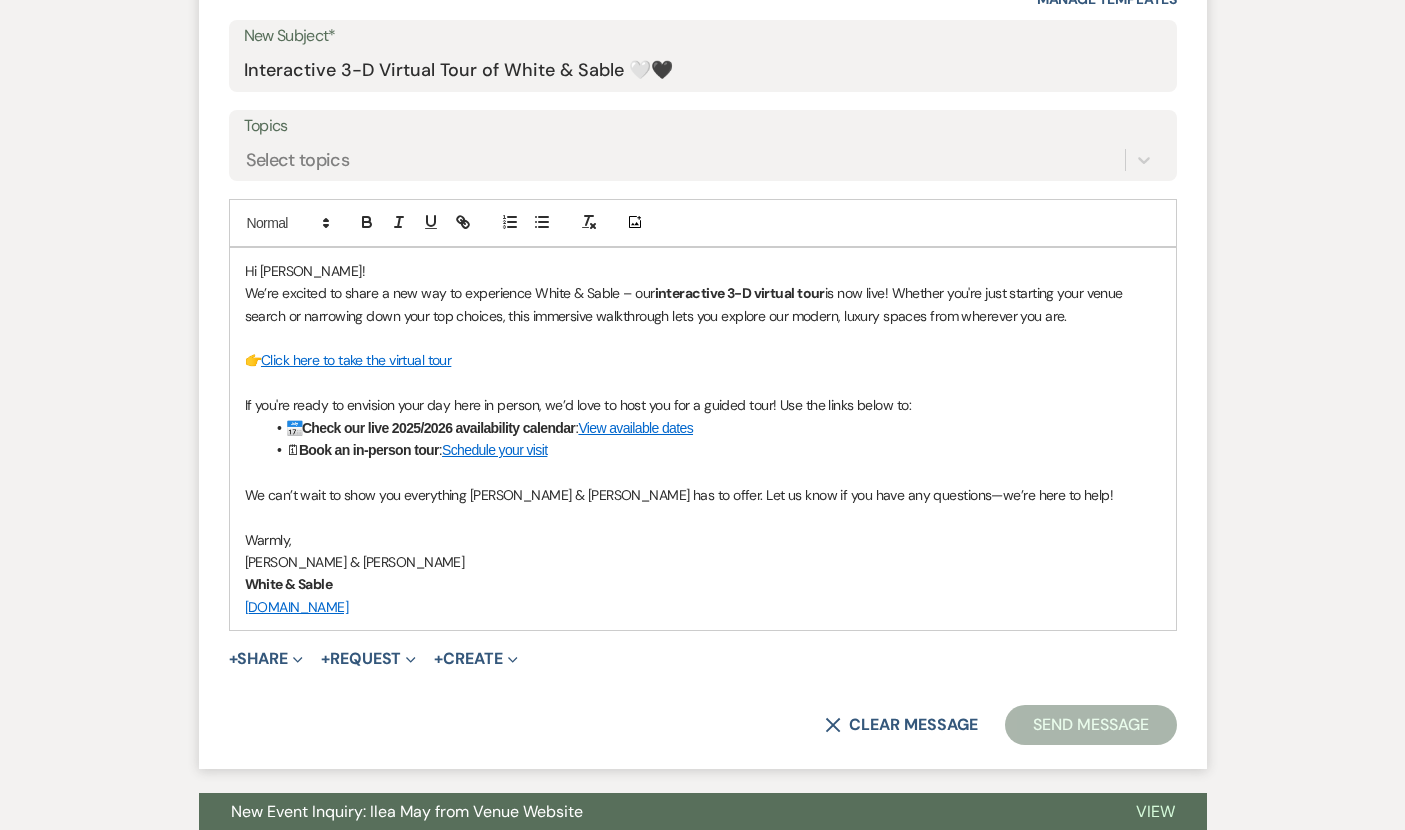 click on "Send Message" at bounding box center (1090, 725) 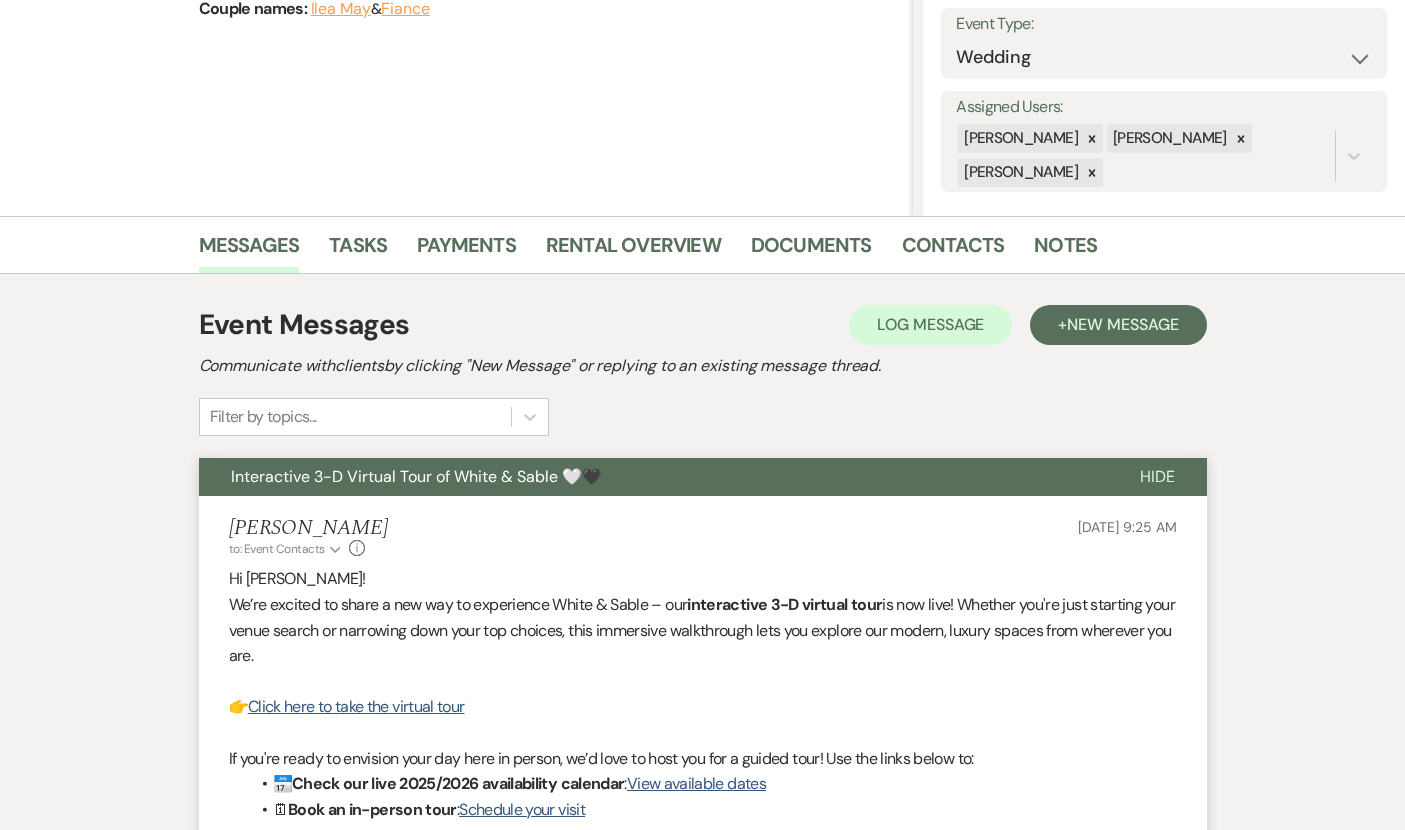 scroll, scrollTop: 0, scrollLeft: 0, axis: both 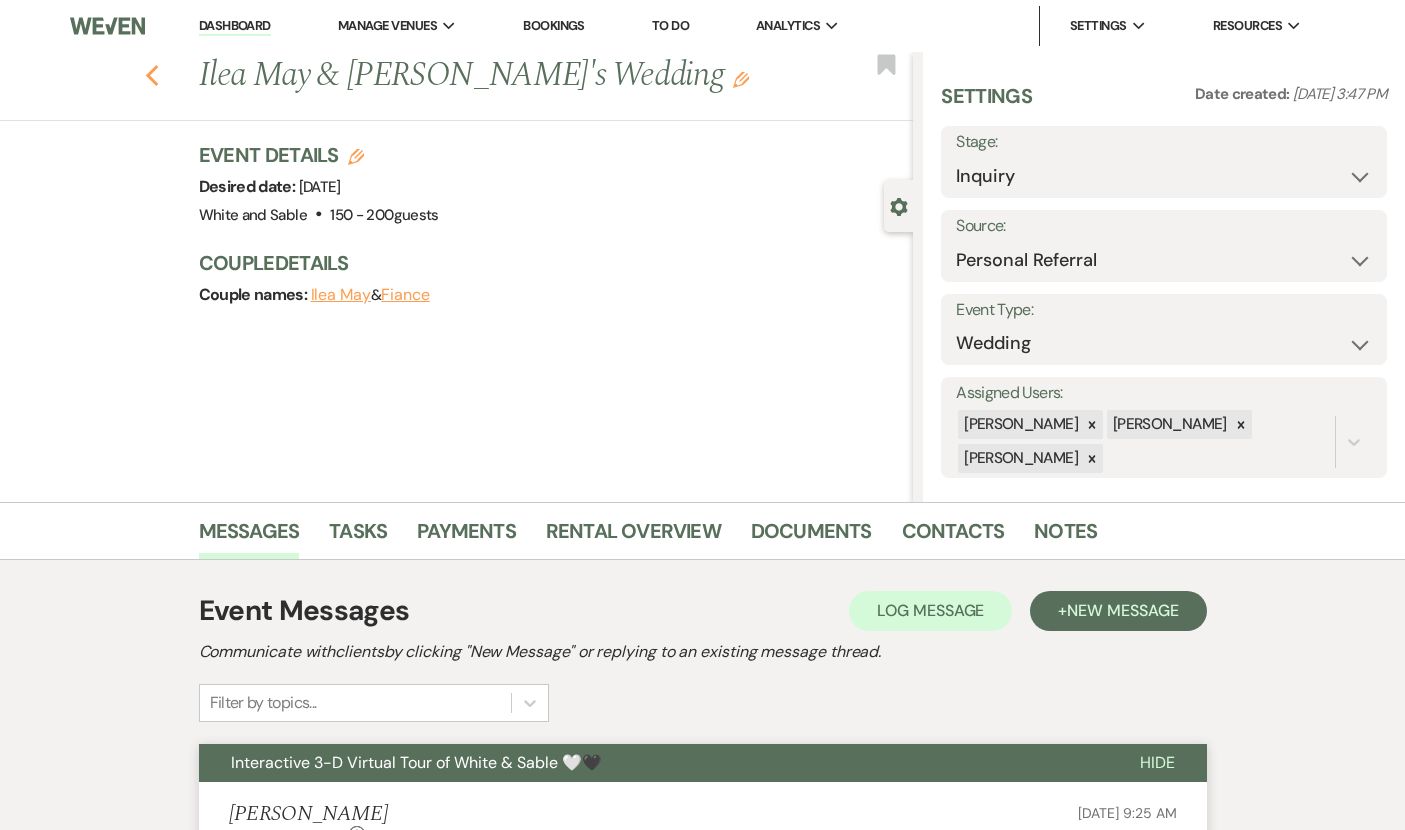 click on "Previous" 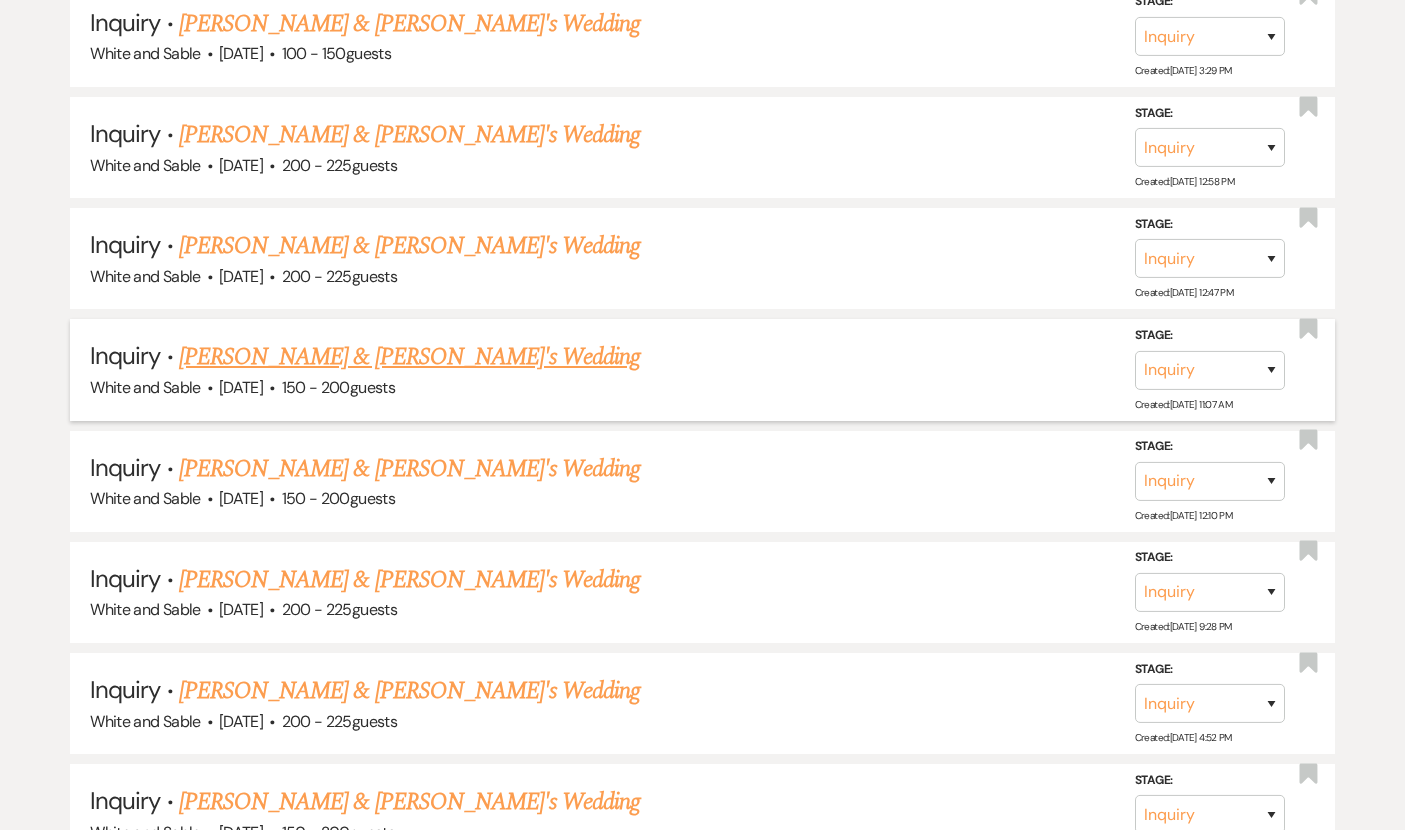 scroll, scrollTop: 17267, scrollLeft: 0, axis: vertical 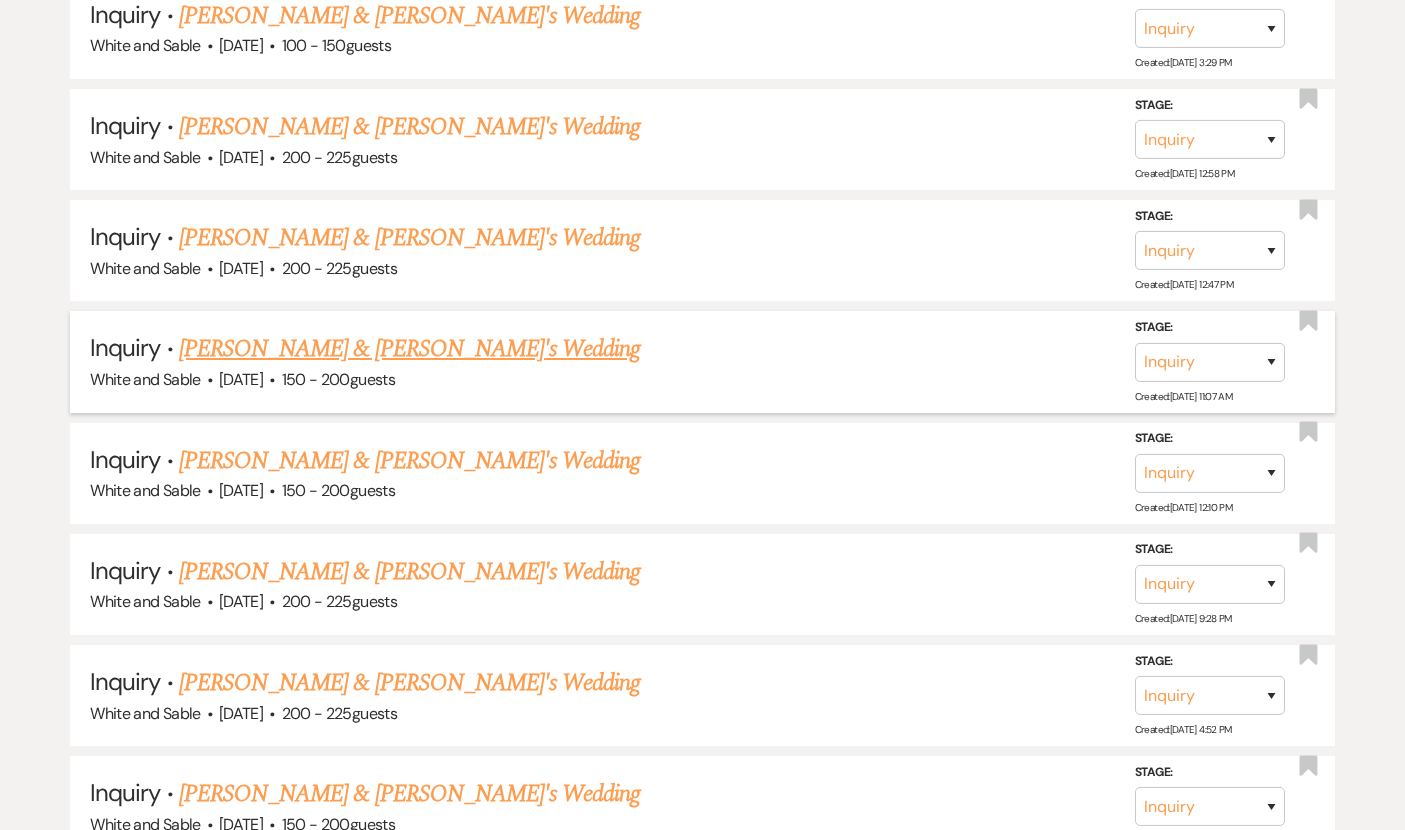 click on "[PERSON_NAME] & [PERSON_NAME]'s Wedding" at bounding box center (410, 349) 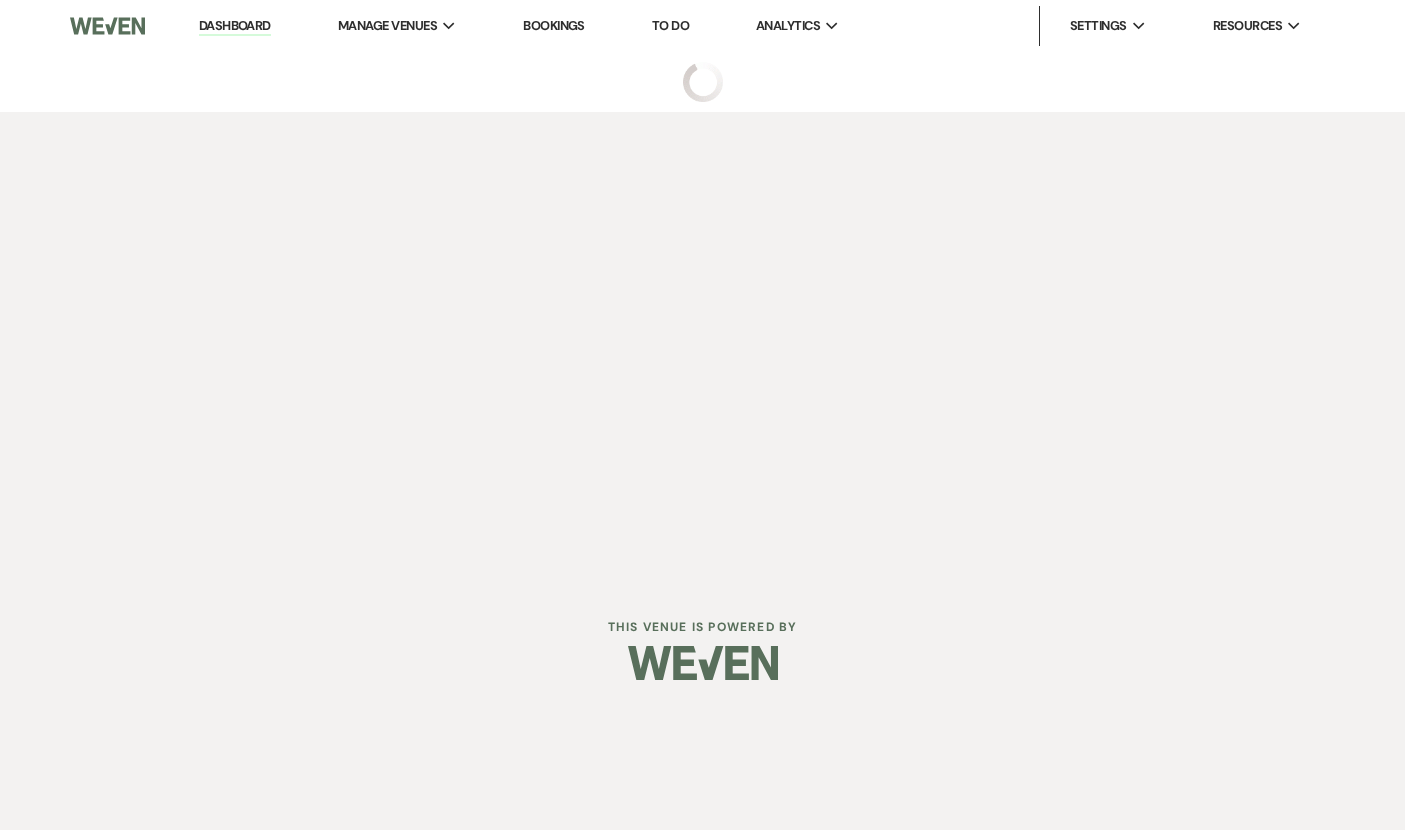 scroll, scrollTop: 0, scrollLeft: 0, axis: both 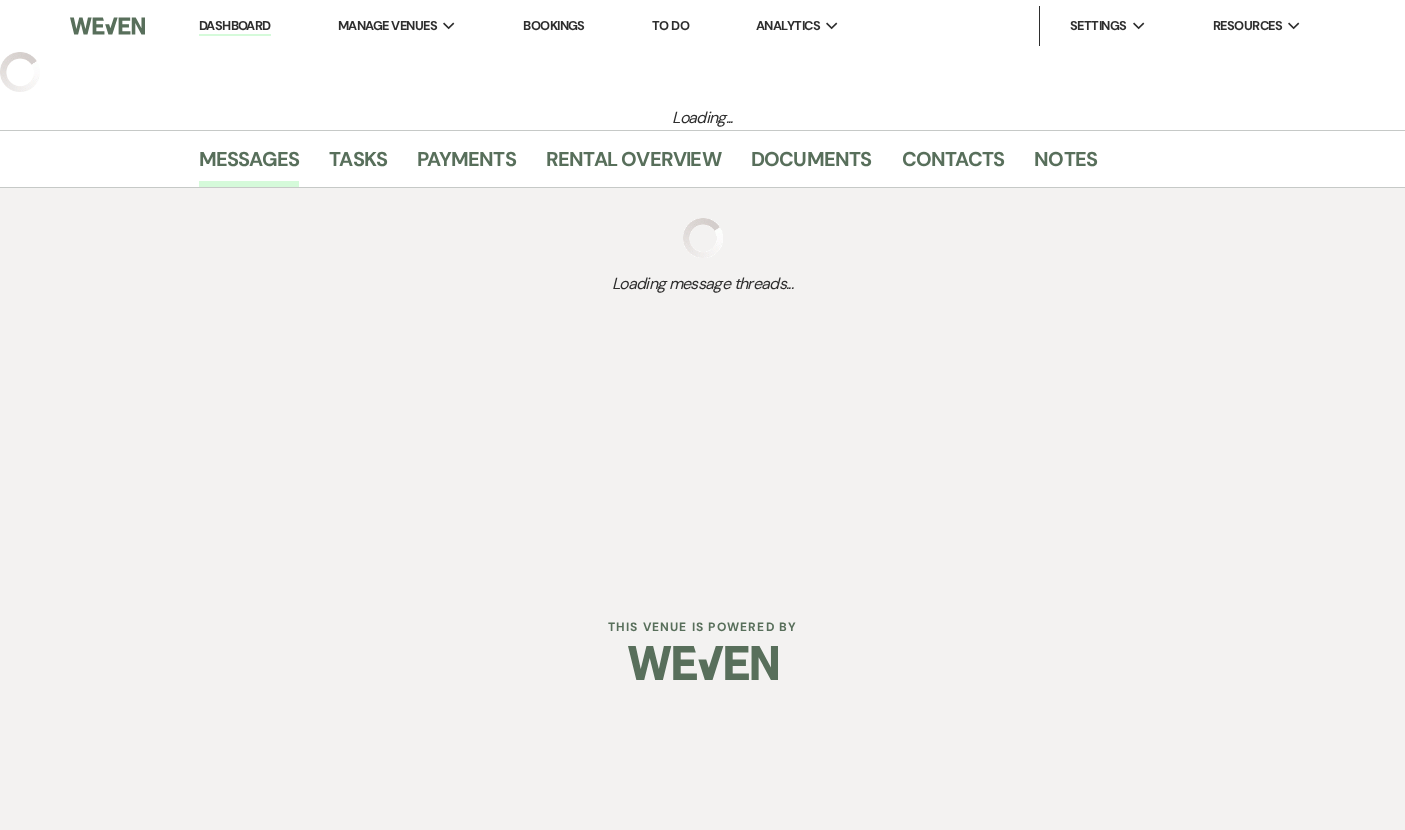 select on "5" 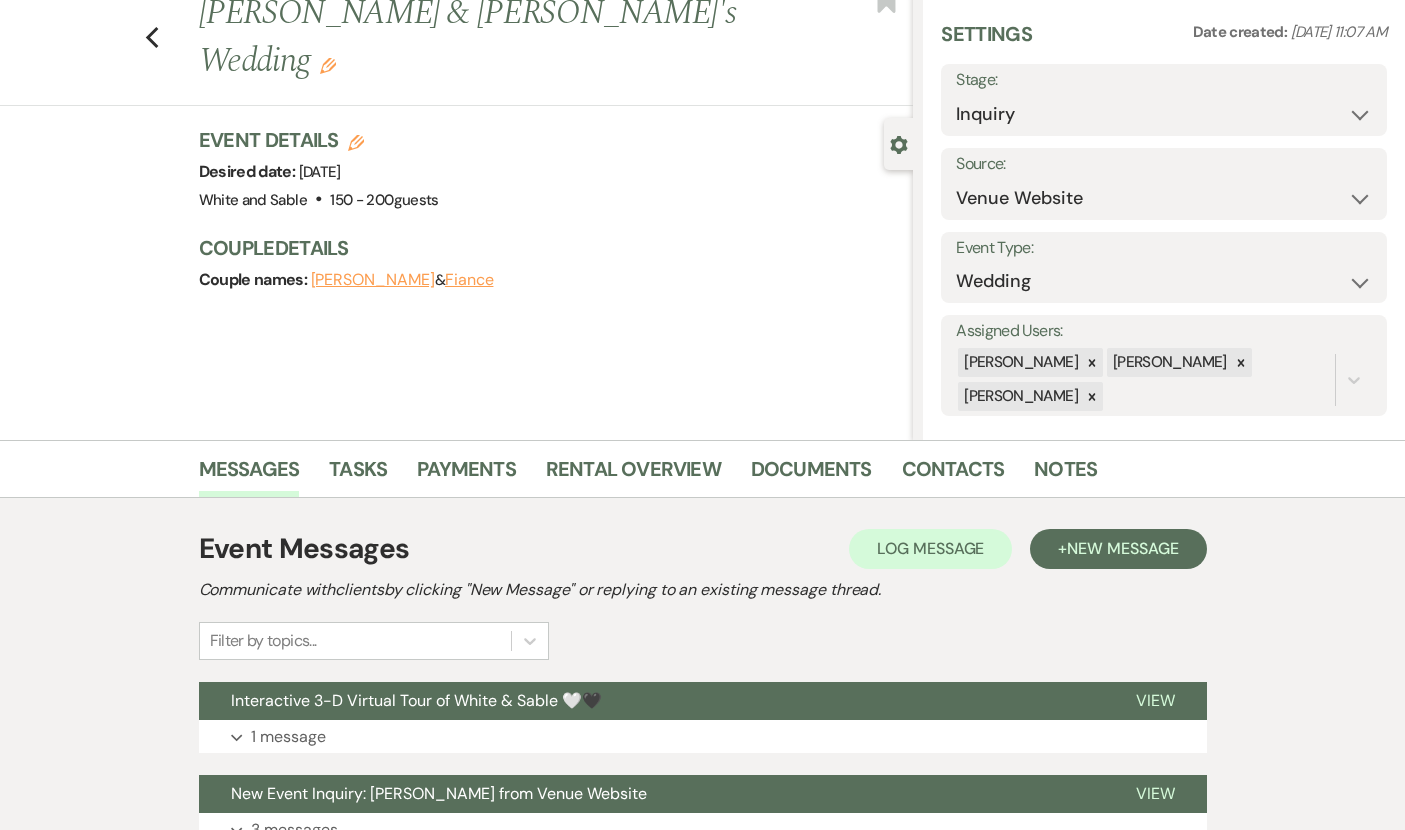 scroll, scrollTop: 0, scrollLeft: 0, axis: both 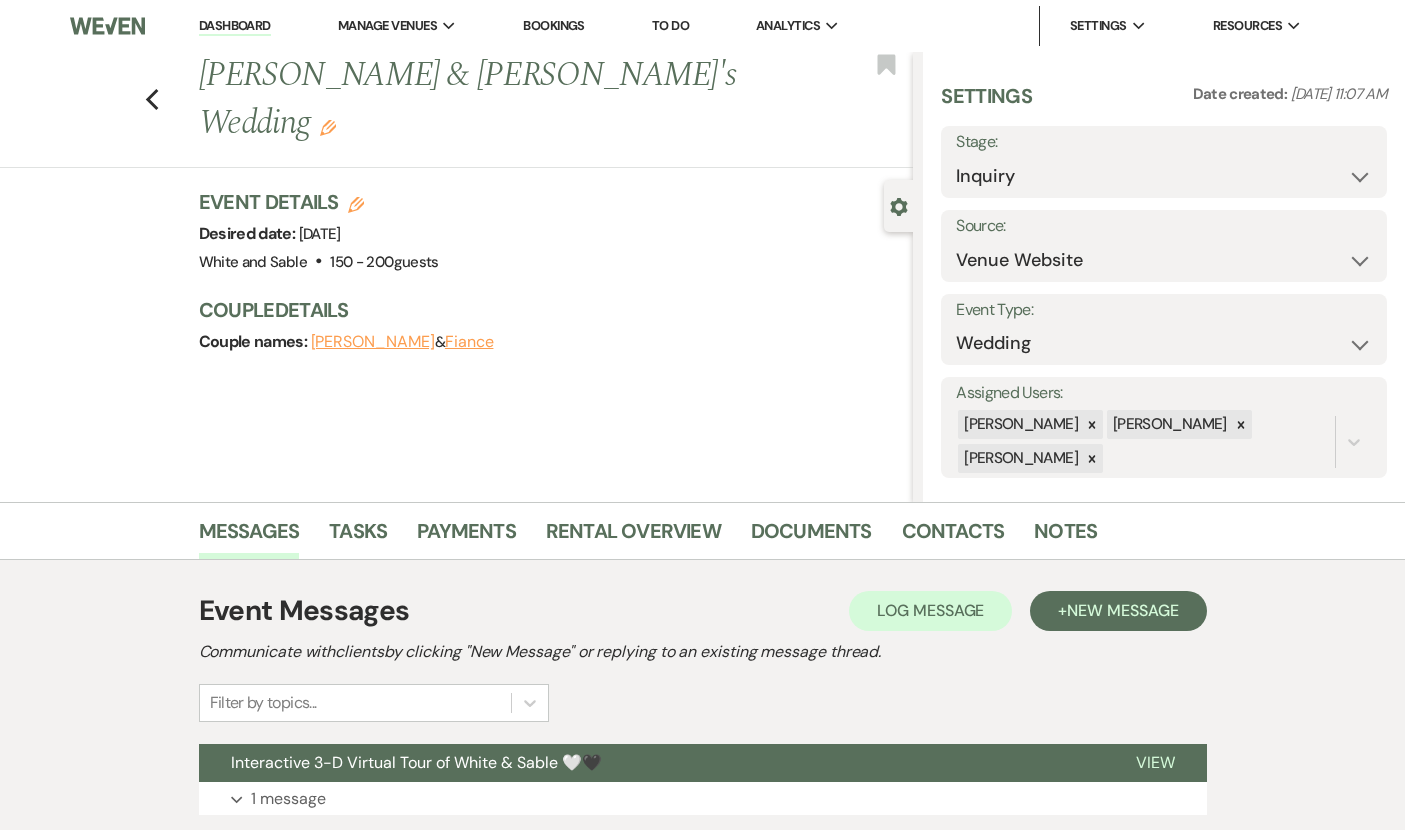click on "Previous [PERSON_NAME] & [PERSON_NAME]'s Wedding Edit Bookmark" at bounding box center (451, 110) 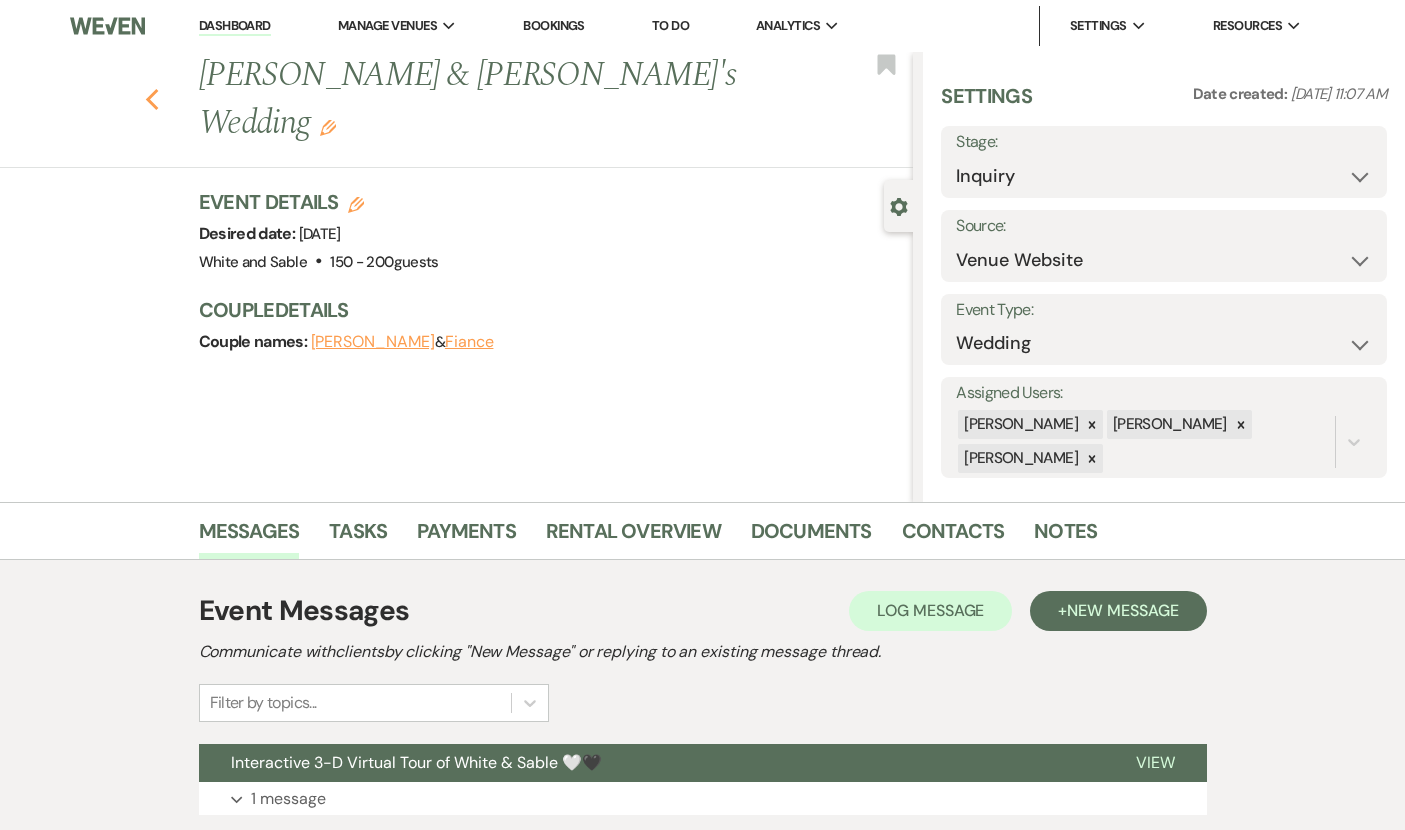 click on "Previous" 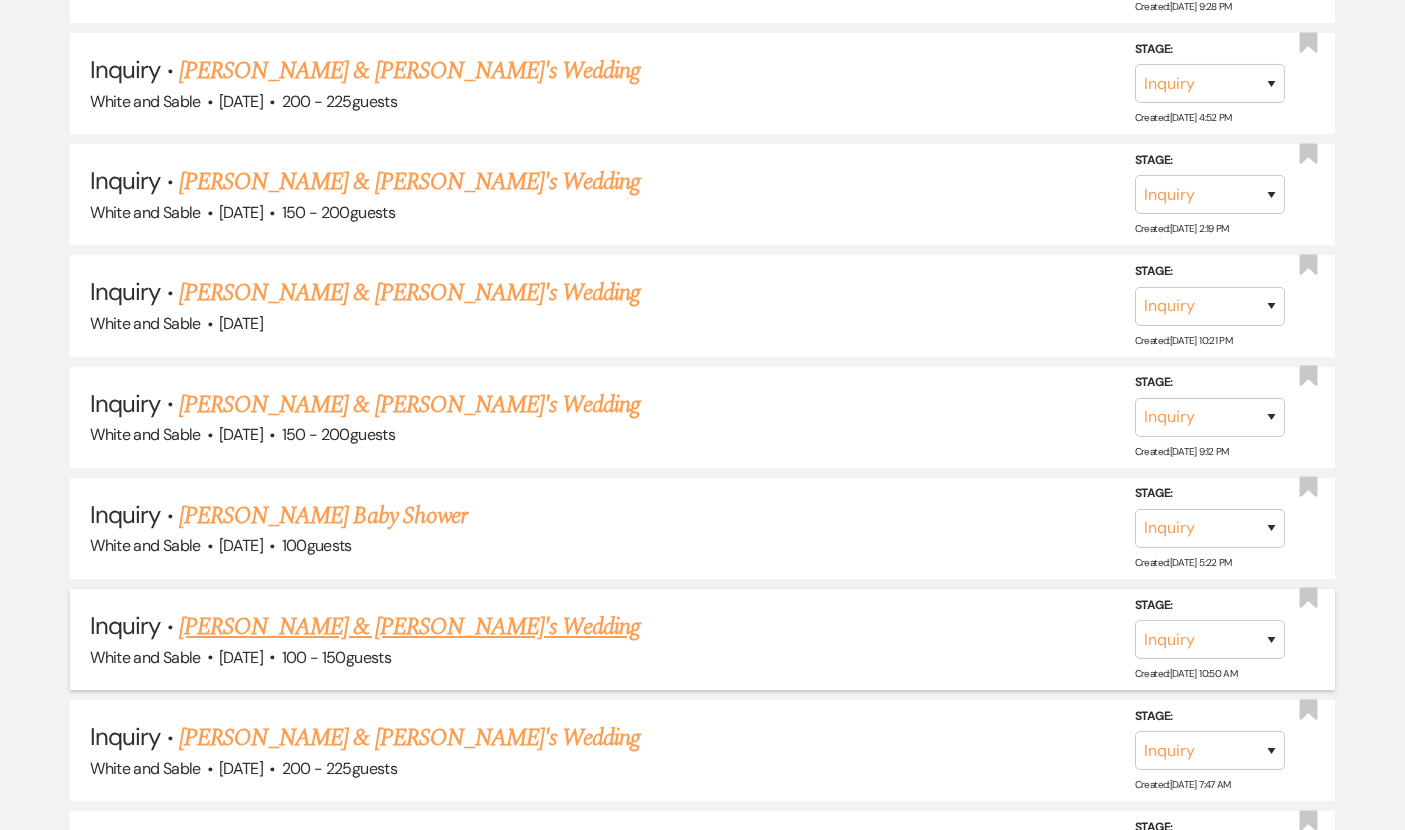 scroll, scrollTop: 17885, scrollLeft: 0, axis: vertical 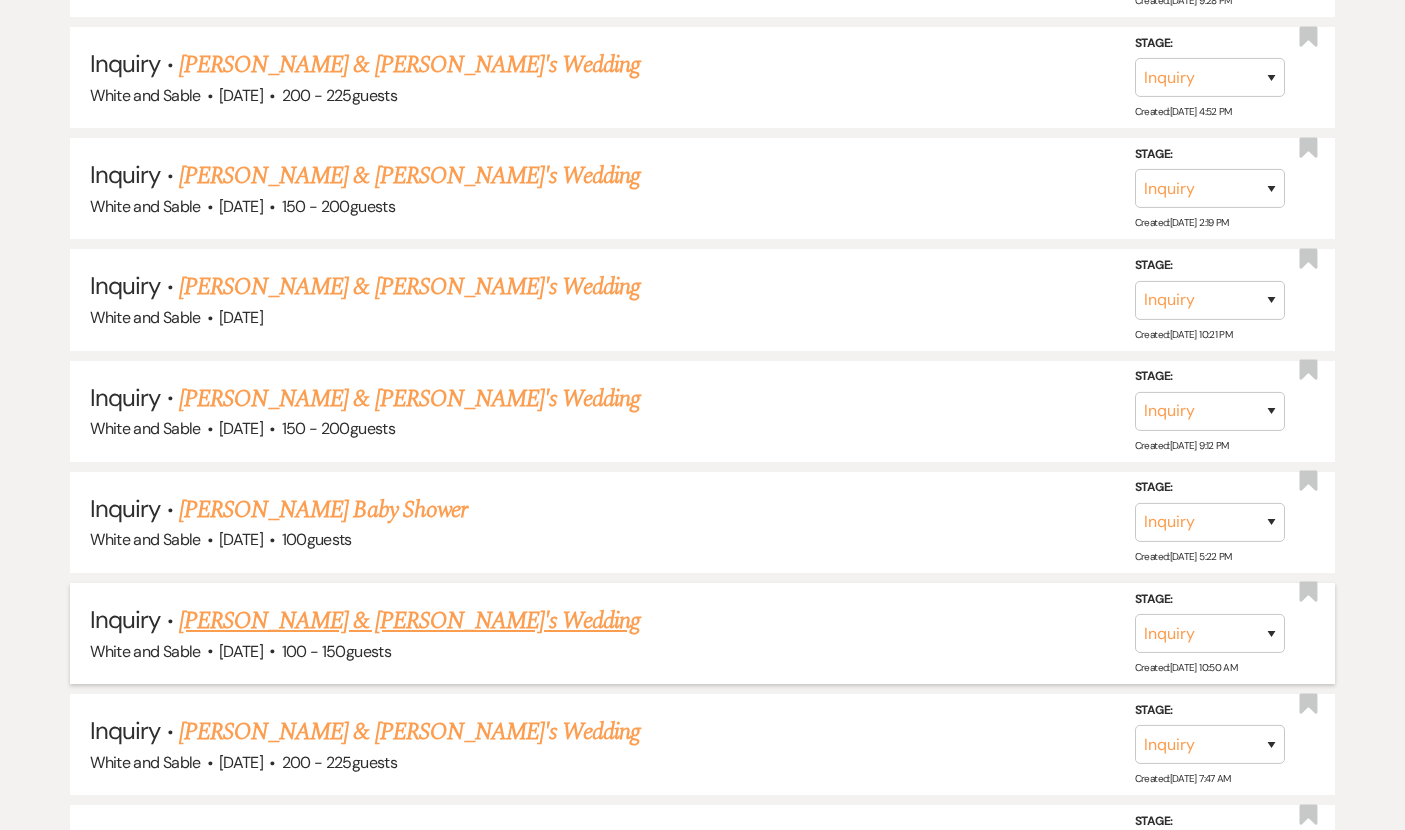 click on "[PERSON_NAME] & [PERSON_NAME]'s Wedding" at bounding box center (410, 621) 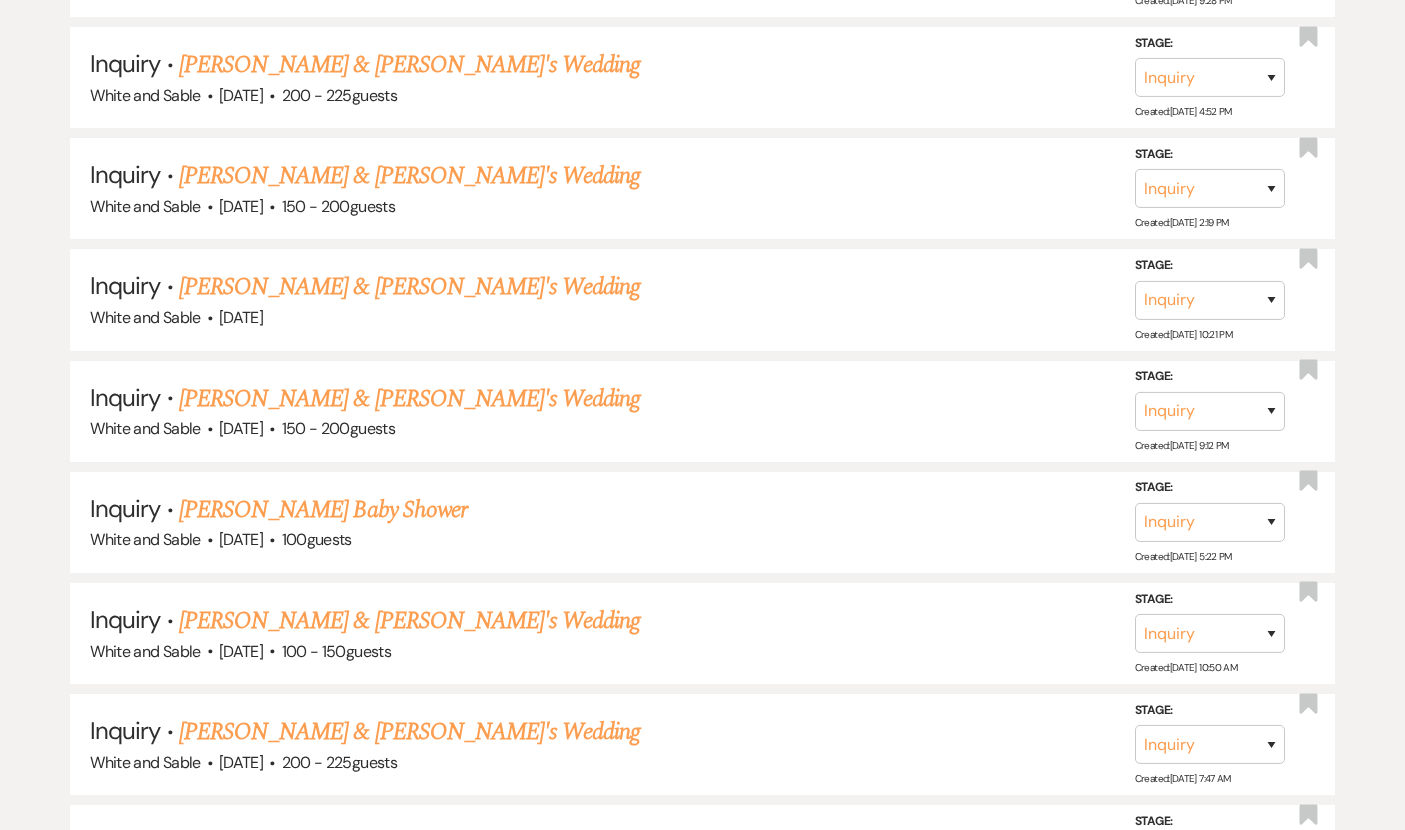 scroll, scrollTop: 0, scrollLeft: 0, axis: both 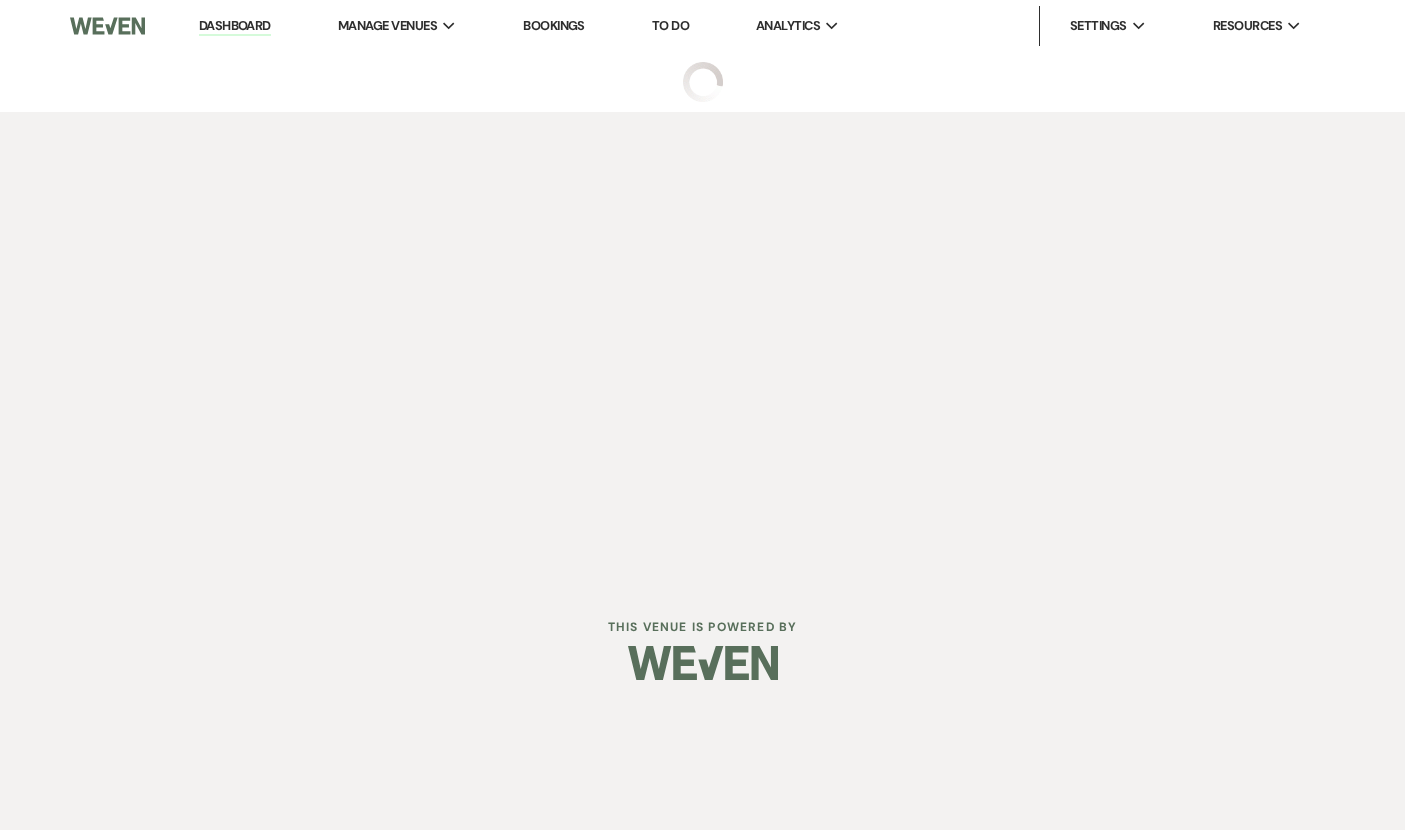 select on "7" 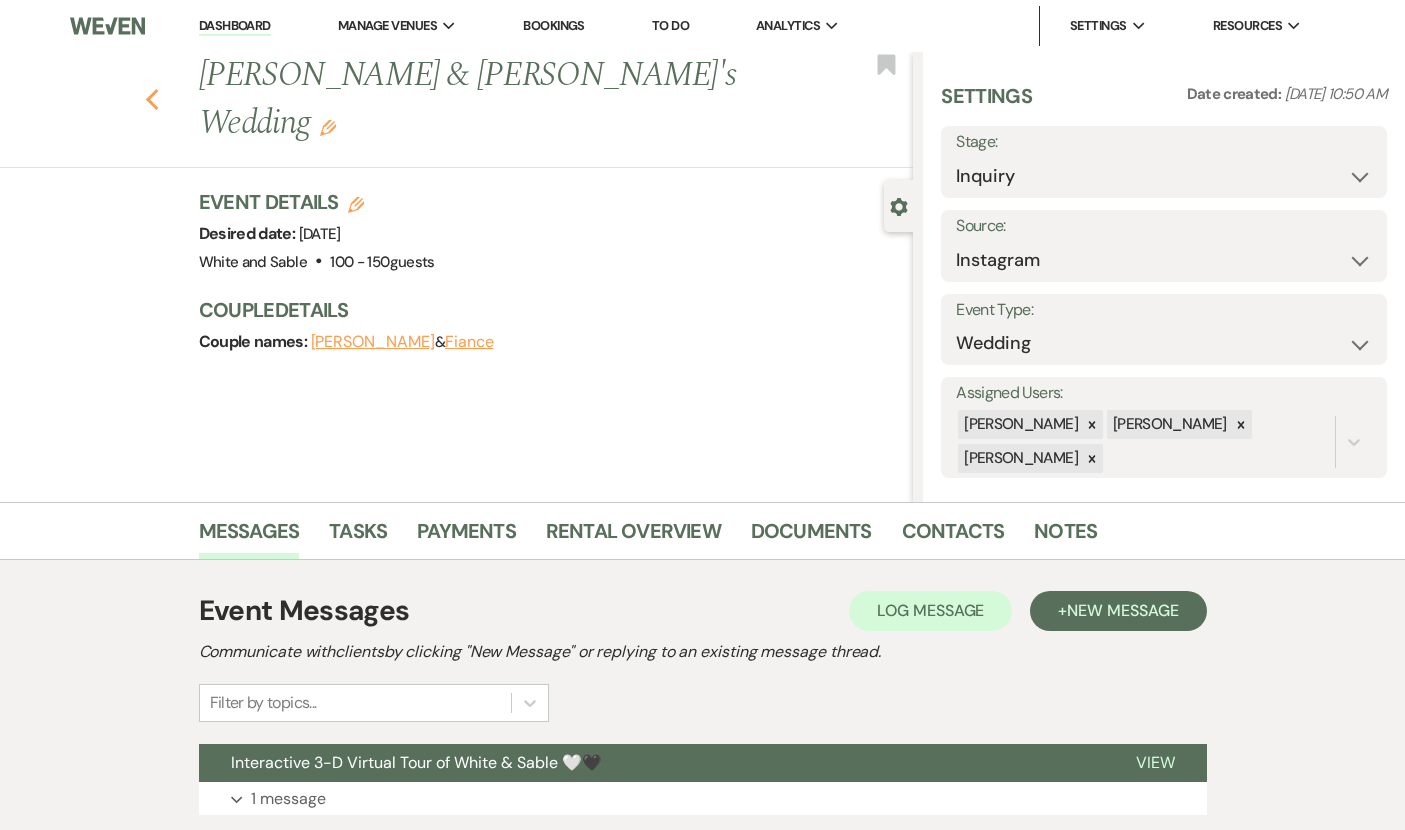 click on "Previous" 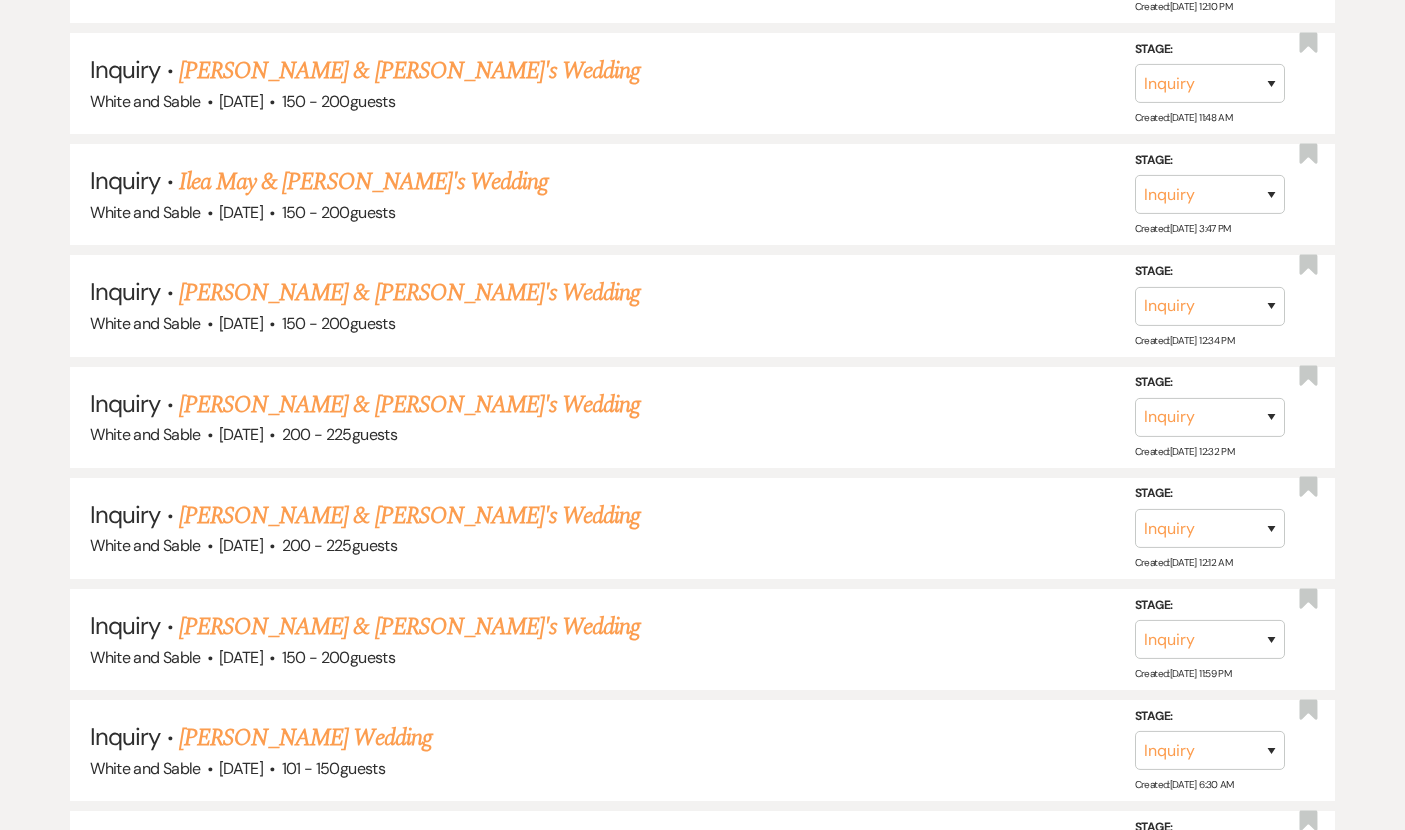 scroll, scrollTop: 14934, scrollLeft: 0, axis: vertical 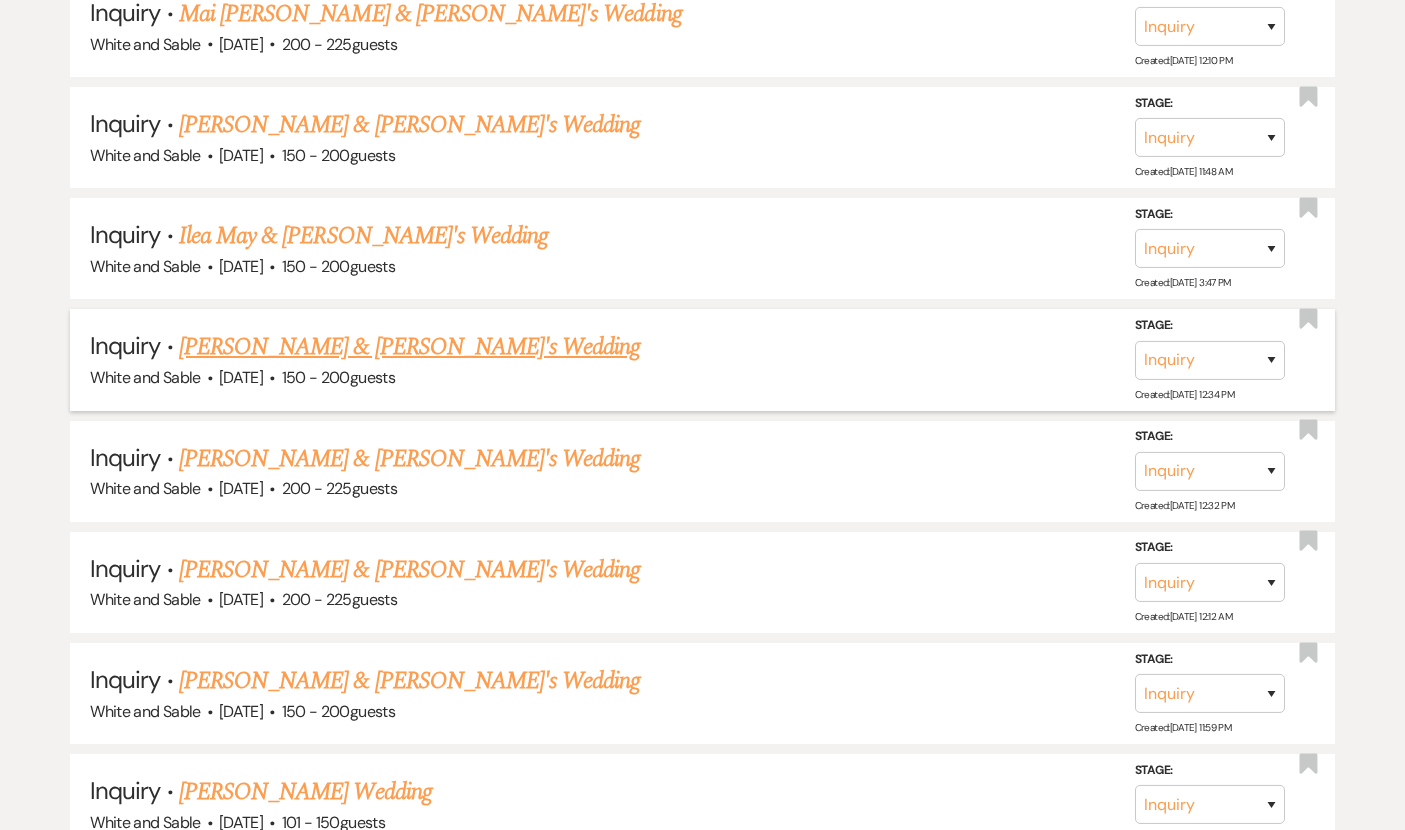 click on "[PERSON_NAME] & [PERSON_NAME]'s Wedding" at bounding box center (410, 347) 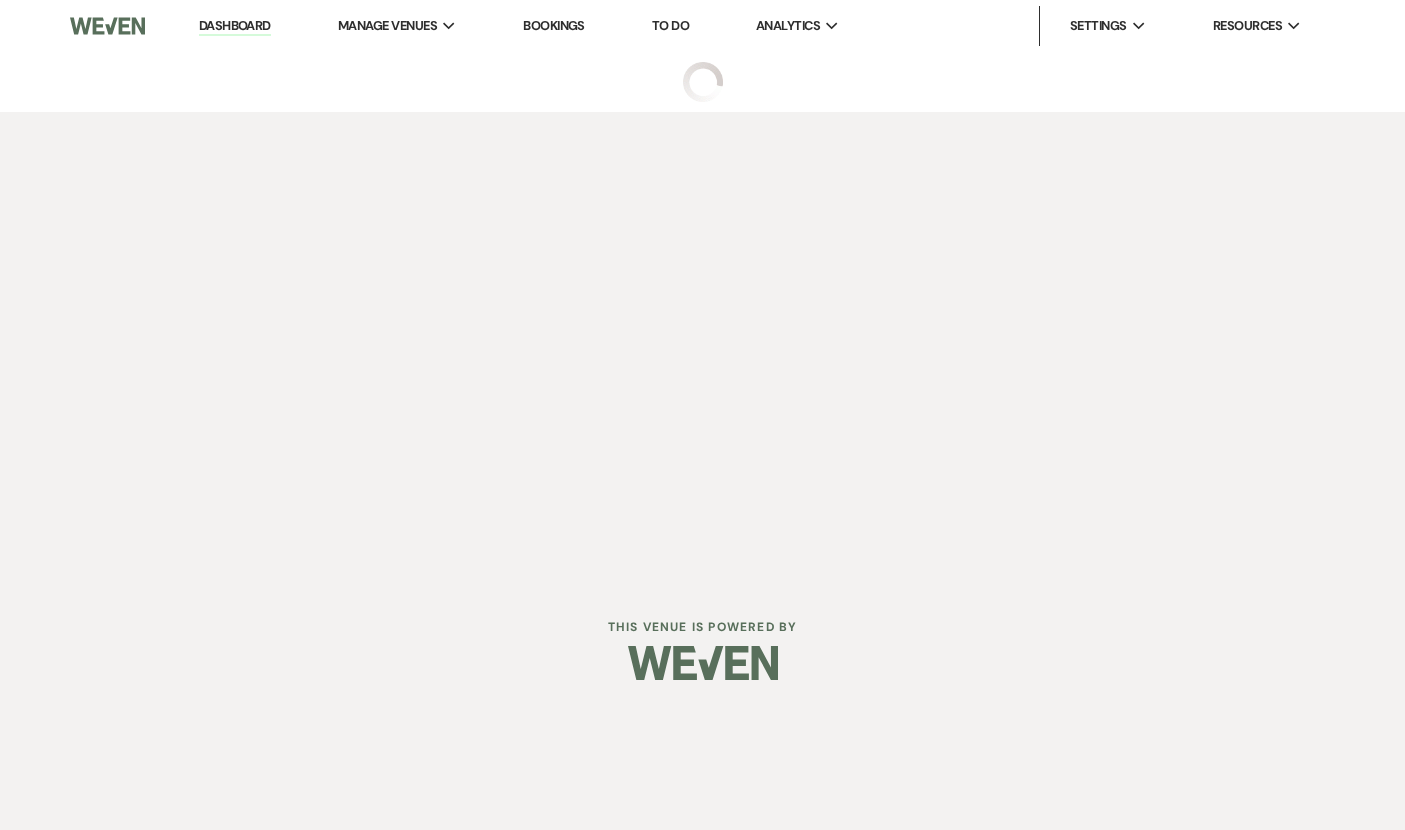 scroll, scrollTop: 0, scrollLeft: 0, axis: both 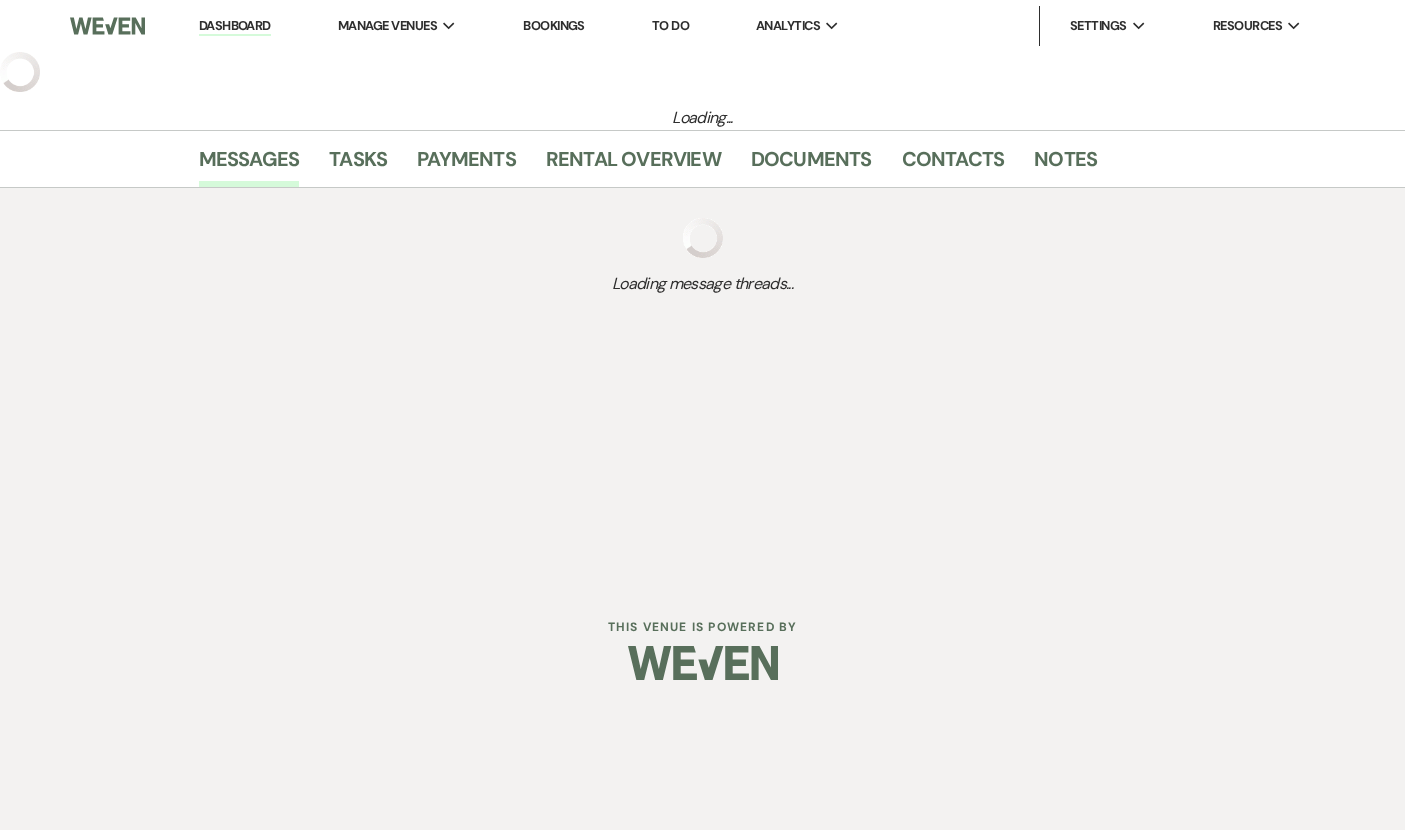select on "7" 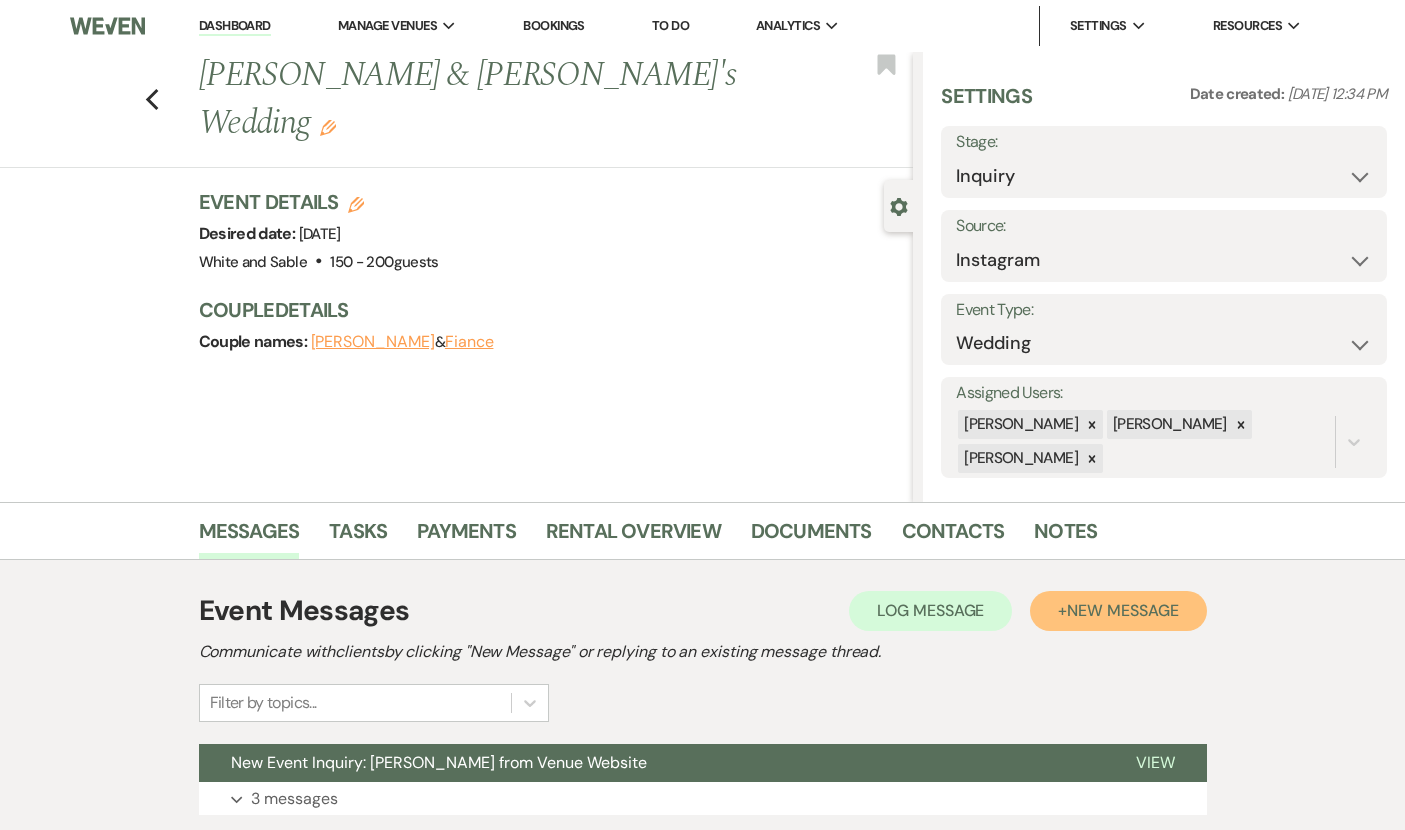click on "New Message" at bounding box center [1122, 610] 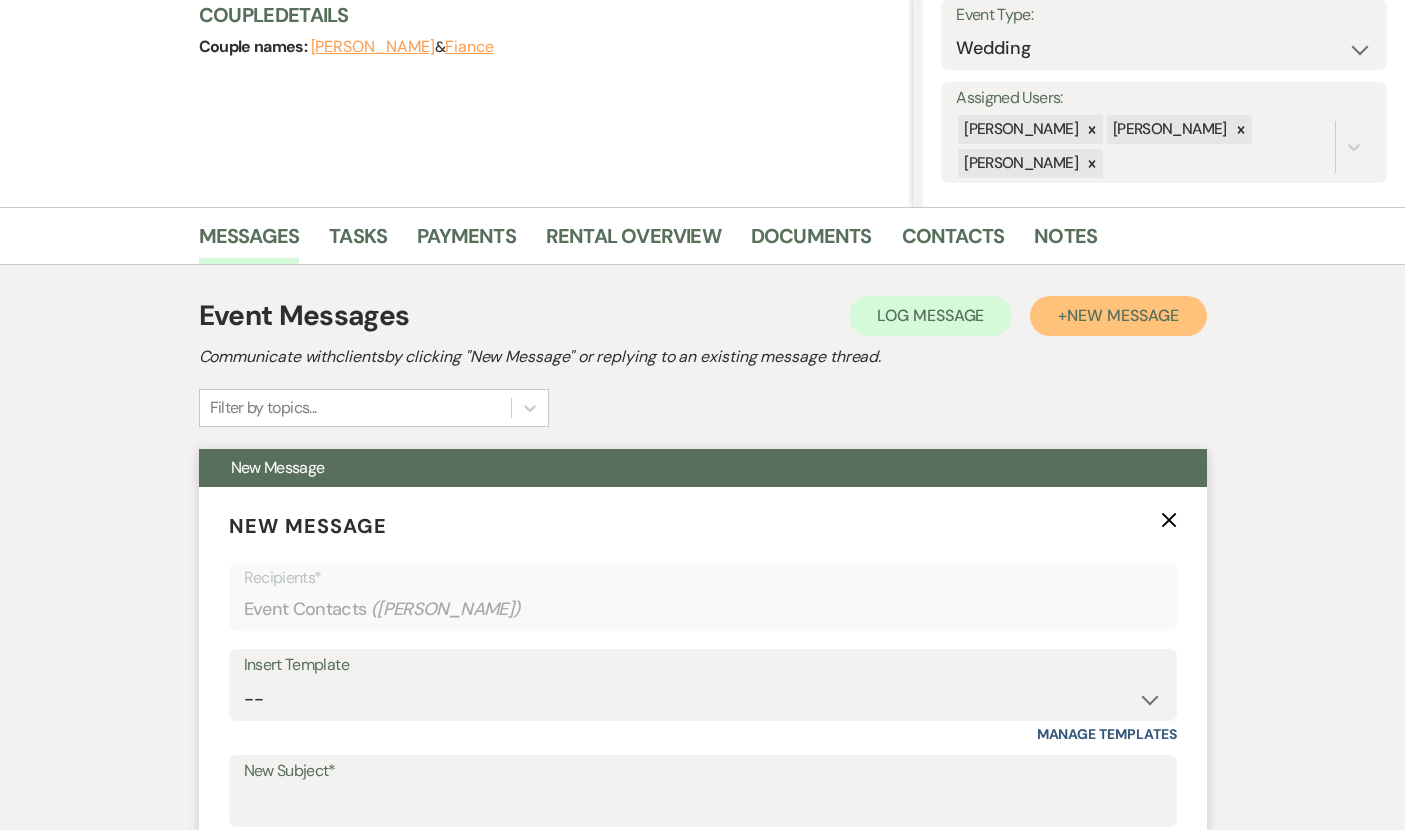 scroll, scrollTop: 365, scrollLeft: 0, axis: vertical 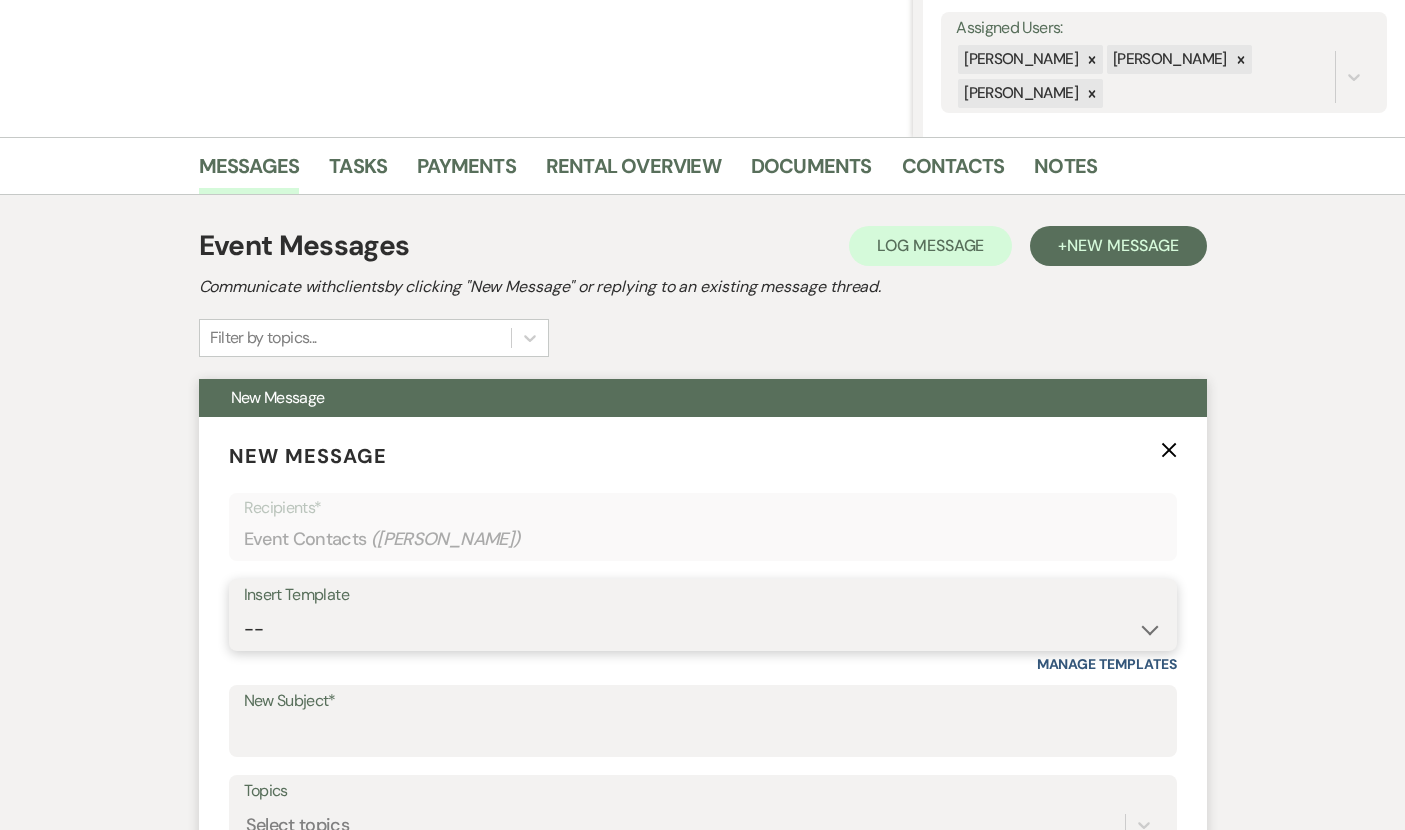 click on "-- Inquiry Response (Venue Guide) Schedule - Venue Tour Appt Confirmation Schedule - Venue Tour Appt Reminder Tour - Reschedule Tour - Follow-Up (Venue Guide) Proposal - Wedding Wedding Onboarding - Welcome Guide and Weven Planning Portal Introduction Inquiry Follow-Up: 5 Tips for Stress-Free Planning Inquiry - Available Dates Inquiry Follow-Up: Tour Invitation Inquiry Follow-Up: Unique Features Inquiry Follow-Up: Planning at W&S Insurance Exception Response [DATE] Weddings [DATE] Weddings Baseball Poop or get off toliet (Venue Guide) Concession Speech Onboarding - Welcome Magazine and Weven Planning Portal Introduction (NON-Wedding Events) Day-of Coordinators Schedule - Venue IN-PERSON Tour Appt Confirmation Outside Food Info [PERSON_NAME] Films [DATE] Weddings Hire a Host / Host a Toast Follow-follow up Recommended Vendors Weekend Tours Catering Guidelines & Vendor COI Requirements Inventory List to Booked Couples Cancellation Form [PERSON_NAME] Template Client Communication (parents requesting calls) - NEED TO EDIT" at bounding box center (703, 629) 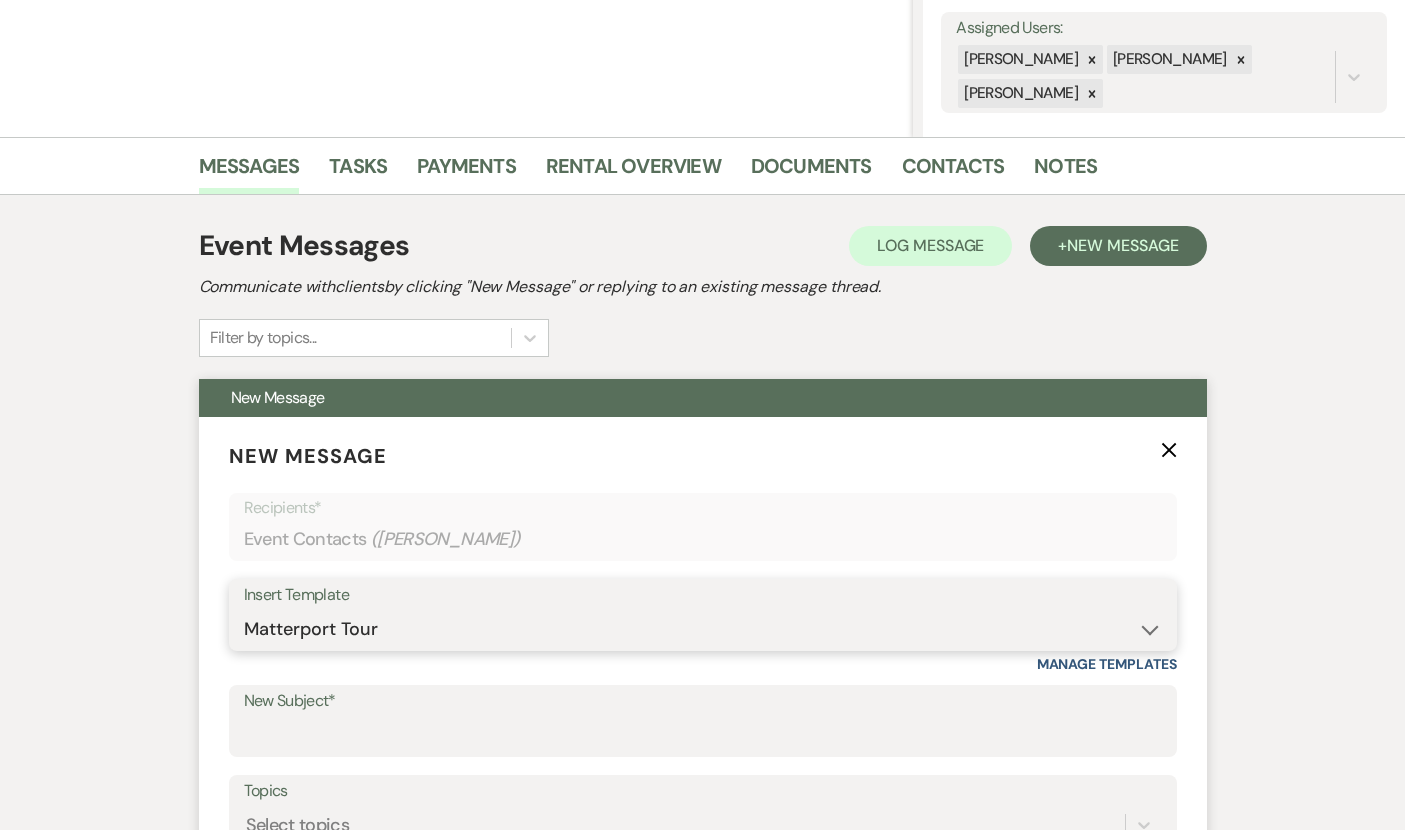 type on "Interactive 3-D Virtual Tour of White & Sable 🤍🖤" 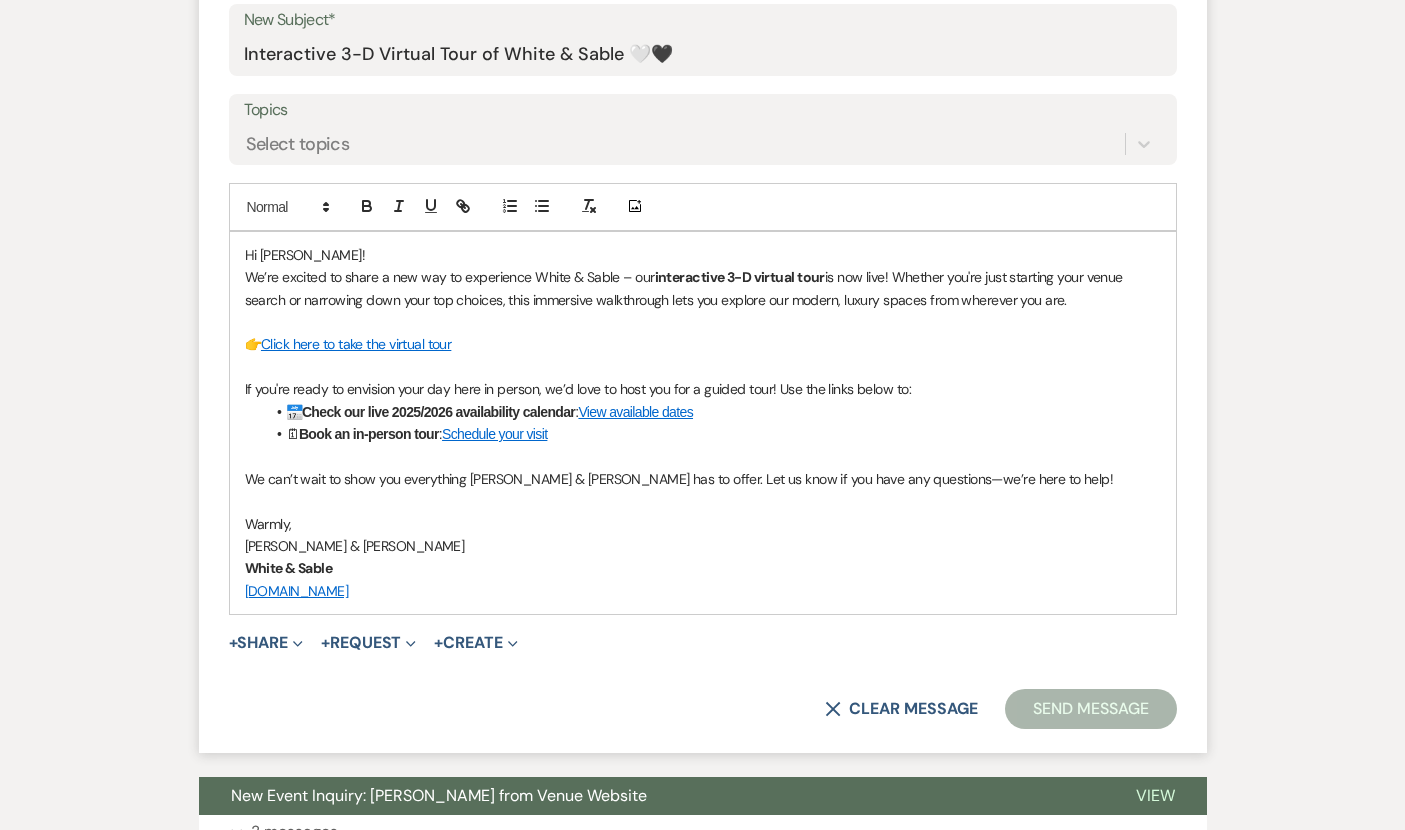 scroll, scrollTop: 1072, scrollLeft: 0, axis: vertical 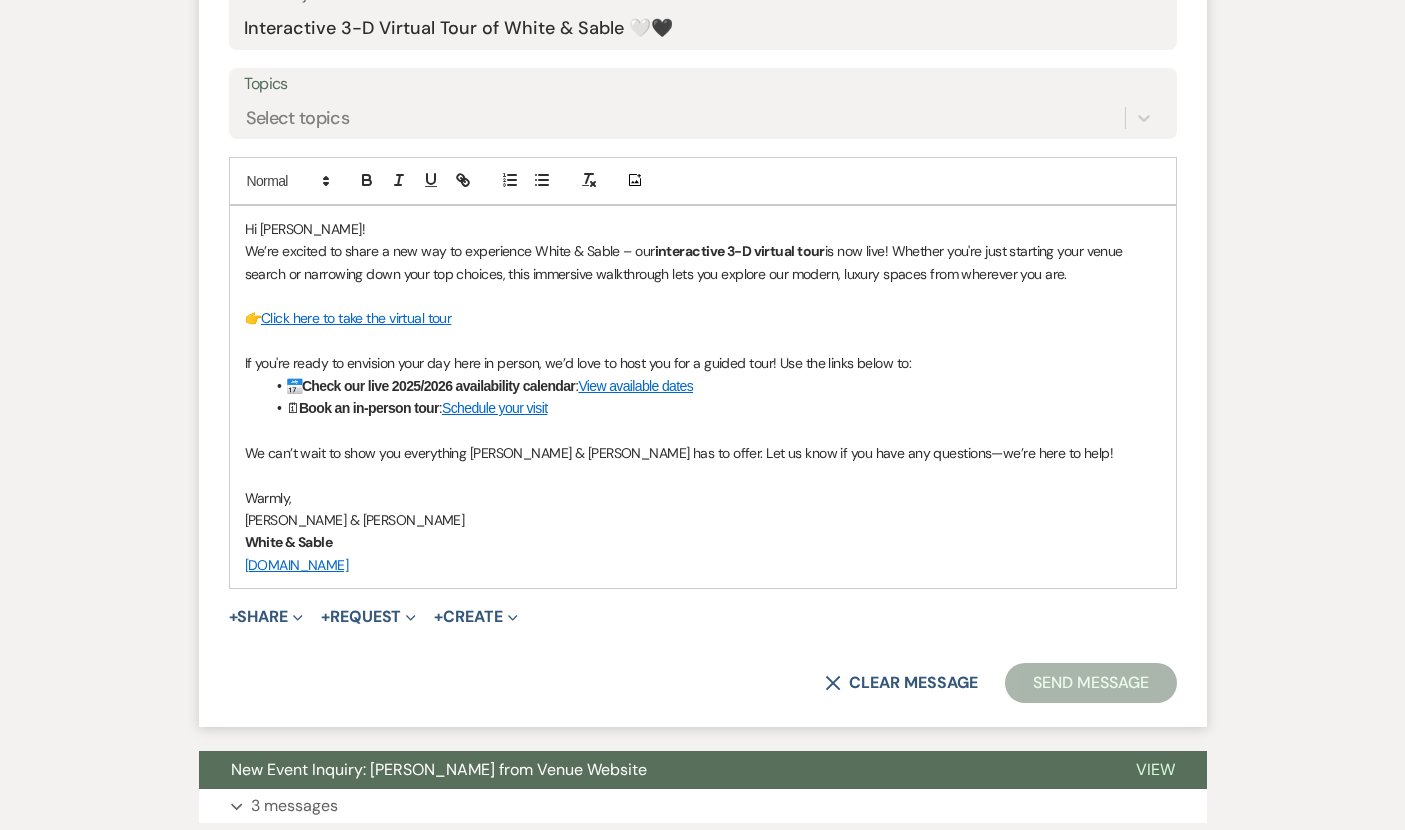 click on "New Message   X Saving draft... Recipients* Event Contacts   ( [PERSON_NAME] )   Insert Template   -- Inquiry Response (Venue Guide) Schedule - Venue Tour Appt Confirmation Schedule - Venue Tour Appt Reminder Tour - Reschedule Tour - Follow-Up (Venue Guide) Proposal - Wedding Wedding Onboarding - Welcome Guide and Weven Planning Portal Introduction Inquiry Follow-Up: 5 Tips for Stress-Free Planning Inquiry - Available Dates Inquiry Follow-Up: Tour Invitation Inquiry Follow-Up: Unique Features Inquiry Follow-Up: Planning at W&S Insurance Exception Response [DATE] Weddings [DATE] Weddings Baseball Poop or get off toliet (Venue Guide) Concession Speech Onboarding - Welcome Magazine and Weven Planning Portal Introduction (NON-Wedding Events) Day-of Coordinators Schedule - Venue IN-PERSON Tour Appt Confirmation Outside Food Info [PERSON_NAME] Films [DATE] Weddings Hire a Host / Host a Toast Follow-follow up Recommended Vendors Weekend Tours Catering Guidelines & Vendor COI Requirements Inventory List to Booked Couples" at bounding box center [703, 219] 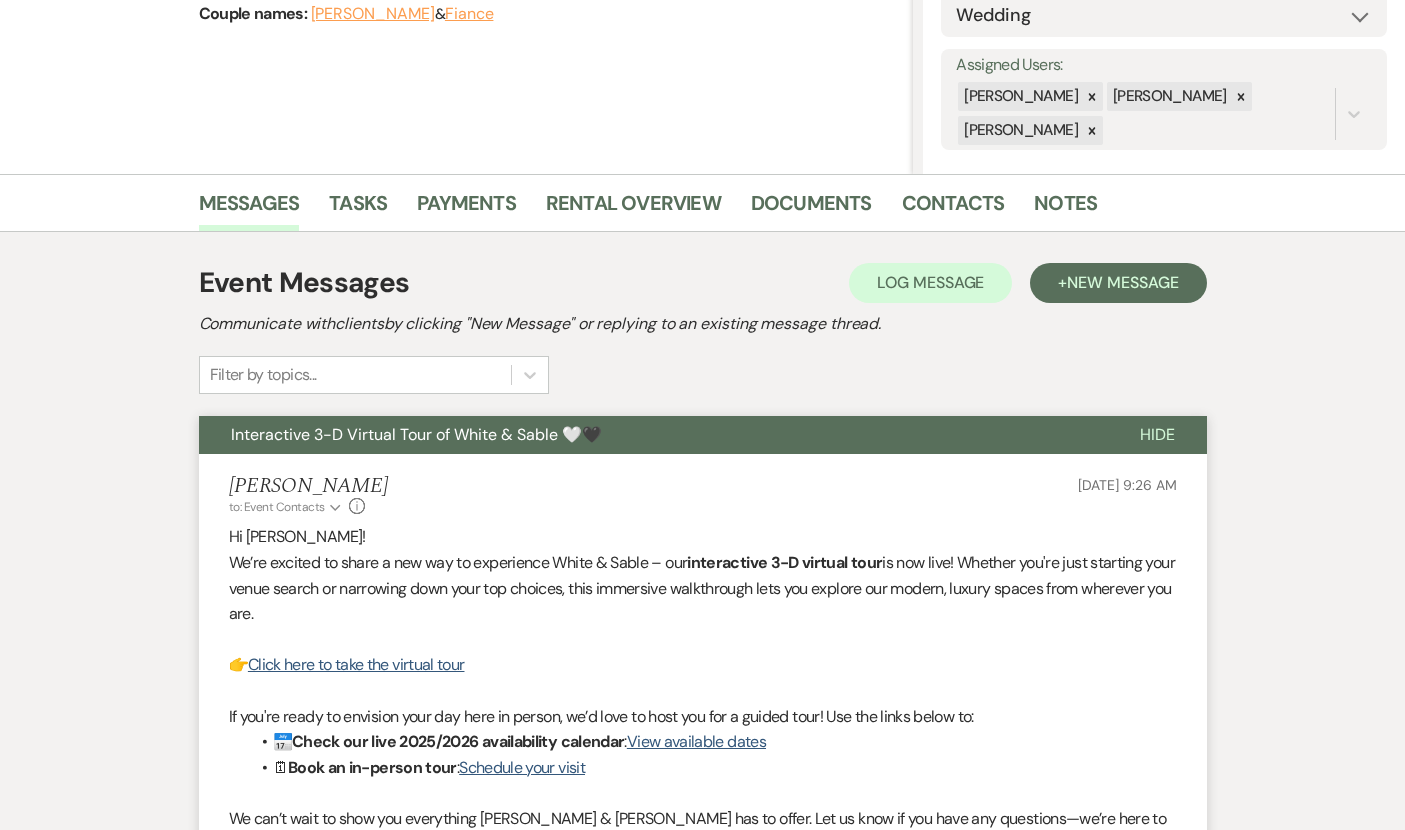 scroll, scrollTop: 0, scrollLeft: 0, axis: both 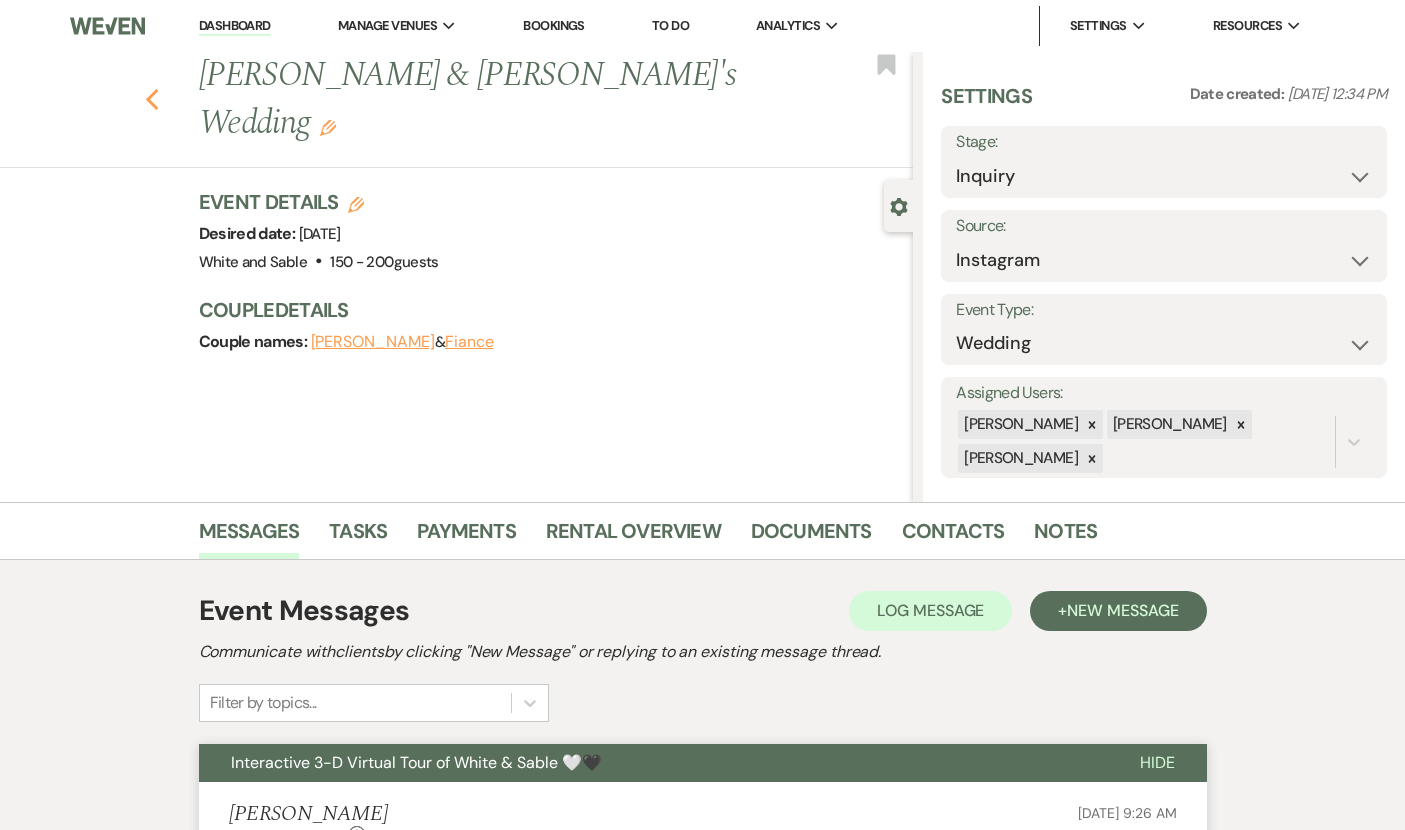 click on "Previous" 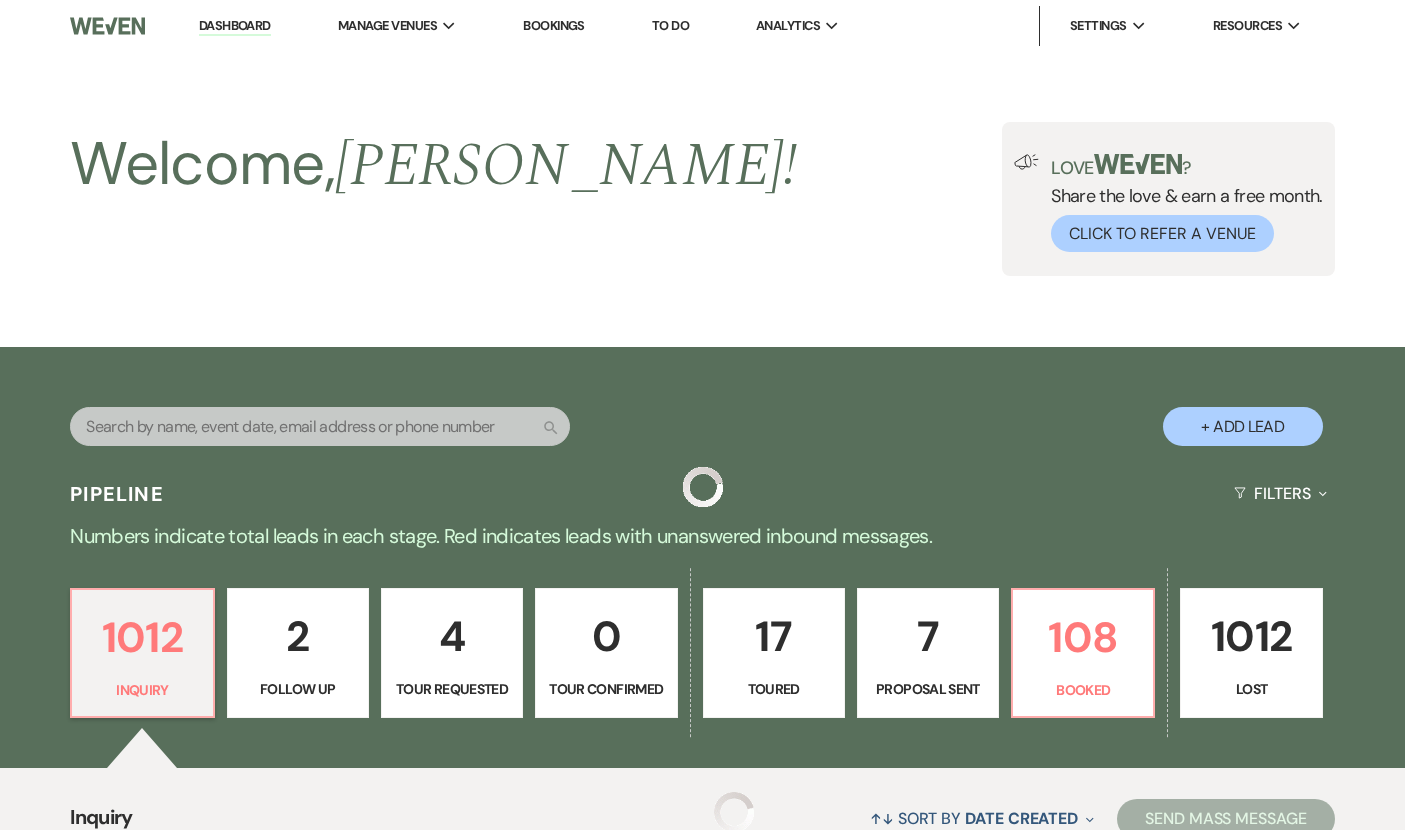 scroll, scrollTop: 14934, scrollLeft: 0, axis: vertical 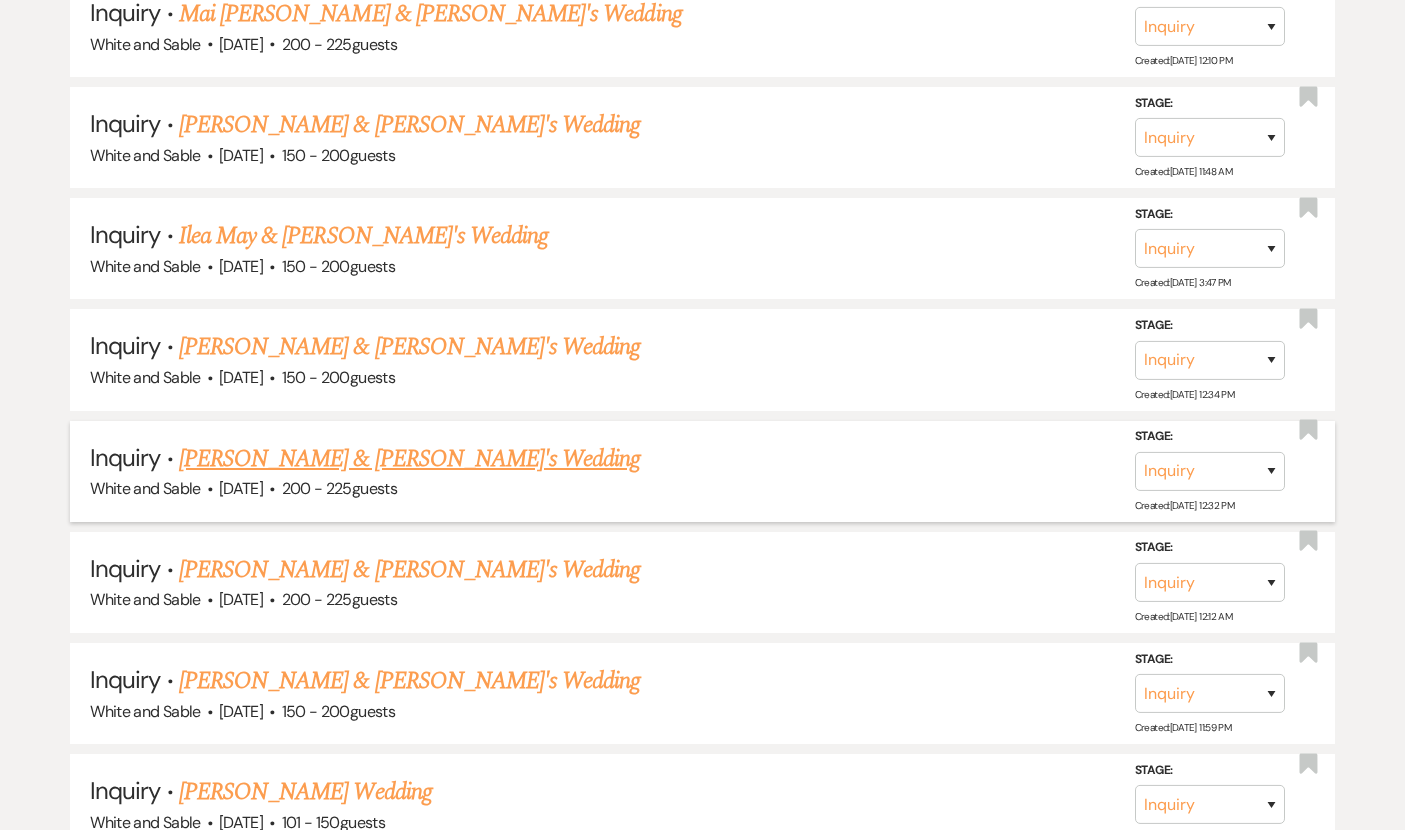click on "[PERSON_NAME] & [PERSON_NAME]'s Wedding" at bounding box center [410, 459] 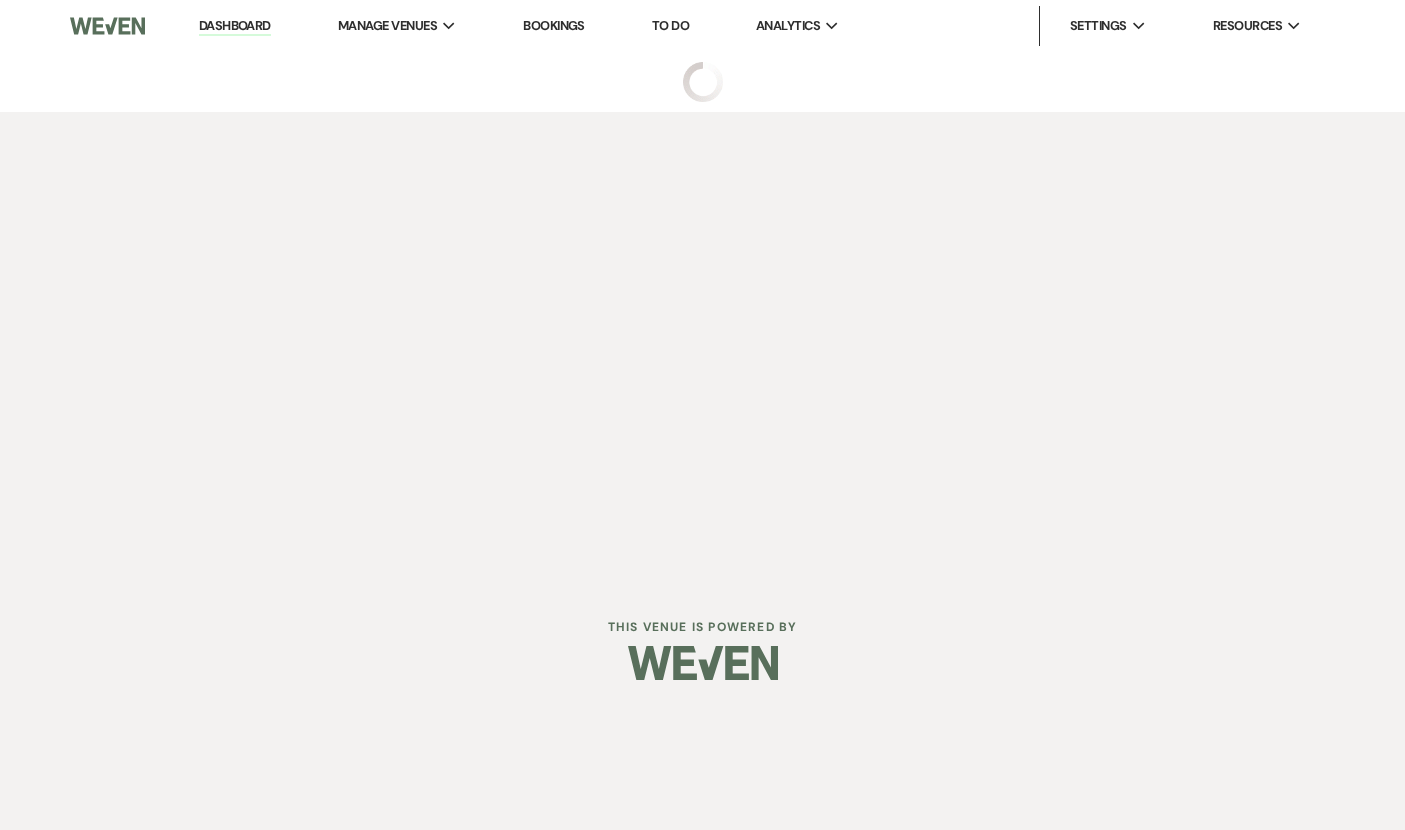 select on "6" 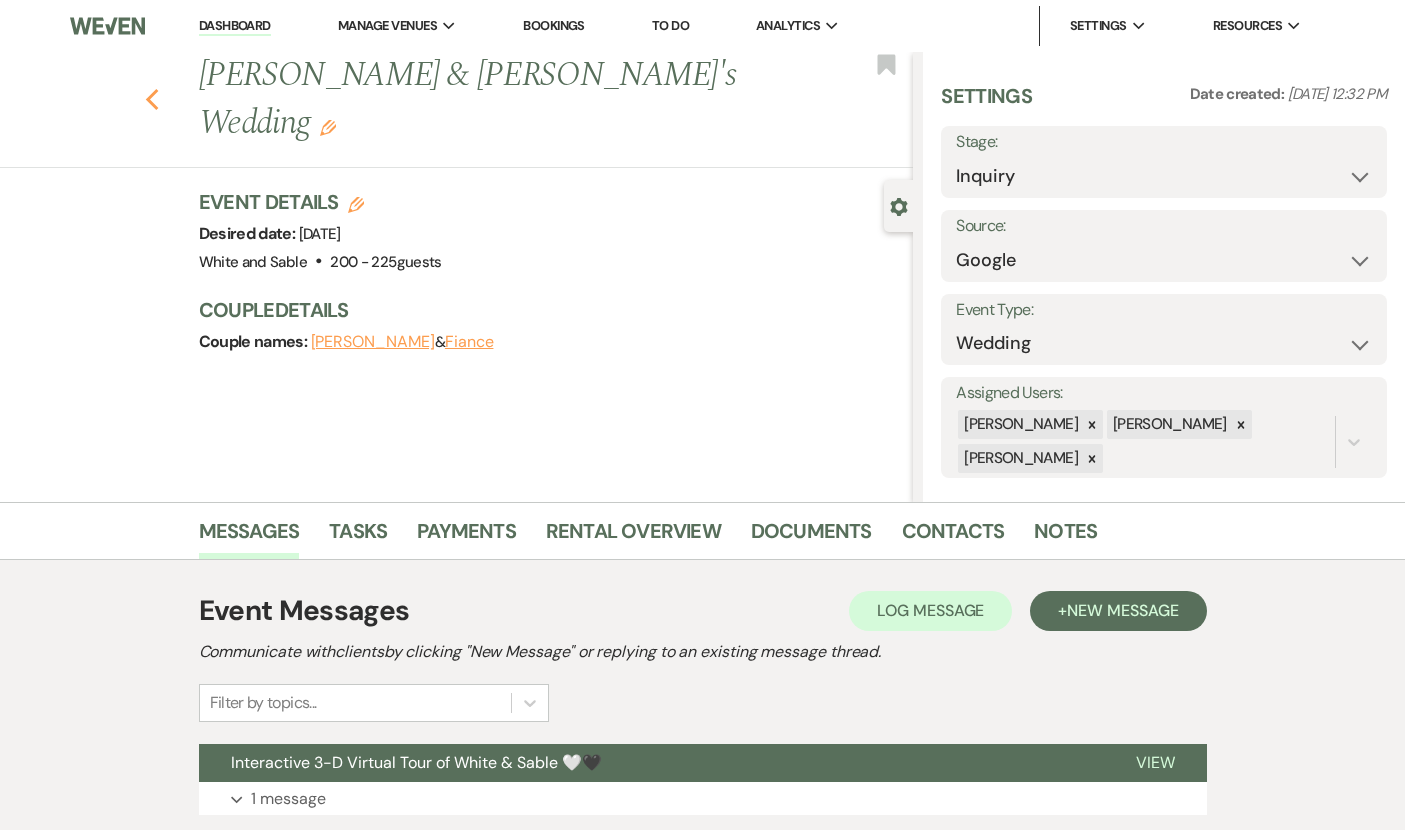click 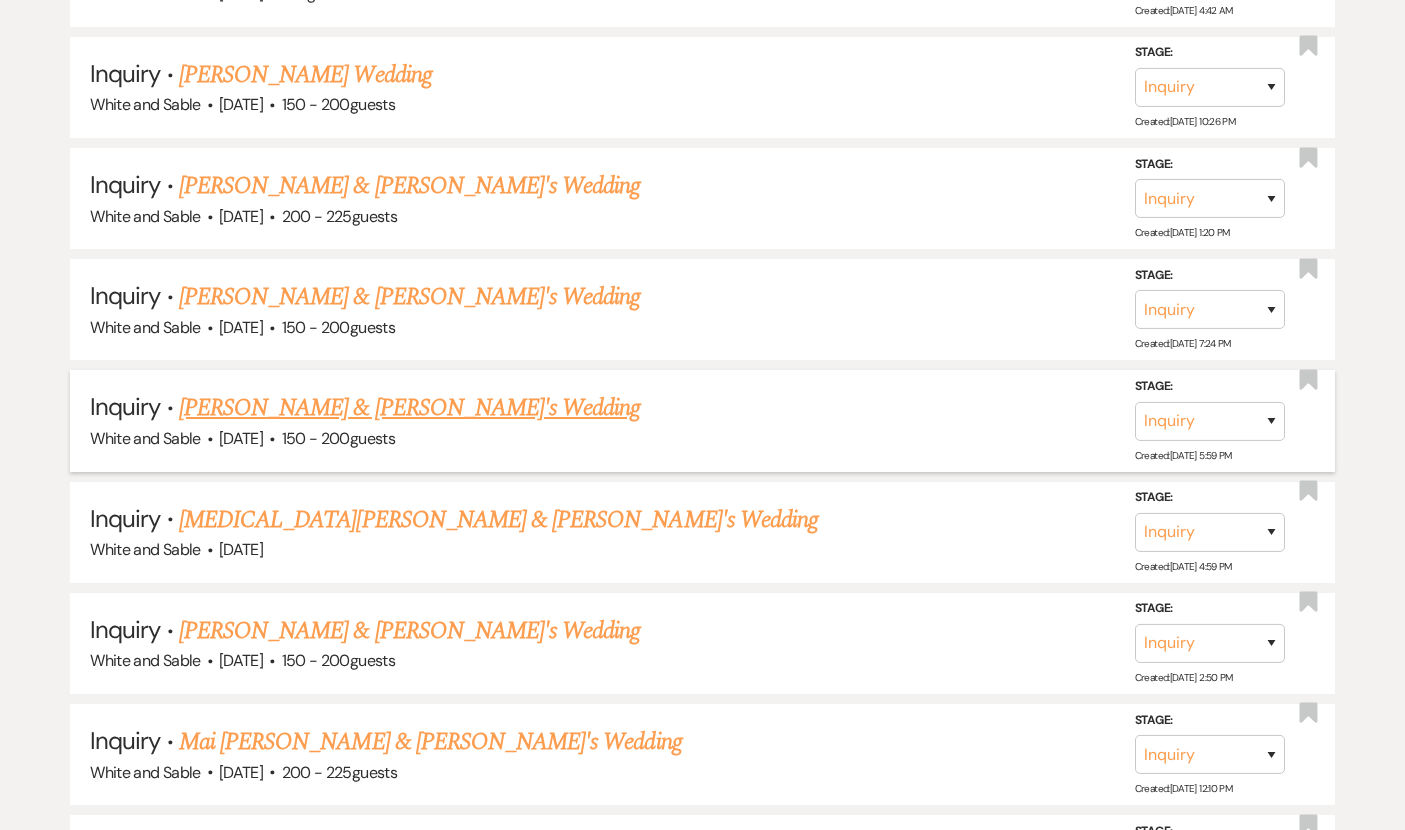 scroll, scrollTop: 14142, scrollLeft: 0, axis: vertical 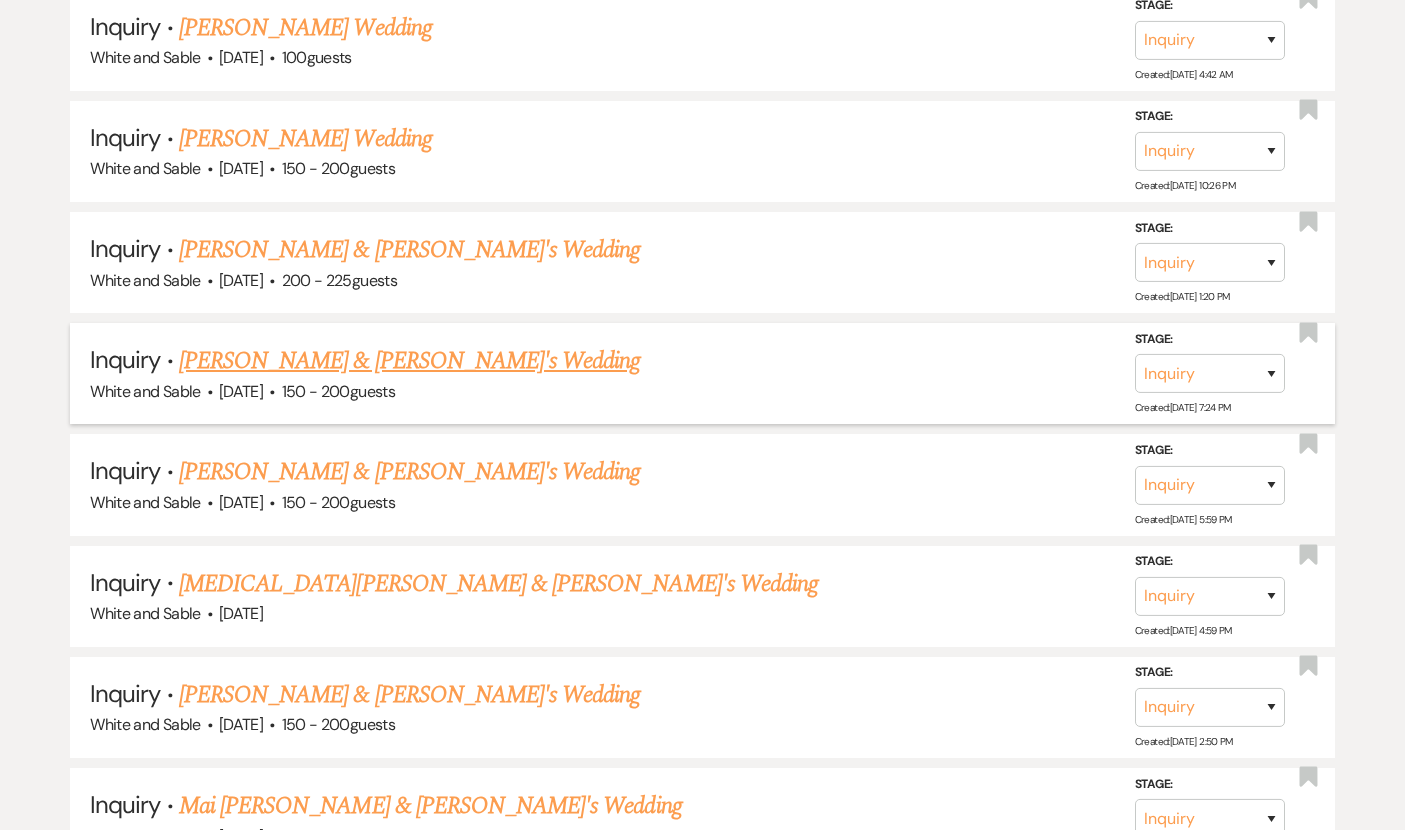 click on "[PERSON_NAME] & [PERSON_NAME]'s Wedding" at bounding box center [410, 361] 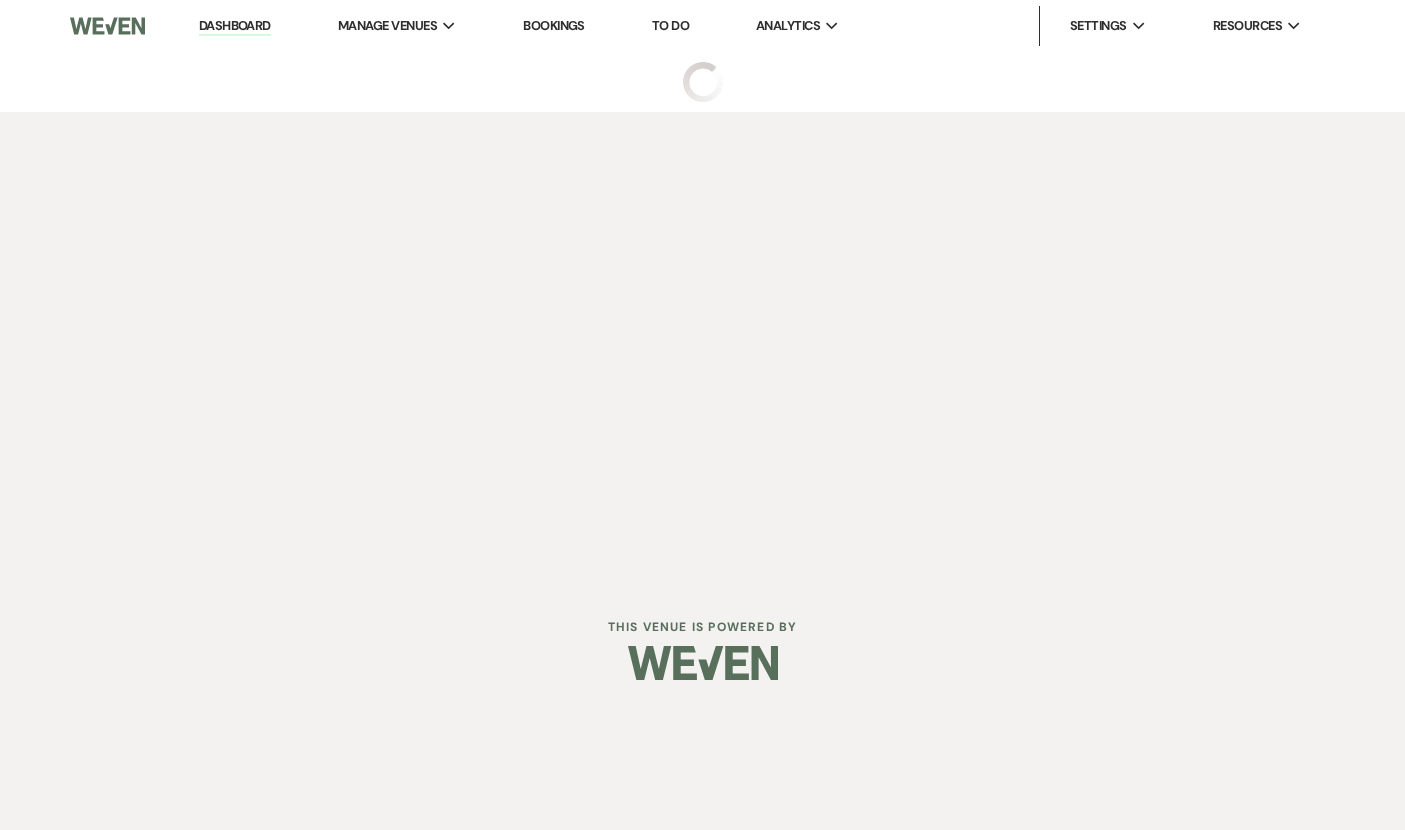 scroll, scrollTop: 0, scrollLeft: 0, axis: both 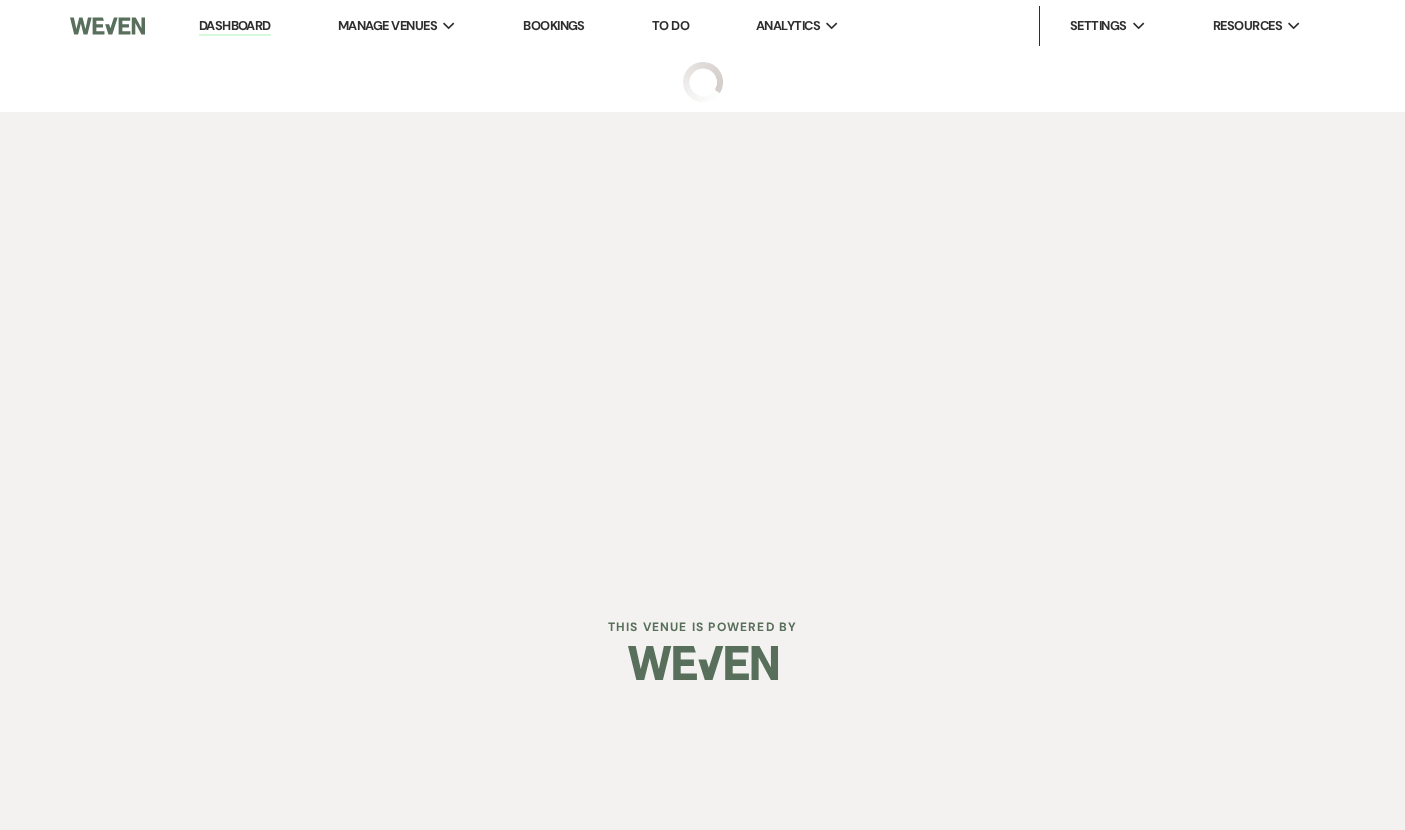 select on "5" 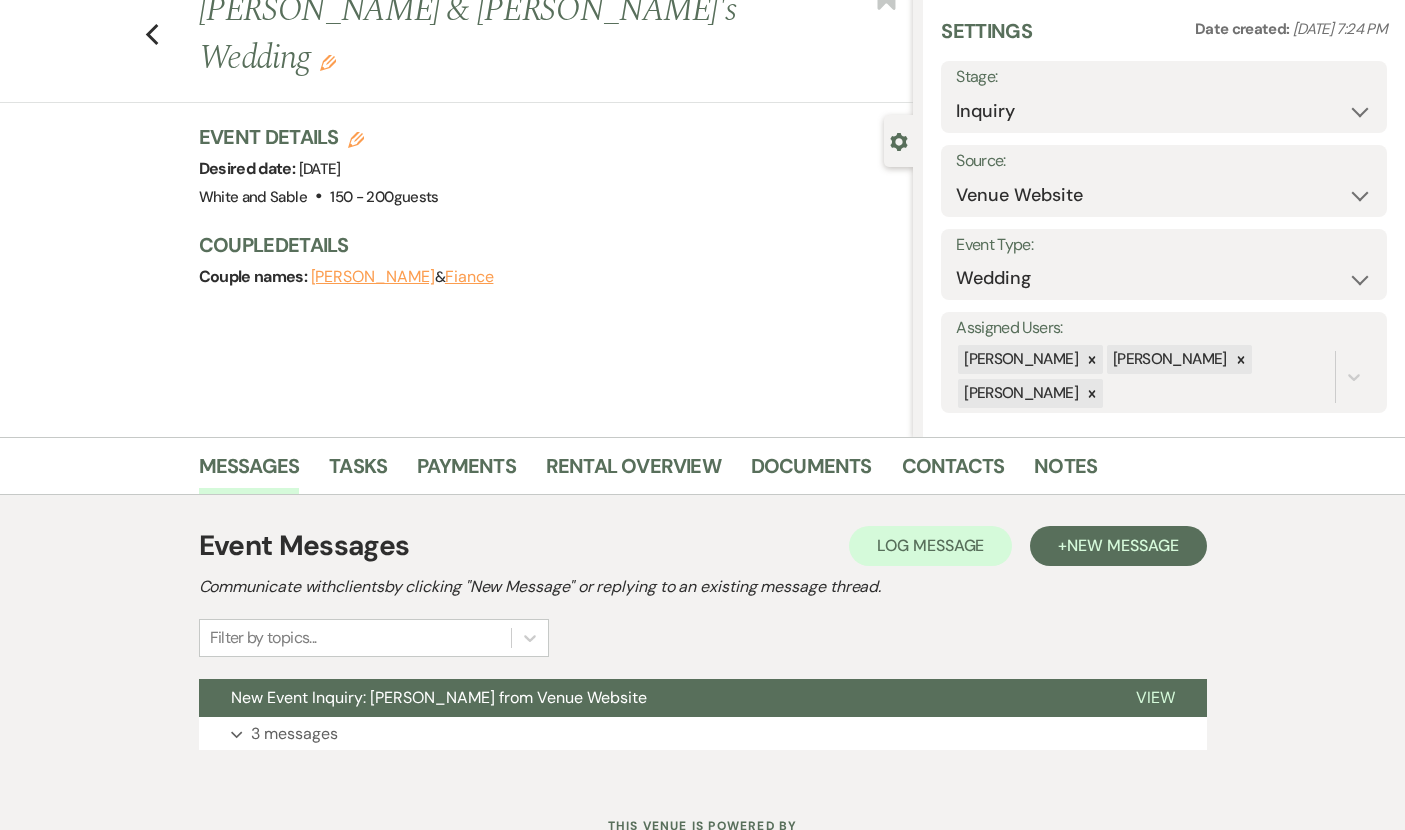 scroll, scrollTop: 97, scrollLeft: 0, axis: vertical 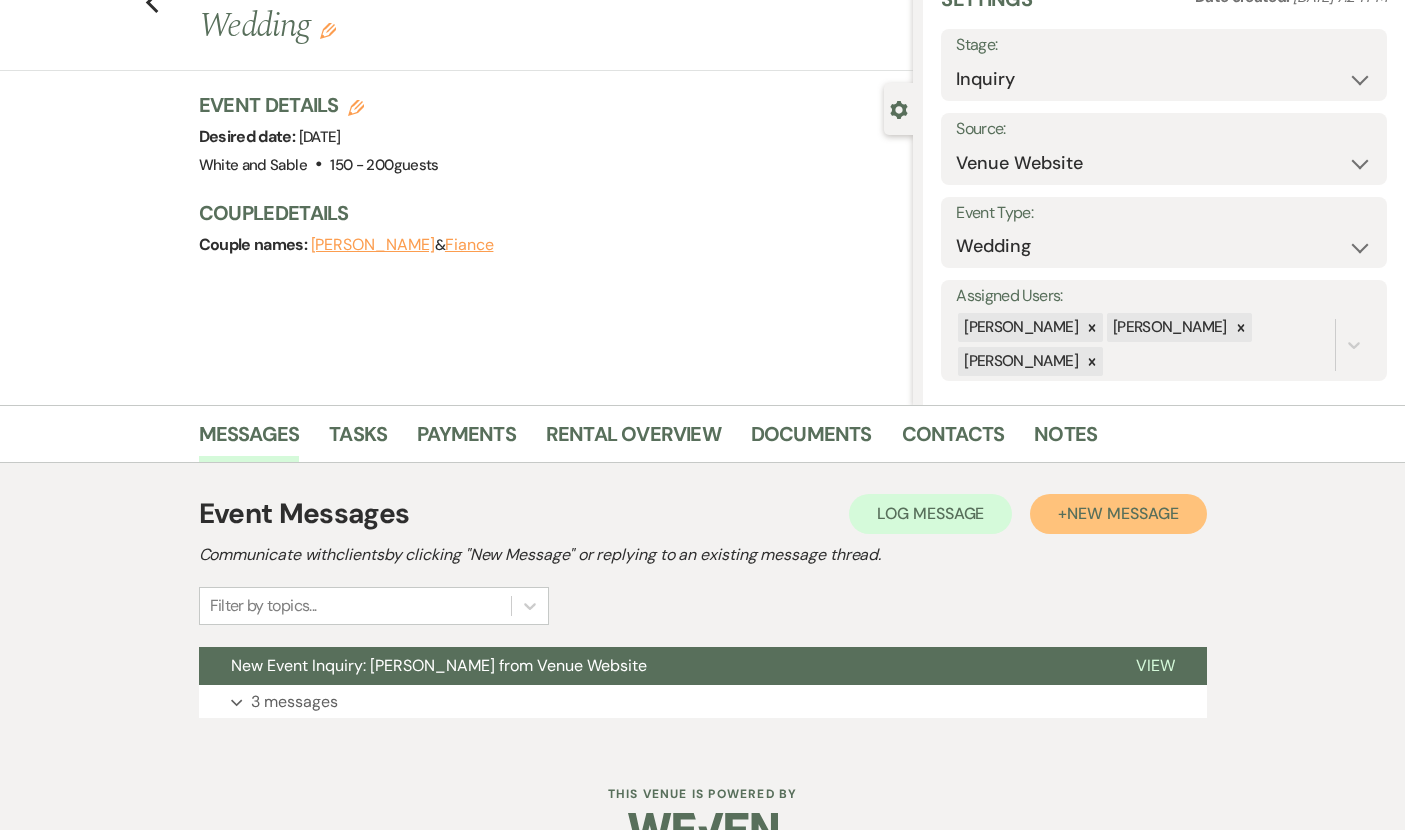 click on "+  New Message" at bounding box center (1118, 514) 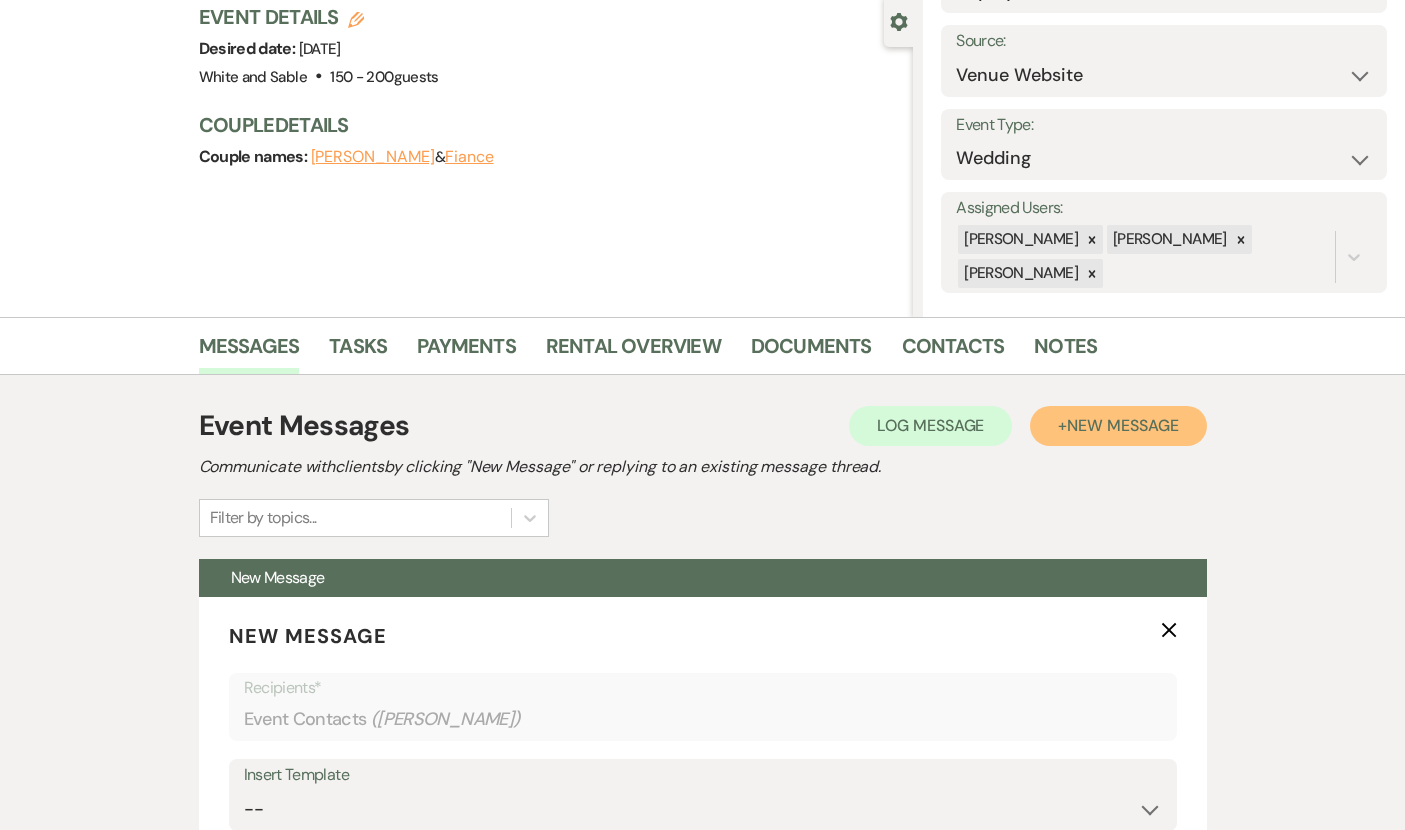 scroll, scrollTop: 237, scrollLeft: 0, axis: vertical 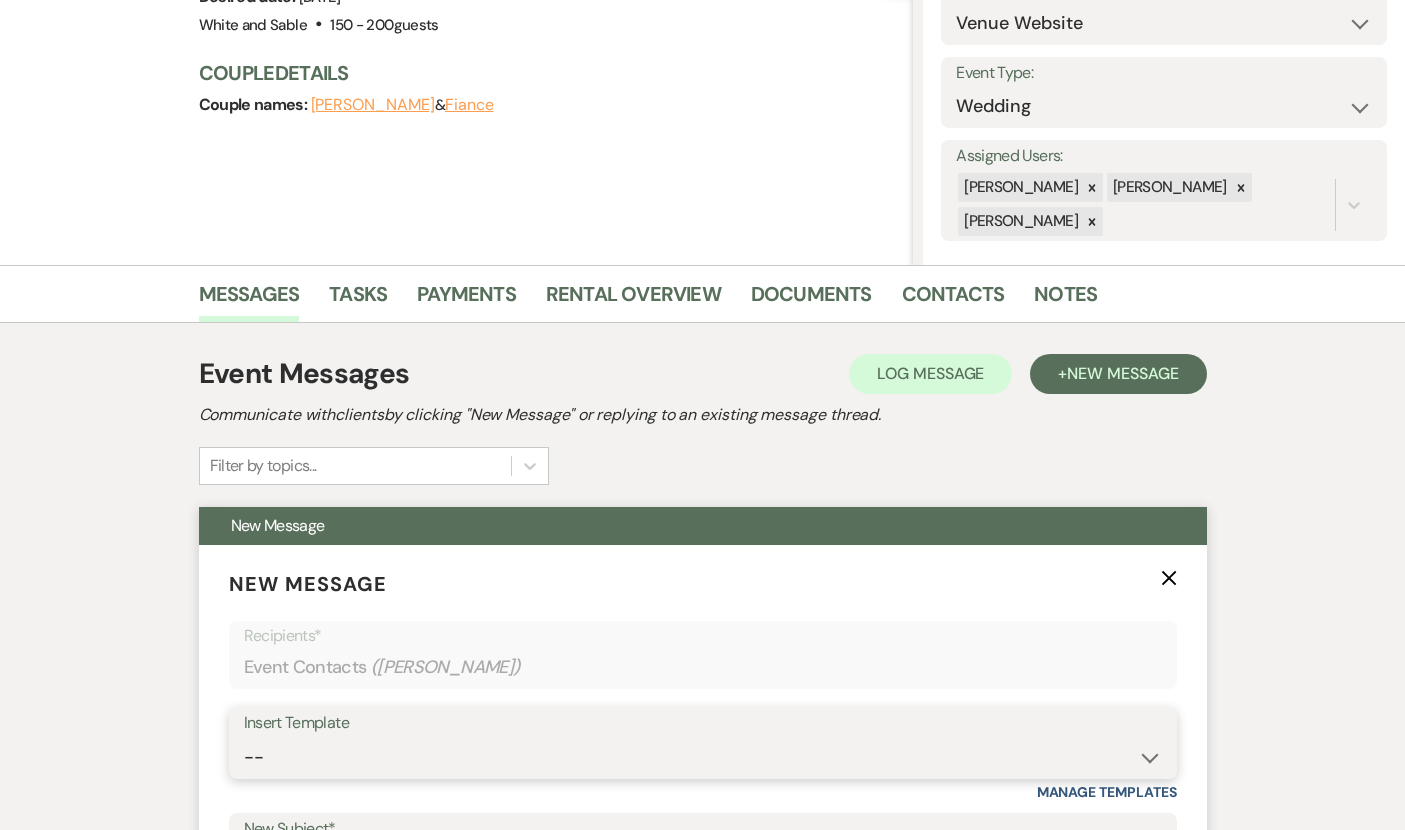 click on "-- Inquiry Response (Venue Guide) Schedule - Venue Tour Appt Confirmation Schedule - Venue Tour Appt Reminder Tour - Reschedule Tour - Follow-Up (Venue Guide) Proposal - Wedding Wedding Onboarding - Welcome Guide and Weven Planning Portal Introduction Inquiry Follow-Up: 5 Tips for Stress-Free Planning Inquiry - Available Dates Inquiry Follow-Up: Tour Invitation Inquiry Follow-Up: Unique Features Inquiry Follow-Up: Planning at W&S Insurance Exception Response [DATE] Weddings [DATE] Weddings Baseball Poop or get off toliet (Venue Guide) Concession Speech Onboarding - Welcome Magazine and Weven Planning Portal Introduction (NON-Wedding Events) Day-of Coordinators Schedule - Venue IN-PERSON Tour Appt Confirmation Outside Food Info [PERSON_NAME] Films [DATE] Weddings Hire a Host / Host a Toast Follow-follow up Recommended Vendors Weekend Tours Catering Guidelines & Vendor COI Requirements Inventory List to Booked Couples Cancellation Form [PERSON_NAME] Template Client Communication (parents requesting calls) - NEED TO EDIT" at bounding box center (703, 757) 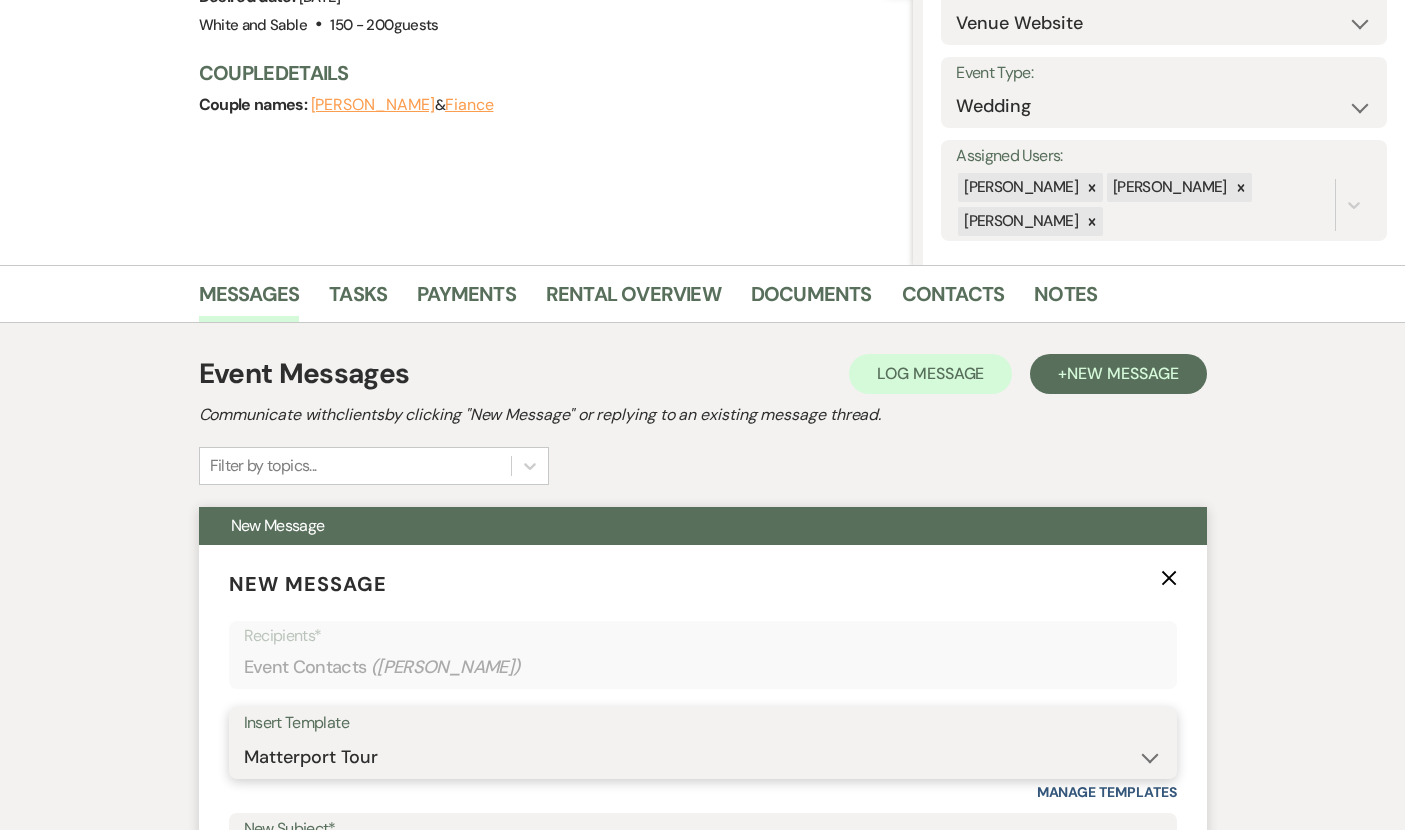 type on "Interactive 3-D Virtual Tour of White & Sable 🤍🖤" 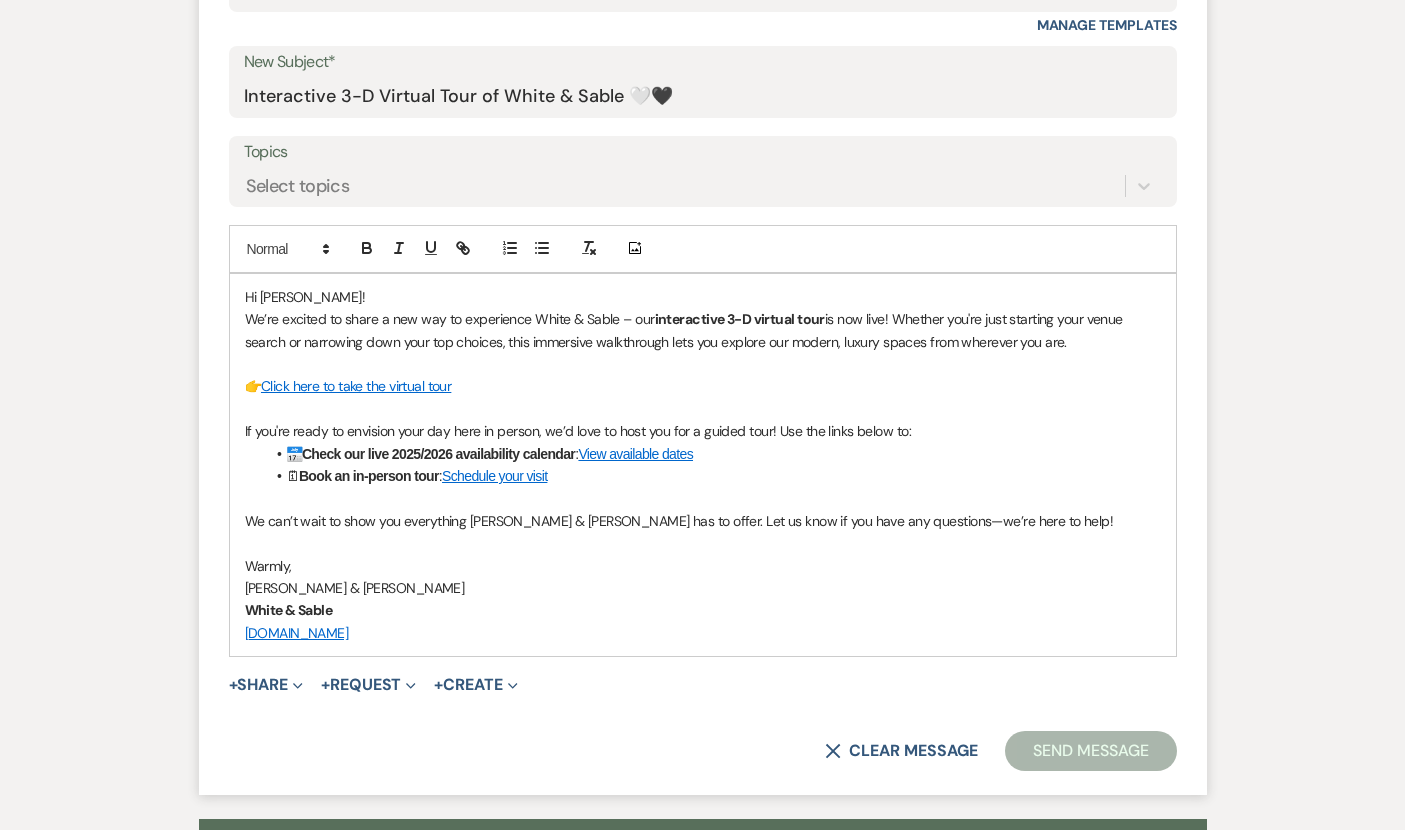 click on "Send Message" at bounding box center [1090, 751] 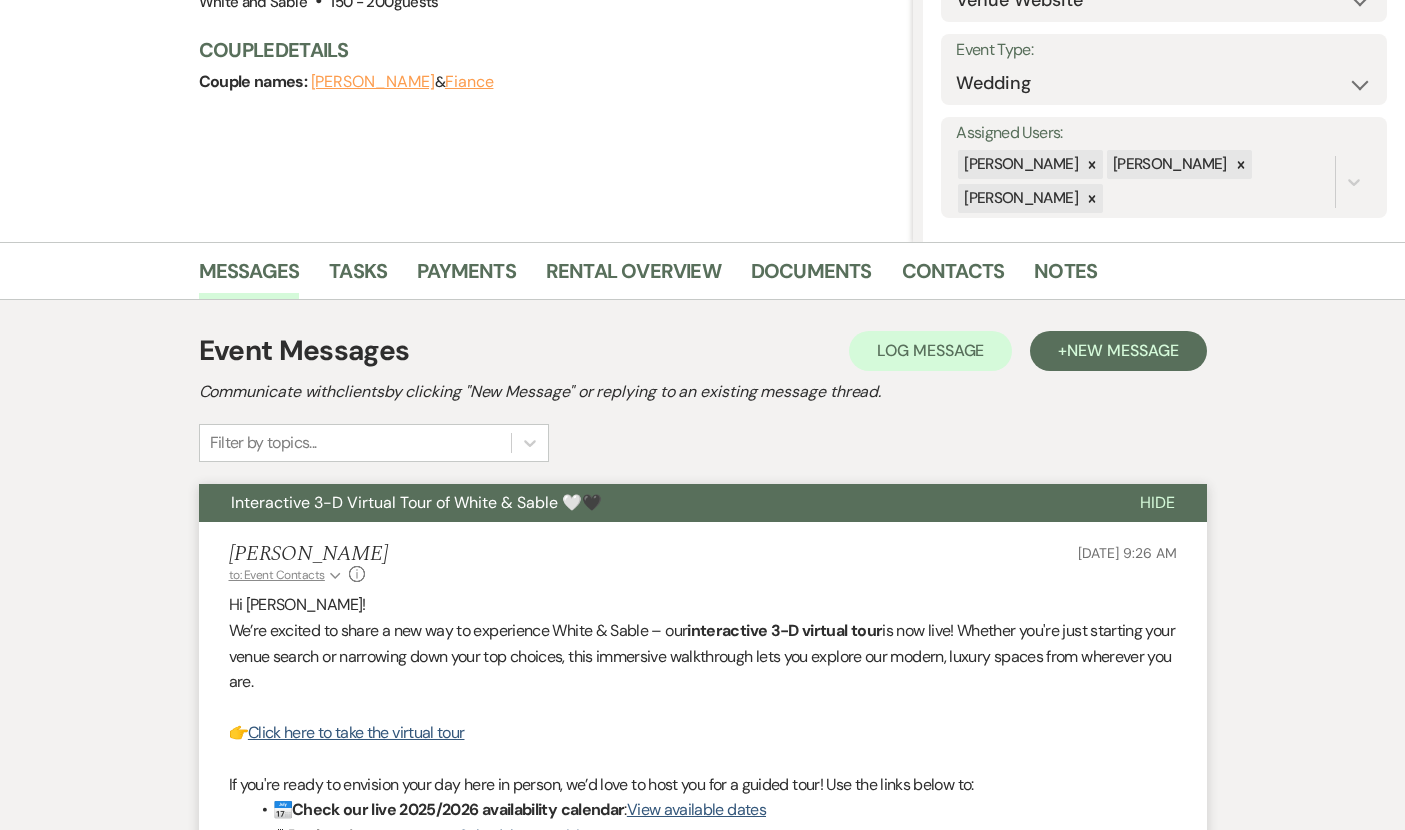 scroll, scrollTop: 0, scrollLeft: 0, axis: both 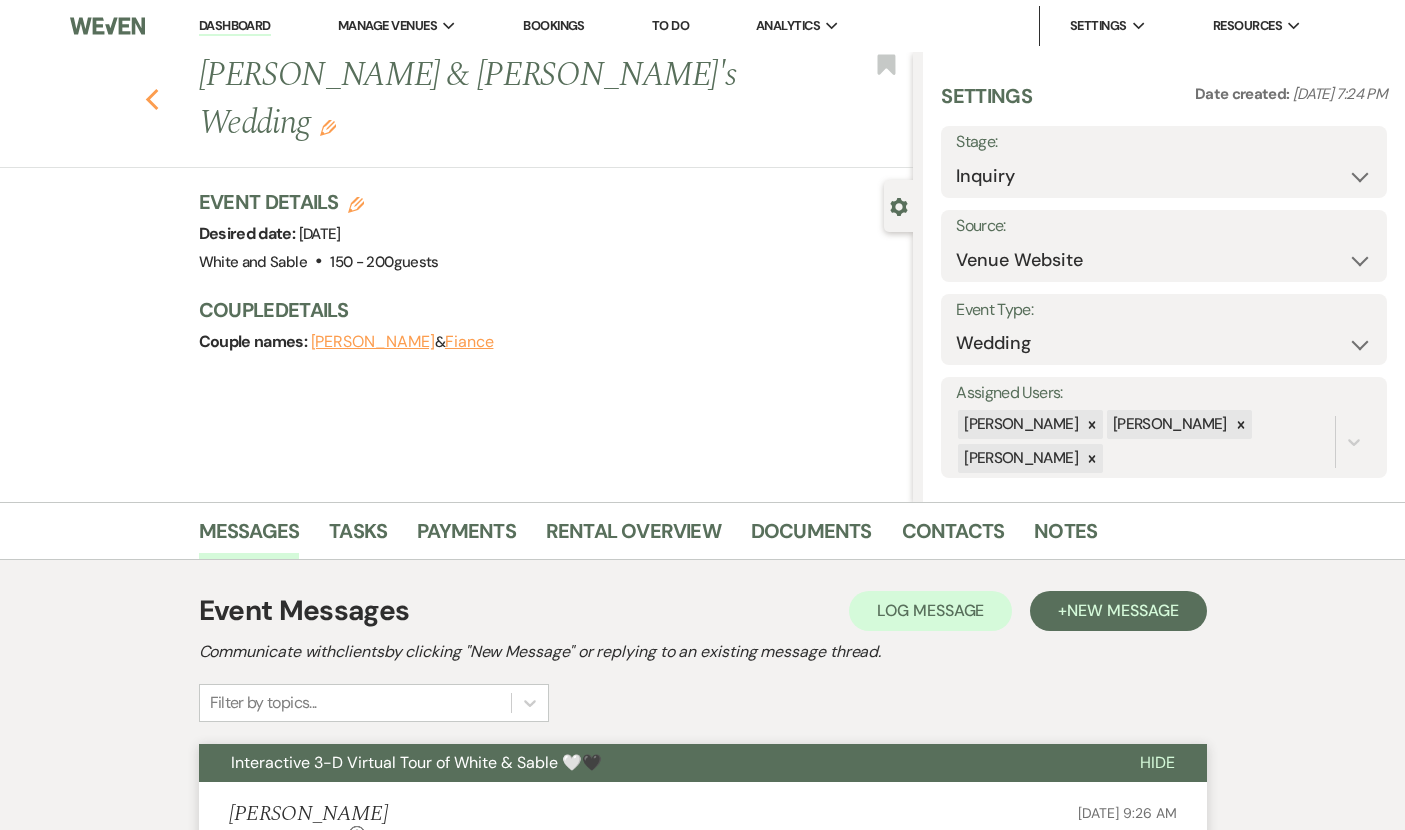 click on "Previous" 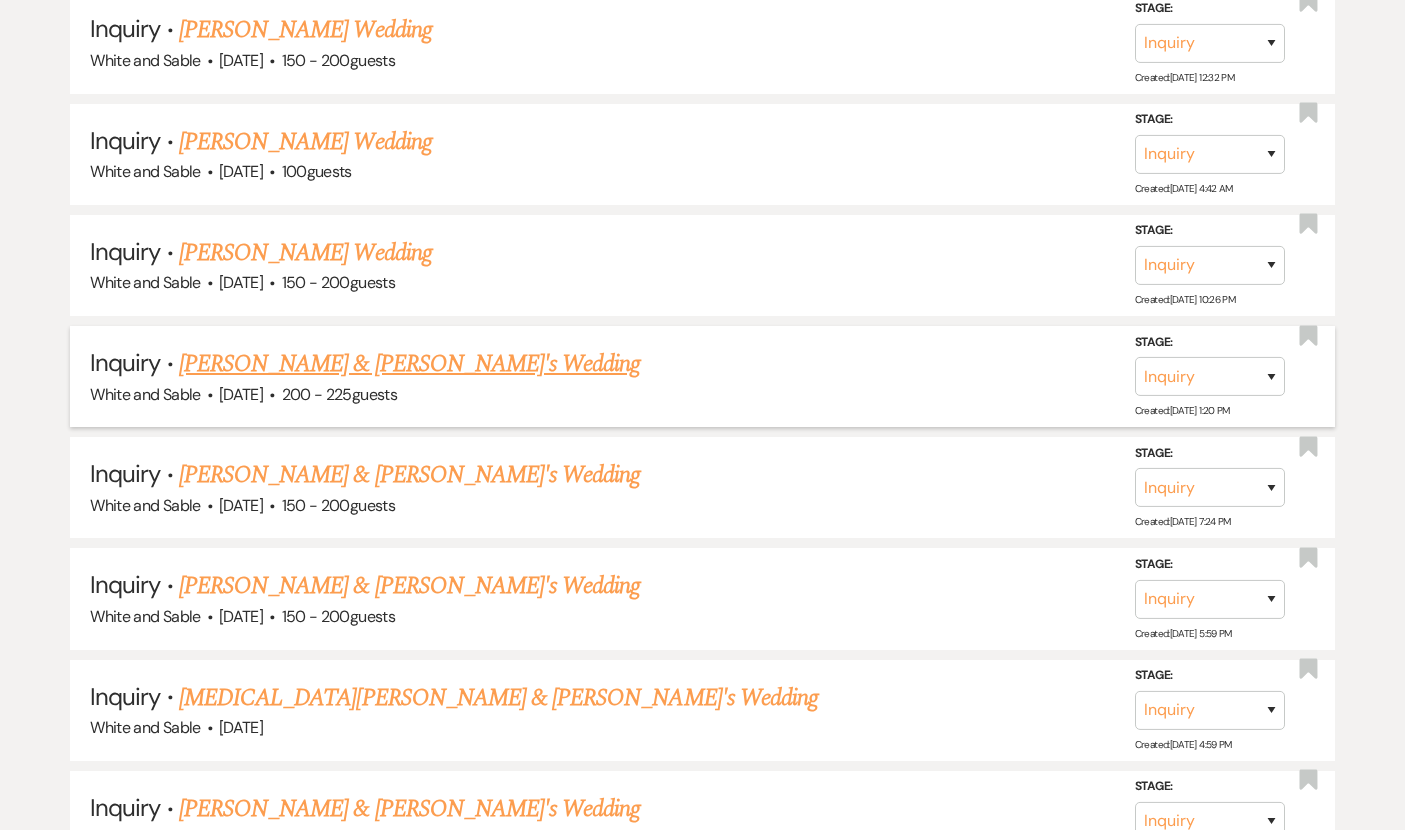 scroll, scrollTop: 14010, scrollLeft: 0, axis: vertical 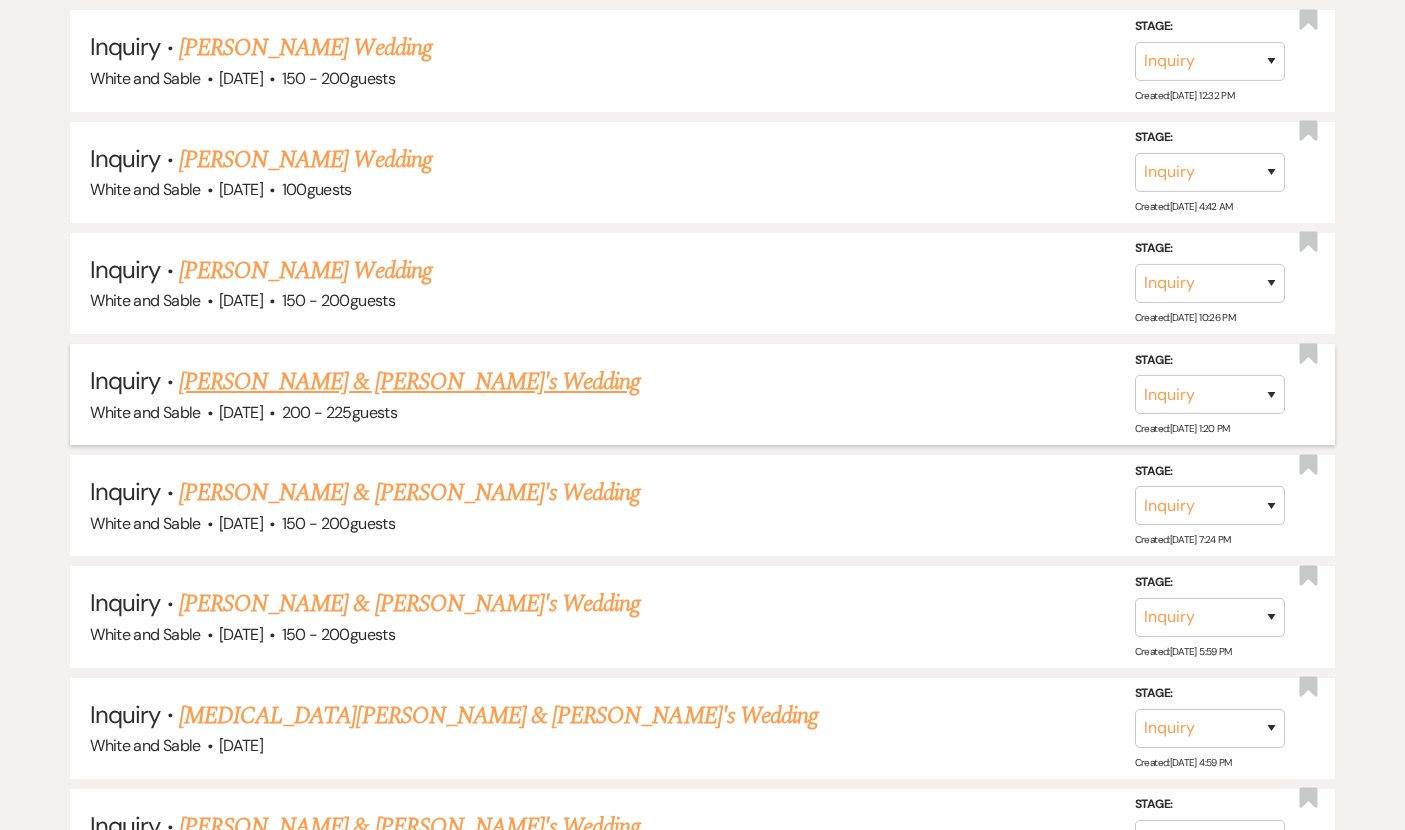 click on "[PERSON_NAME] & [PERSON_NAME]'s Wedding" at bounding box center [410, 382] 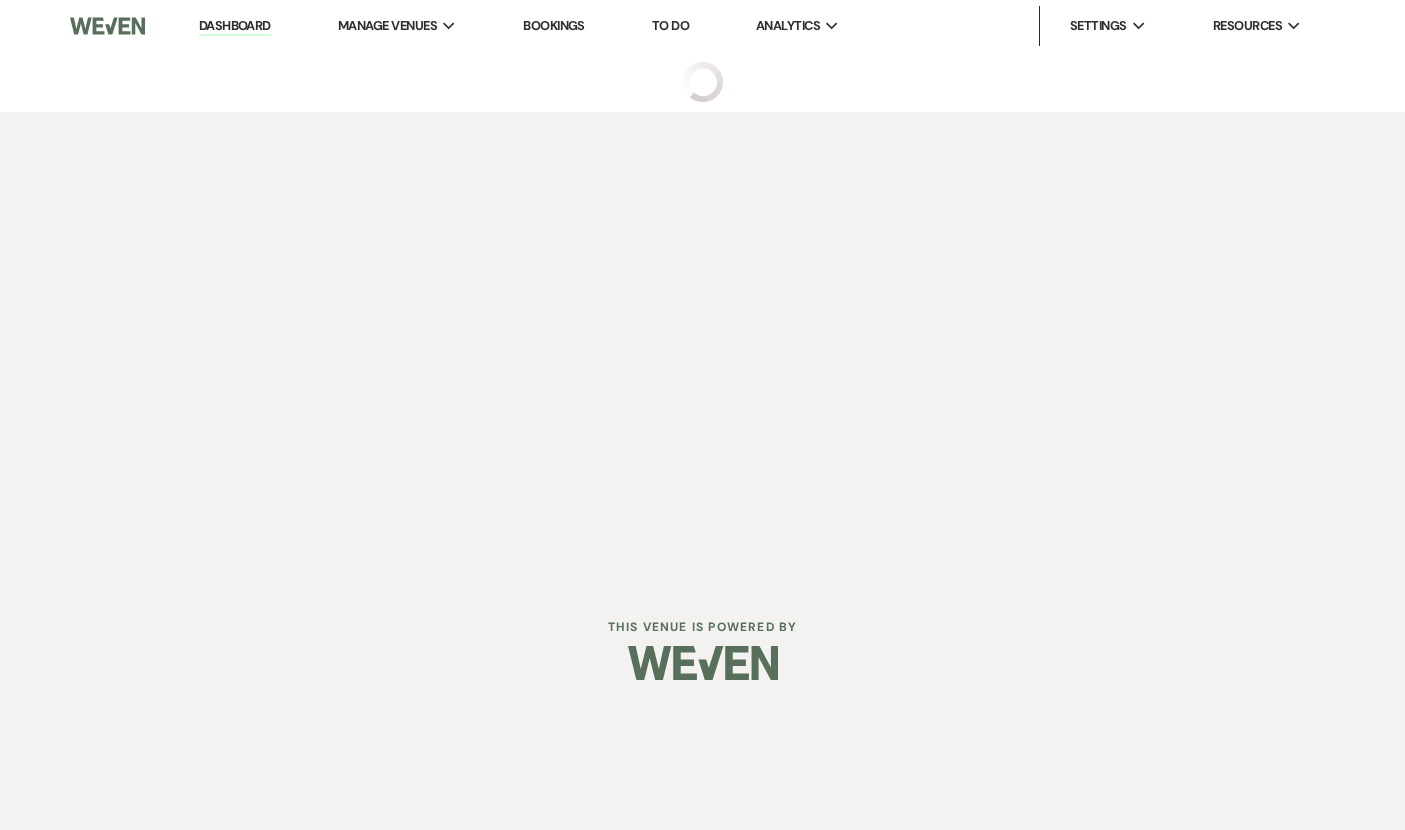 scroll, scrollTop: 0, scrollLeft: 0, axis: both 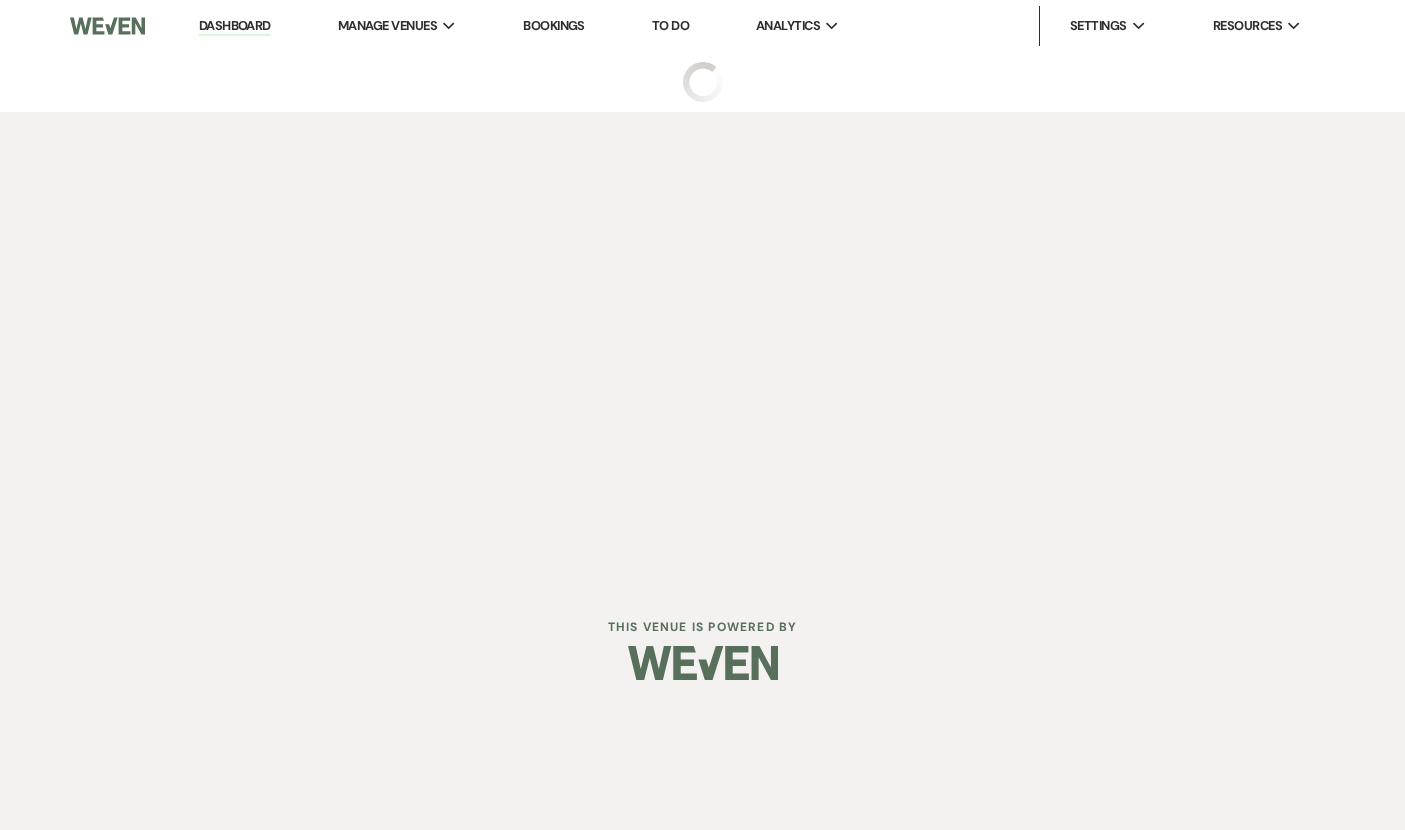 select on "5" 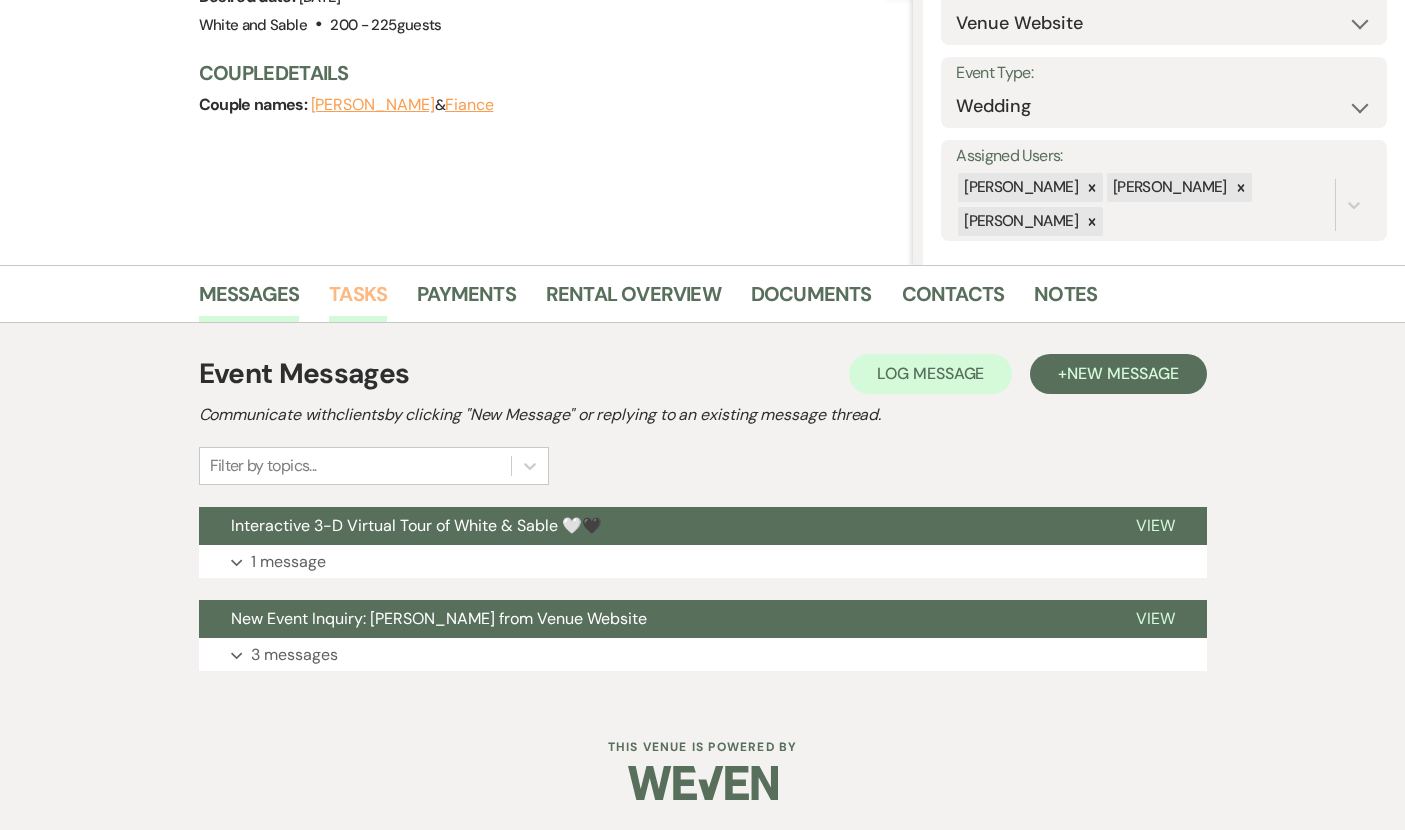 scroll, scrollTop: 0, scrollLeft: 0, axis: both 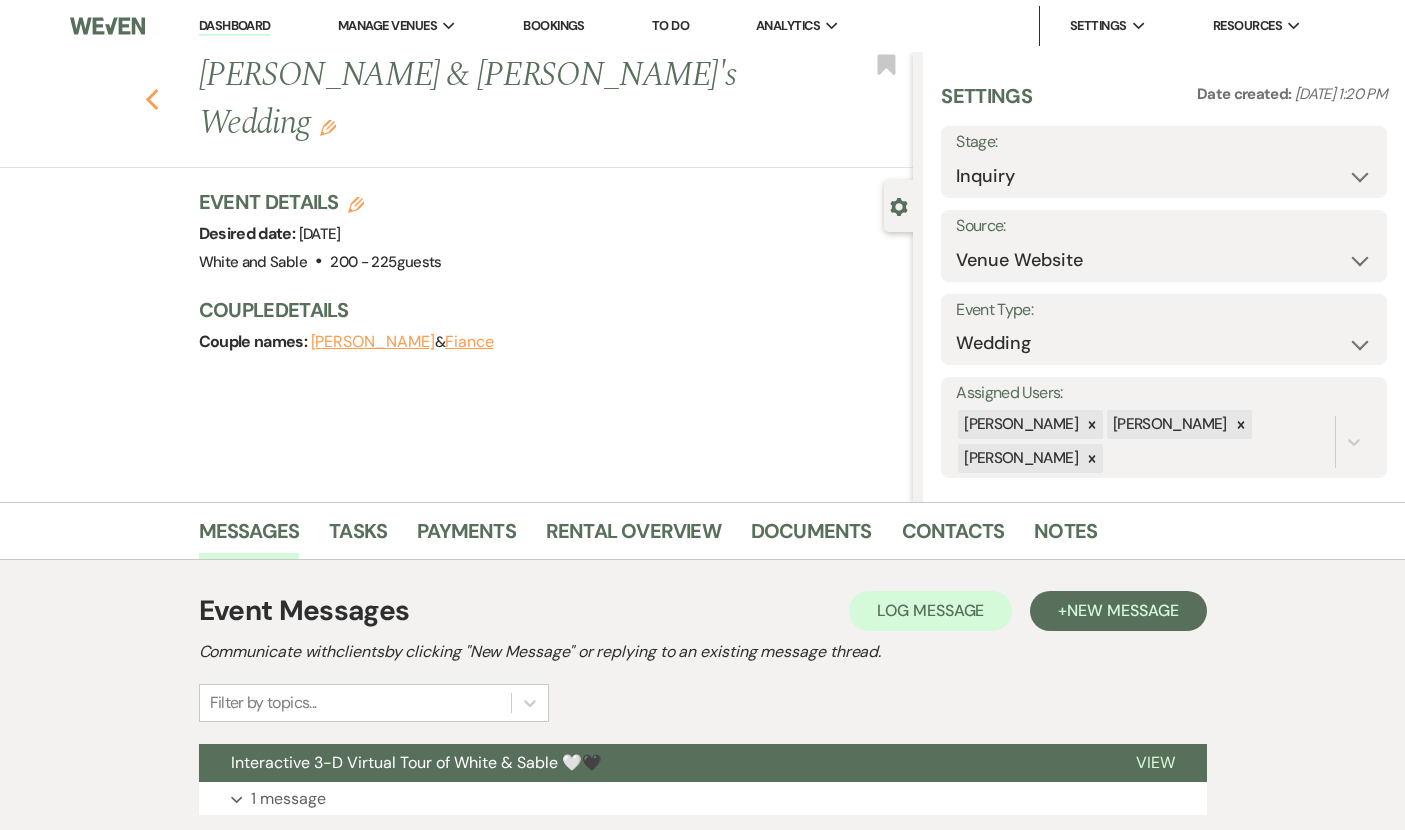 click on "Previous" 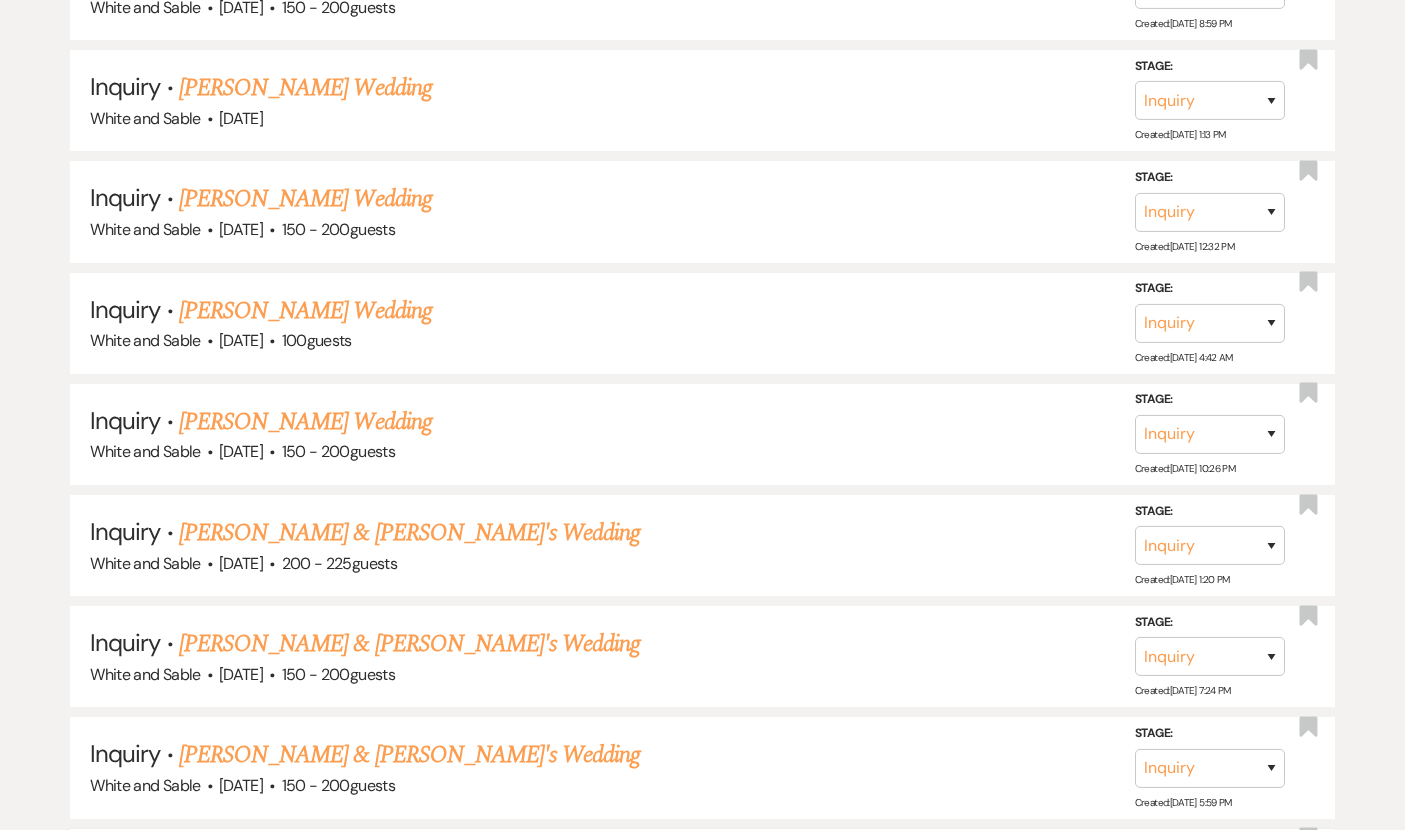 scroll, scrollTop: 13848, scrollLeft: 0, axis: vertical 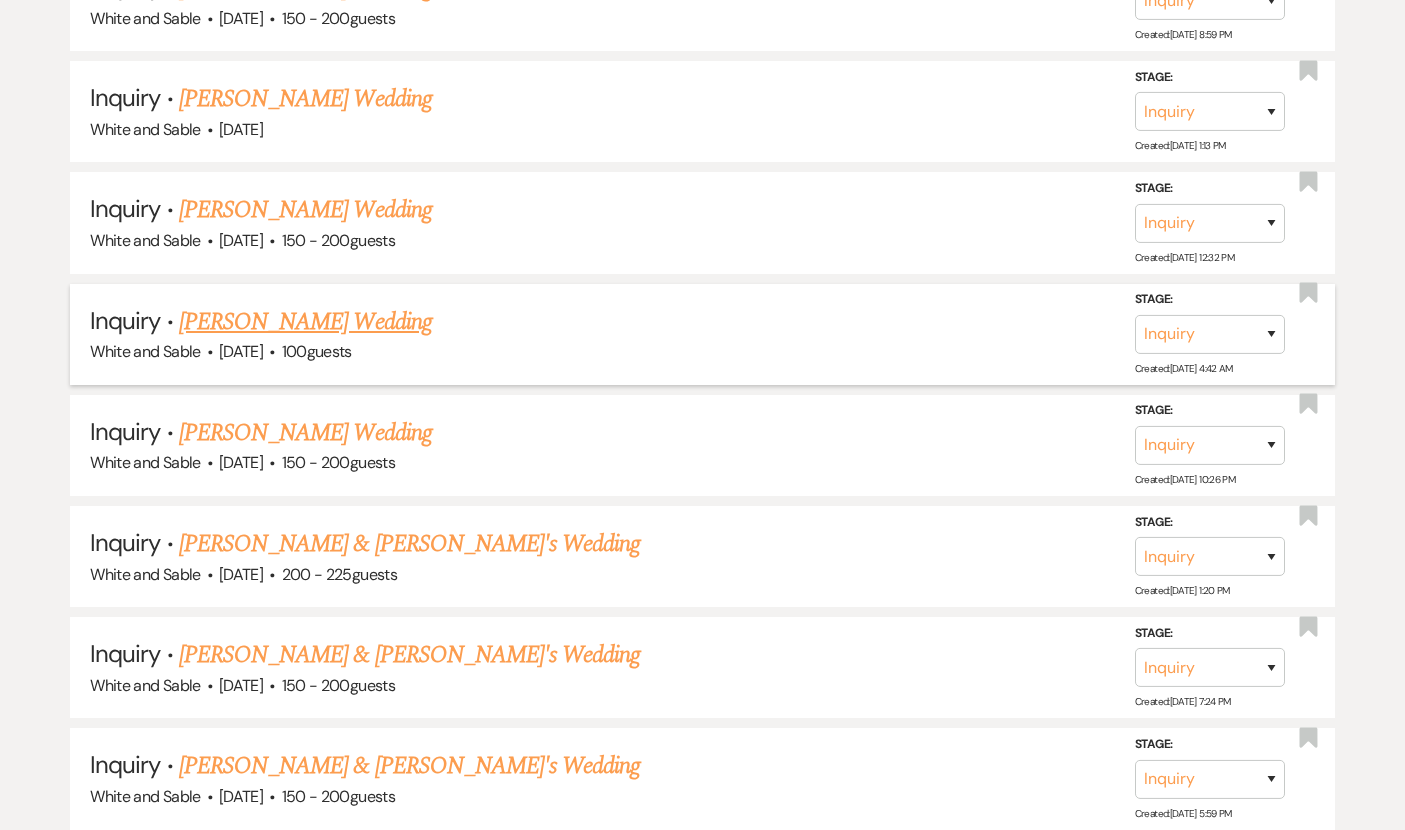 click on "[PERSON_NAME] Wedding" at bounding box center (305, 322) 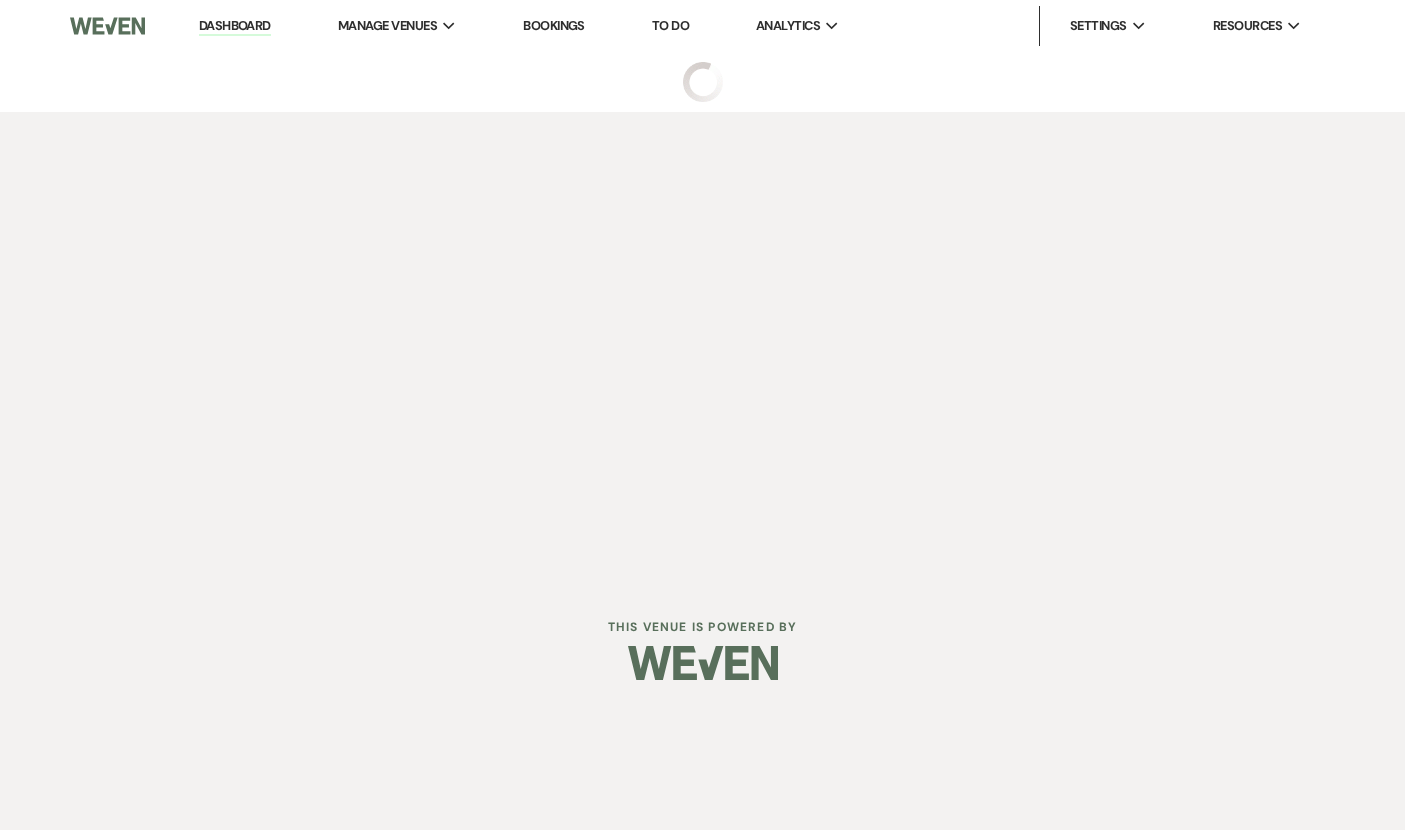 scroll, scrollTop: 0, scrollLeft: 0, axis: both 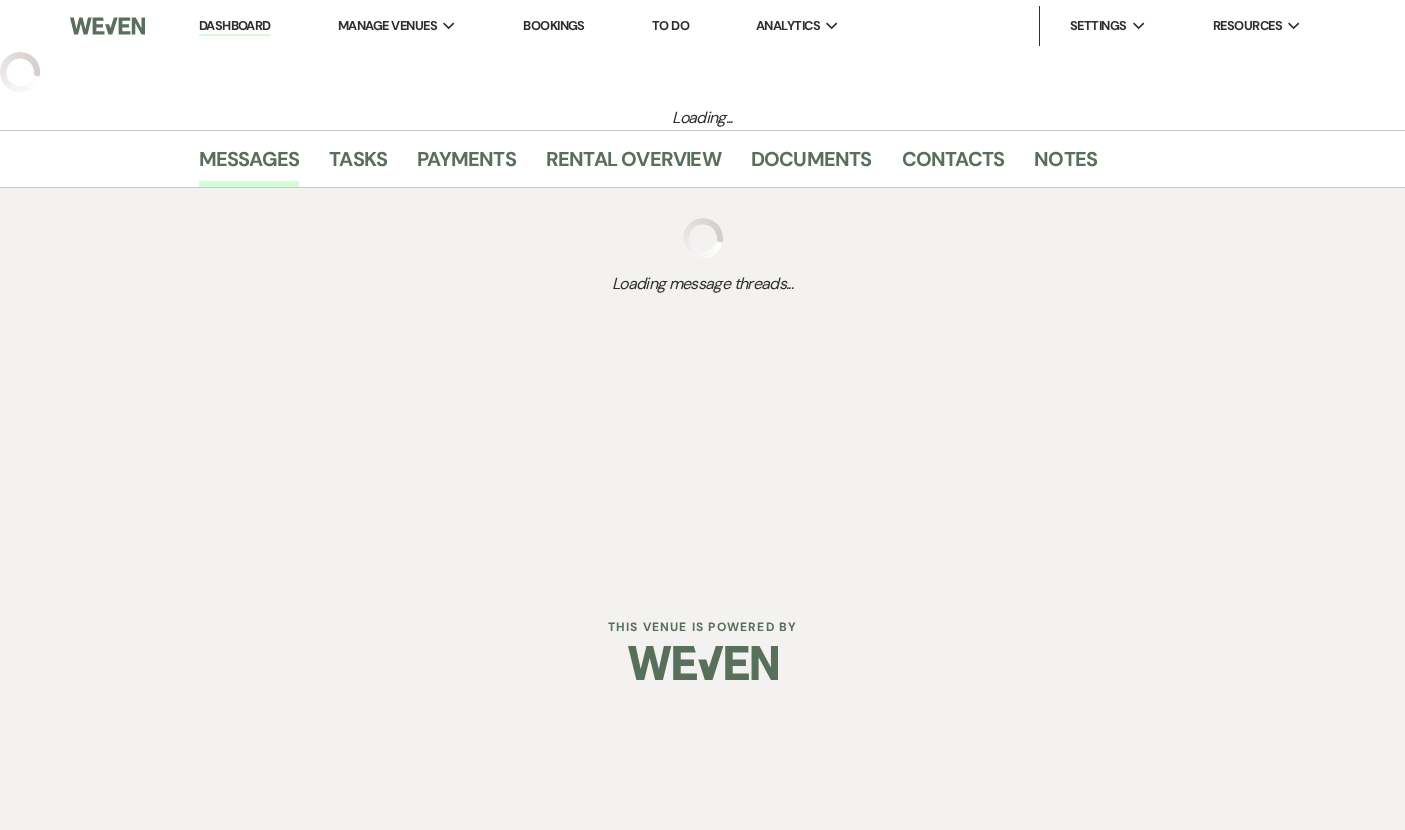 select on "5" 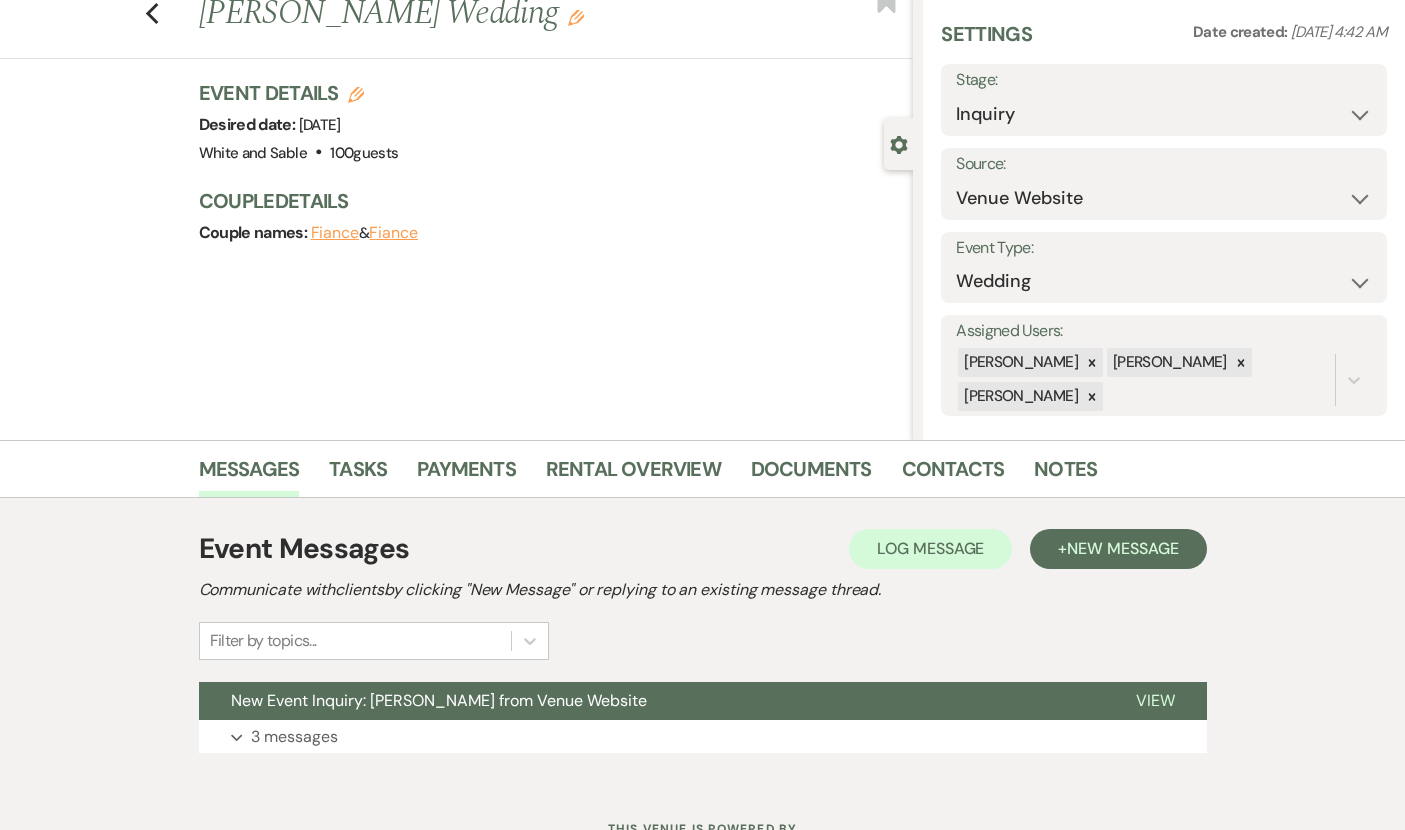 scroll, scrollTop: 118, scrollLeft: 0, axis: vertical 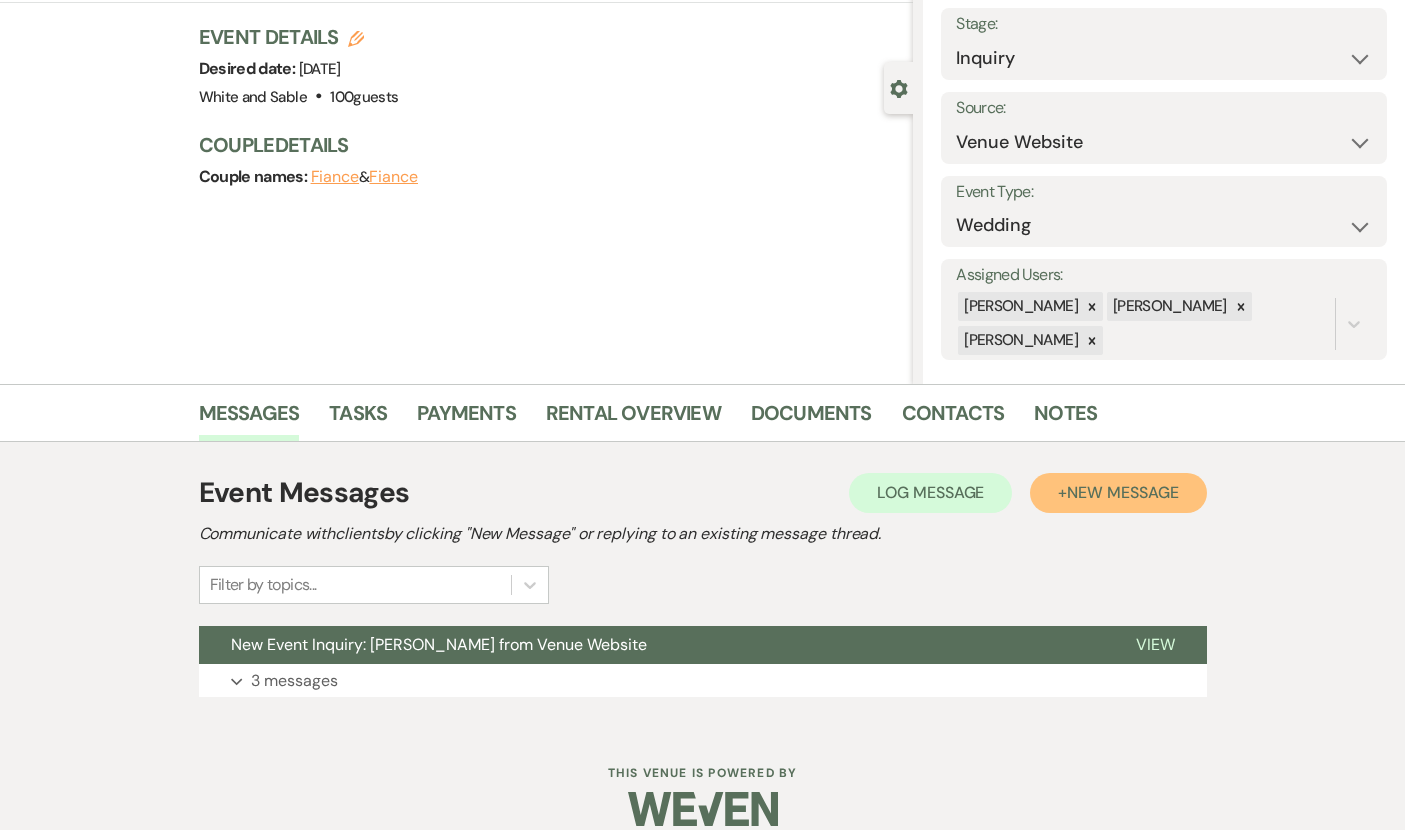 click on "+  New Message" at bounding box center (1118, 493) 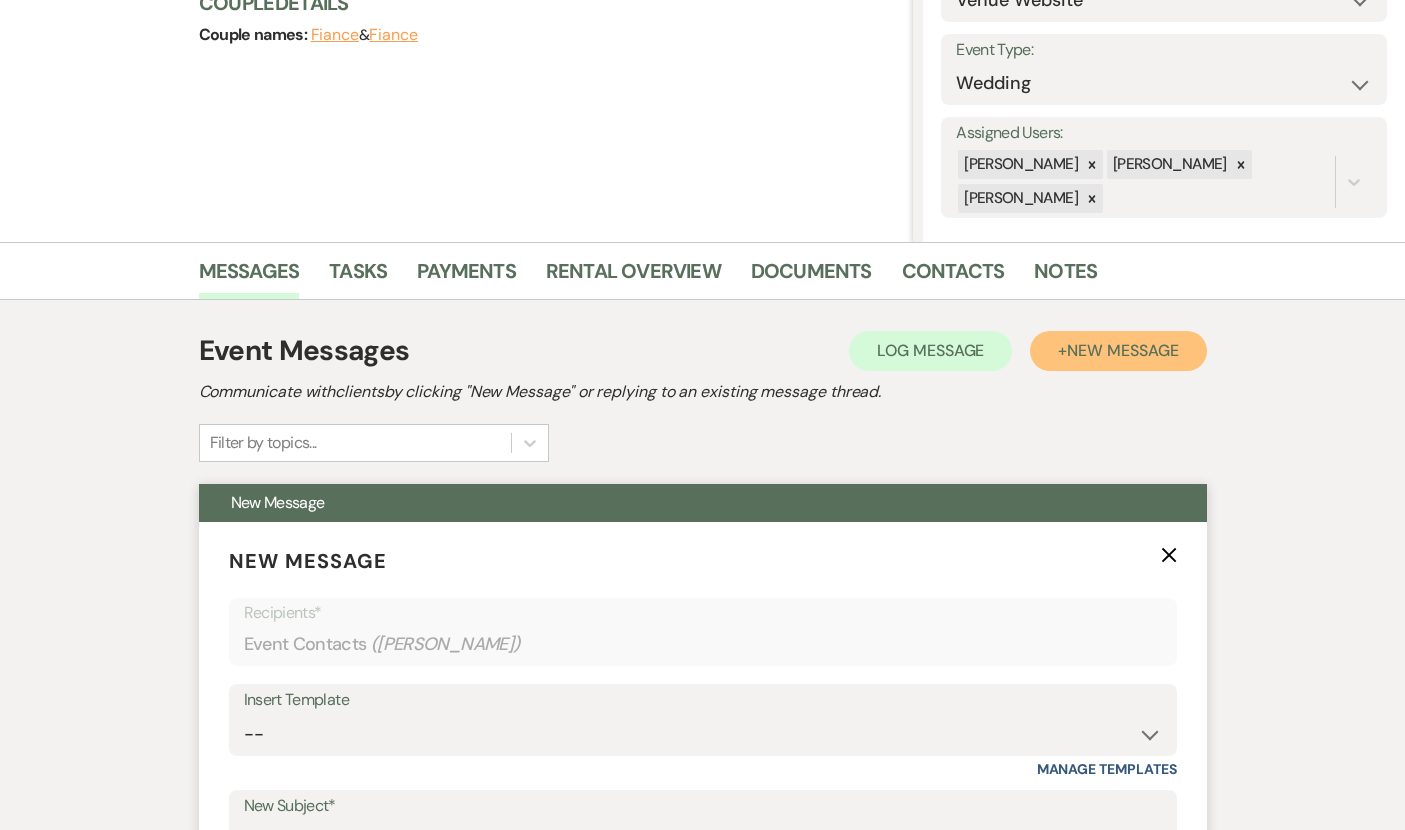 scroll, scrollTop: 396, scrollLeft: 0, axis: vertical 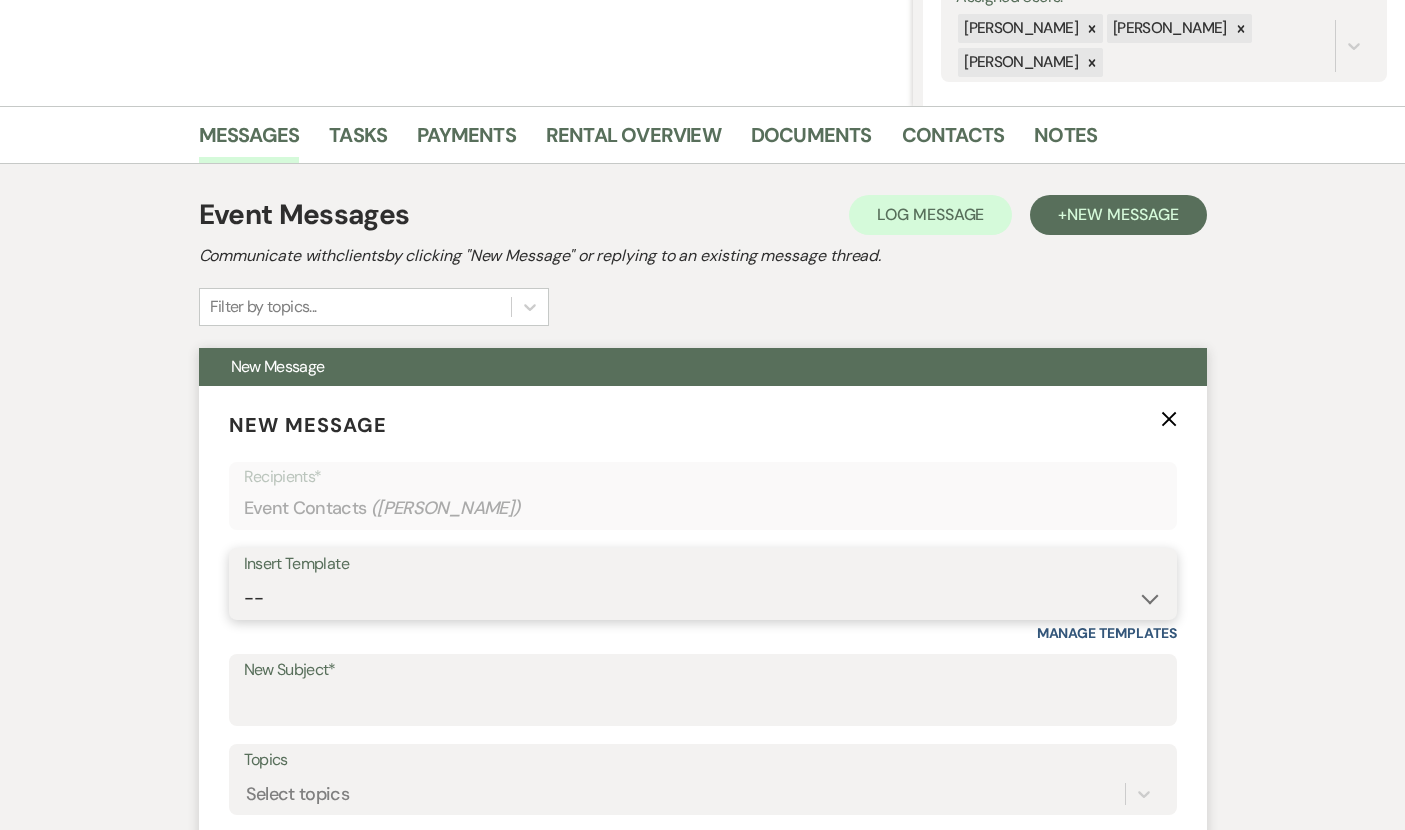 click on "-- Inquiry Response (Venue Guide) Schedule - Venue Tour Appt Confirmation Schedule - Venue Tour Appt Reminder Tour - Reschedule Tour - Follow-Up (Venue Guide) Proposal - Wedding Wedding Onboarding - Welcome Guide and Weven Planning Portal Introduction Inquiry Follow-Up: 5 Tips for Stress-Free Planning Inquiry - Available Dates Inquiry Follow-Up: Tour Invitation Inquiry Follow-Up: Unique Features Inquiry Follow-Up: Planning at W&S Insurance Exception Response [DATE] Weddings [DATE] Weddings Baseball Poop or get off toliet (Venue Guide) Concession Speech Onboarding - Welcome Magazine and Weven Planning Portal Introduction (NON-Wedding Events) Day-of Coordinators Schedule - Venue IN-PERSON Tour Appt Confirmation Outside Food Info [PERSON_NAME] Films [DATE] Weddings Hire a Host / Host a Toast Follow-follow up Recommended Vendors Weekend Tours Catering Guidelines & Vendor COI Requirements Inventory List to Booked Couples Cancellation Form [PERSON_NAME] Template Client Communication (parents requesting calls) - NEED TO EDIT" at bounding box center (703, 598) 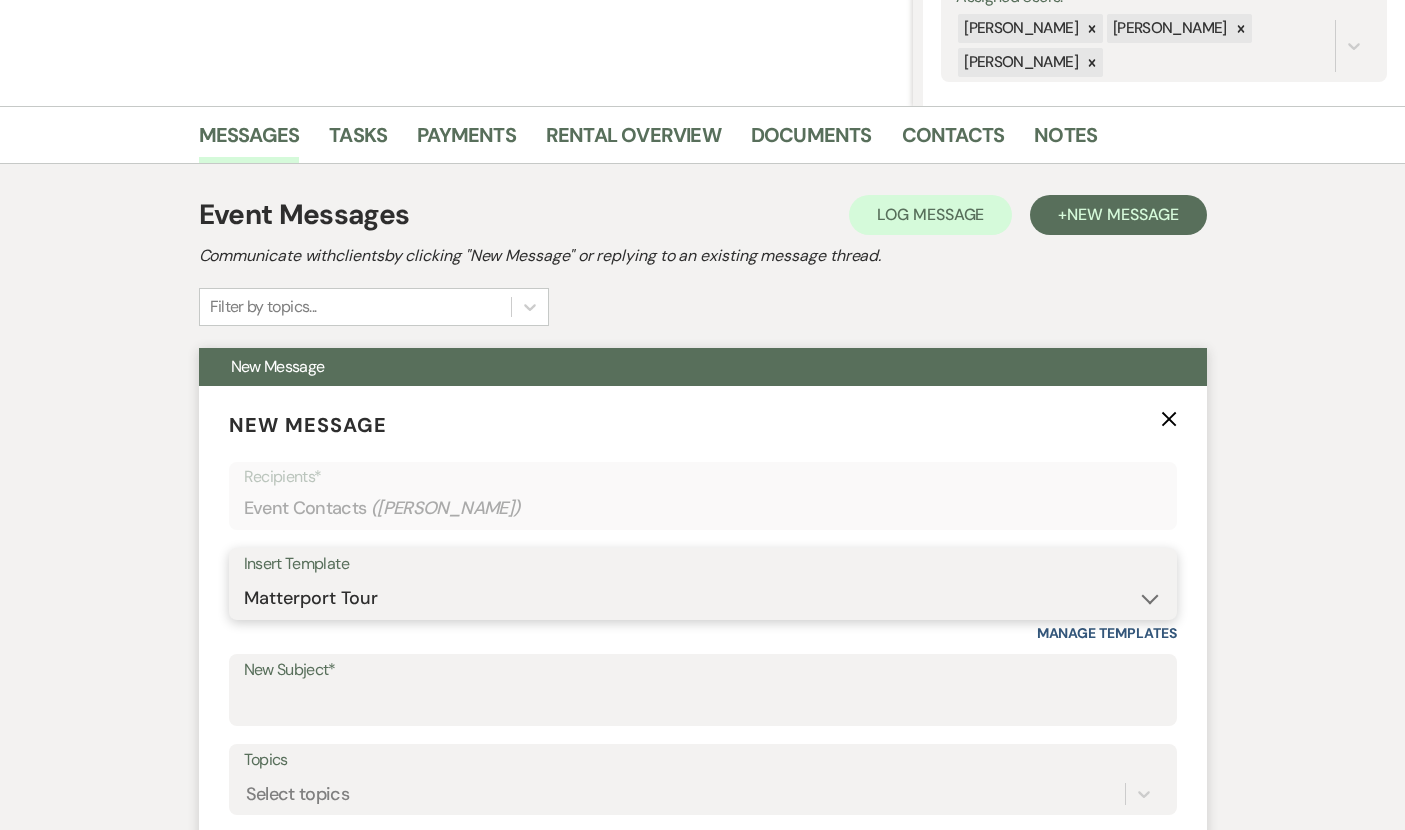 type on "Interactive 3-D Virtual Tour of White & Sable 🤍🖤" 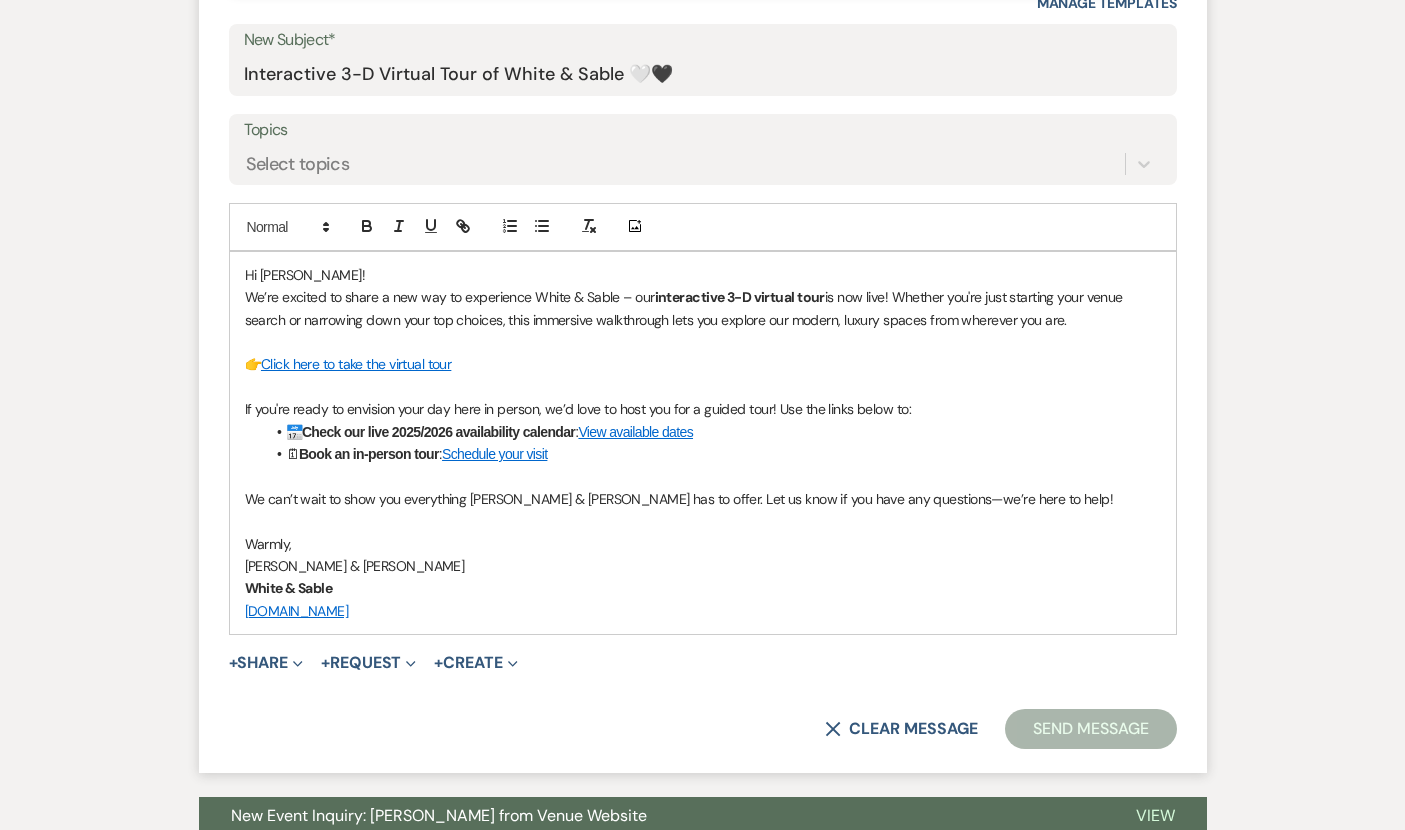 scroll, scrollTop: 1223, scrollLeft: 0, axis: vertical 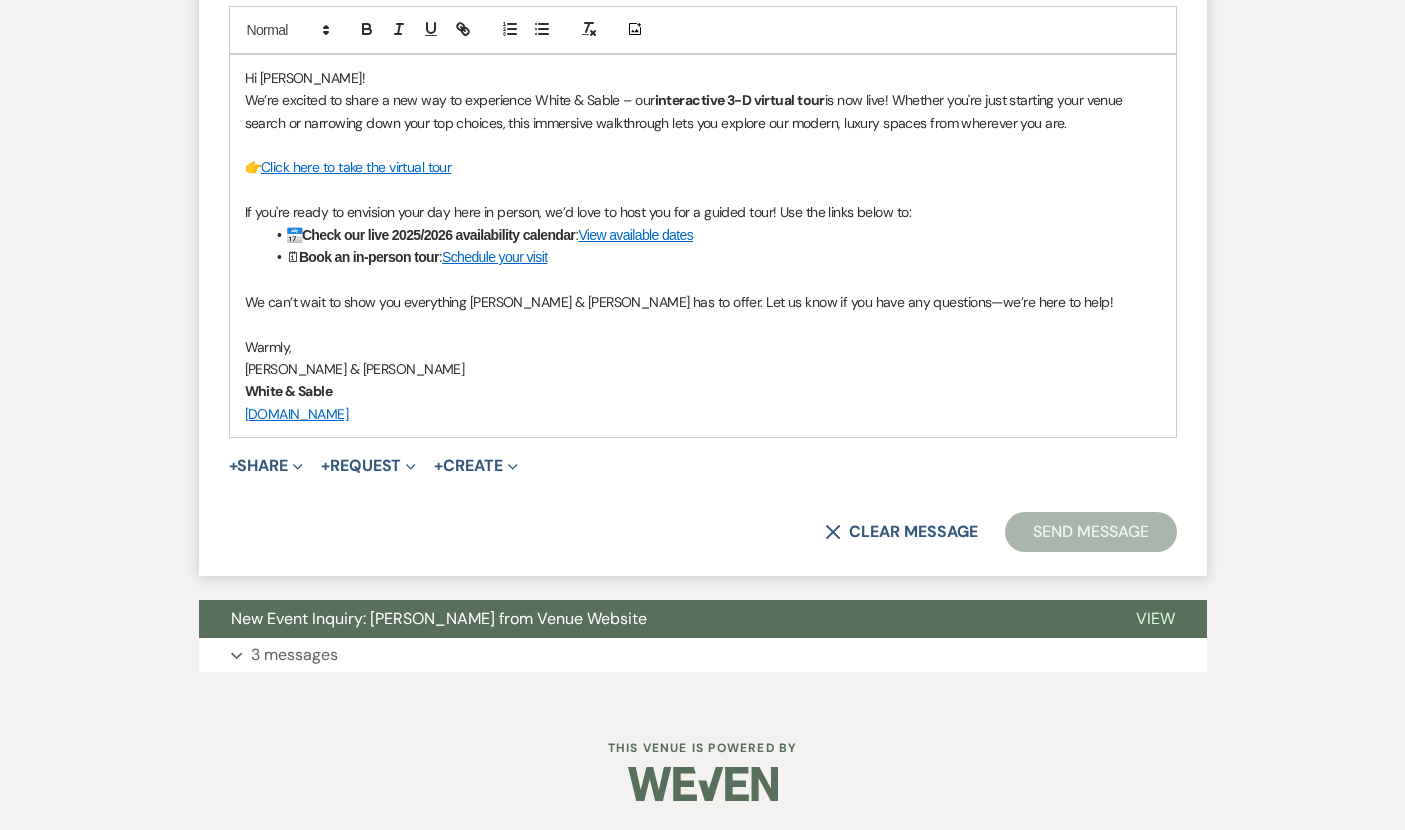 click on "Send Message" at bounding box center (1090, 532) 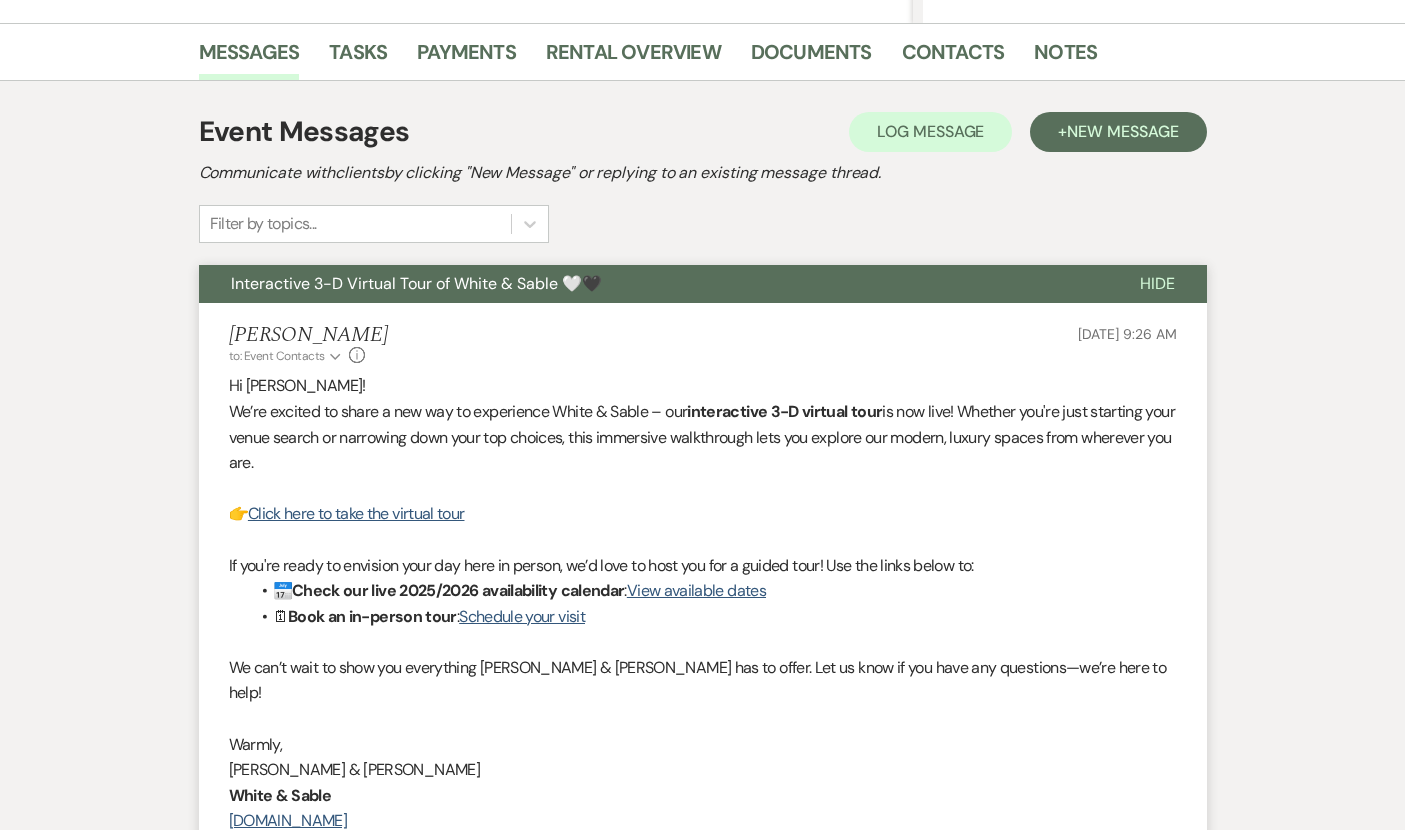 scroll, scrollTop: 0, scrollLeft: 0, axis: both 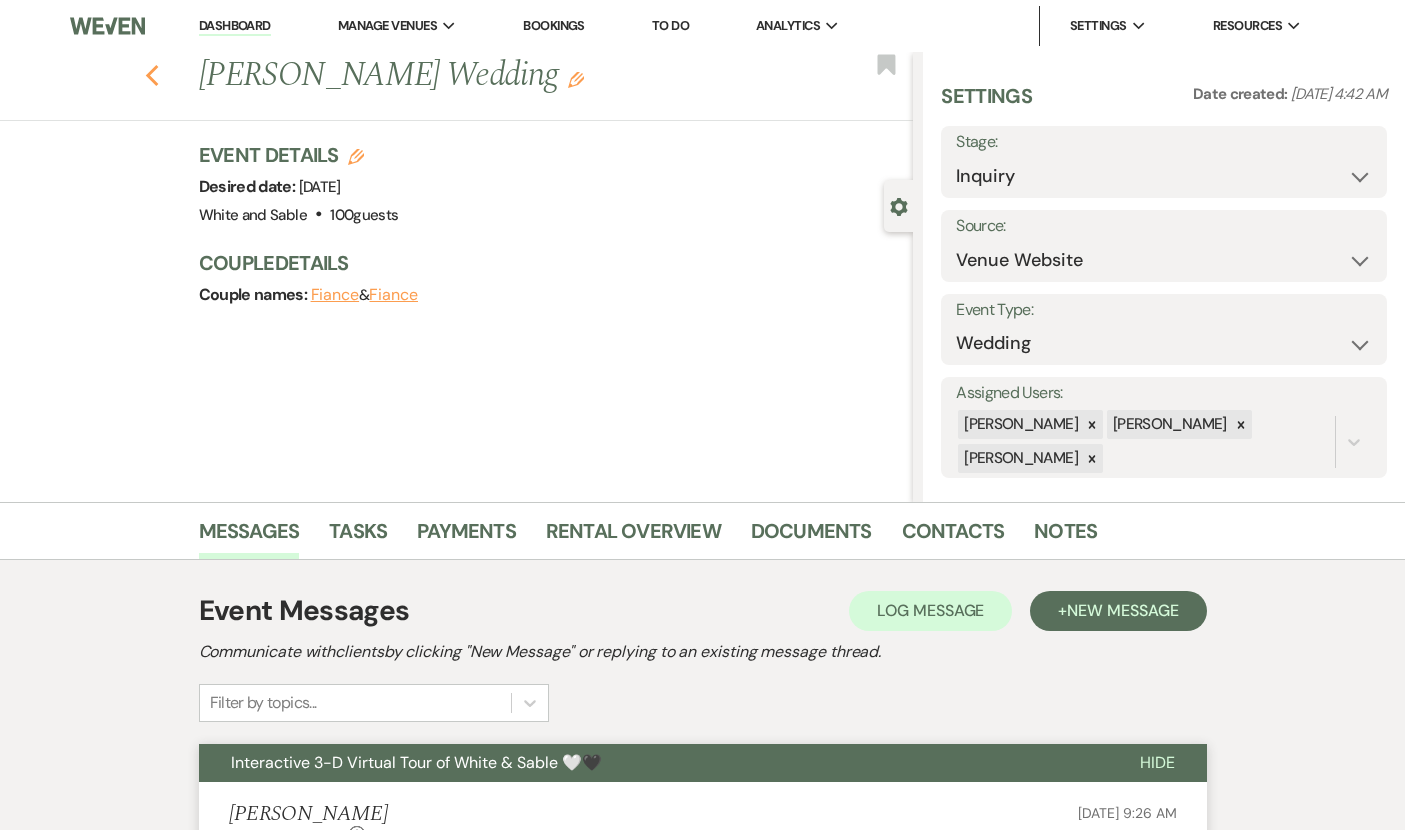 click on "Previous" 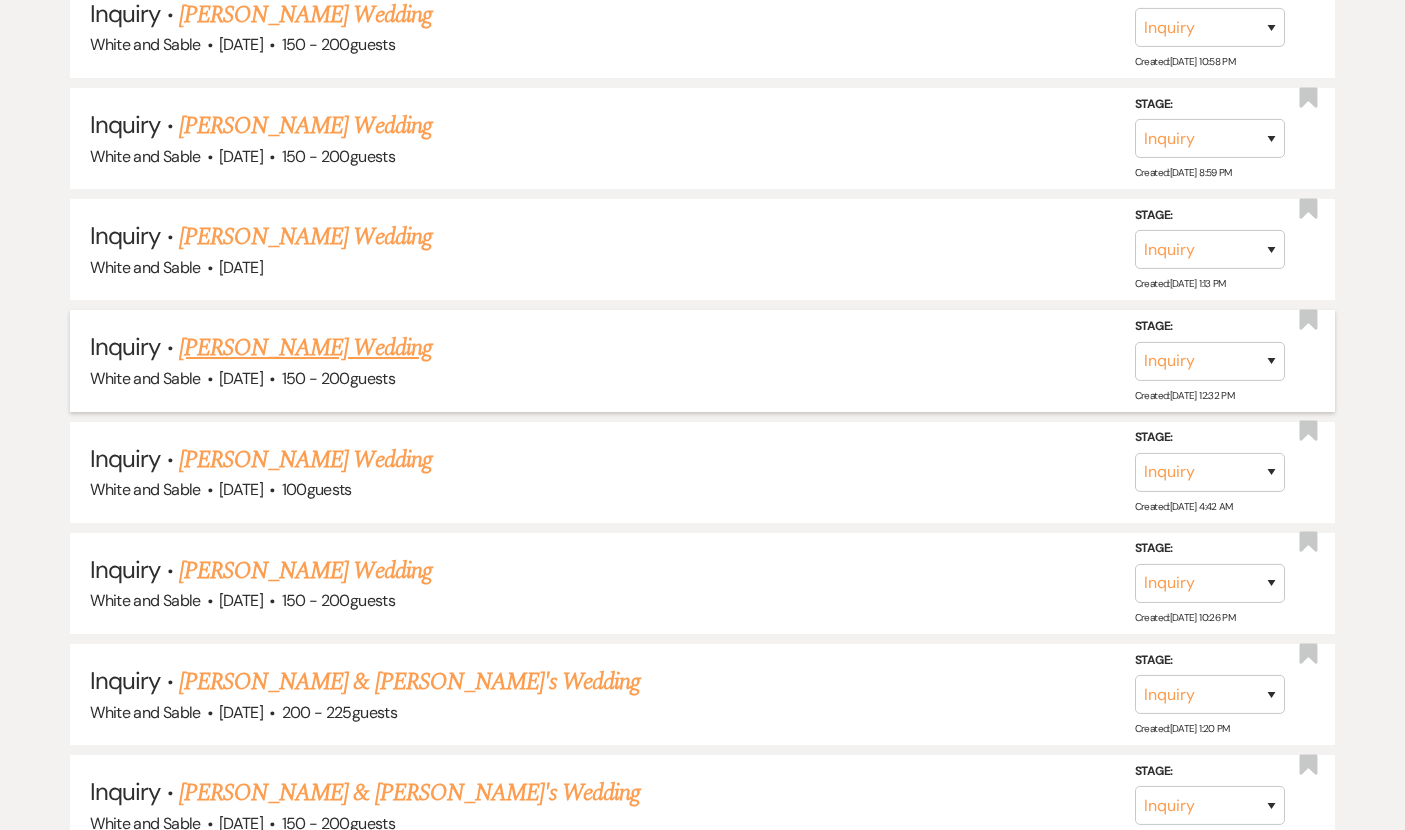 scroll, scrollTop: 13678, scrollLeft: 0, axis: vertical 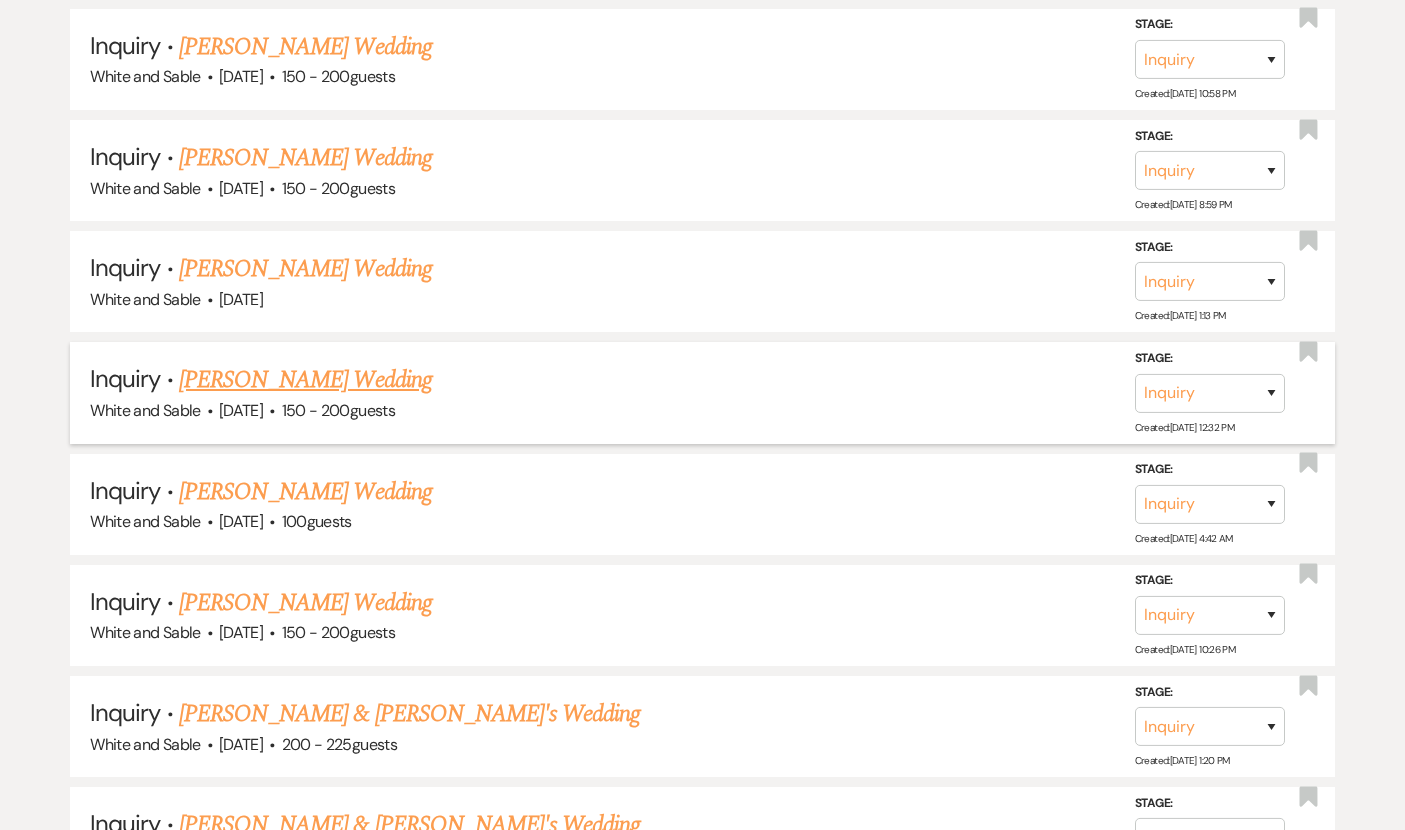 click on "[PERSON_NAME] Wedding" at bounding box center (305, 380) 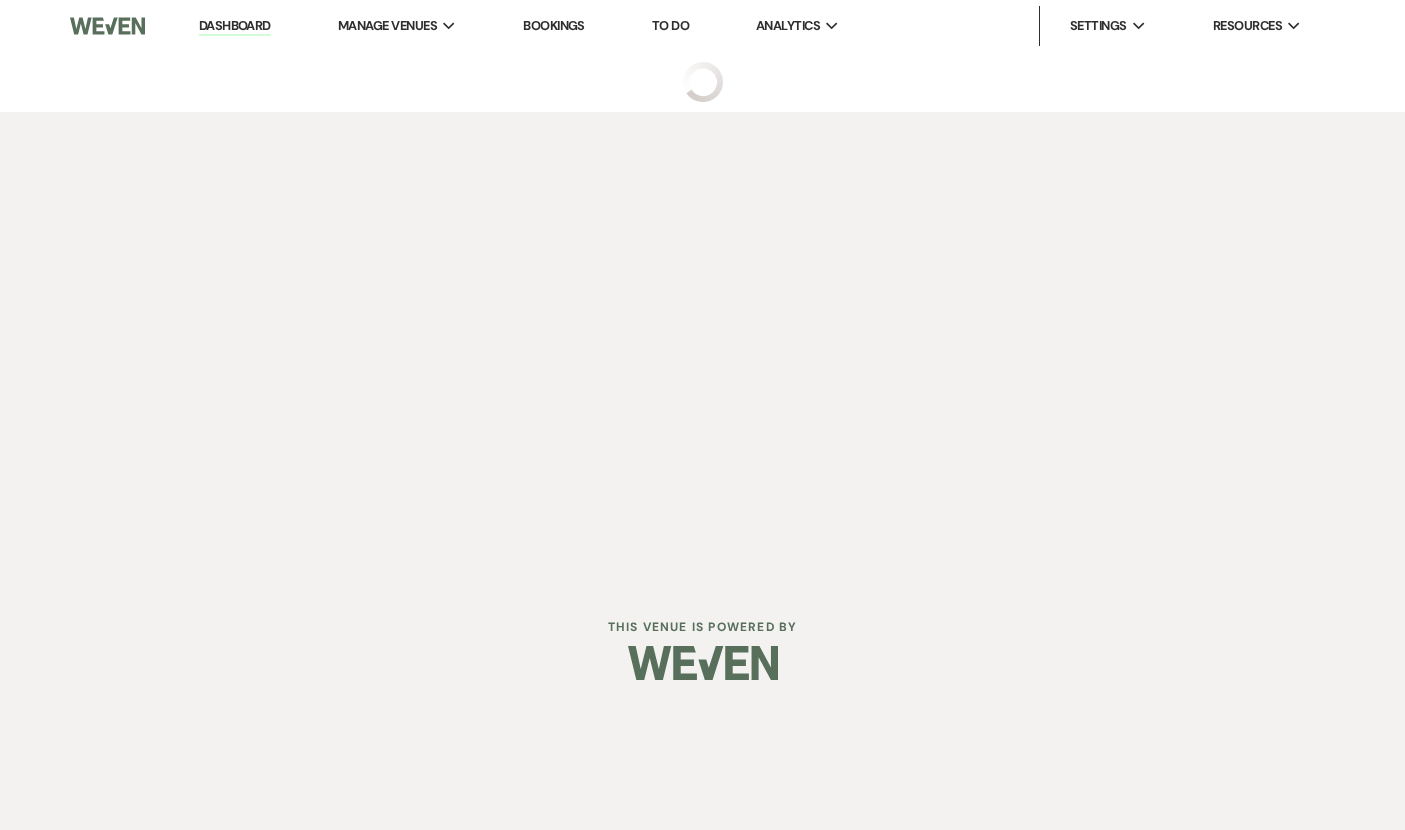 select on "5" 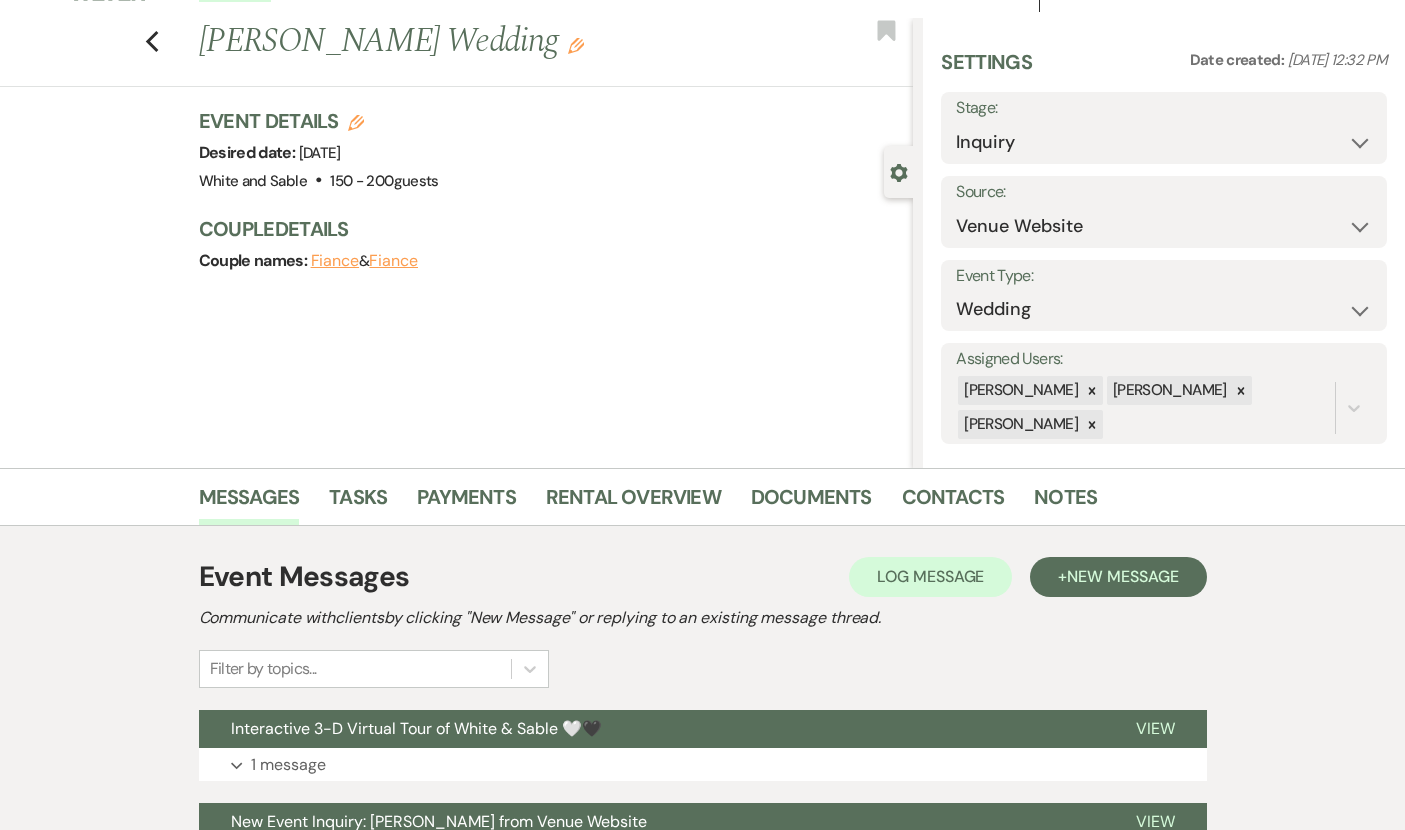scroll, scrollTop: 0, scrollLeft: 0, axis: both 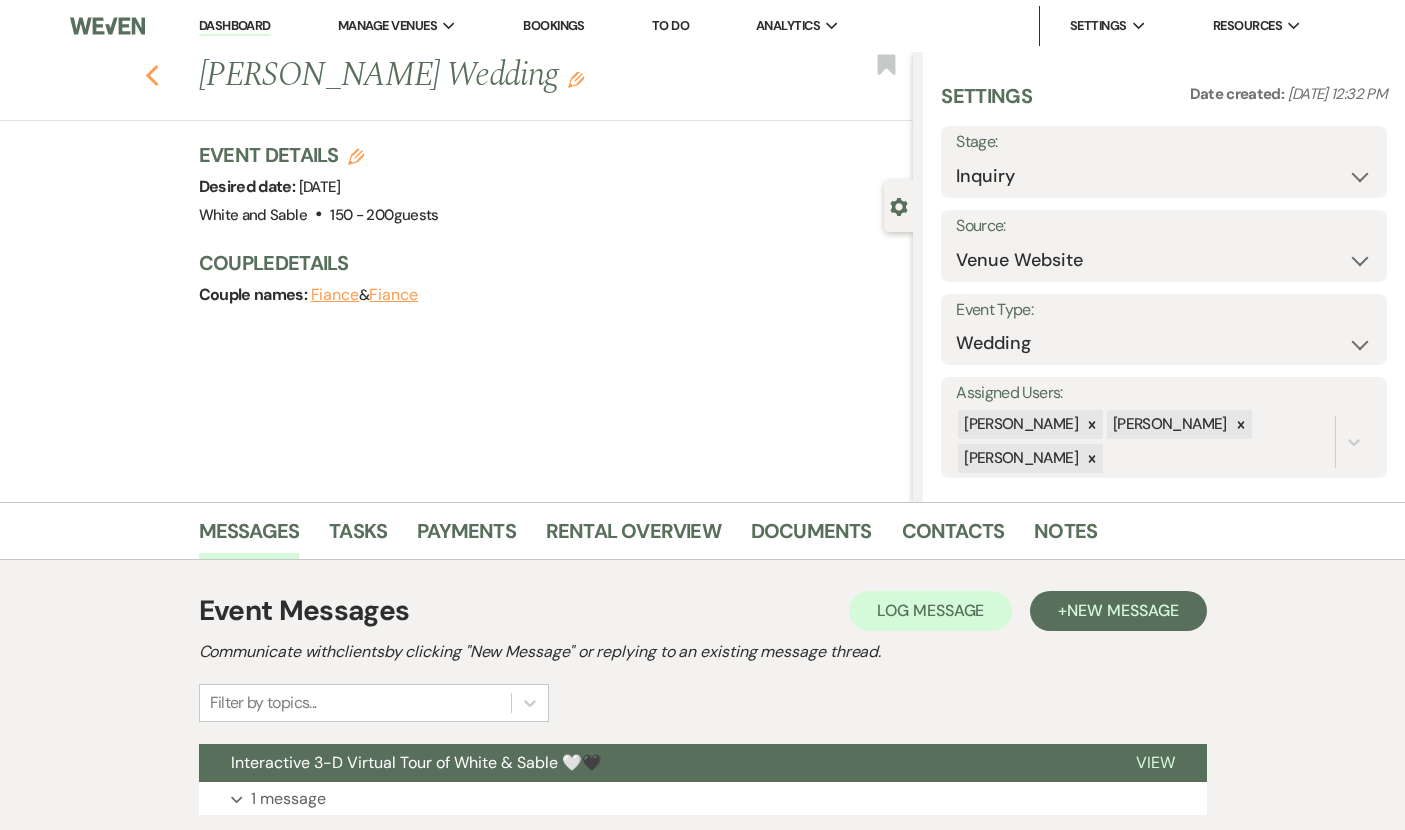 click on "Previous" 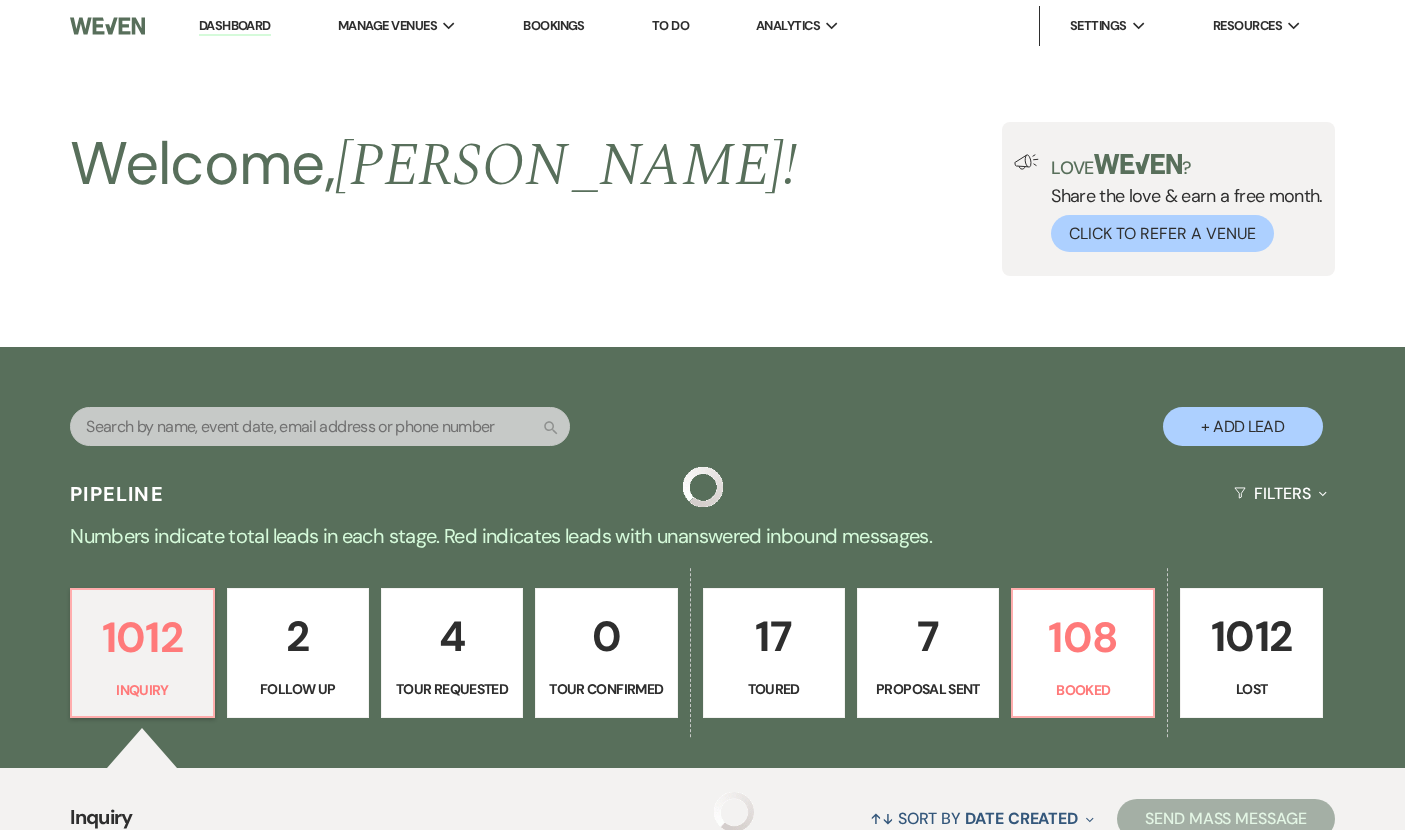 scroll, scrollTop: 13678, scrollLeft: 0, axis: vertical 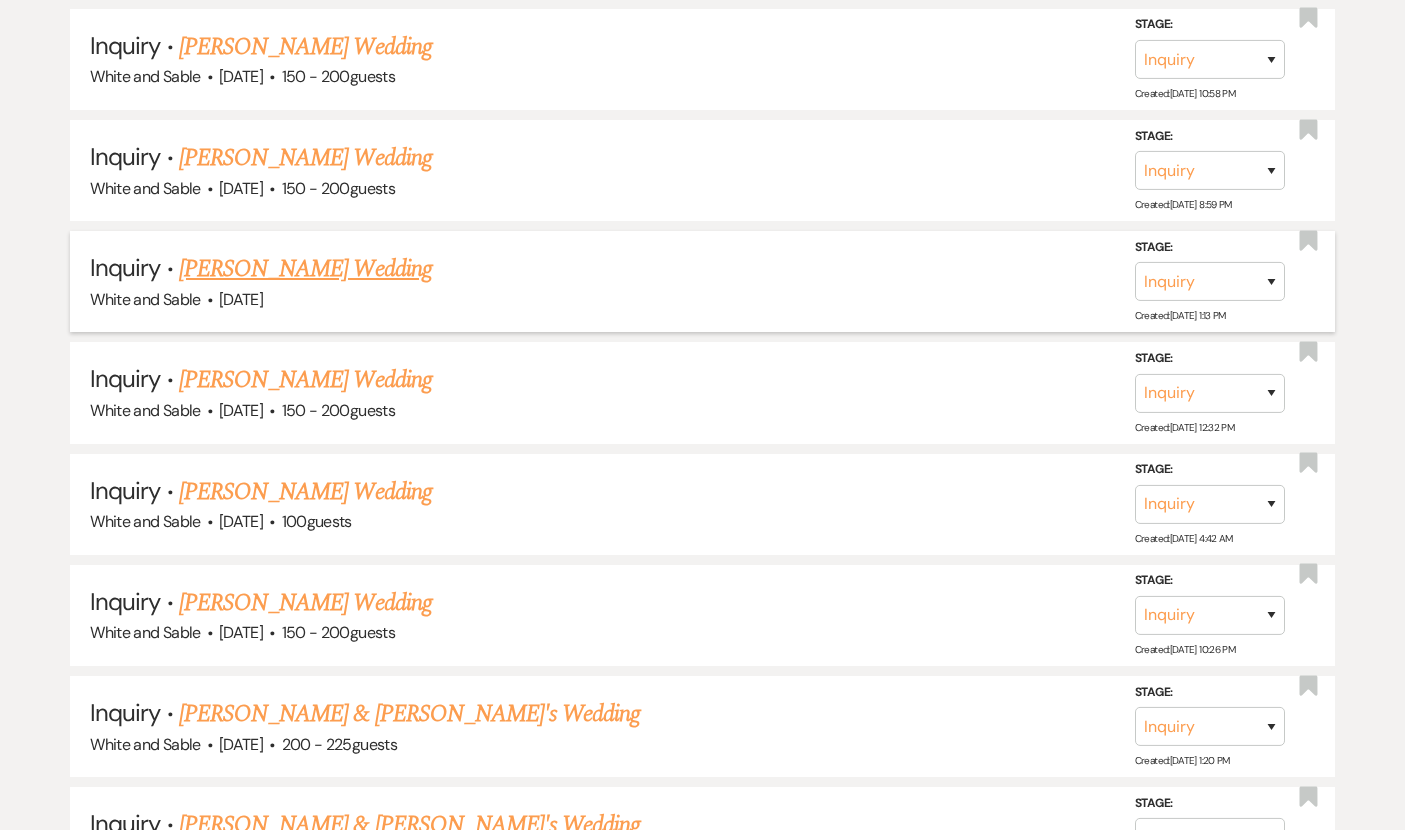 click on "[PERSON_NAME] Wedding" at bounding box center (305, 269) 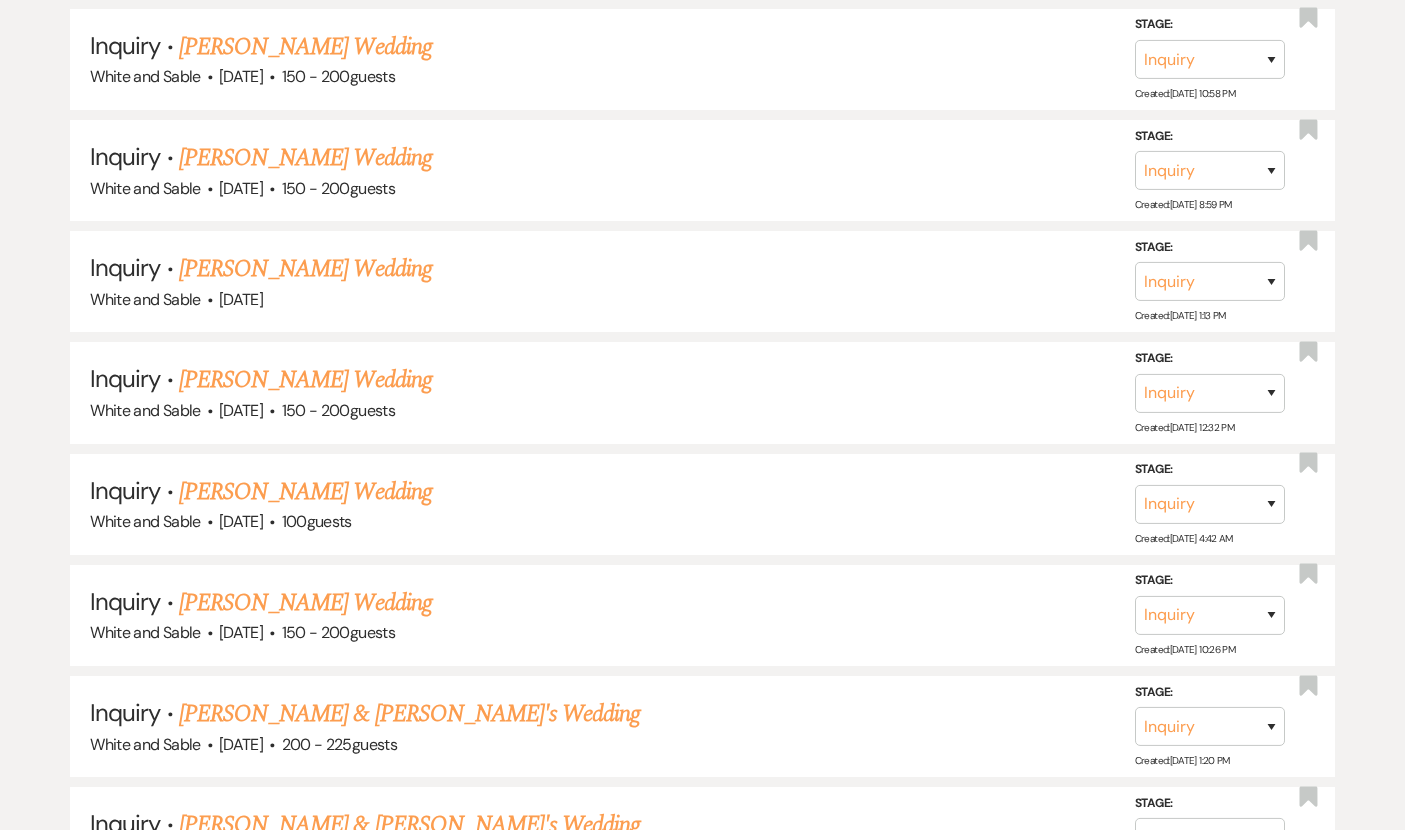 scroll, scrollTop: 0, scrollLeft: 0, axis: both 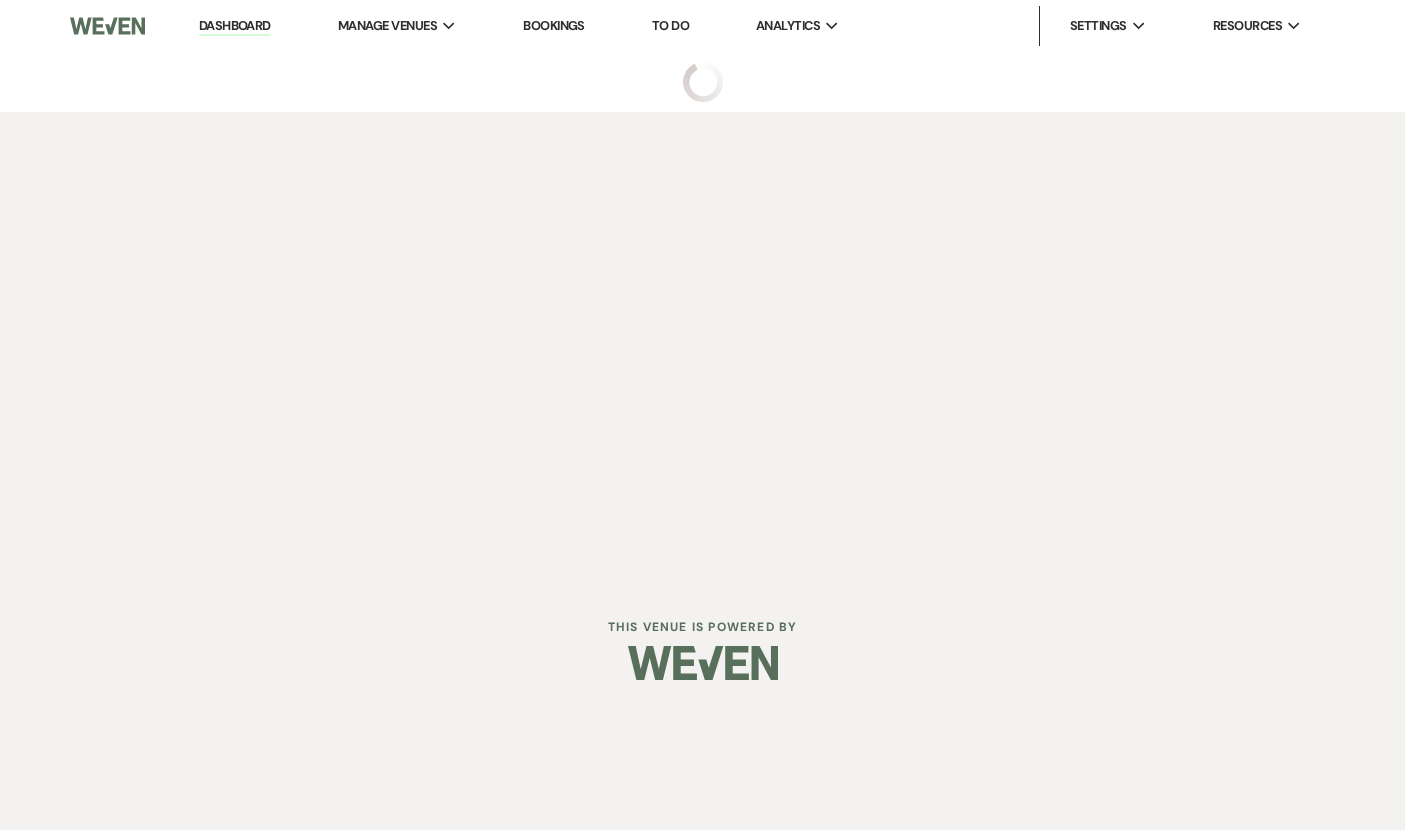 select on "5" 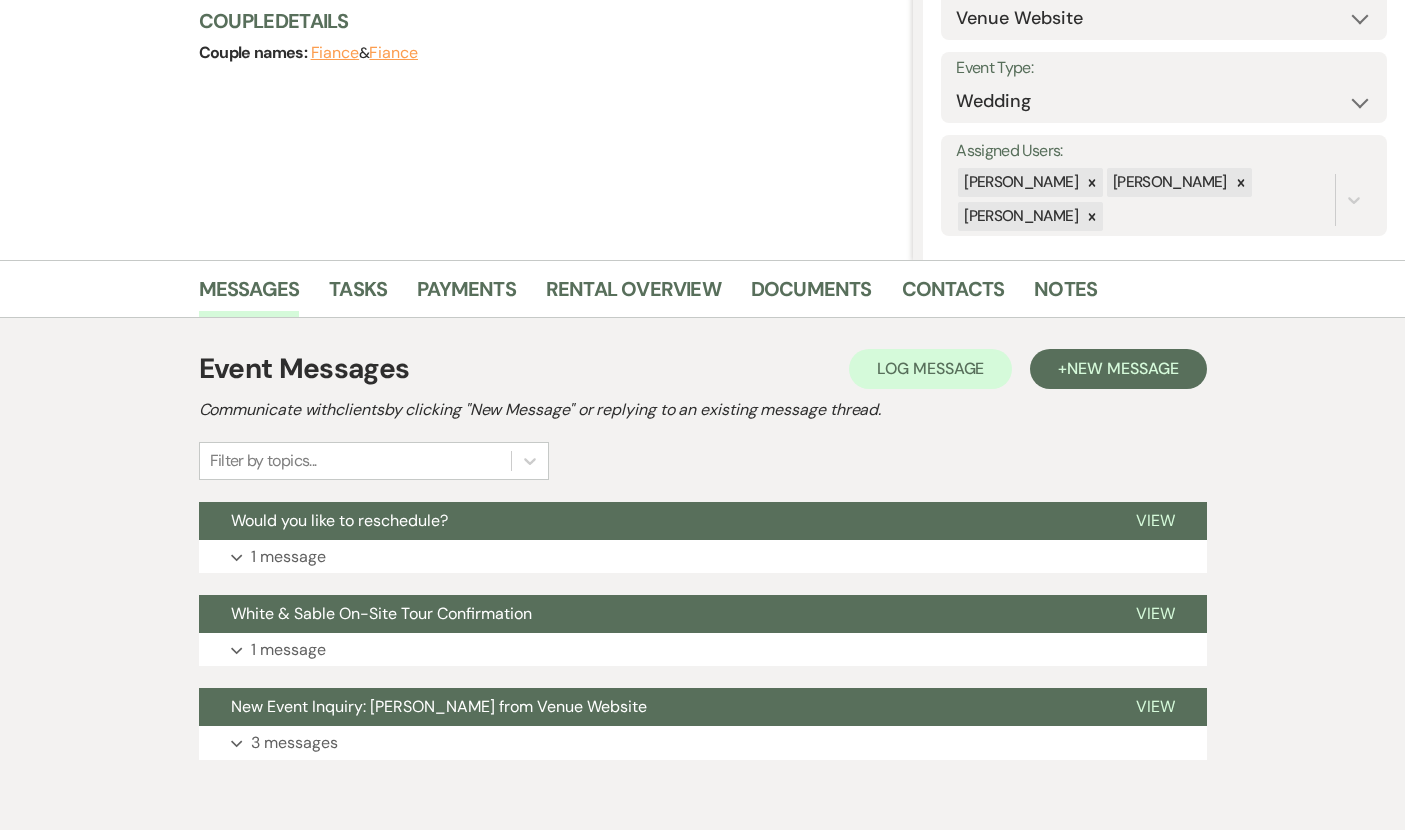 scroll, scrollTop: 243, scrollLeft: 0, axis: vertical 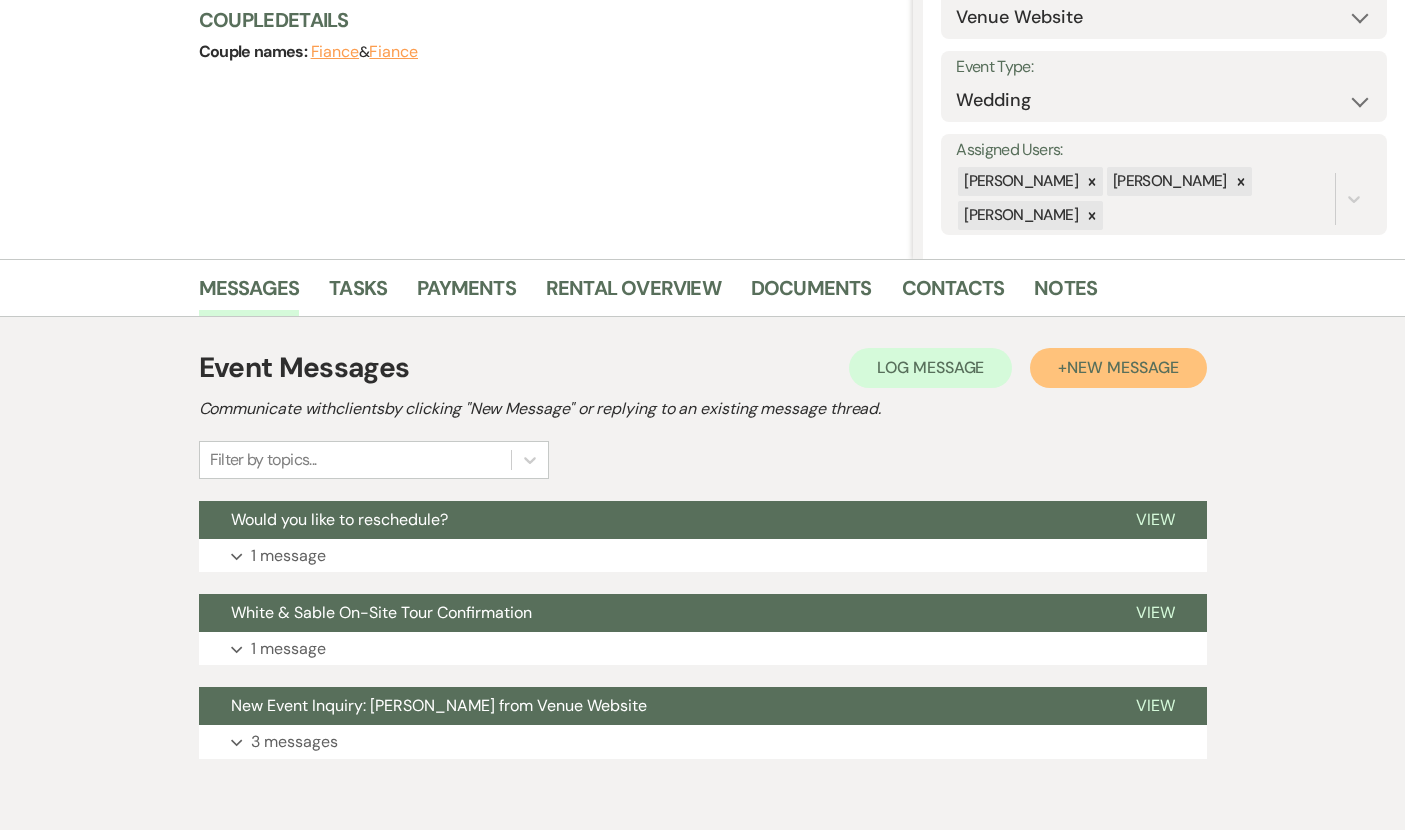 click on "New Message" at bounding box center (1122, 367) 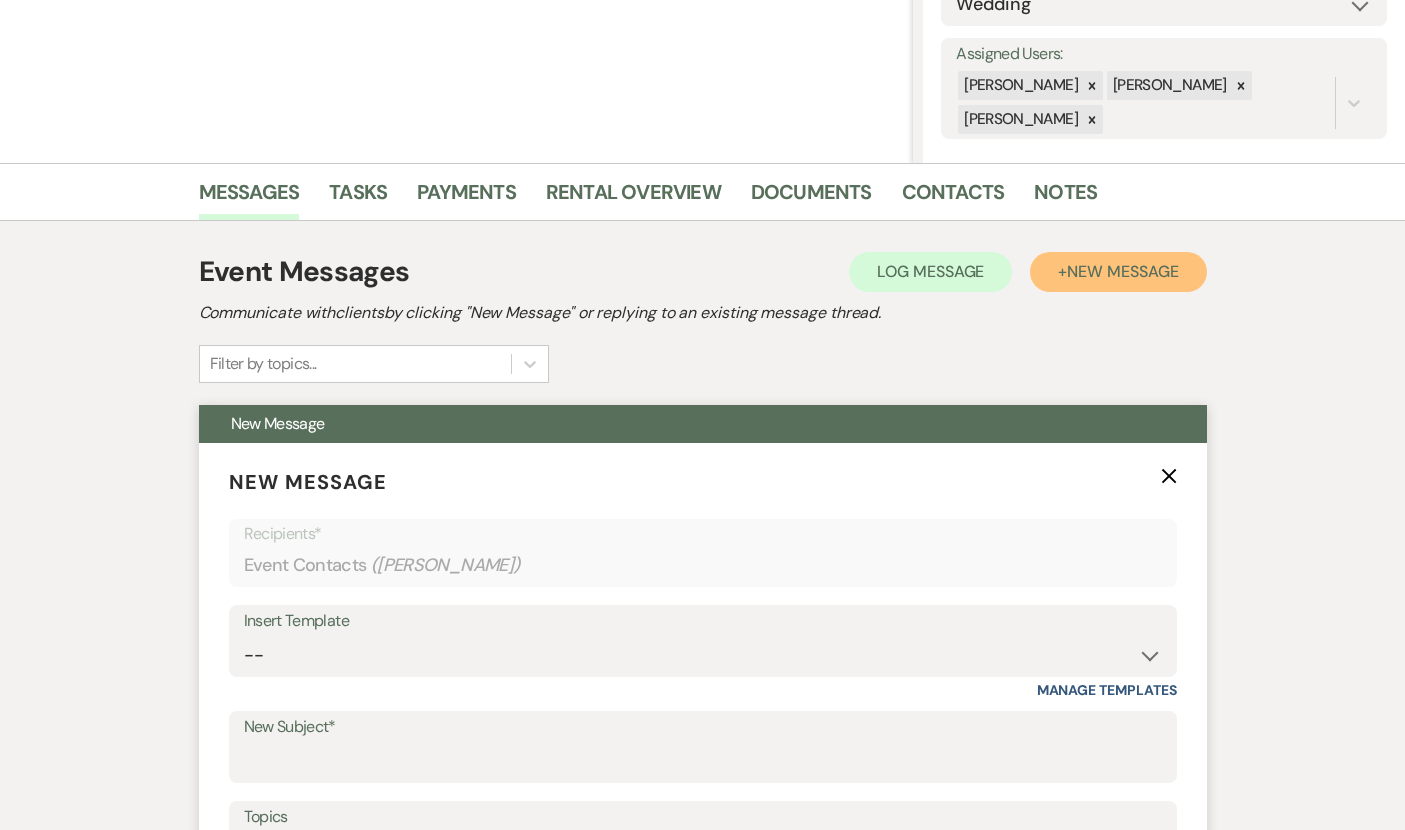 scroll, scrollTop: 424, scrollLeft: 0, axis: vertical 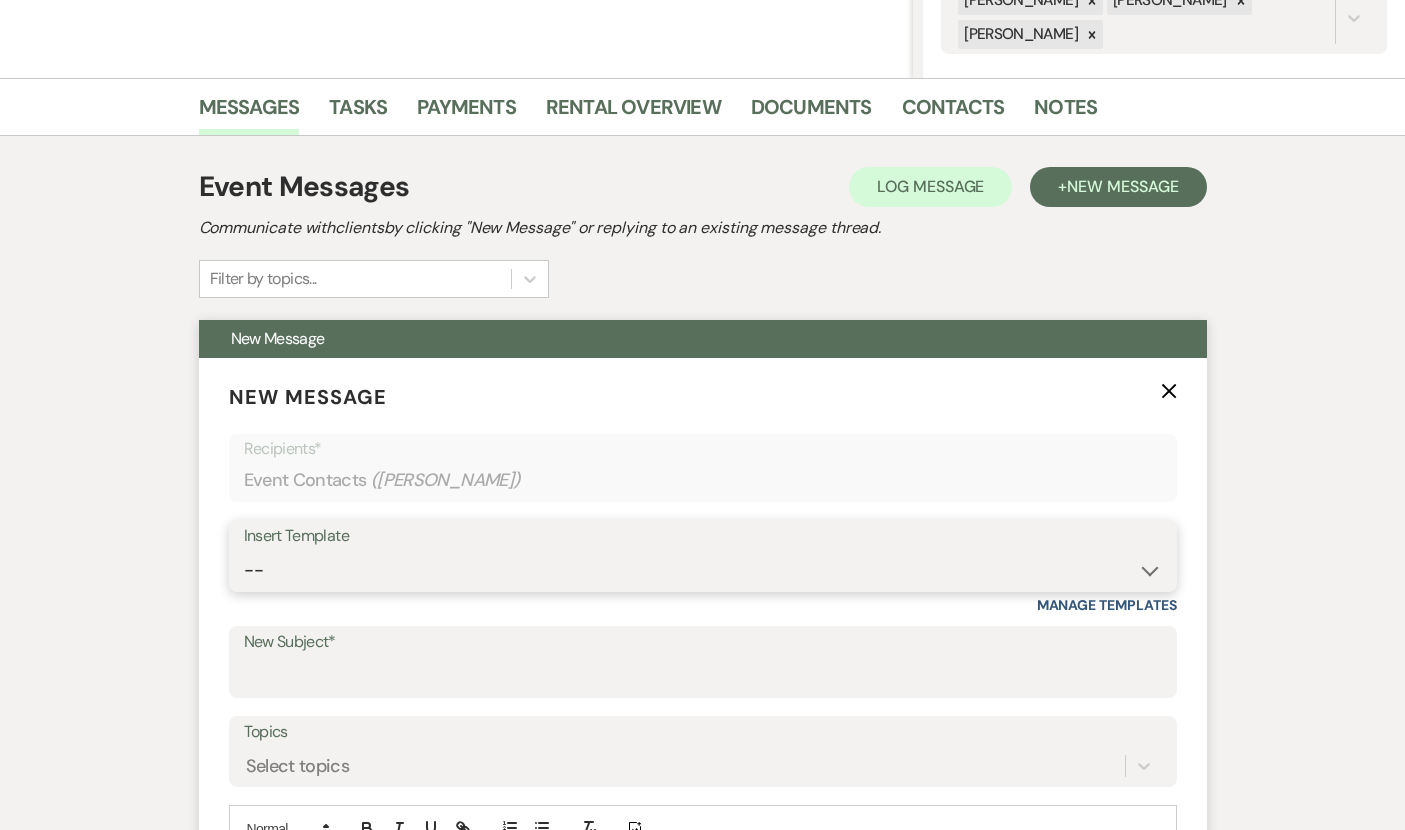click on "-- Inquiry Response (Venue Guide) Schedule - Venue Tour Appt Confirmation Schedule - Venue Tour Appt Reminder Tour - Reschedule Tour - Follow-Up (Venue Guide) Proposal - Wedding Wedding Onboarding - Welcome Guide and Weven Planning Portal Introduction Inquiry Follow-Up: 5 Tips for Stress-Free Planning Inquiry - Available Dates Inquiry Follow-Up: Tour Invitation Inquiry Follow-Up: Unique Features Inquiry Follow-Up: Planning at W&S Insurance Exception Response [DATE] Weddings [DATE] Weddings Baseball Poop or get off toliet (Venue Guide) Concession Speech Onboarding - Welcome Magazine and Weven Planning Portal Introduction (NON-Wedding Events) Day-of Coordinators Schedule - Venue IN-PERSON Tour Appt Confirmation Outside Food Info [PERSON_NAME] Films [DATE] Weddings Hire a Host / Host a Toast Follow-follow up Recommended Vendors Weekend Tours Catering Guidelines & Vendor COI Requirements Inventory List to Booked Couples Cancellation Form [PERSON_NAME] Template Client Communication (parents requesting calls) - NEED TO EDIT" at bounding box center (703, 570) 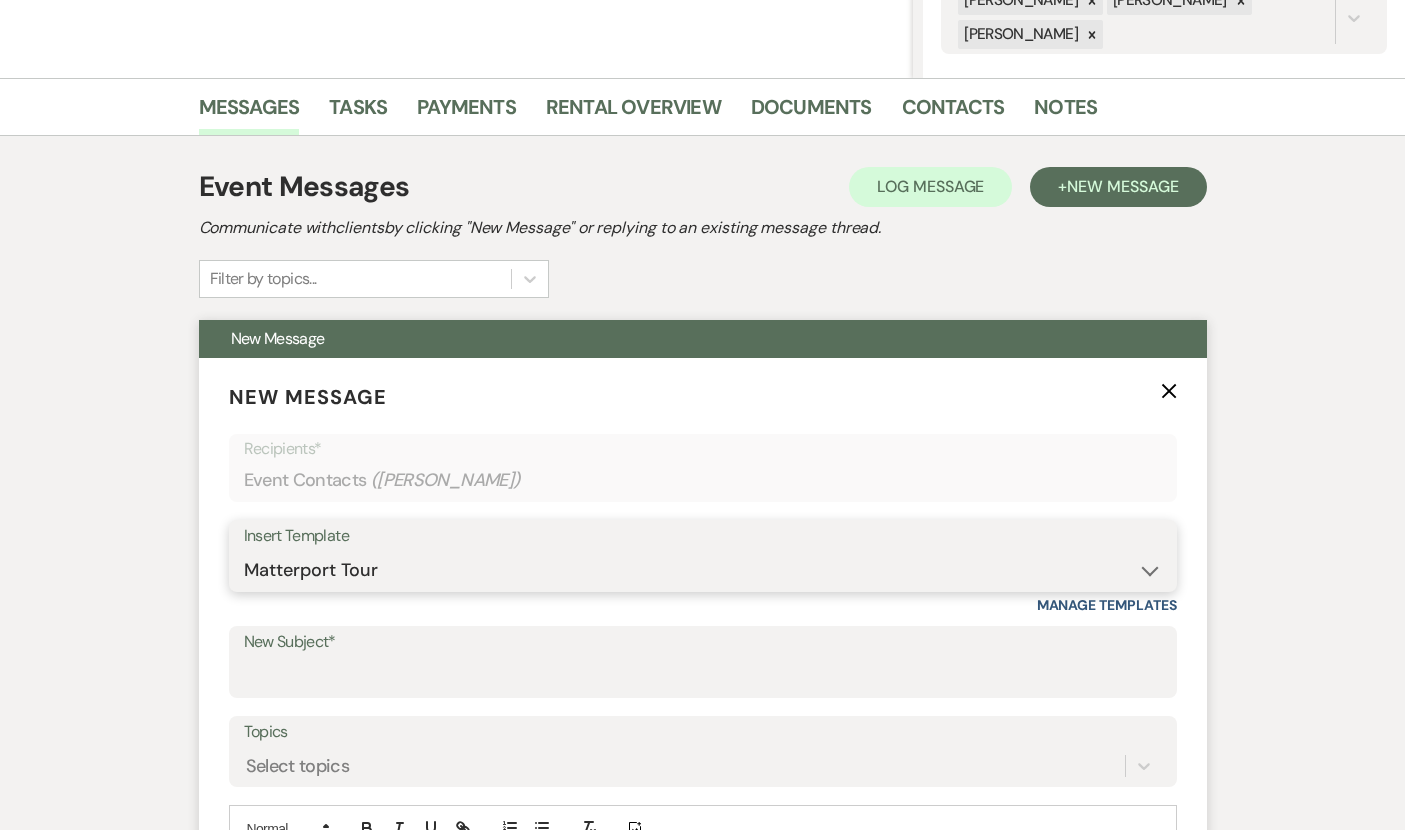 type on "Interactive 3-D Virtual Tour of White & Sable 🤍🖤" 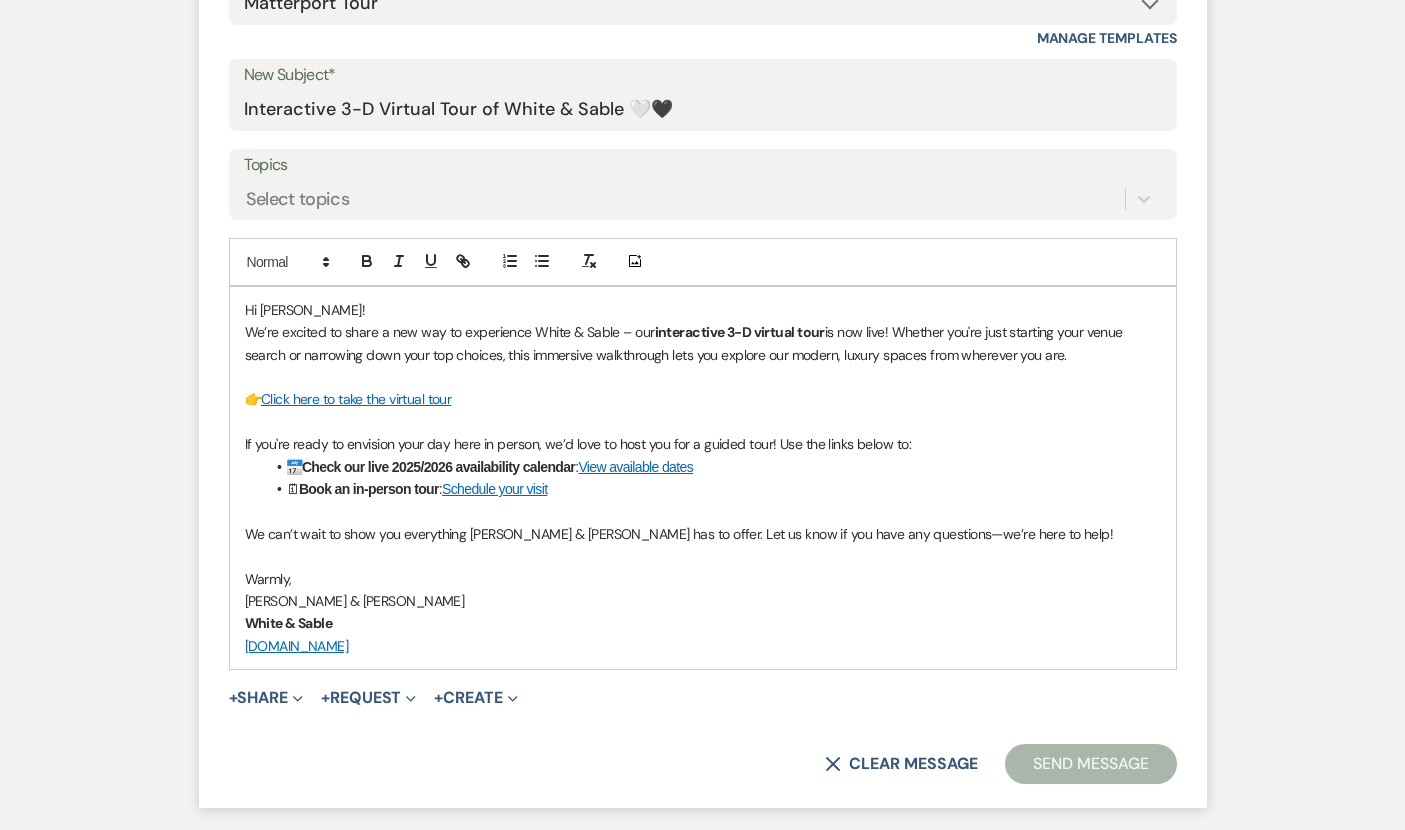 click on "Send Message" at bounding box center [1090, 764] 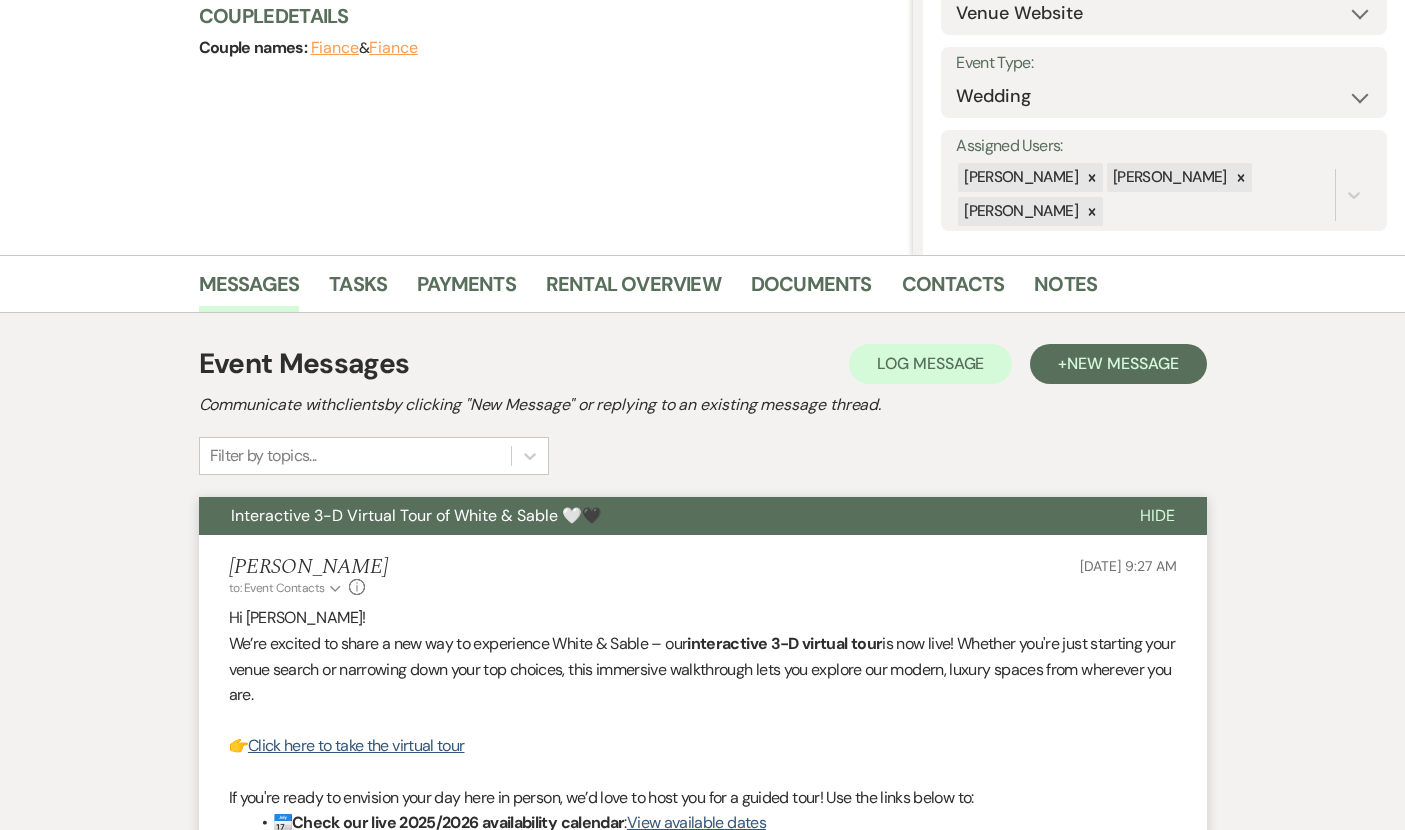 scroll, scrollTop: 0, scrollLeft: 0, axis: both 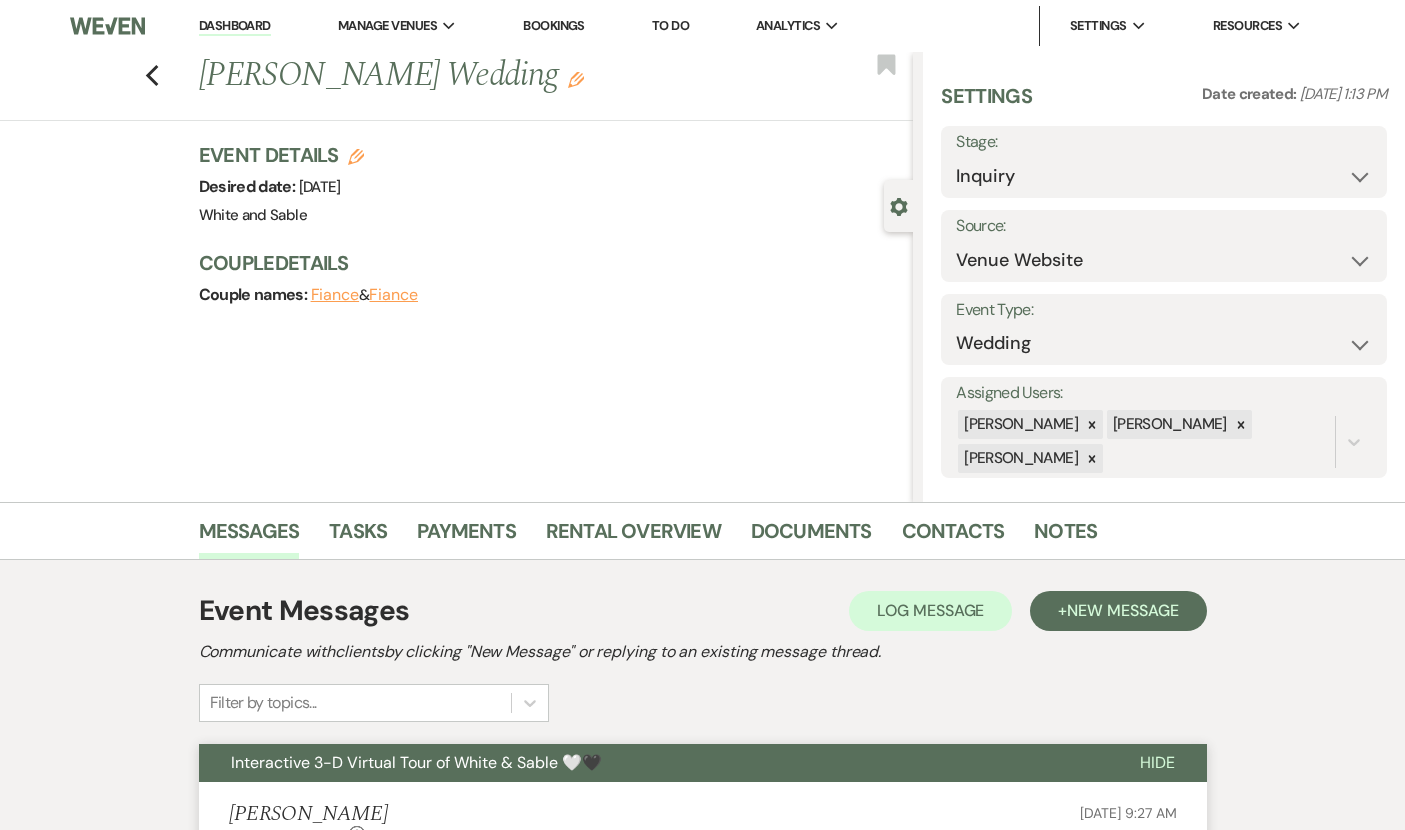 click on "Settings Date created:   [DATE] 1:13 PM Stage: Inquiry Follow Up Tour Requested Tour Confirmed Toured Proposal Sent Booked Lost Source: Weven Venue Website Instagram Facebook Pinterest Google The Knot Wedding Wire Here Comes the Guide Wedding Spot Eventective [PERSON_NAME] The Venue Report PartySlate VRBO / Homeaway Airbnb Wedding Show TikTok X / Twitter Phone Call Walk-in Vendor Referral Advertising Personal Referral Local Referral Other Event Type: Wedding Anniversary Party Baby Shower Bachelorette / Bachelor Party Birthday Party Bridal Shower Brunch Community Event Concert Corporate Event Elopement End of Life Celebration Engagement Party Fundraiser Graduation Party Micro Wedding Prom Quinceañera Rehearsal Dinner Religious Event Retreat Other Assigned Users: [PERSON_NAME] [PERSON_NAME] [PERSON_NAME]" at bounding box center [1164, 280] 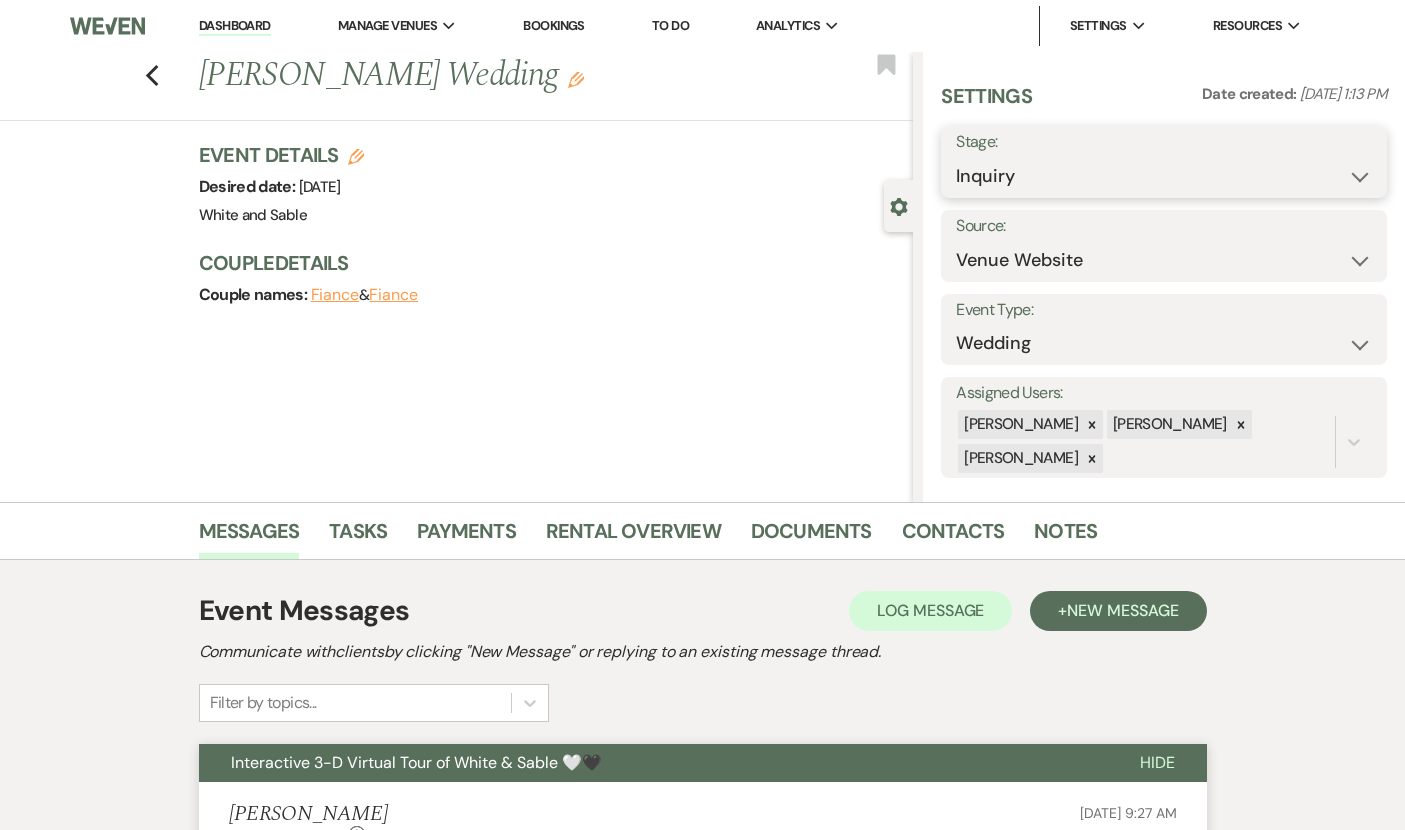 click on "Inquiry Follow Up Tour Requested Tour Confirmed Toured Proposal Sent Booked Lost" at bounding box center (1164, 176) 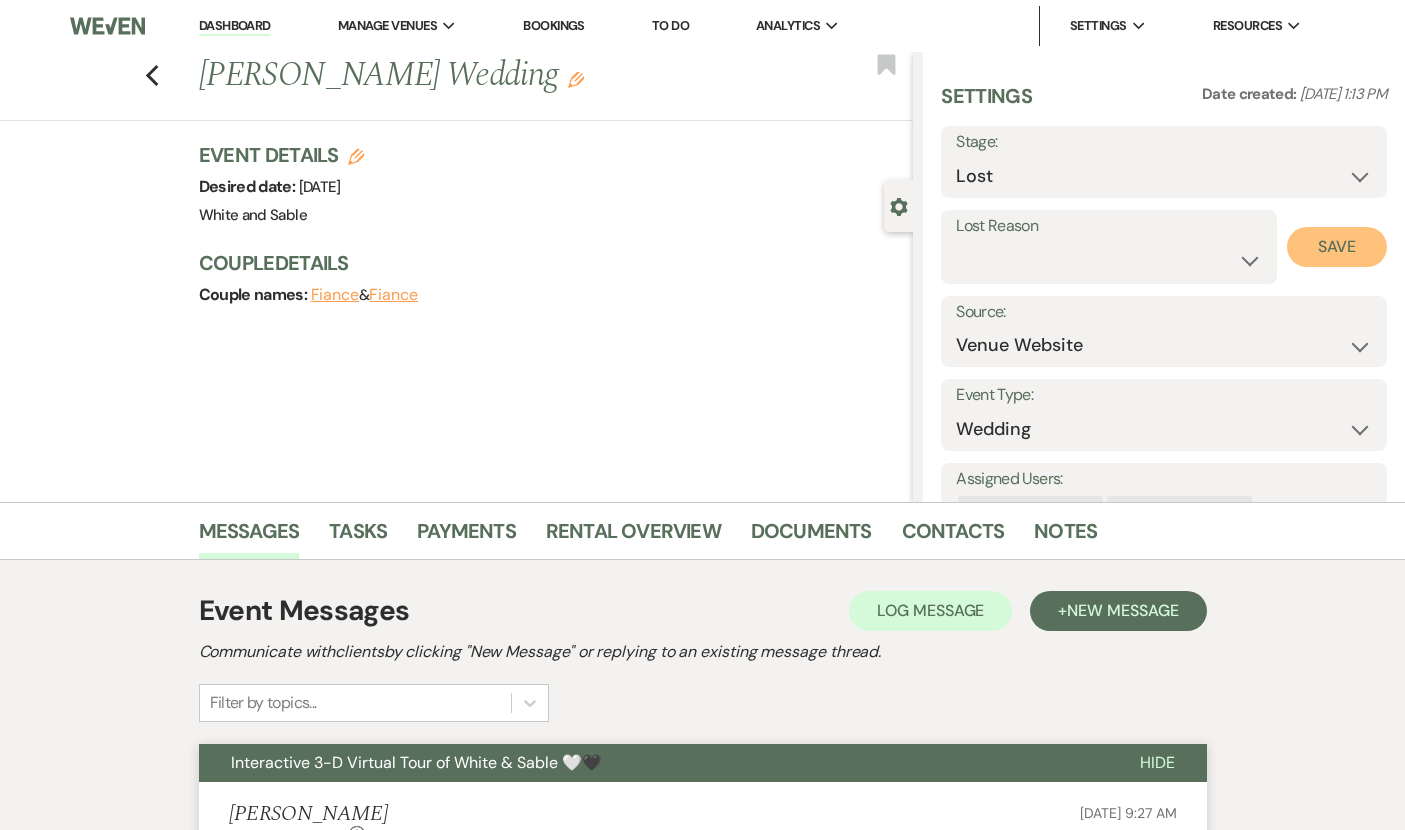 click on "Save" at bounding box center (1337, 247) 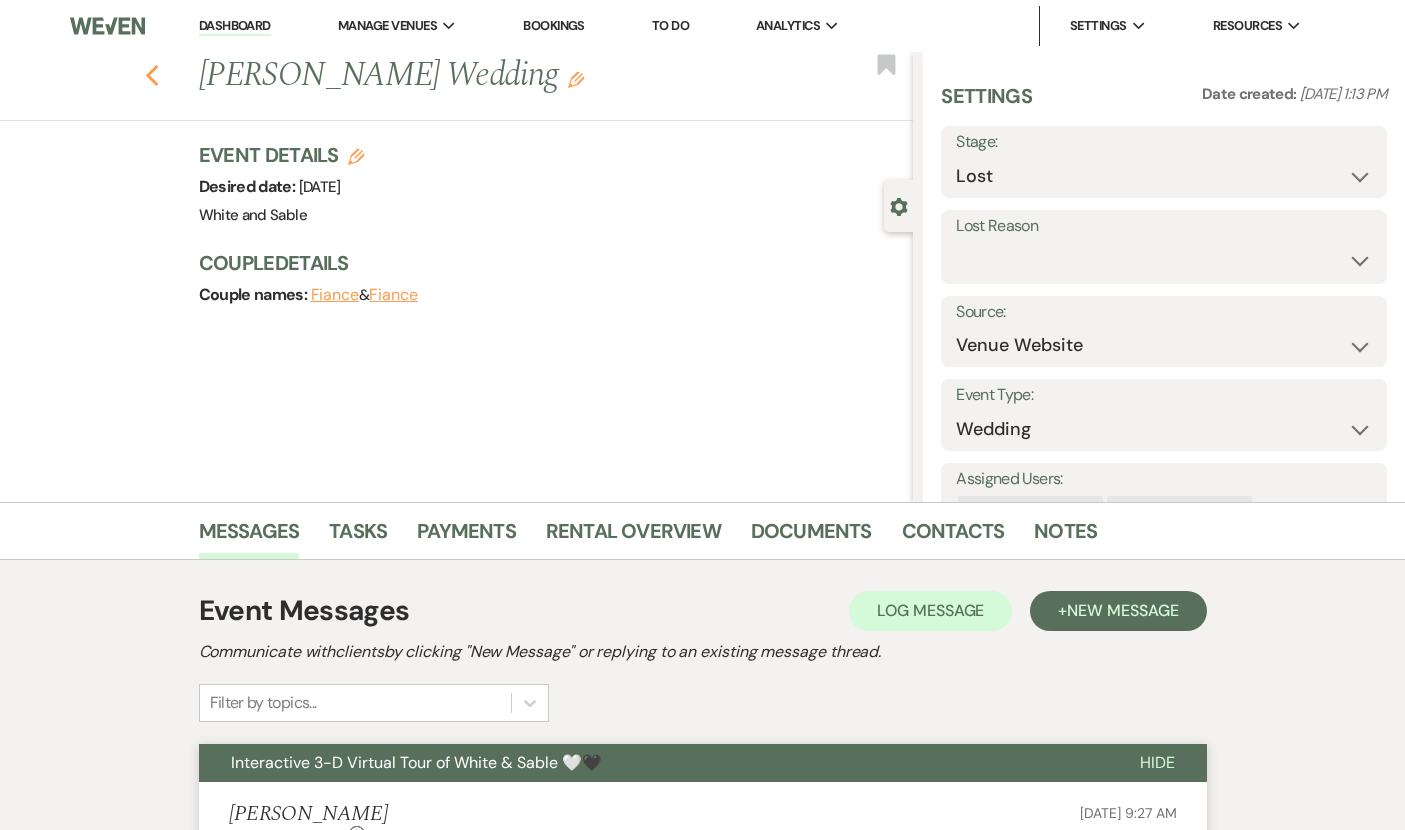 click 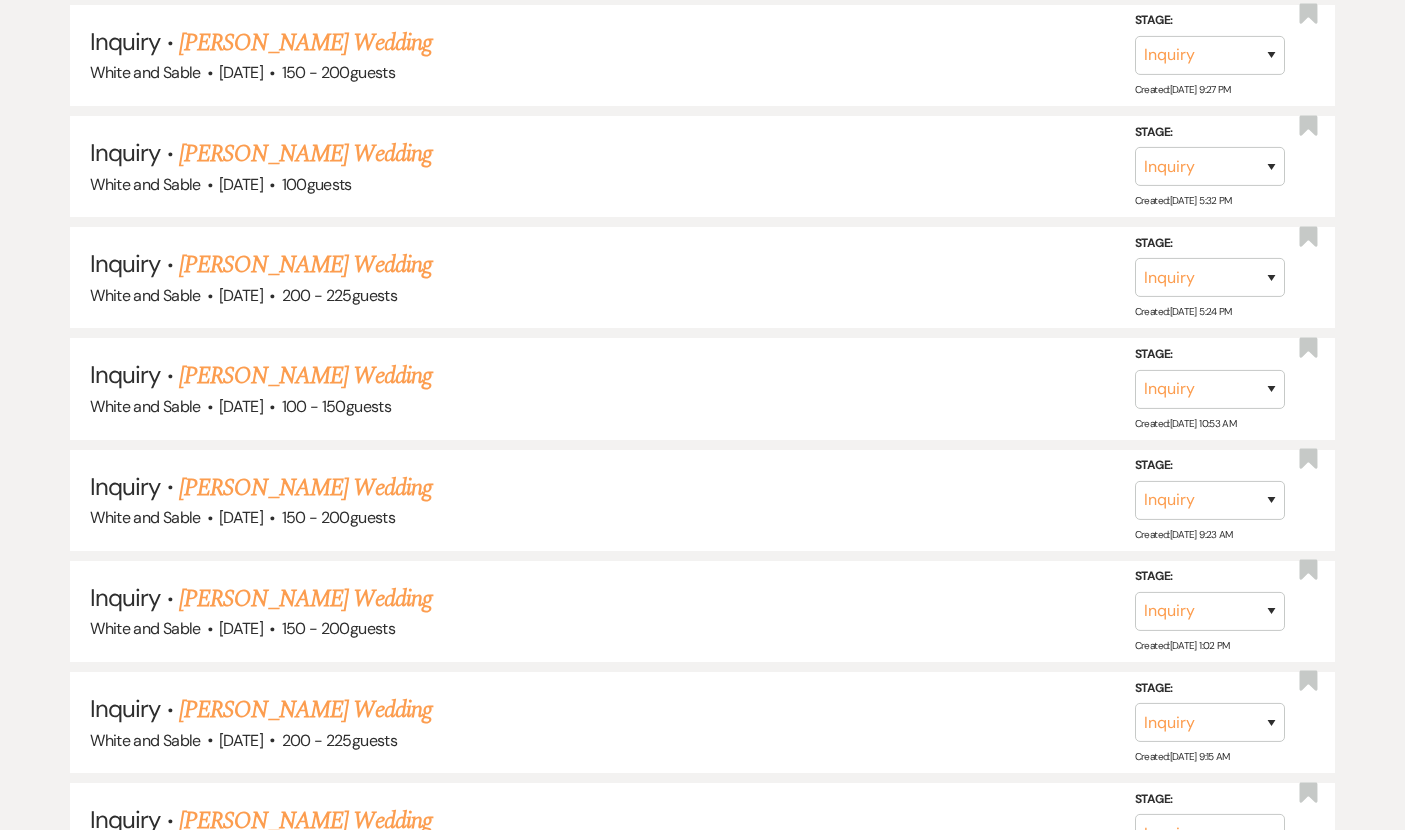 scroll, scrollTop: 642, scrollLeft: 0, axis: vertical 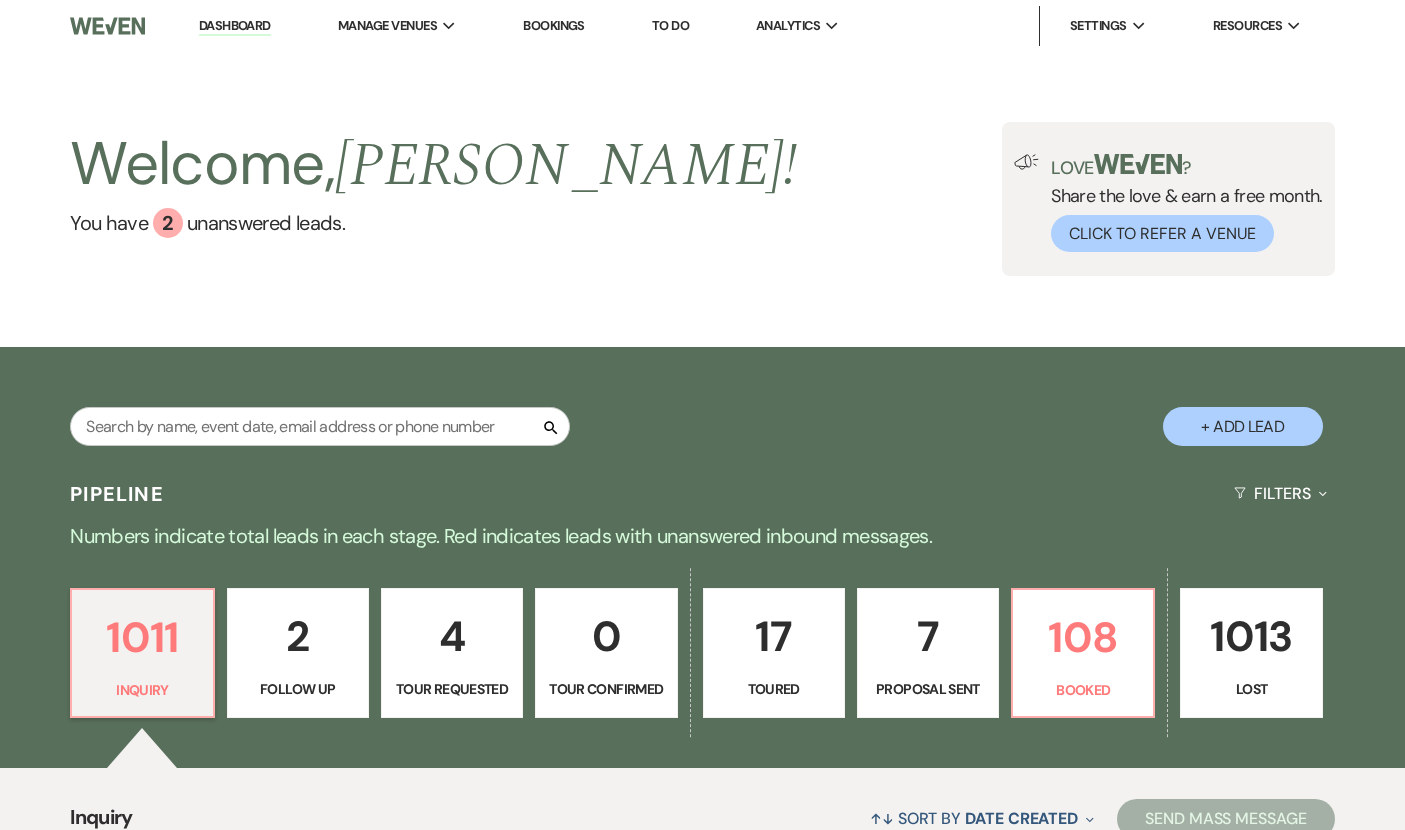 click on "7" at bounding box center (928, 636) 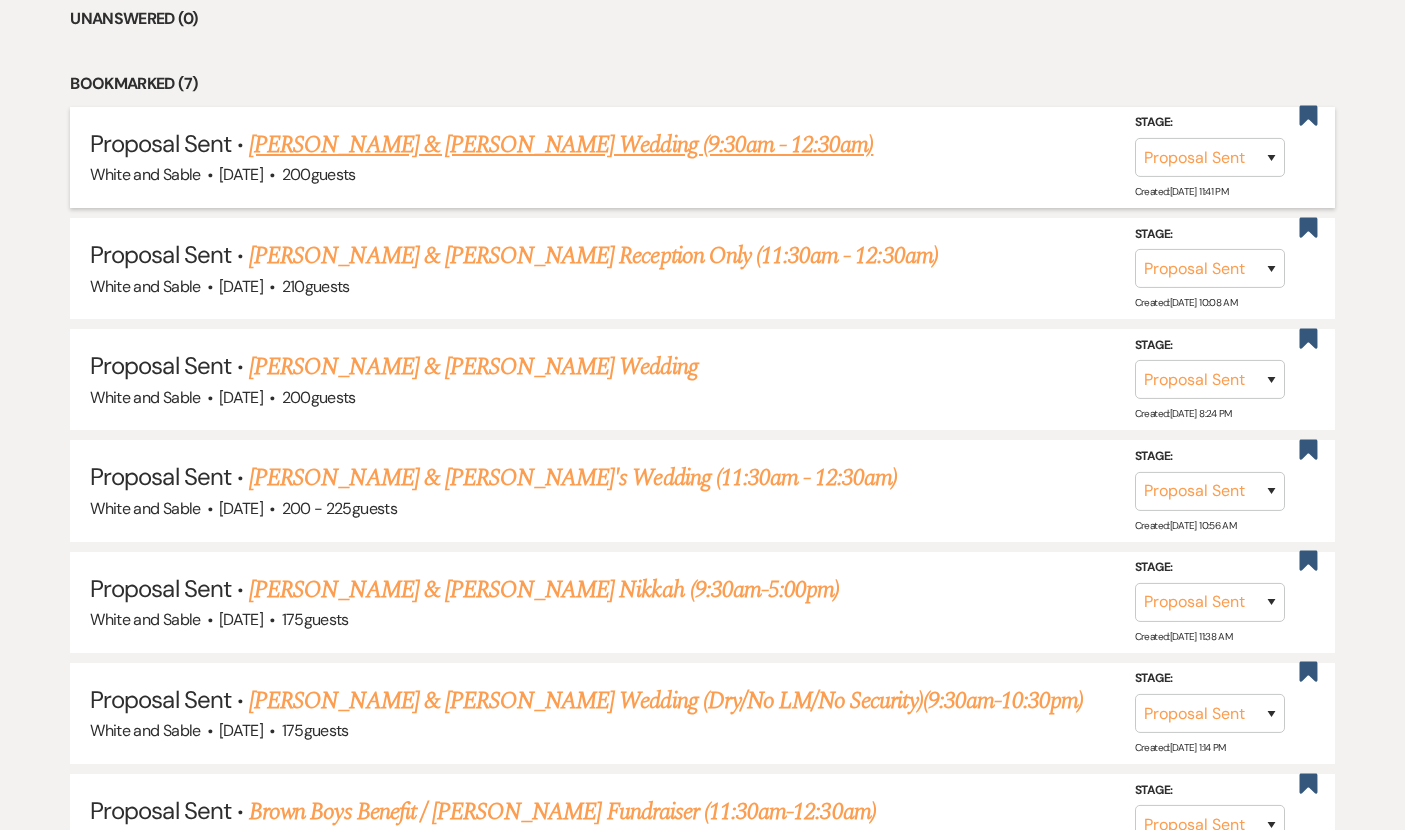 click on "[PERSON_NAME] & [PERSON_NAME] Wedding (9:30am - 12:30am)" at bounding box center [561, 145] 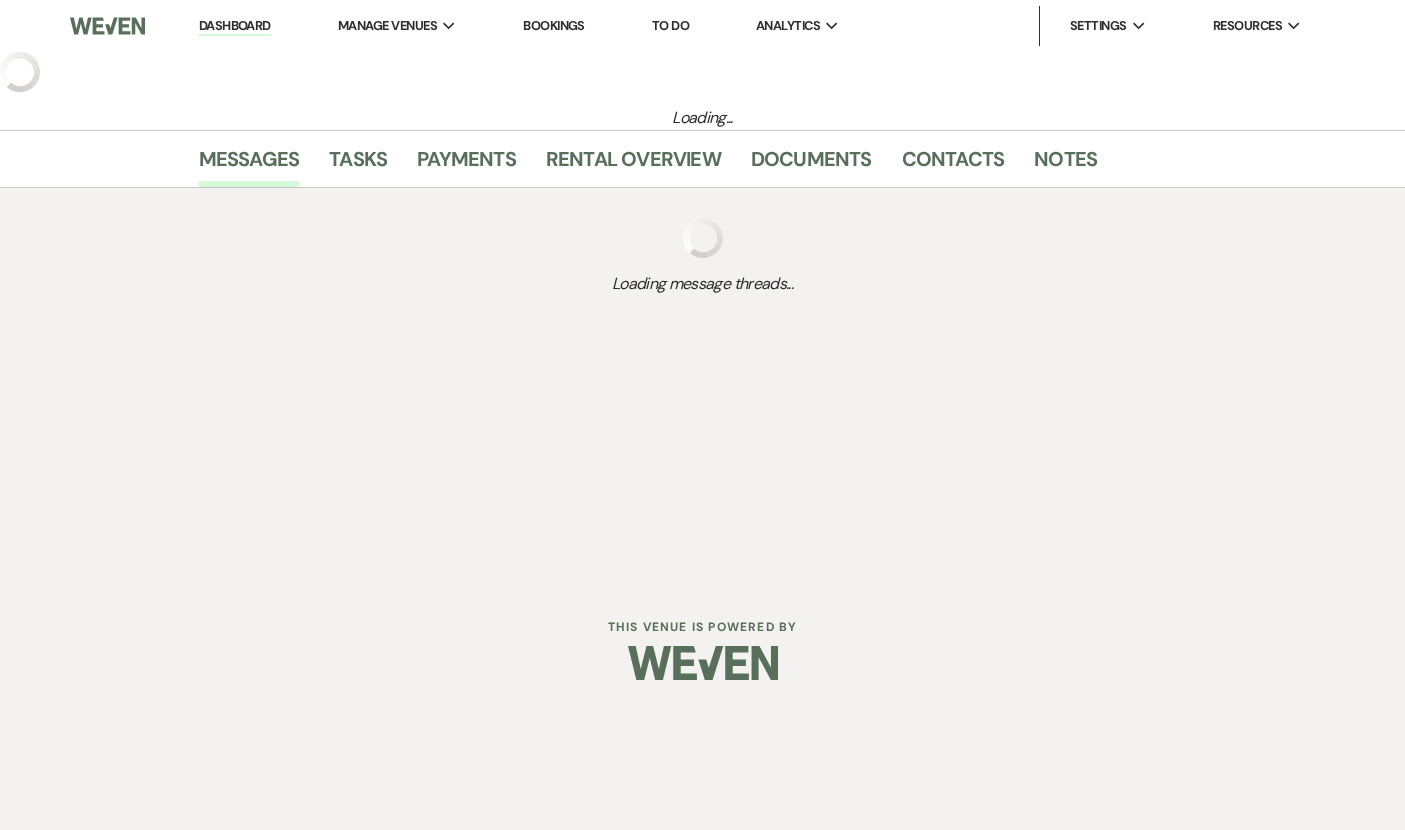select on "6" 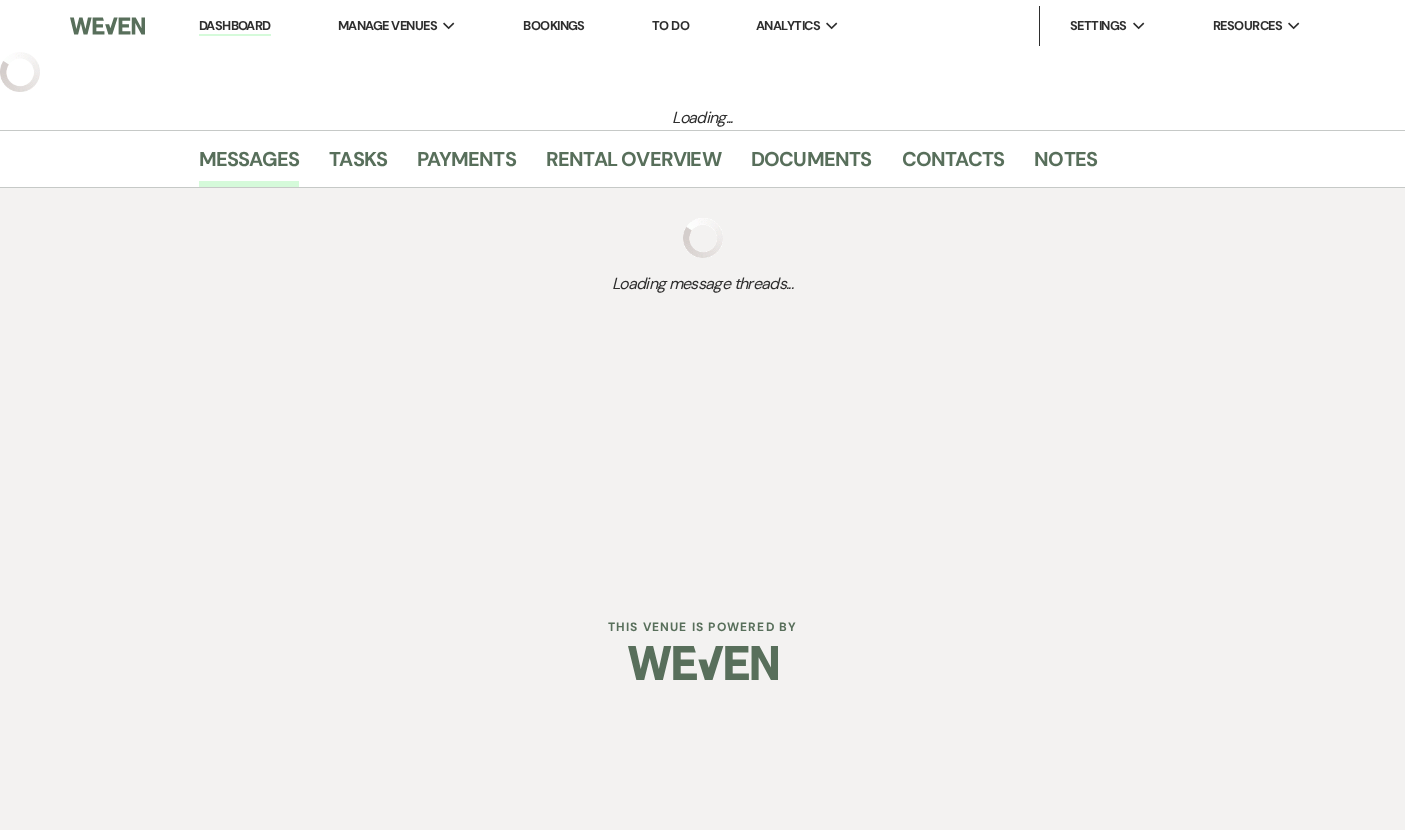 select on "5" 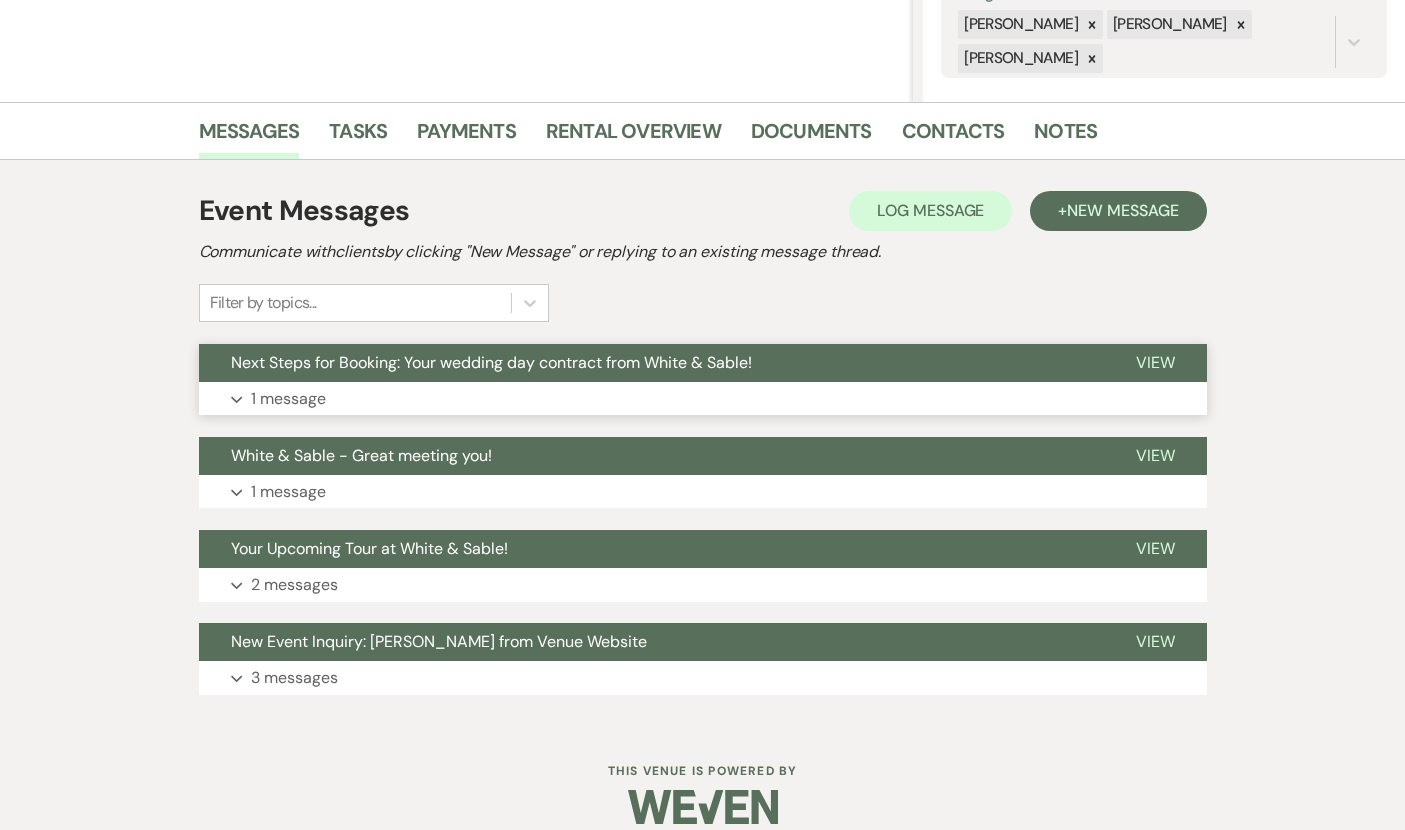 click on "Next Steps for Booking: Your wedding day contract from White & Sable!" at bounding box center (491, 362) 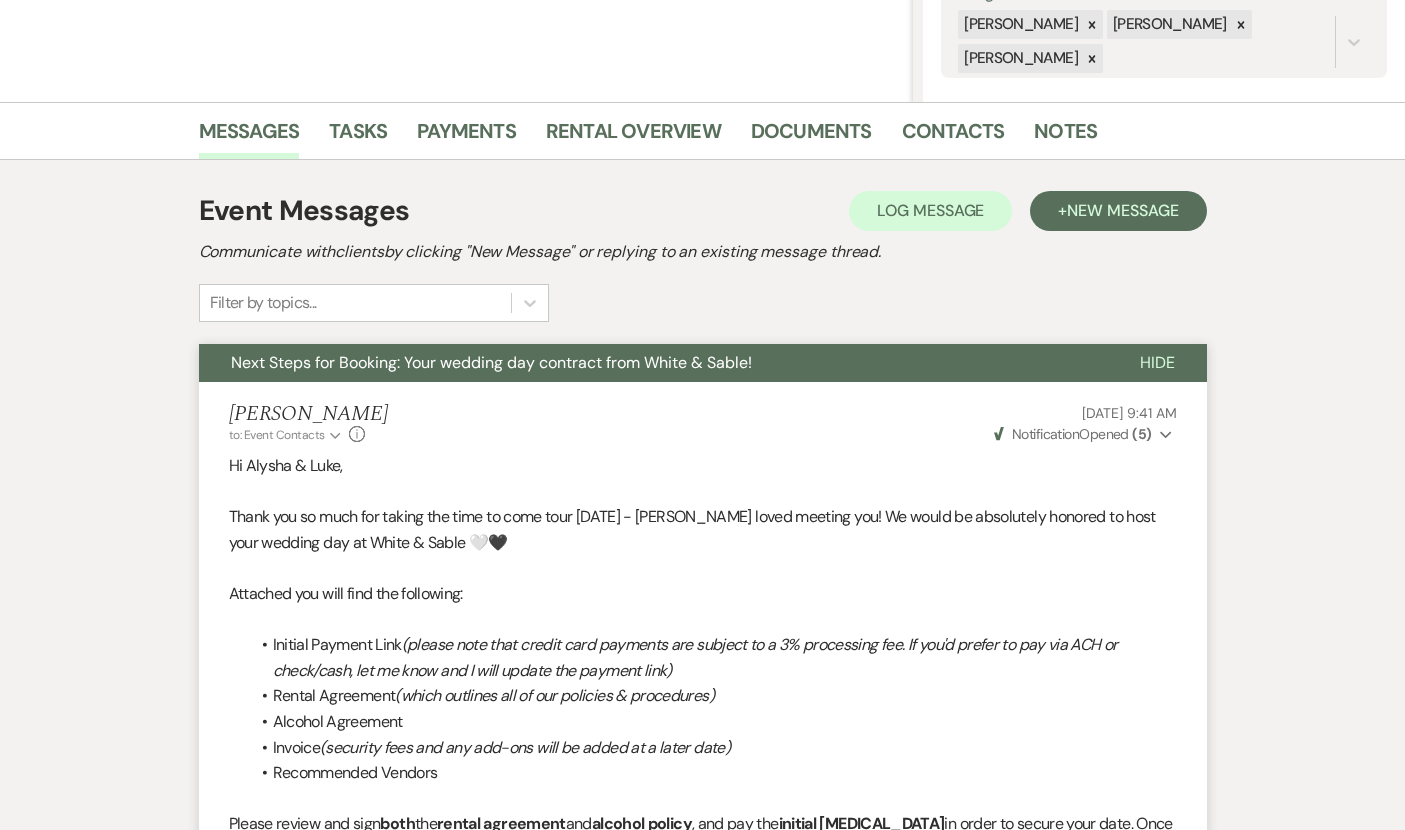 click on "Next Steps for Booking: Your wedding day contract from White & Sable!" at bounding box center (491, 362) 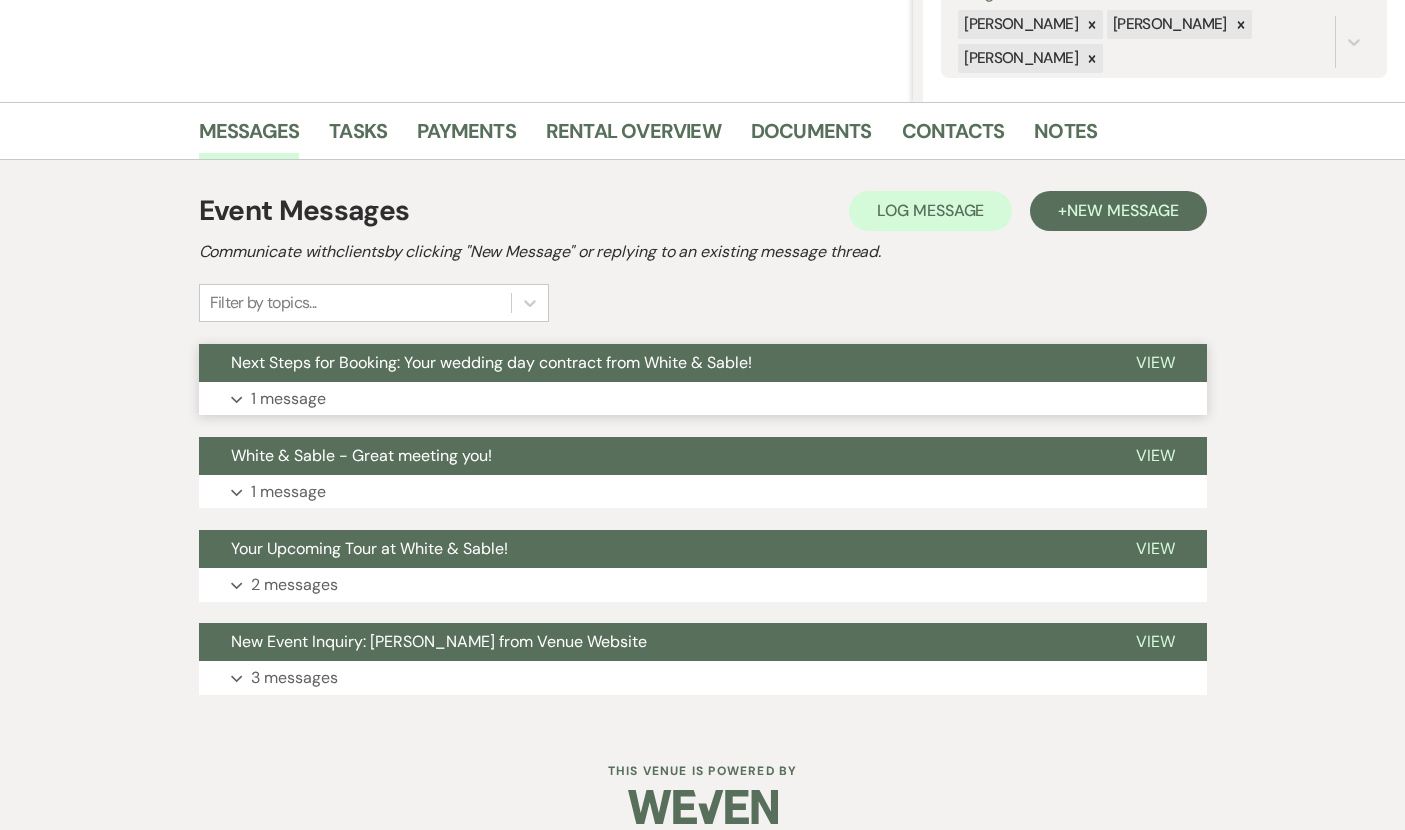 click on "Next Steps for Booking: Your wedding day contract from White & Sable!" at bounding box center [491, 362] 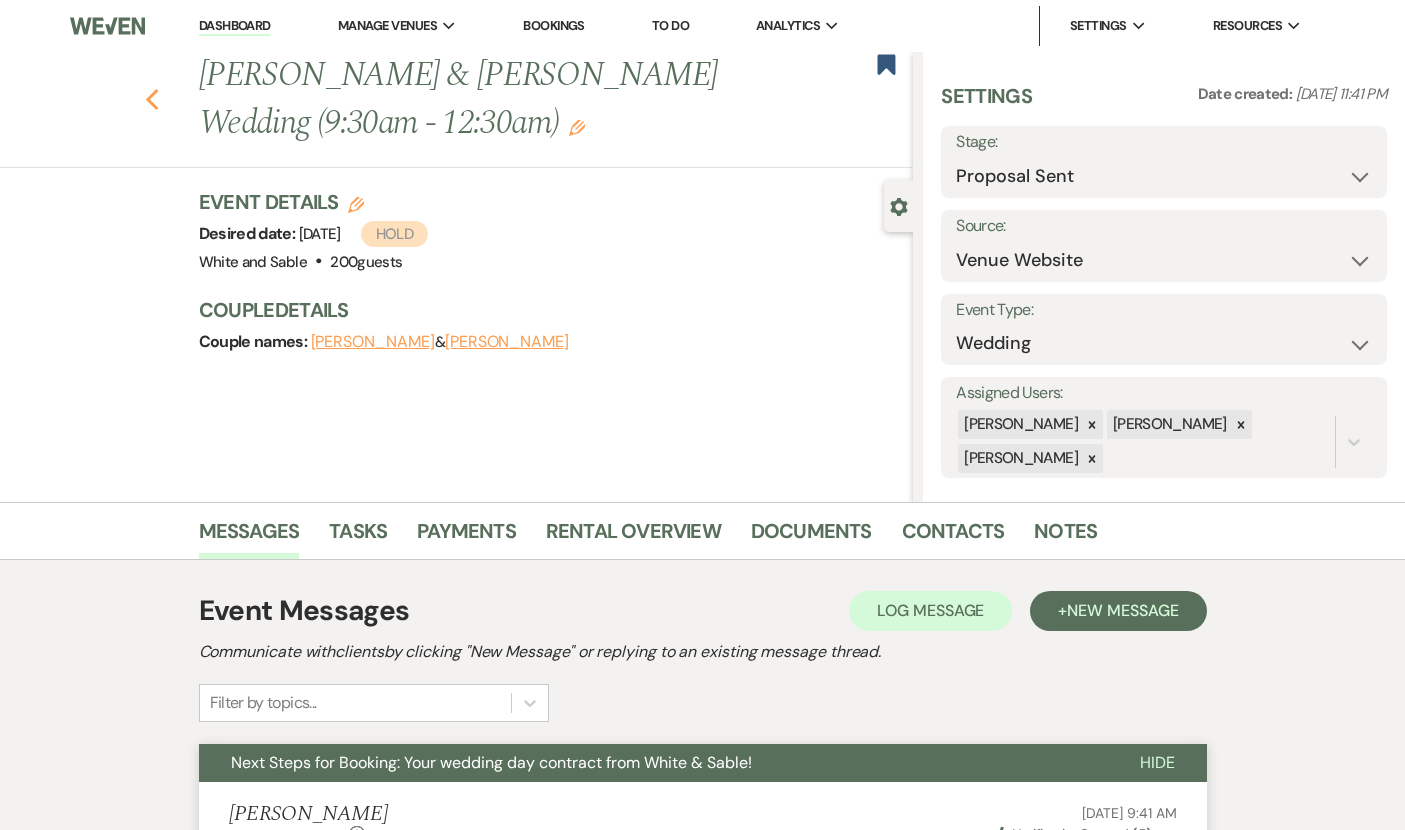 click on "Previous" 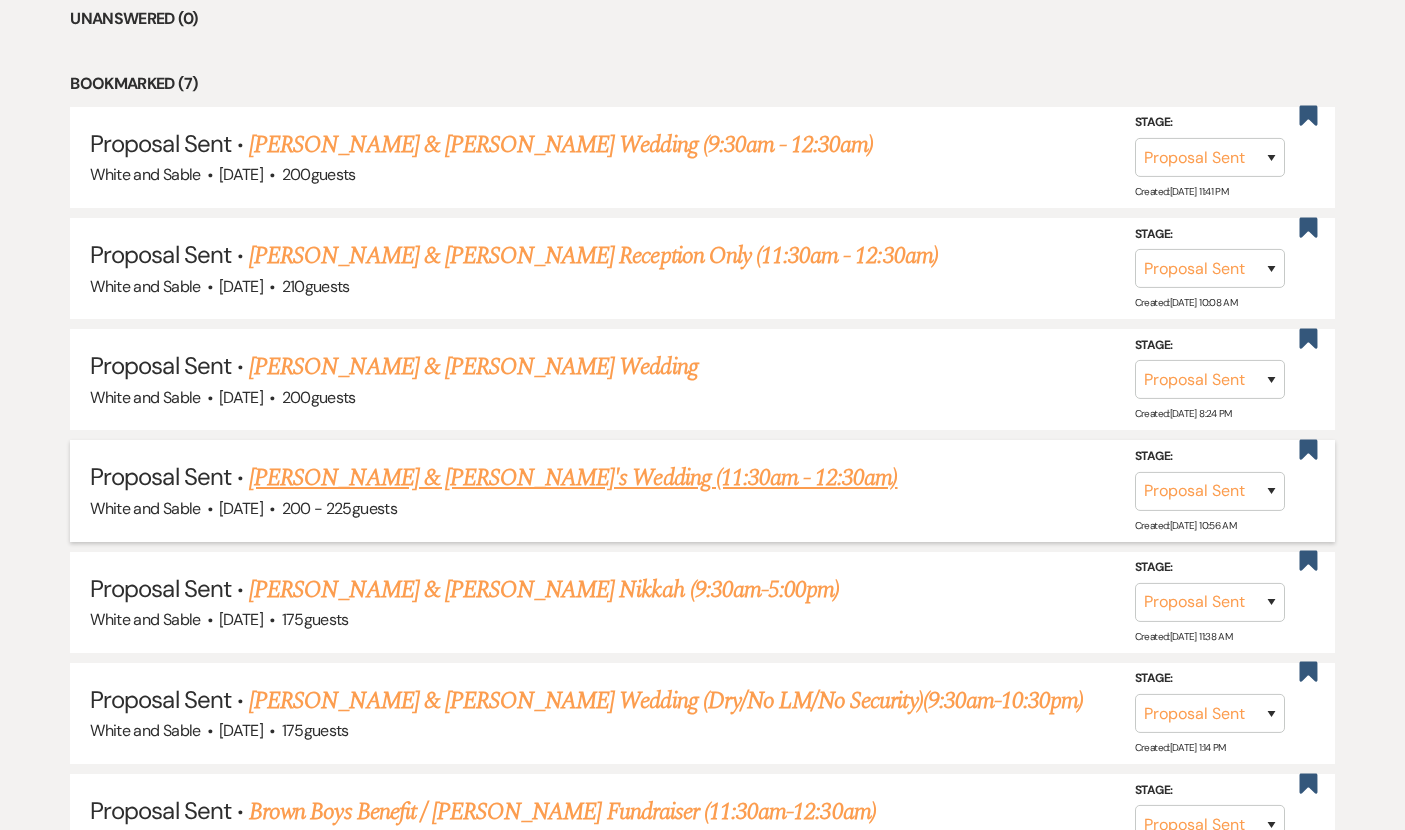 click on "[PERSON_NAME] & [PERSON_NAME]'s Wedding (11:30am - 12:30am)" at bounding box center (573, 478) 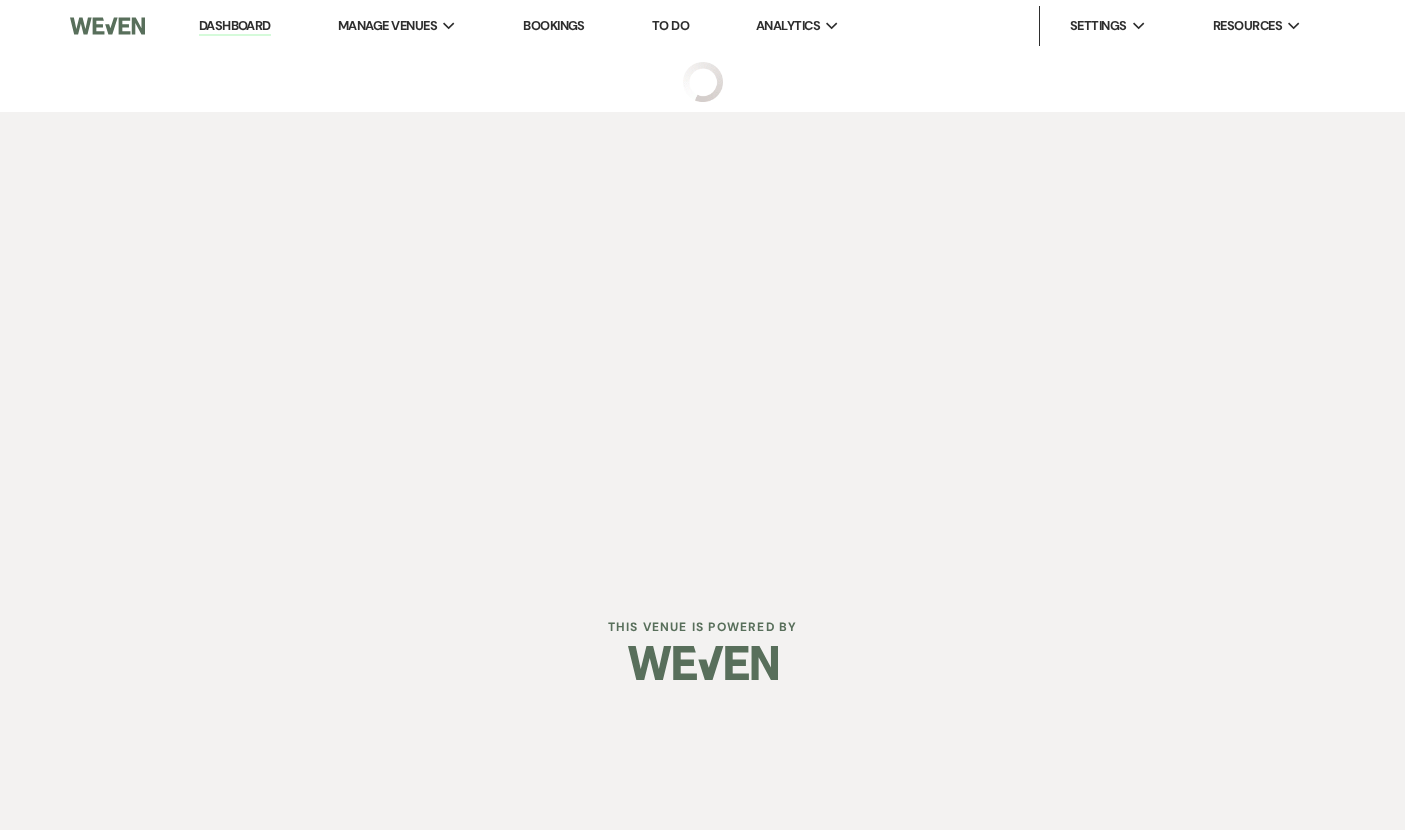 select on "6" 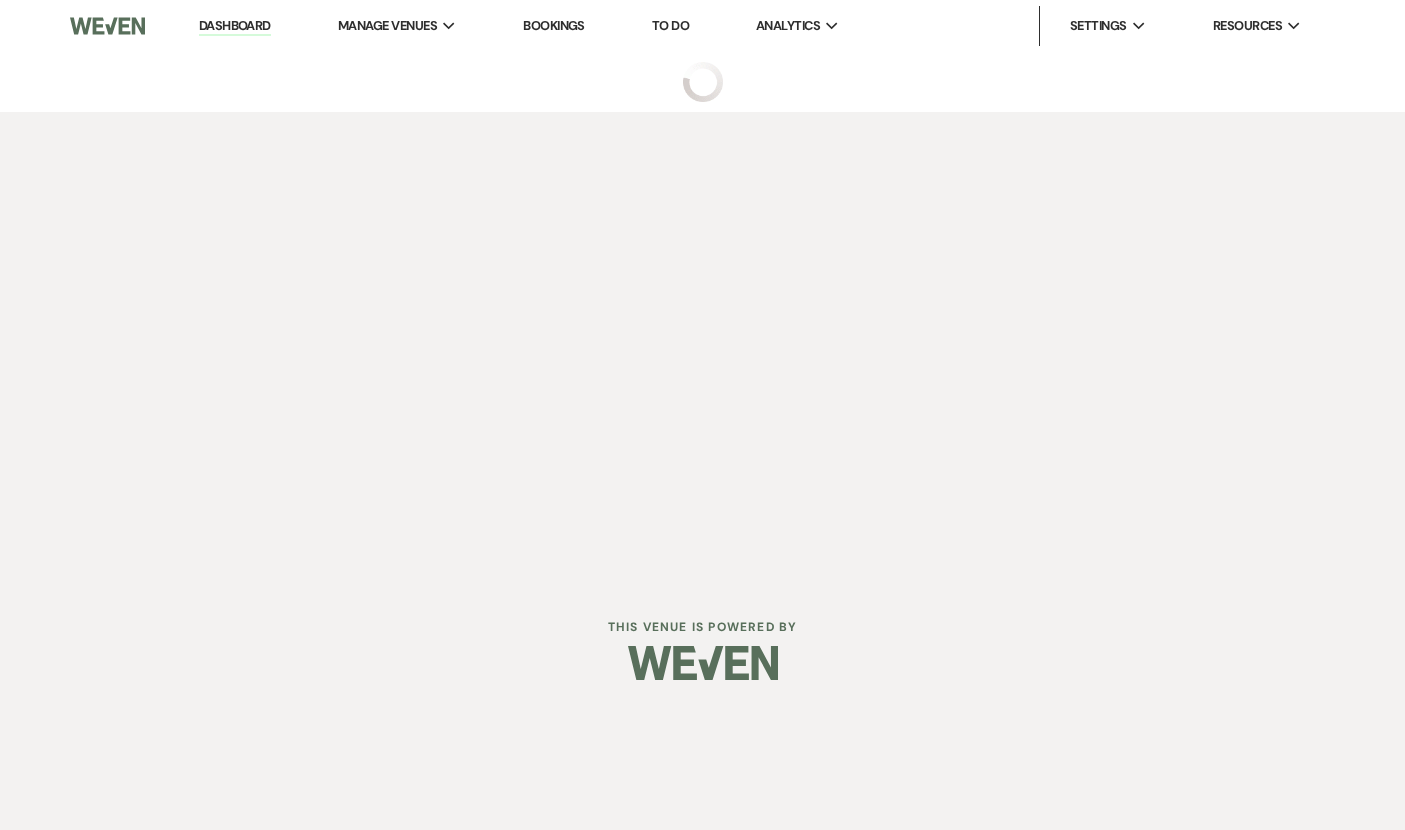 select on "5" 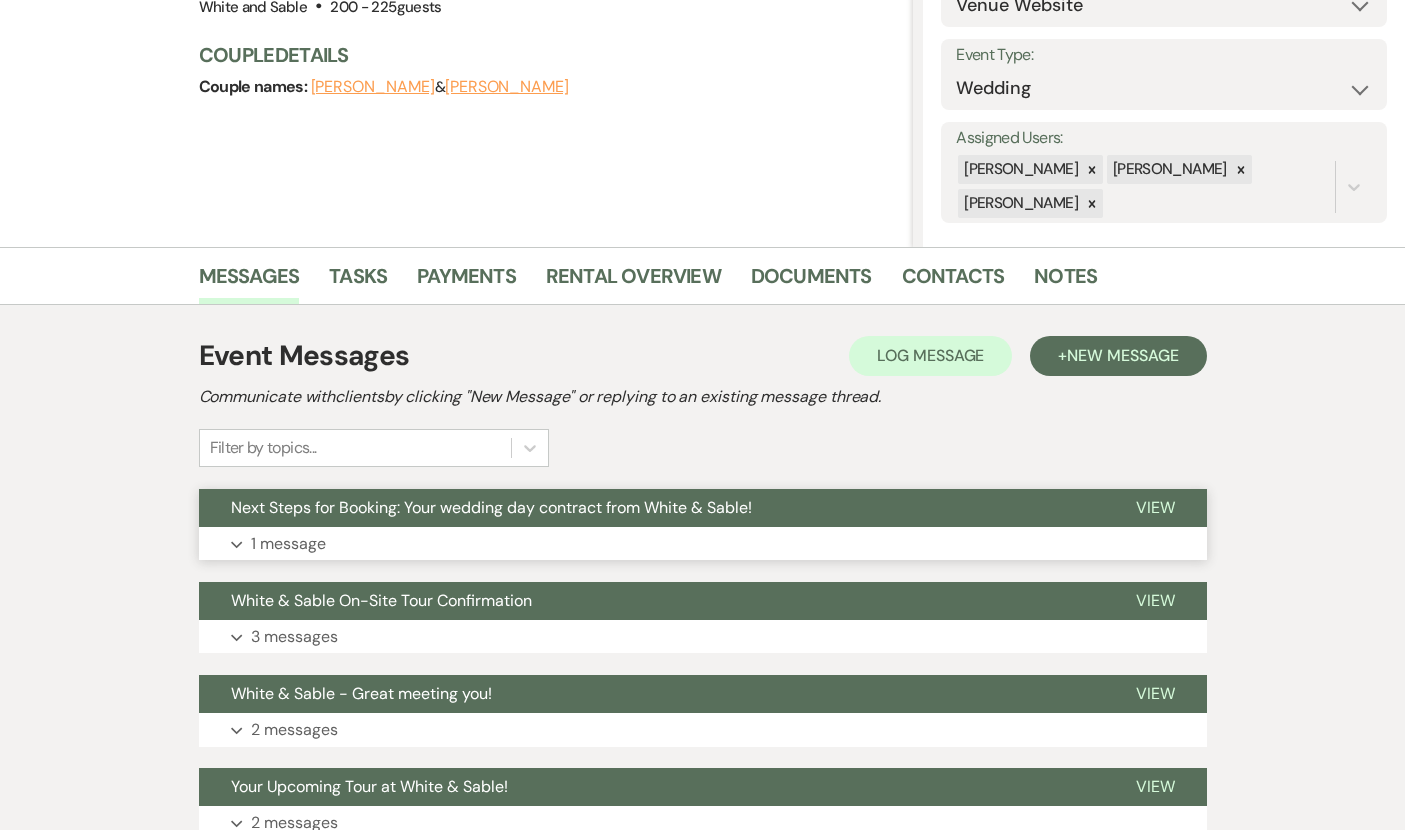 click on "Next Steps for Booking: Your wedding day contract from White & Sable!" at bounding box center (491, 507) 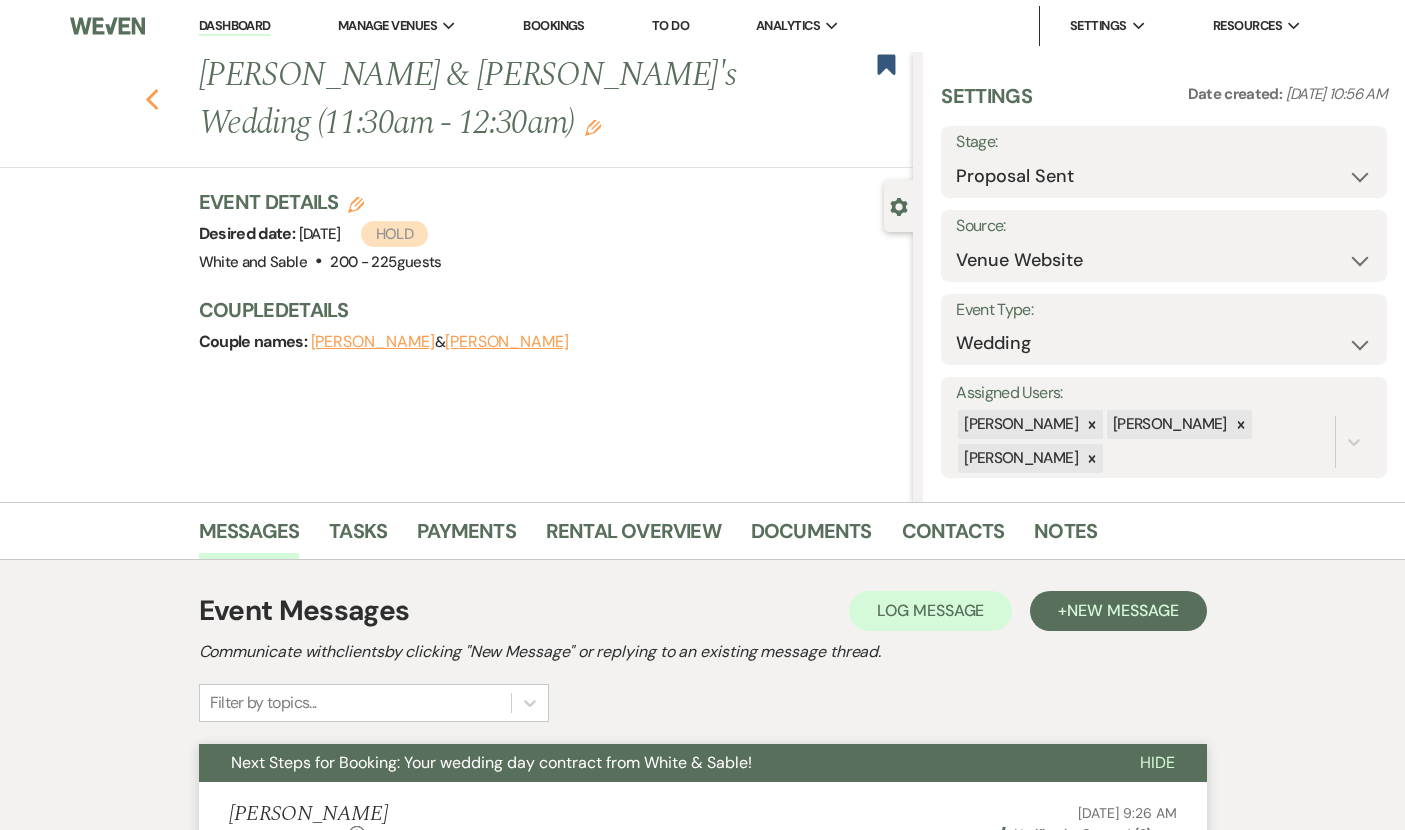 click on "Previous" 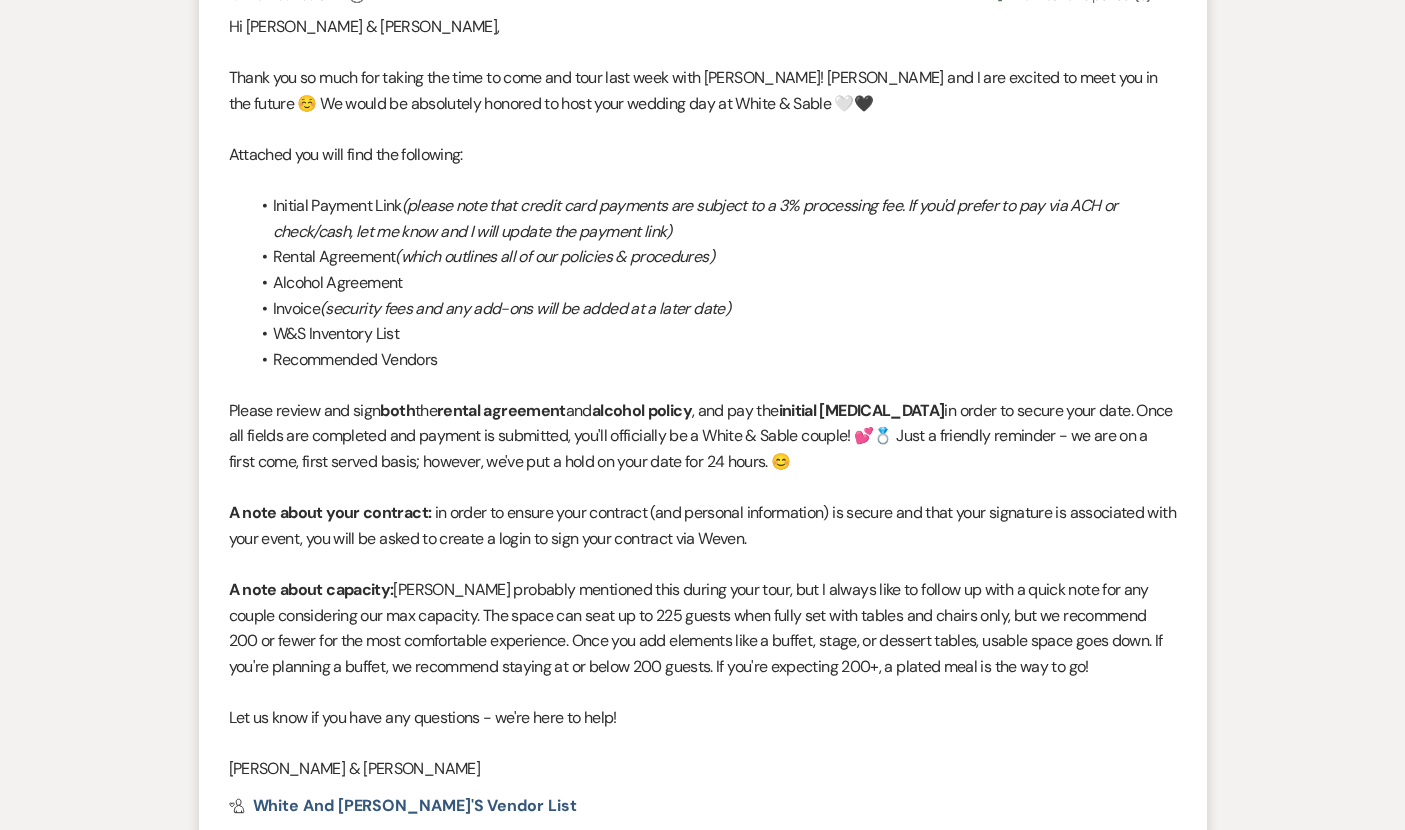 select on "6" 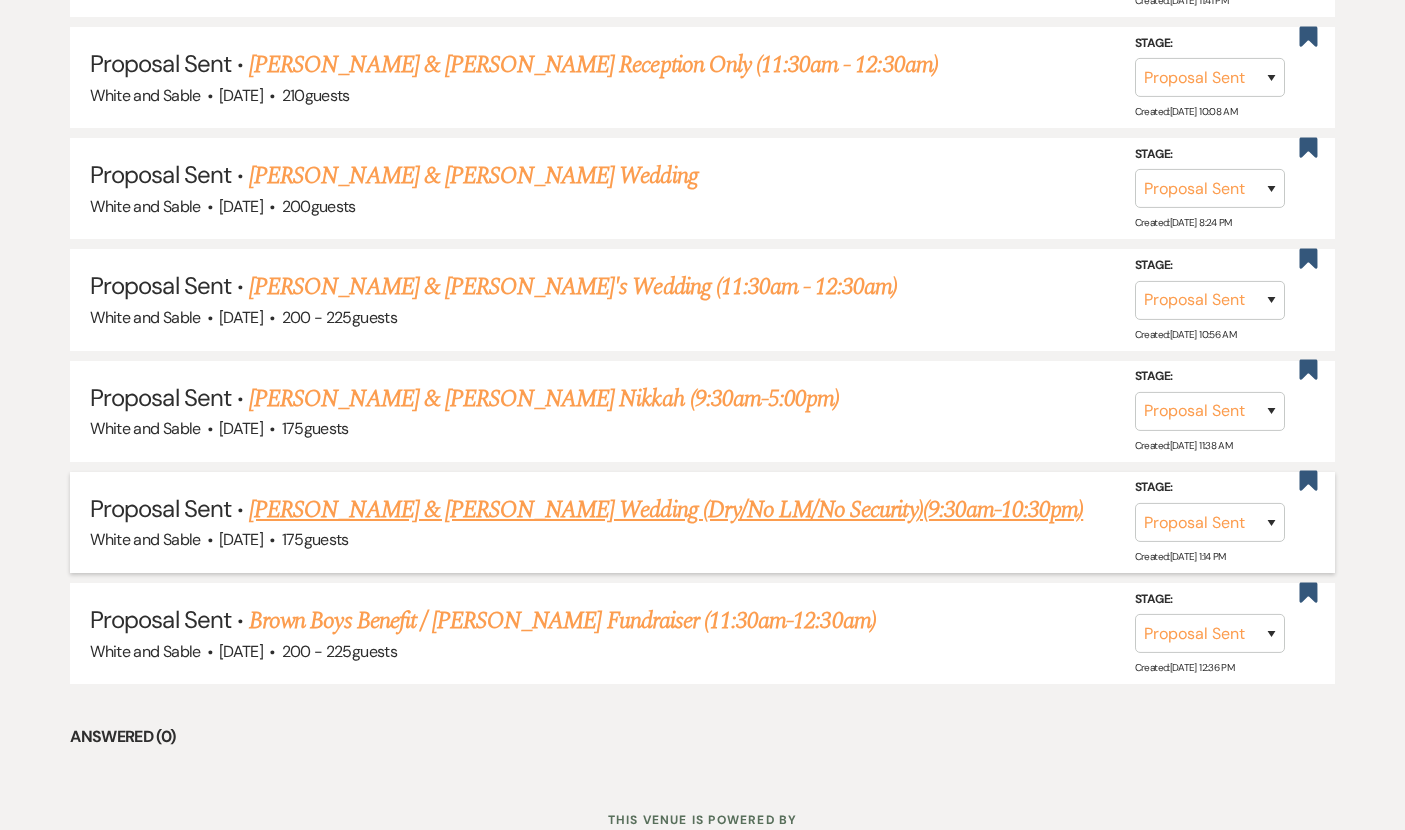 click on "175  guests" at bounding box center (315, 539) 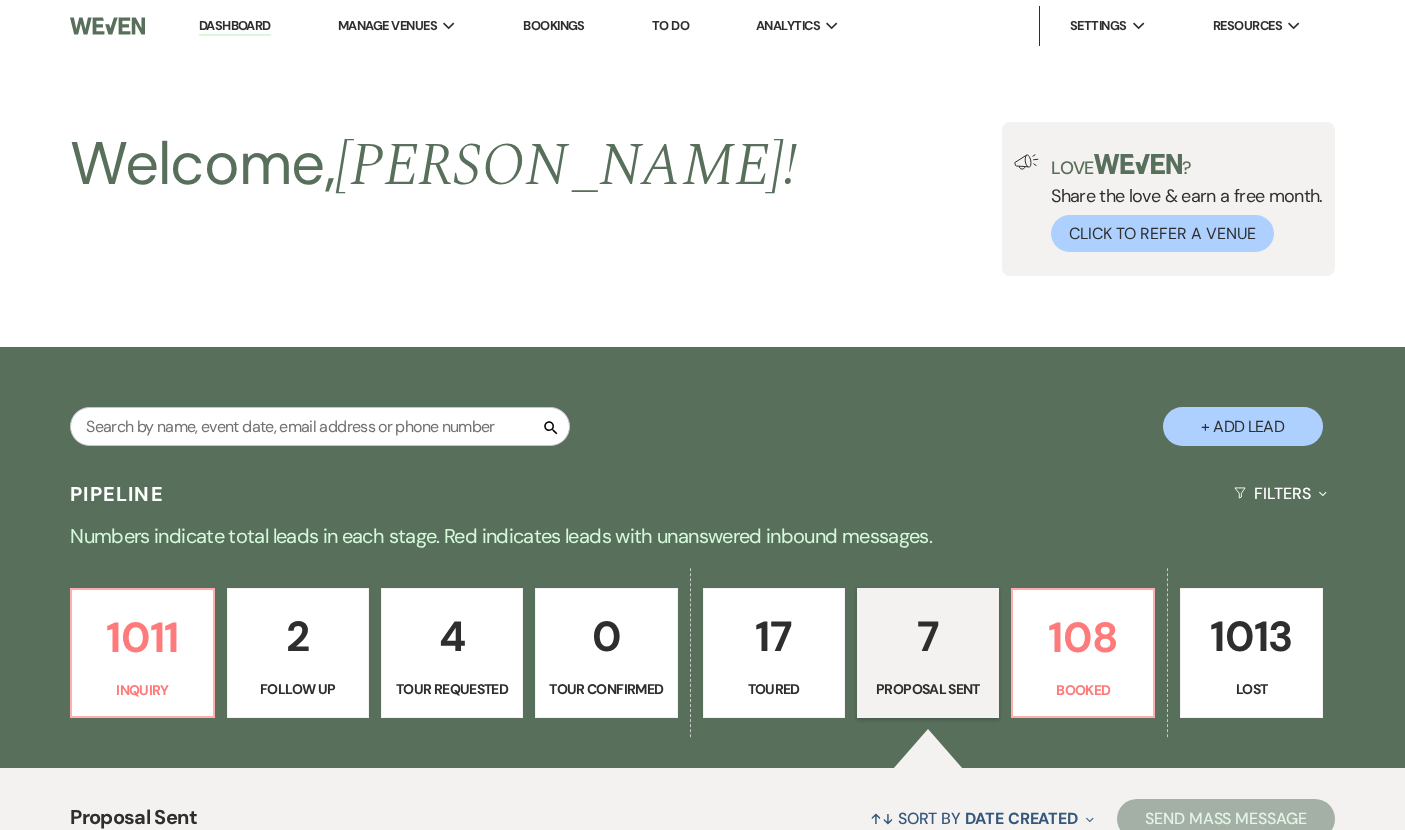 select on "6" 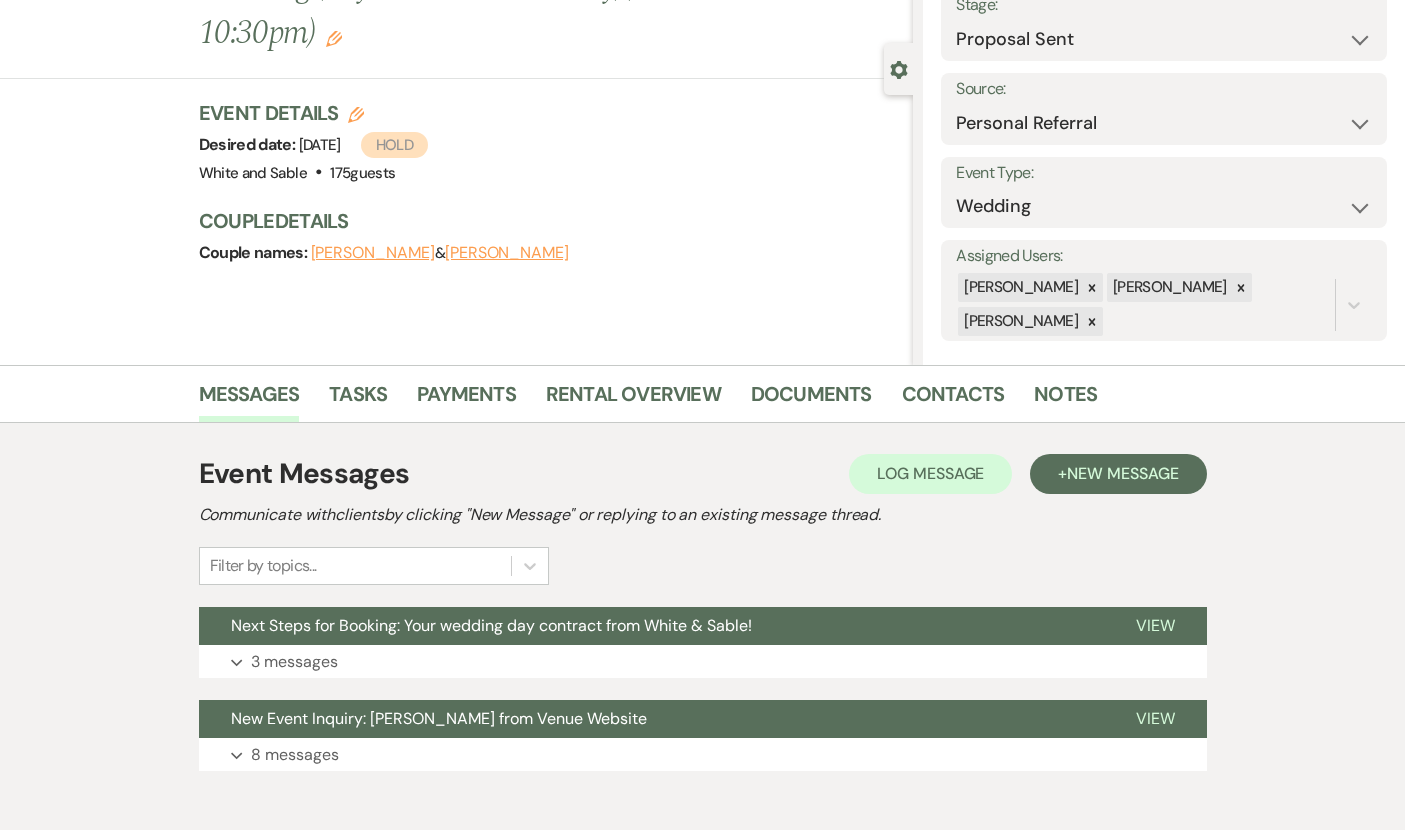 click on "Event Messages   Log Log Message +  New Message Communicate with  clients  by clicking "New Message" or replying to an existing message thread. Filter by topics... Next Steps for Booking: Your wedding day contract from White & Sable! View Expand 3 messages New Event Inquiry: [PERSON_NAME] from Venue Website View Expand 8 messages" at bounding box center (703, 612) 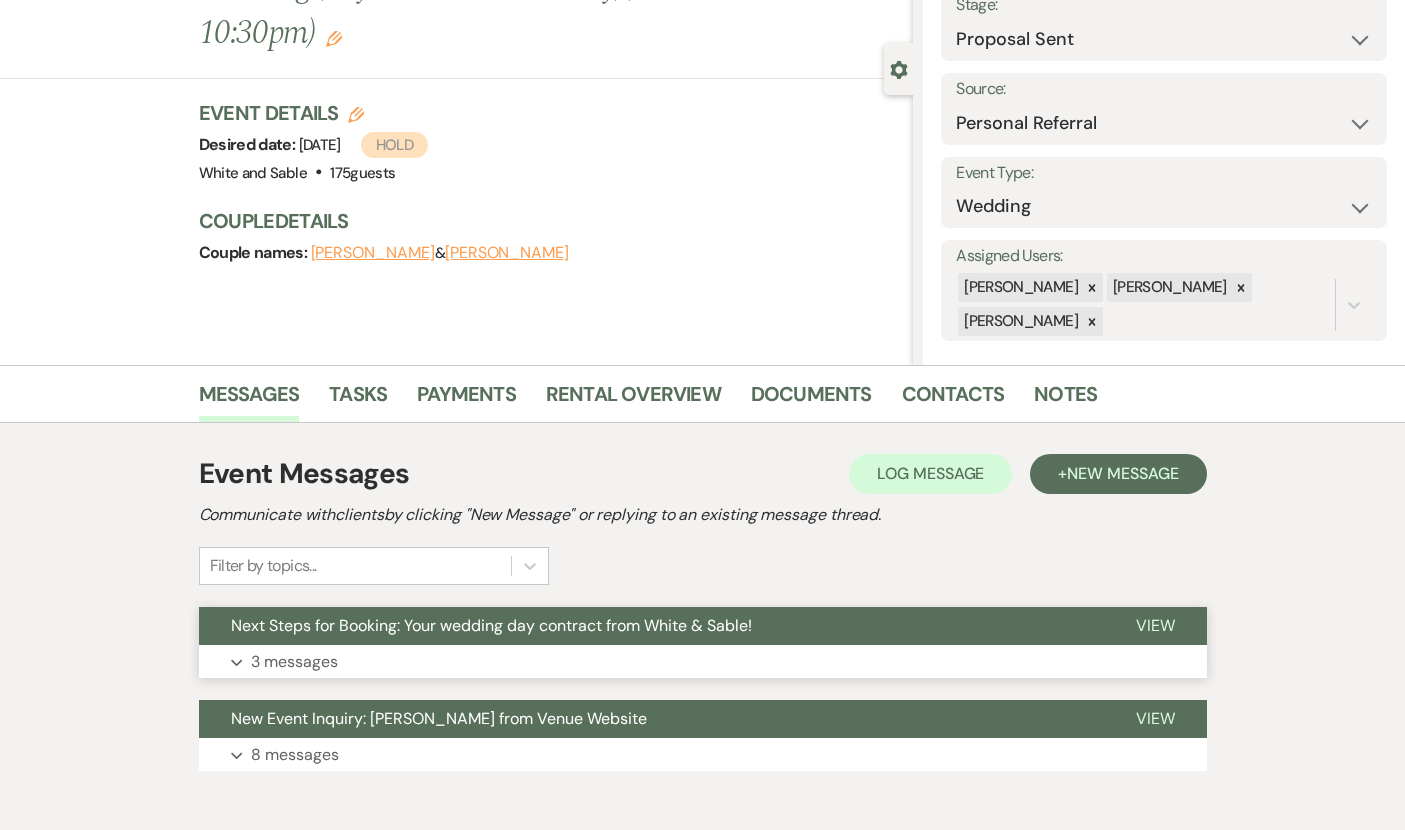 click on "Next Steps for Booking: Your wedding day contract from White & Sable!" at bounding box center [651, 626] 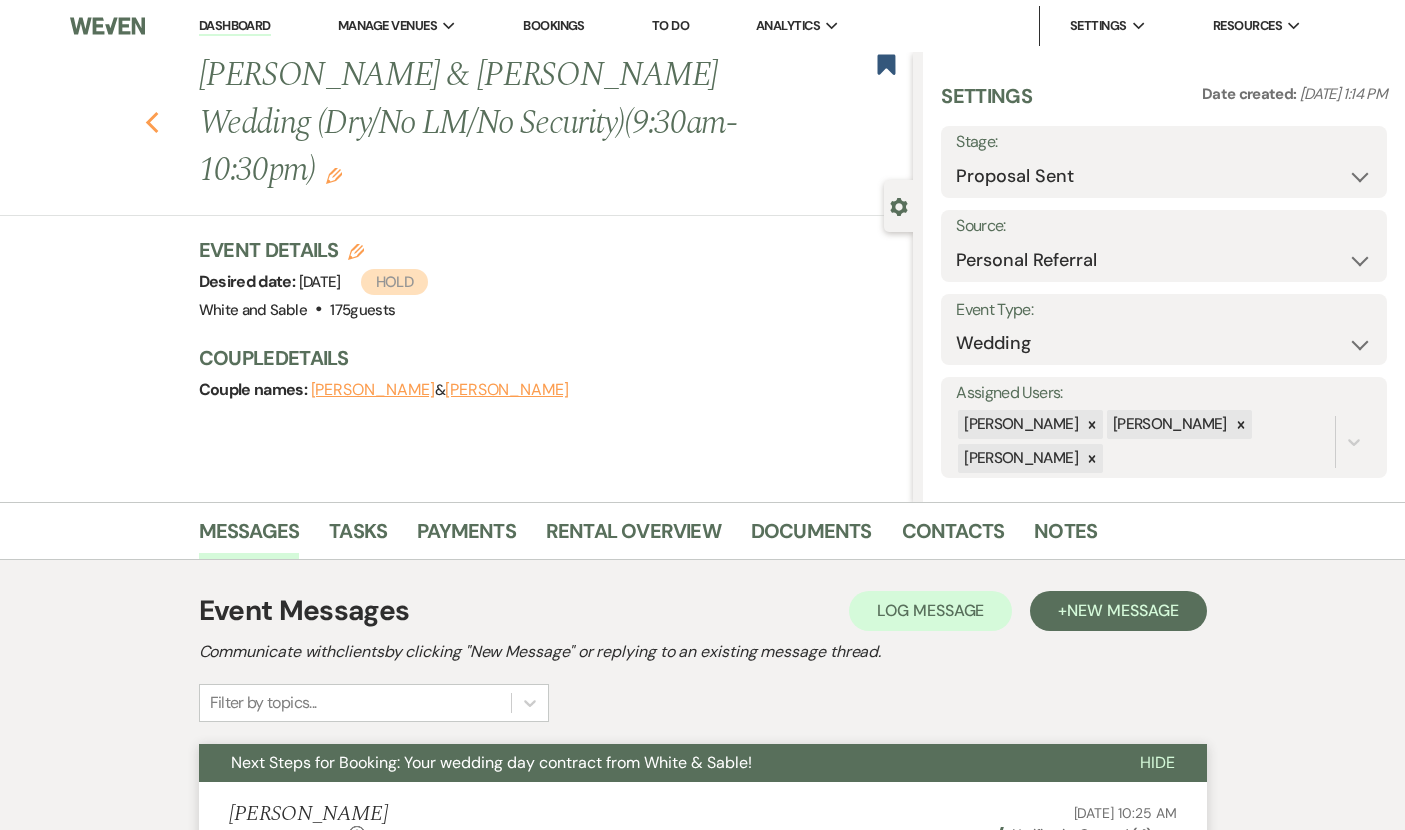 click 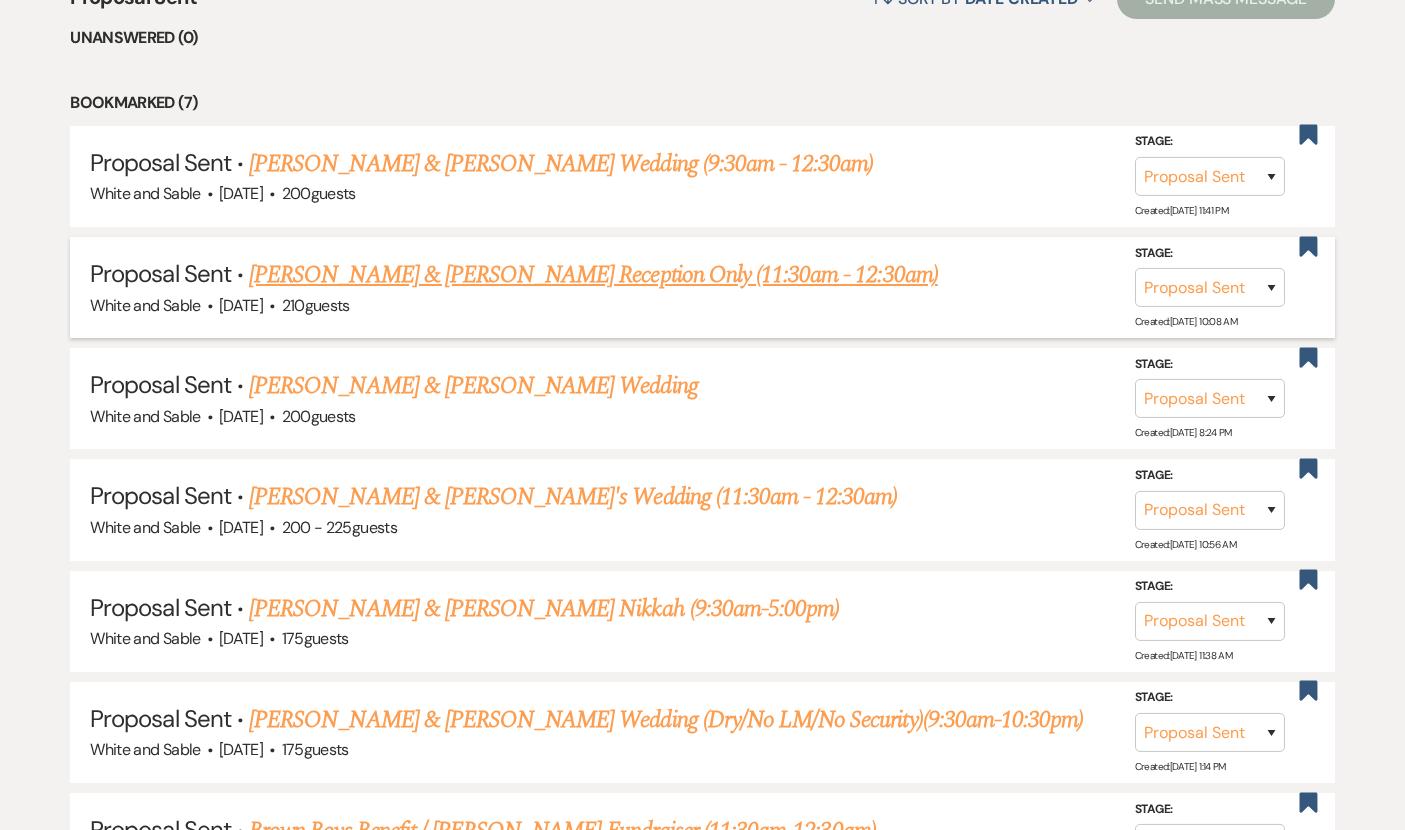 click on "[PERSON_NAME] & [PERSON_NAME] Reception Only (11:30am - 12:30am)" at bounding box center [593, 275] 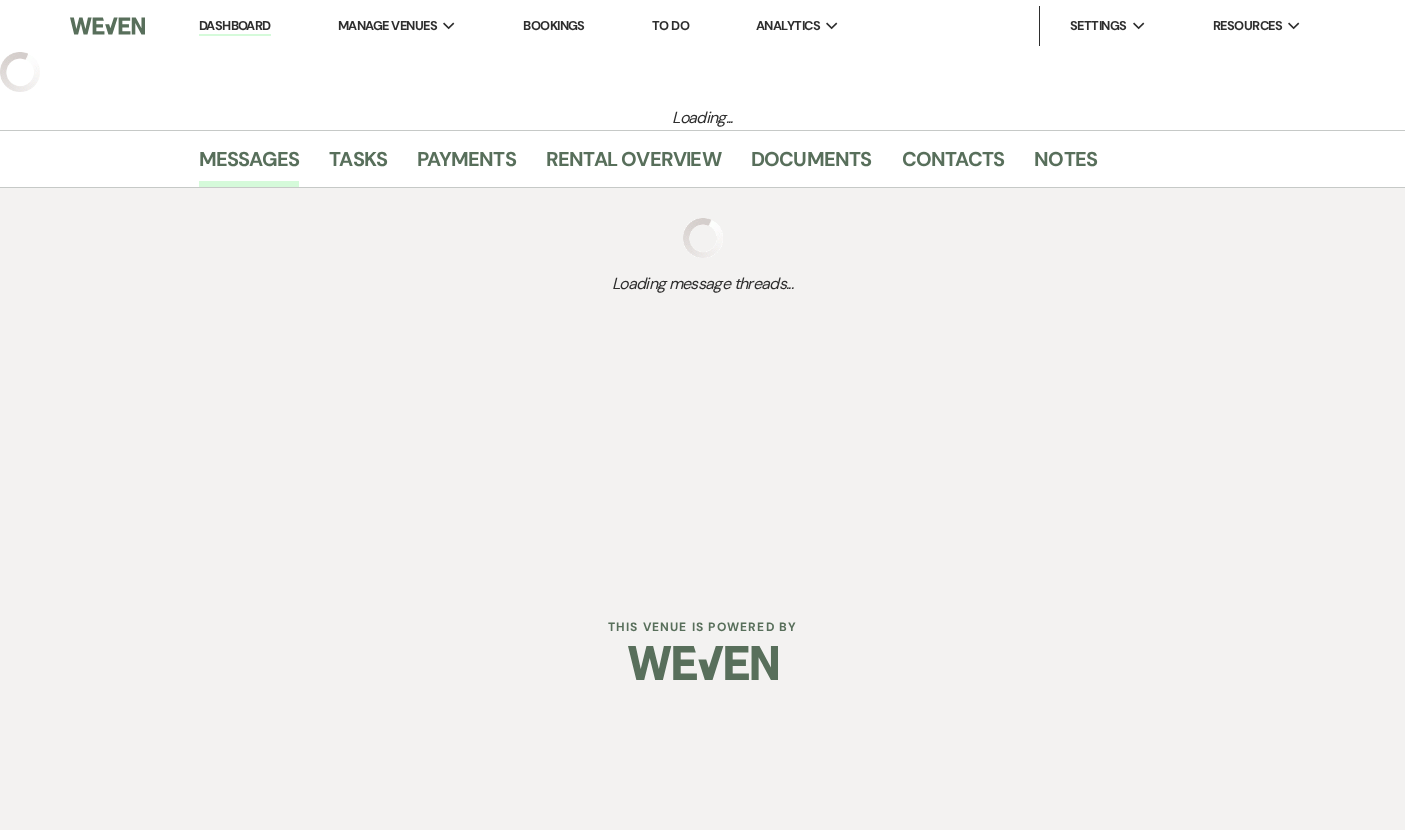 select on "6" 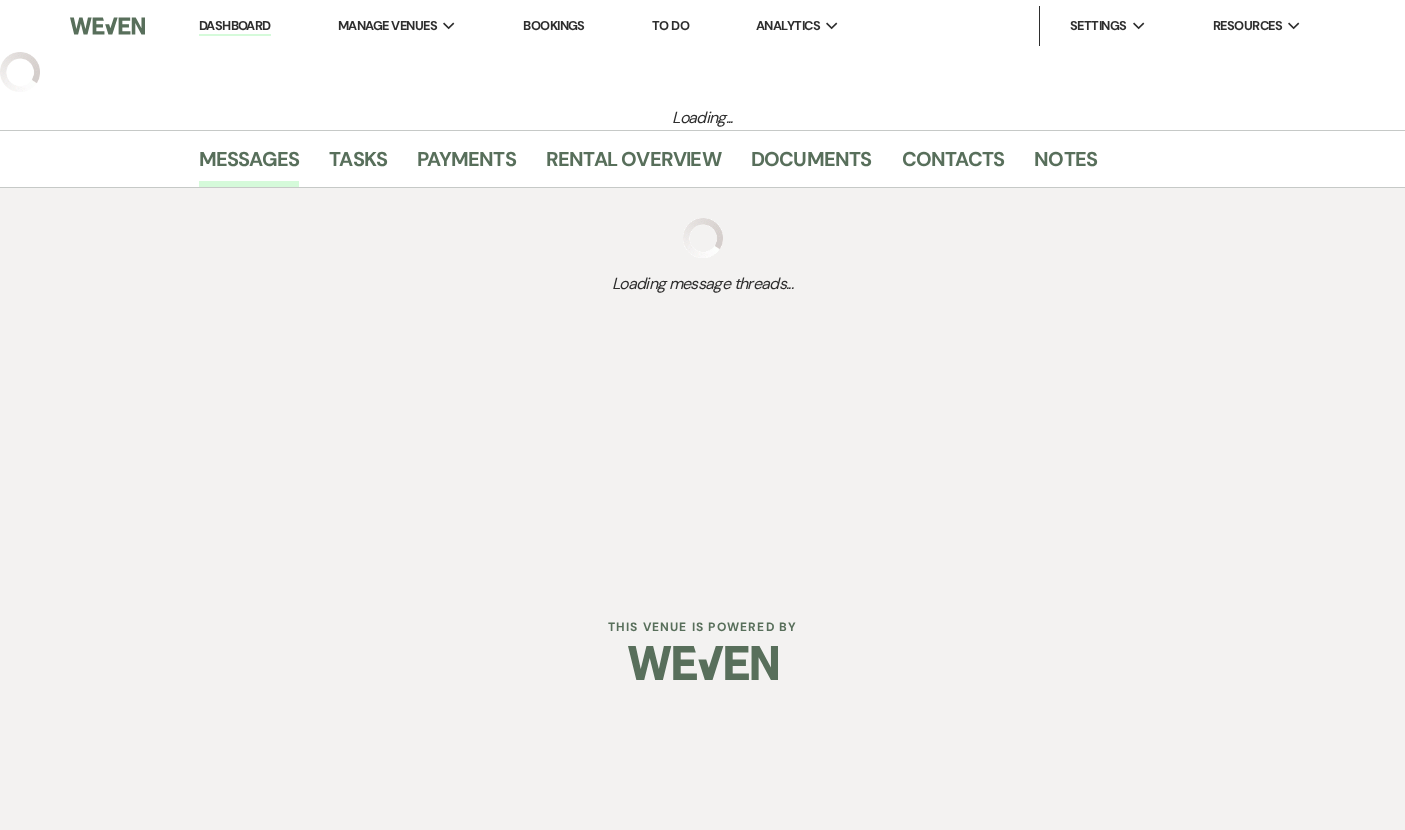 select on "5" 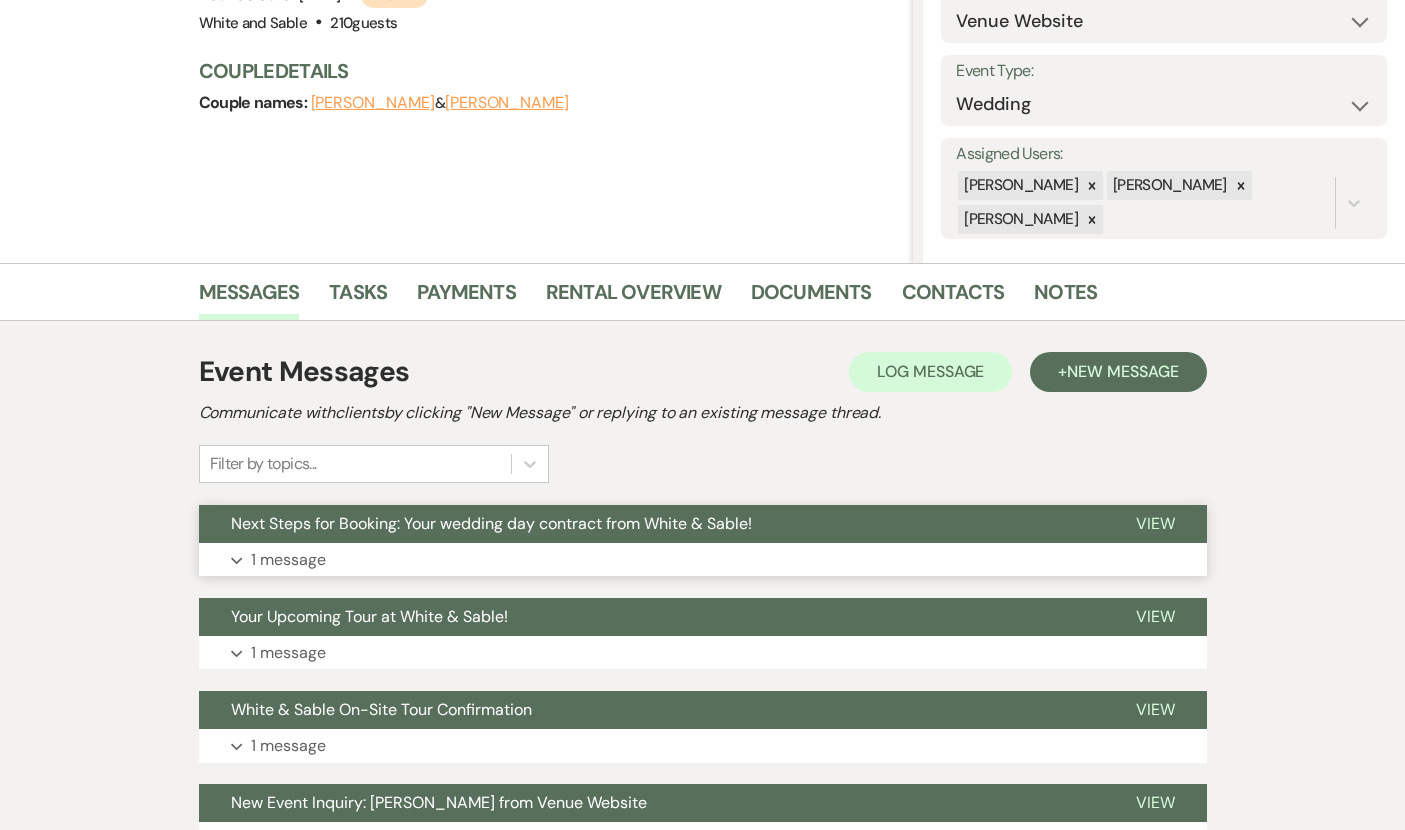 click on "Next Steps for Booking: Your wedding day contract from White & Sable!" at bounding box center [651, 524] 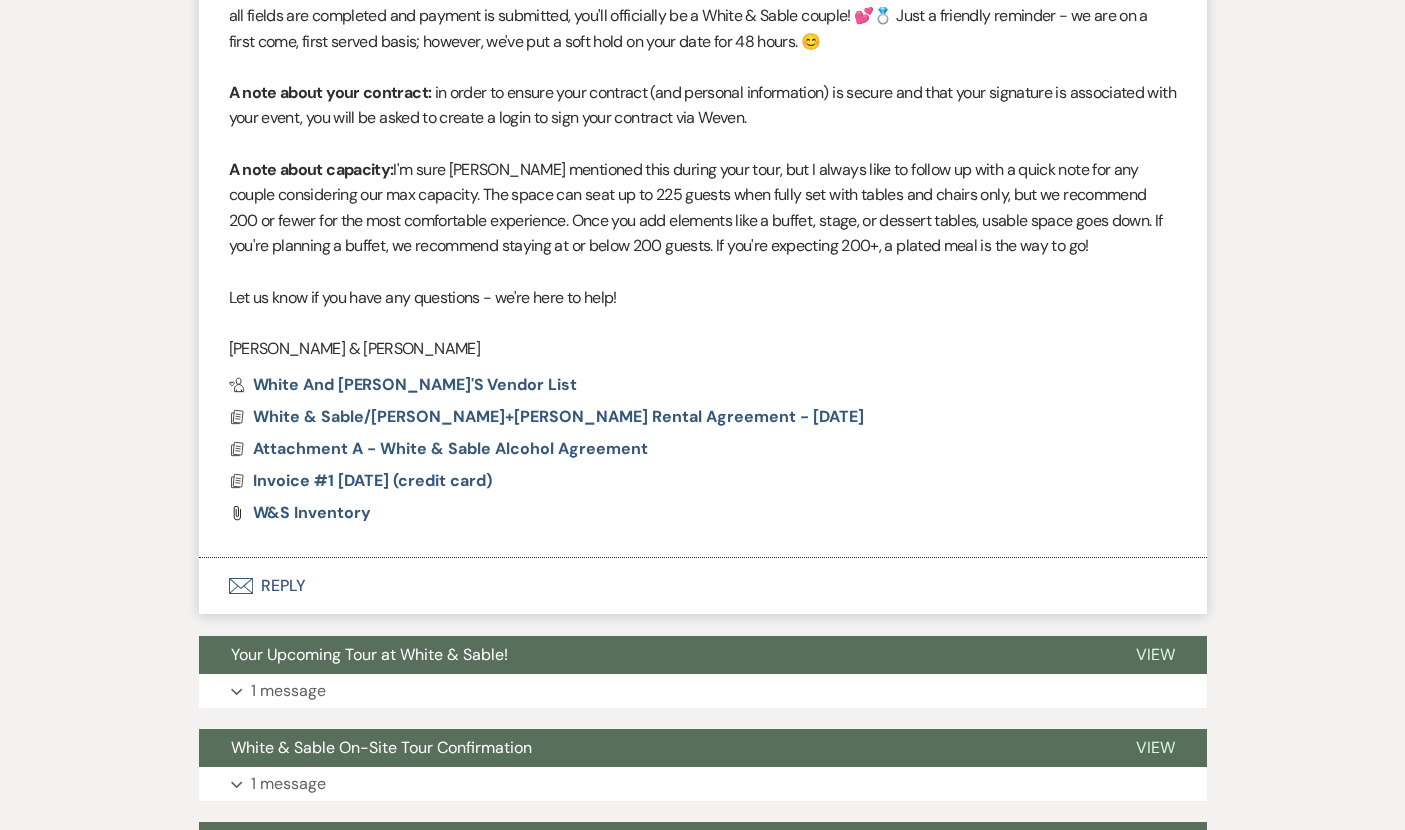 click on "Envelope Reply" at bounding box center [703, 586] 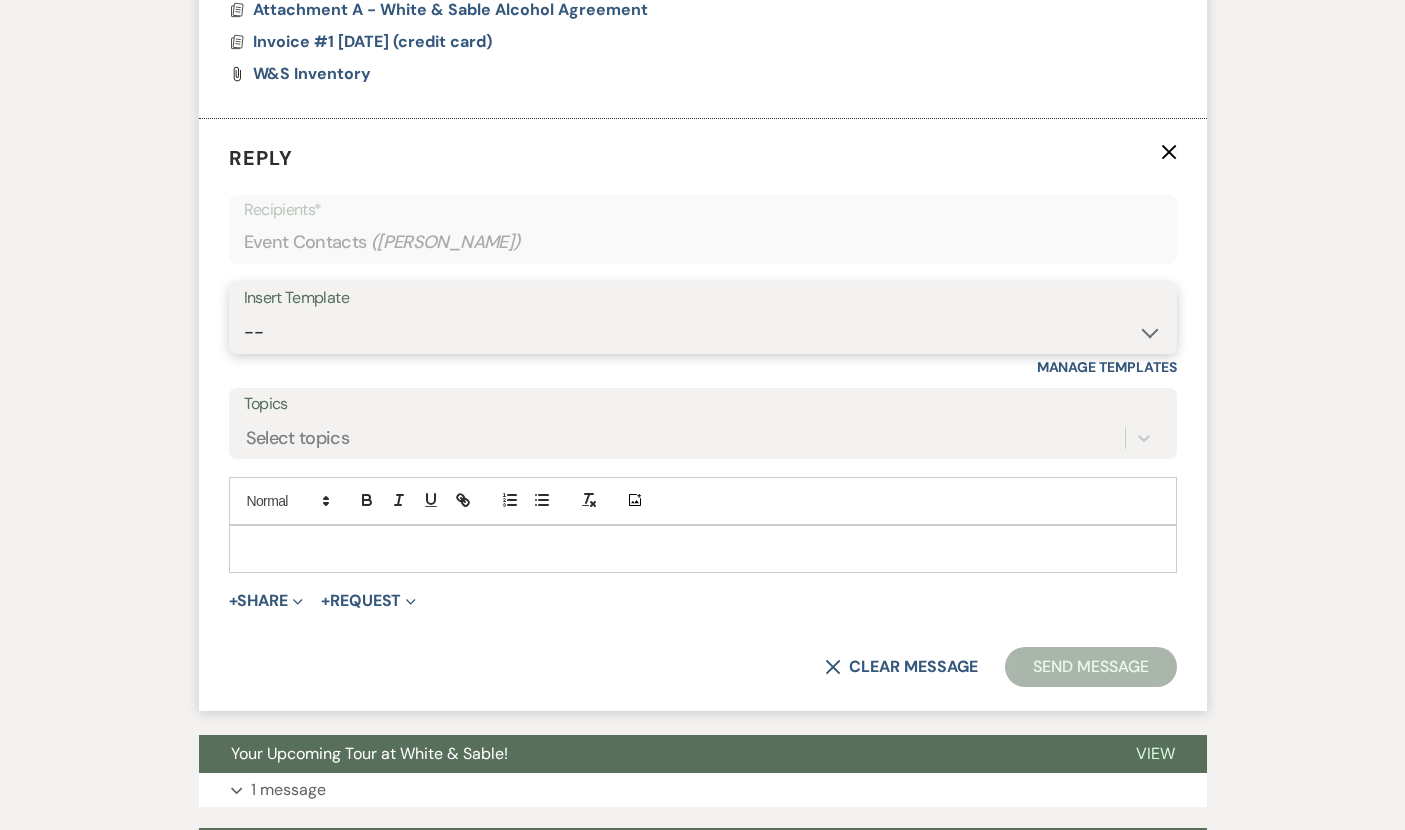 click on "-- Inquiry Response (Venue Guide) Schedule - Venue Tour Appt Confirmation Schedule - Venue Tour Appt Reminder Tour - Reschedule Tour - Follow-Up (Venue Guide) Proposal - Wedding Wedding Onboarding - Welcome Guide and Weven Planning Portal Introduction Inquiry Follow-Up: 5 Tips for Stress-Free Planning Inquiry - Available Dates Inquiry Follow-Up: Tour Invitation Inquiry Follow-Up: Unique Features Inquiry Follow-Up: Planning at W&S Insurance Exception Response [DATE] Weddings [DATE] Weddings Baseball Poop or get off toliet (Venue Guide) Concession Speech Onboarding - Welcome Magazine and Weven Planning Portal Introduction (NON-Wedding Events) Day-of Coordinators Schedule - Venue IN-PERSON Tour Appt Confirmation Outside Food Info [PERSON_NAME] Films [DATE] Weddings Hire a Host / Host a Toast Follow-follow up Recommended Vendors Weekend Tours Catering Guidelines & Vendor COI Requirements Inventory List to Booked Couples Cancellation Form [PERSON_NAME] Template Client Communication (parents requesting calls) - NEED TO EDIT" at bounding box center (703, 332) 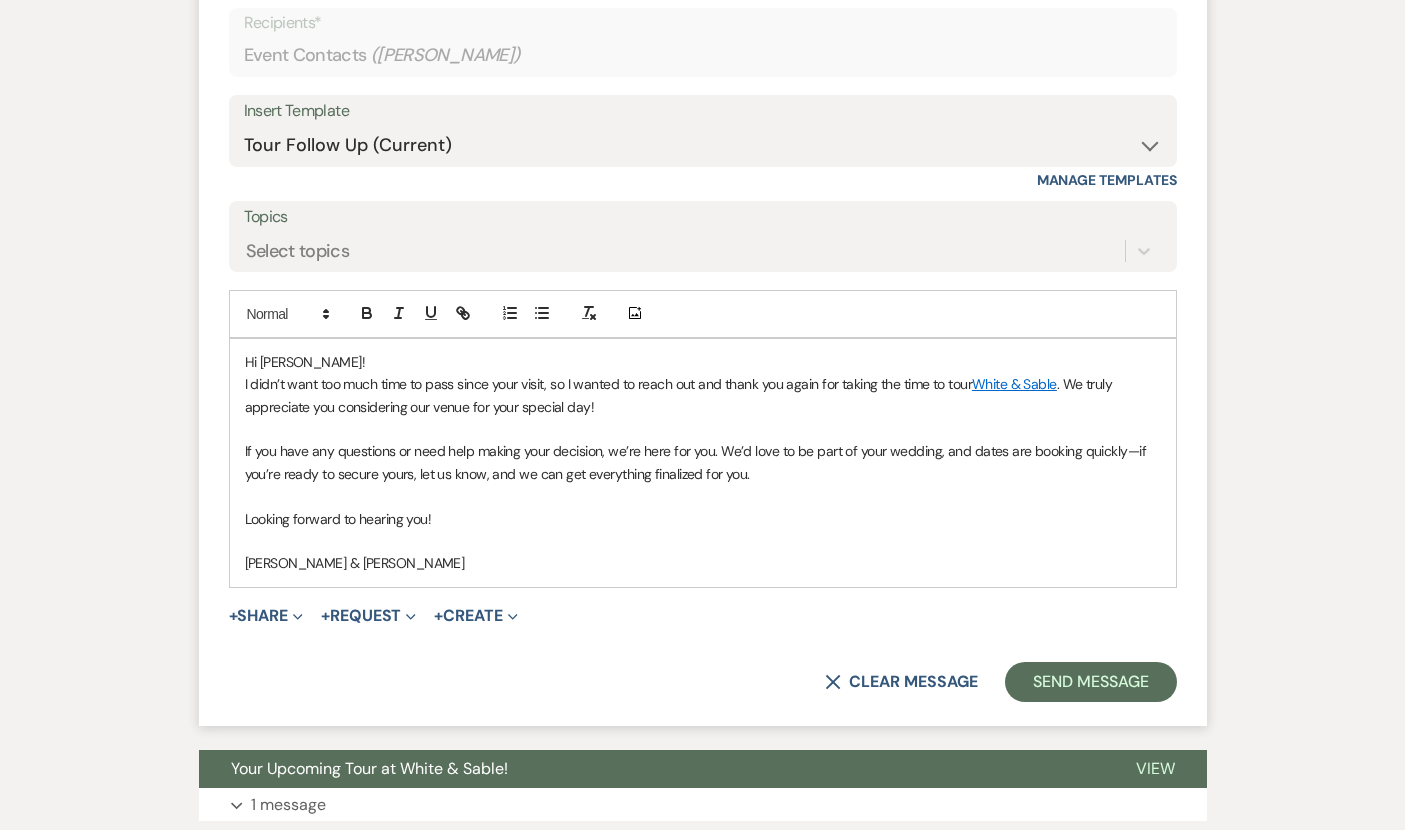 click on "Hi [PERSON_NAME]!" at bounding box center [305, 362] 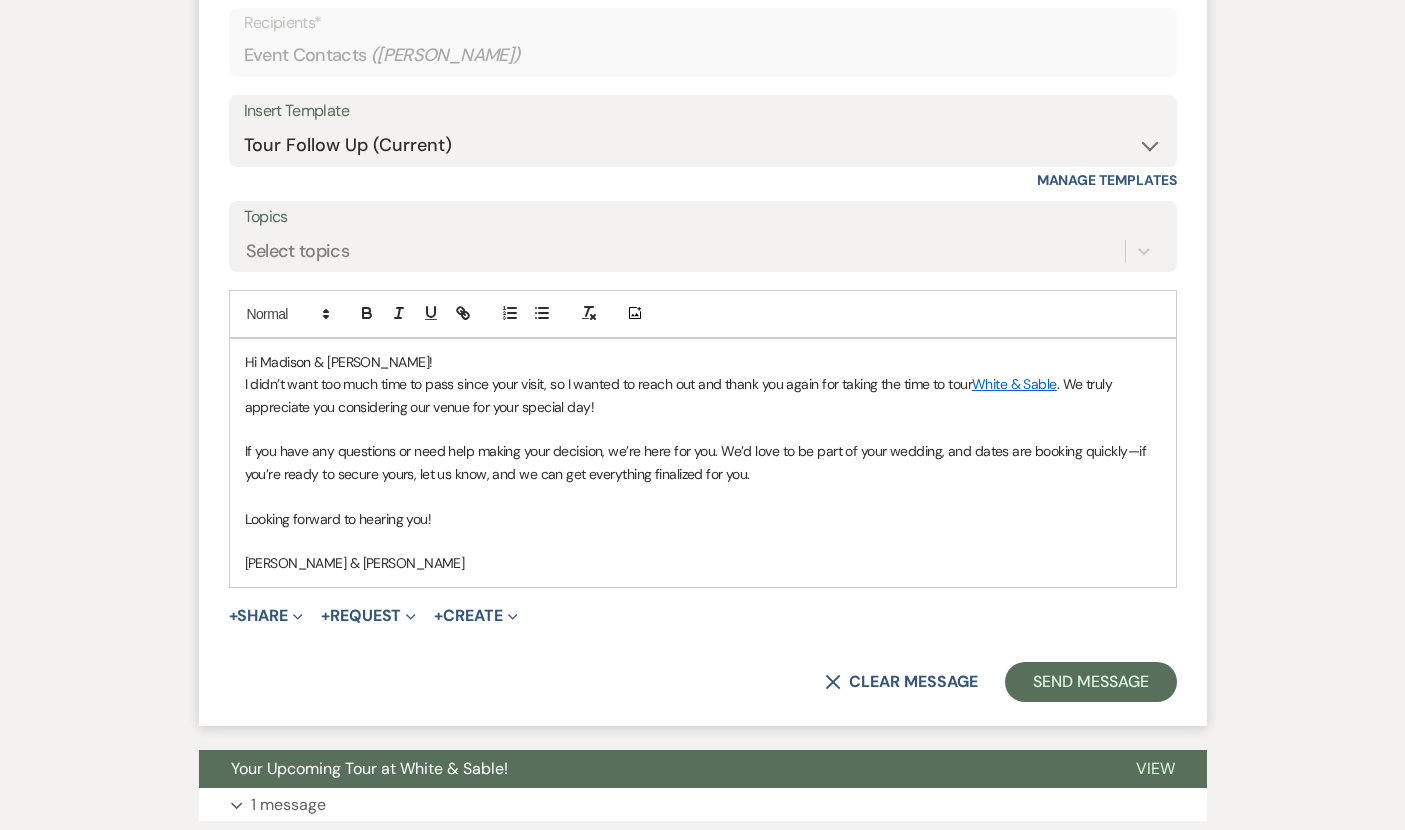 click on "If you have any questions or need help making your decision, we’re here for you. We’d love to be part of your wedding, and dates are booking quickly—if you’re ready to secure yours, let us know, and we can get everything finalized for you." at bounding box center (697, 462) 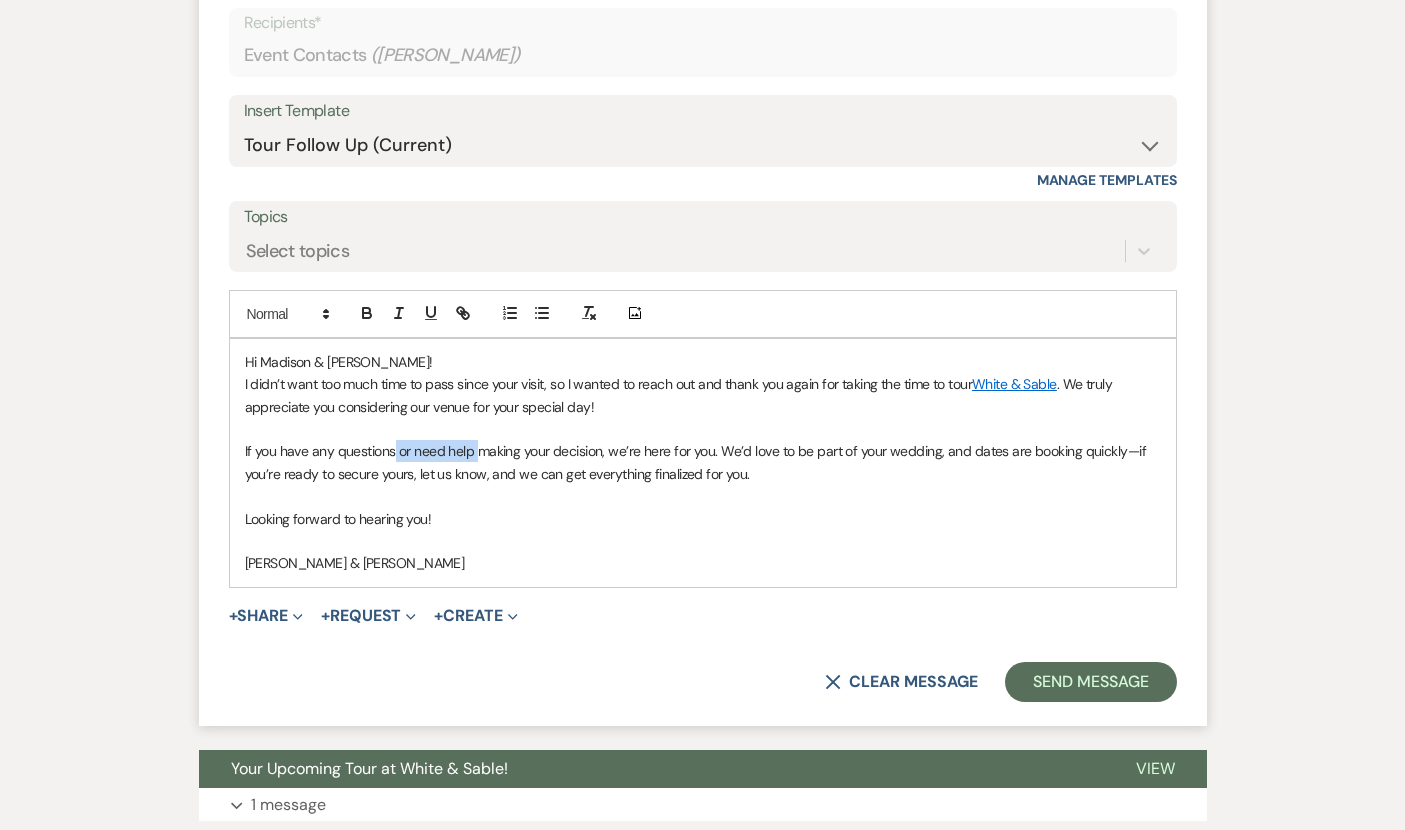 drag, startPoint x: 474, startPoint y: 449, endPoint x: 395, endPoint y: 453, distance: 79.101204 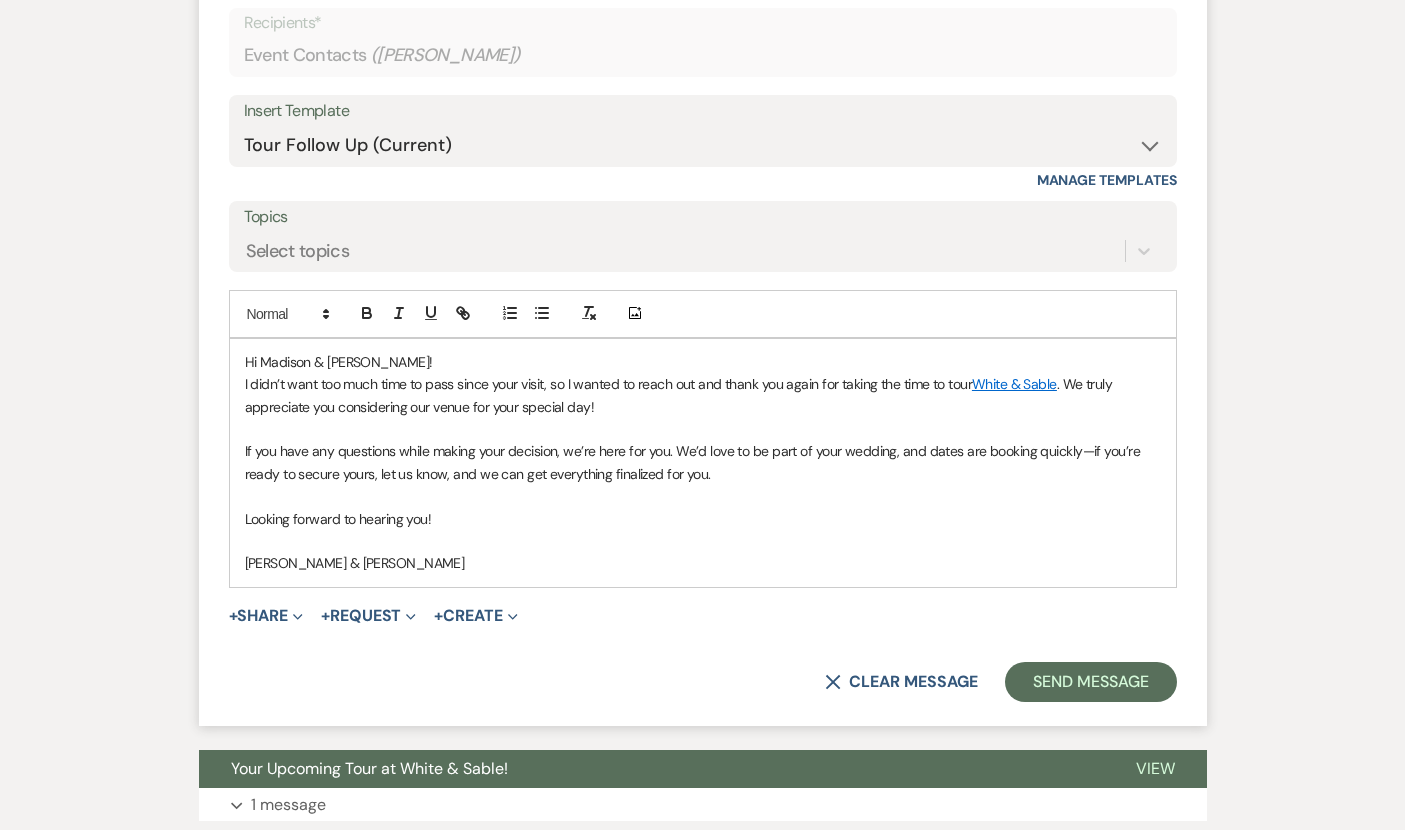 click on "If you have any questions while making your decision, we’re here for you. We’d love to be part of your wedding, and dates are booking quickly—if you’re ready to secure yours, let us know, and we can get everything finalized for you." at bounding box center [703, 462] 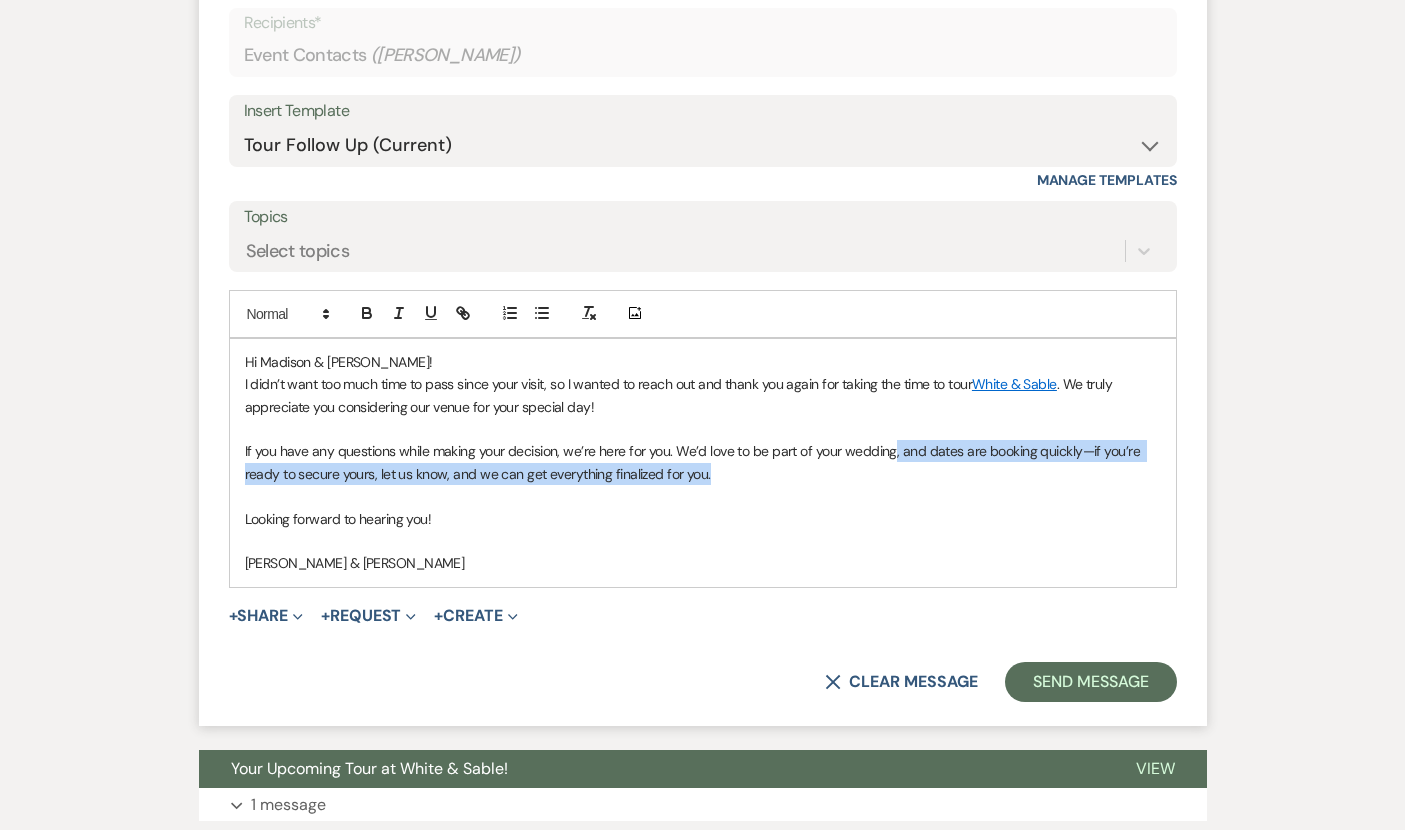 drag, startPoint x: 759, startPoint y: 478, endPoint x: 890, endPoint y: 455, distance: 133.00375 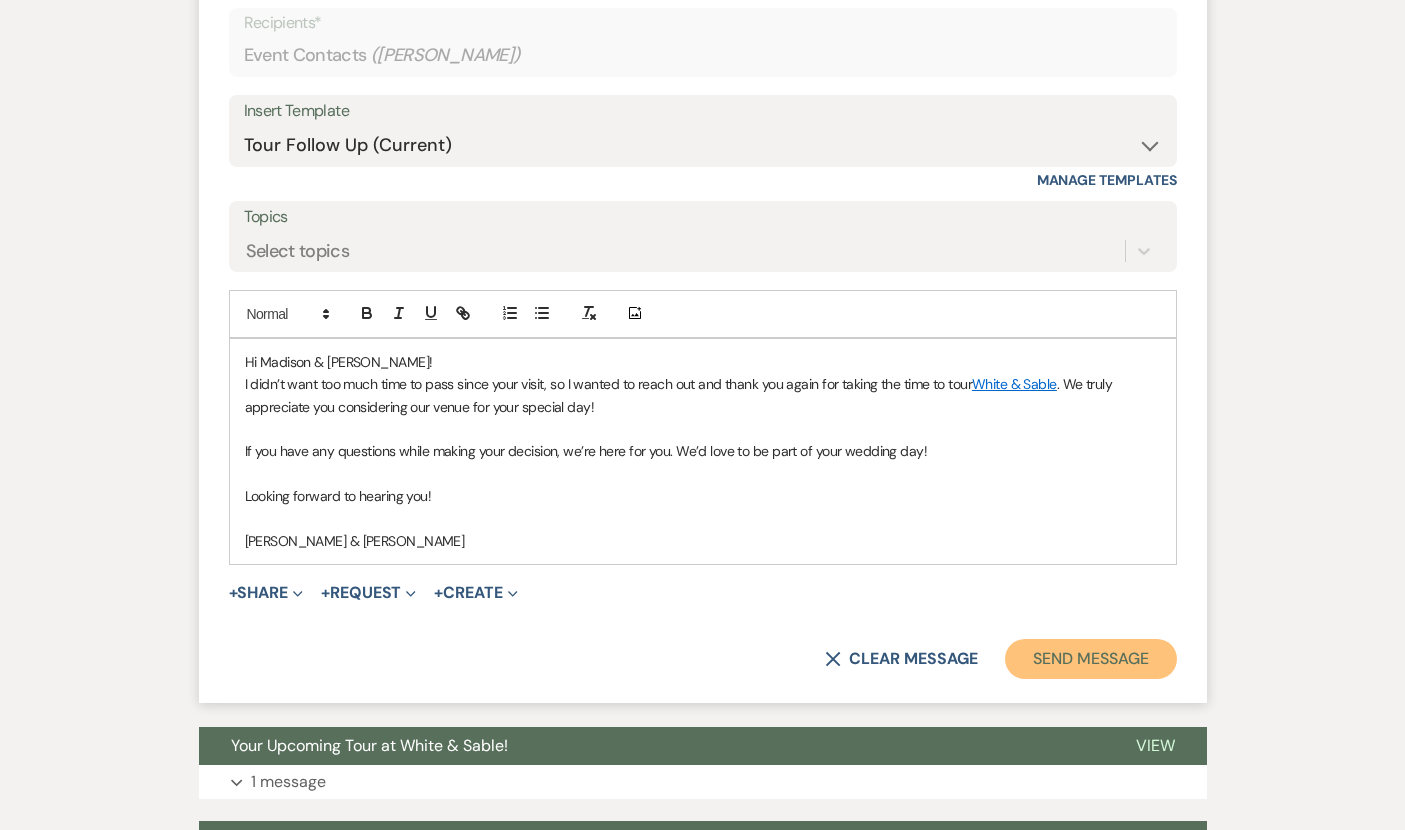 click on "Send Message" at bounding box center (1090, 659) 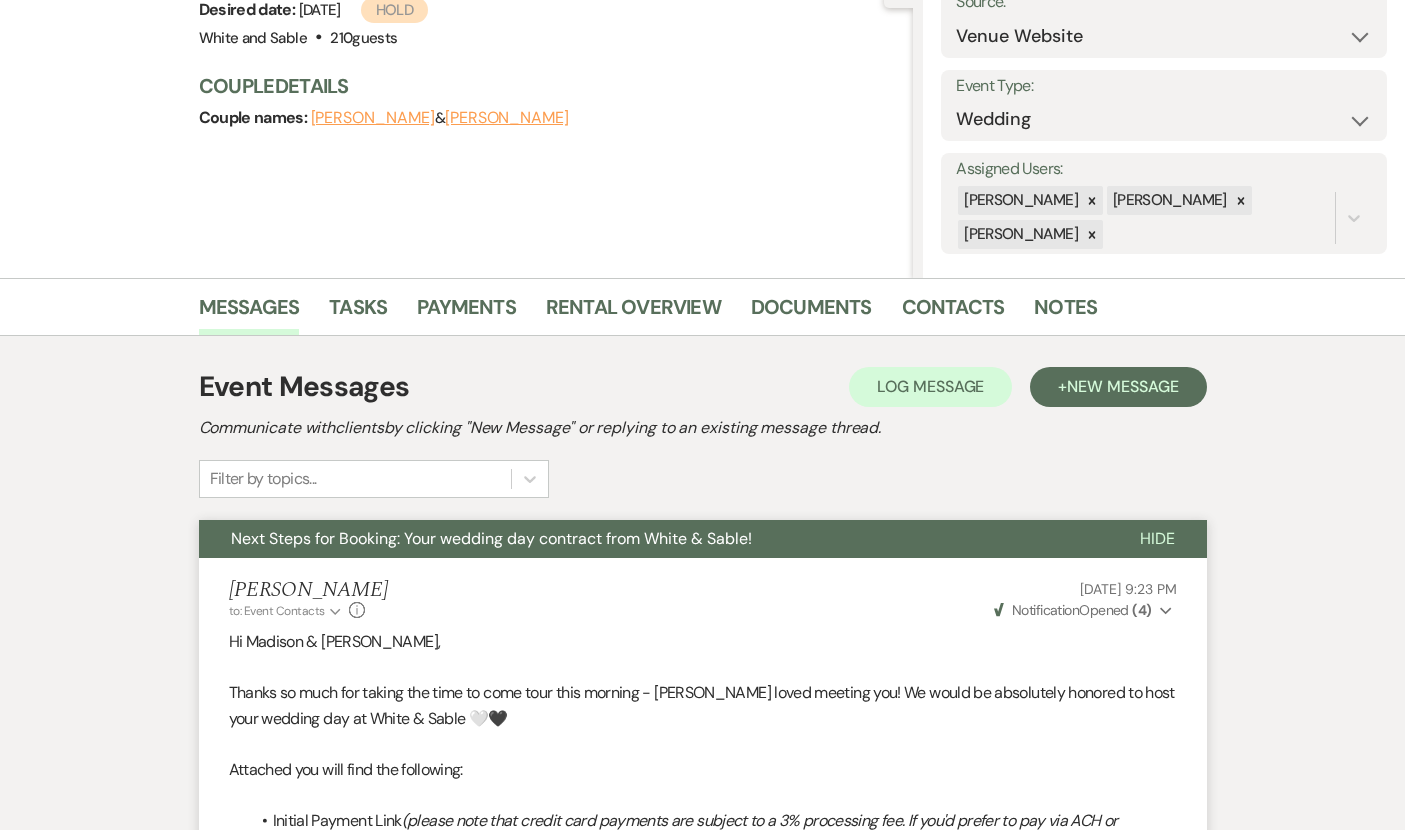 scroll, scrollTop: 80, scrollLeft: 0, axis: vertical 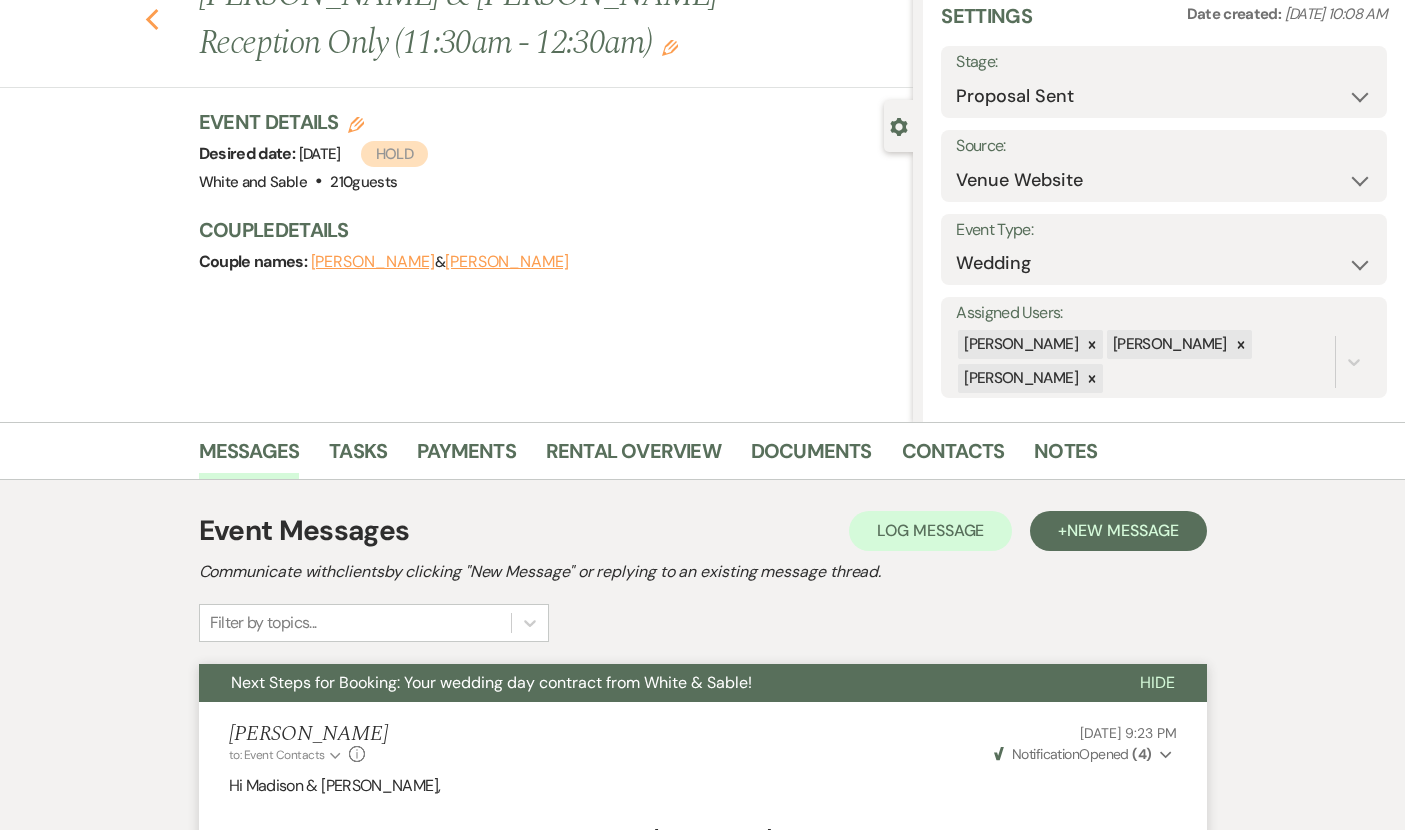 click on "Previous" 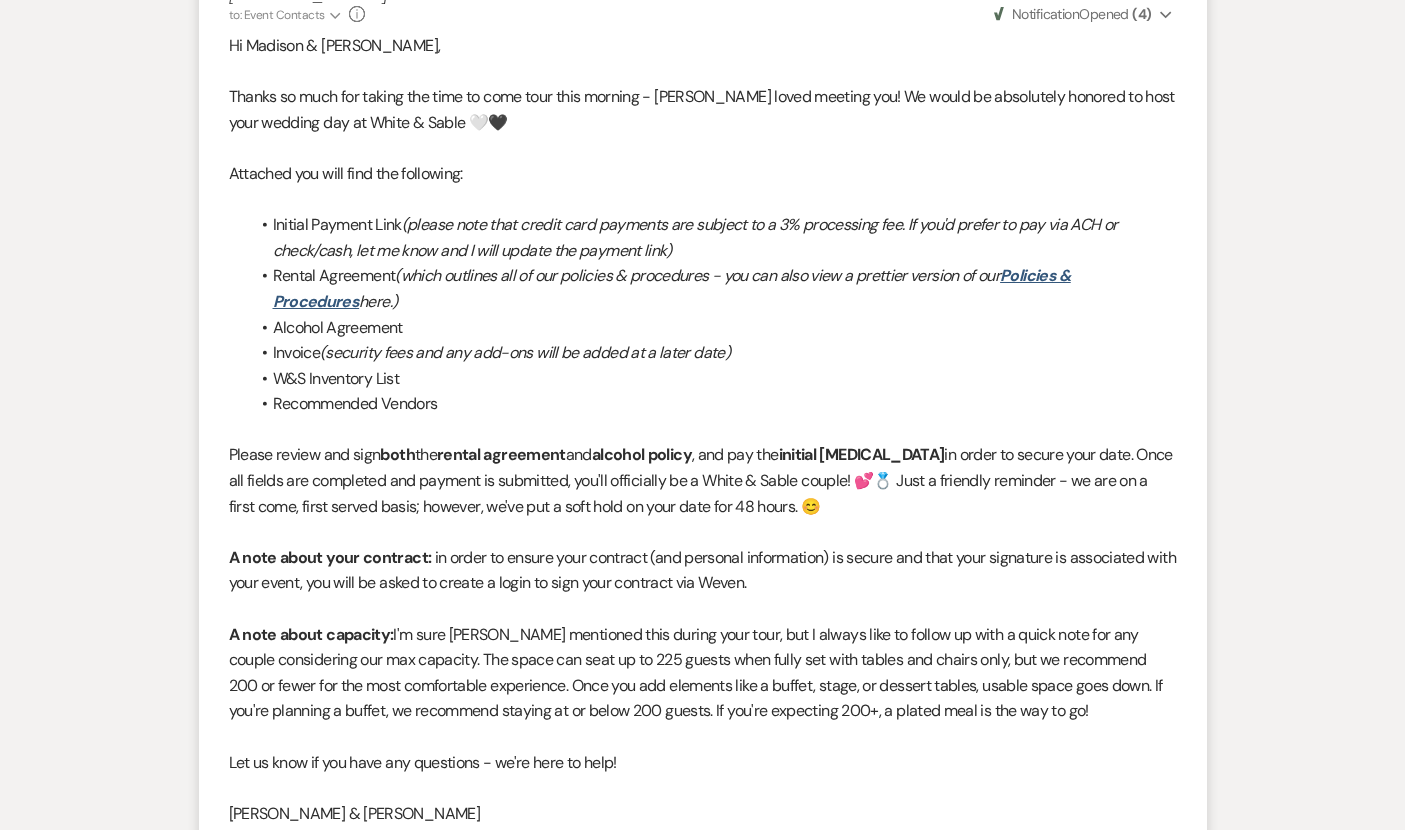 select on "6" 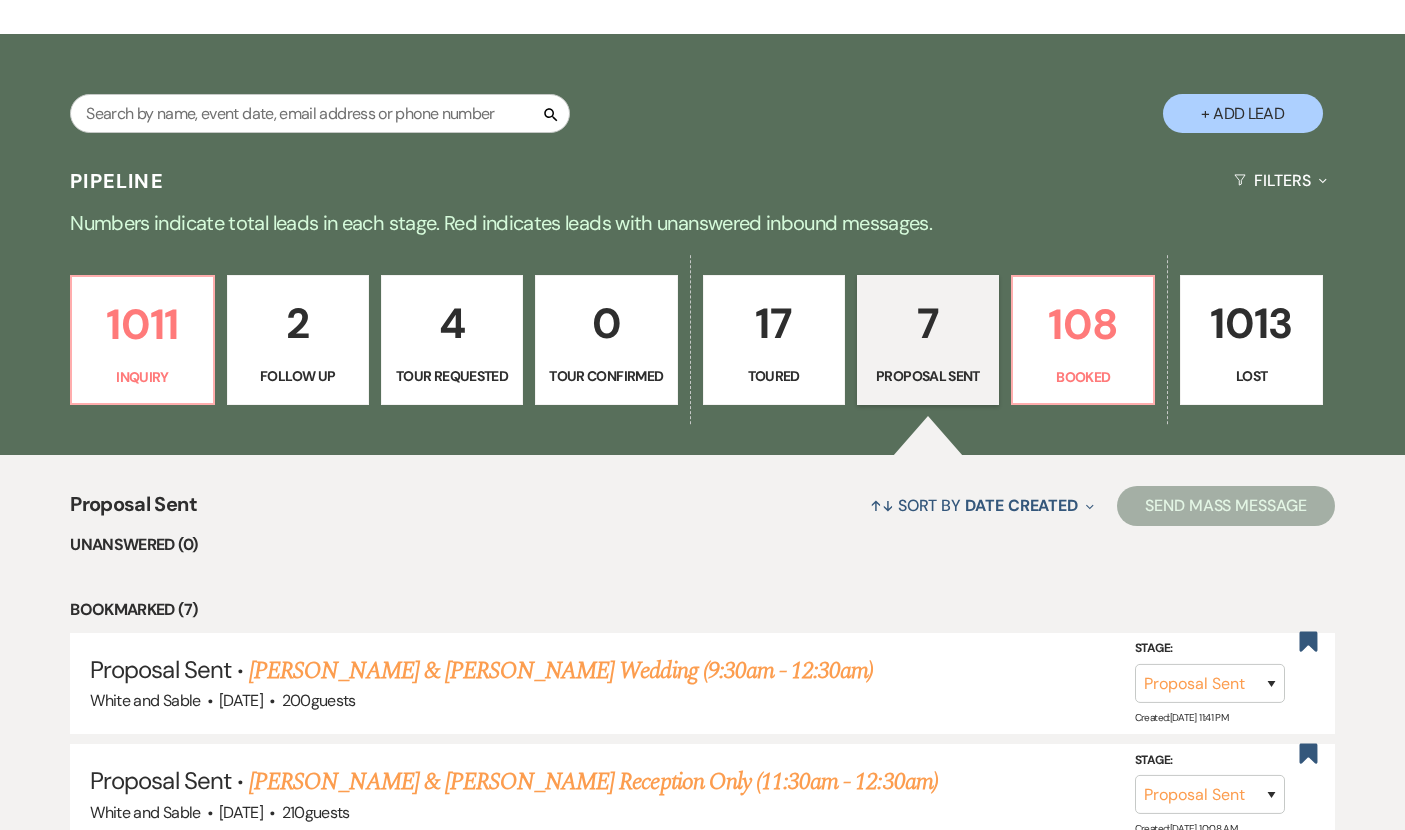 scroll, scrollTop: 329, scrollLeft: 0, axis: vertical 